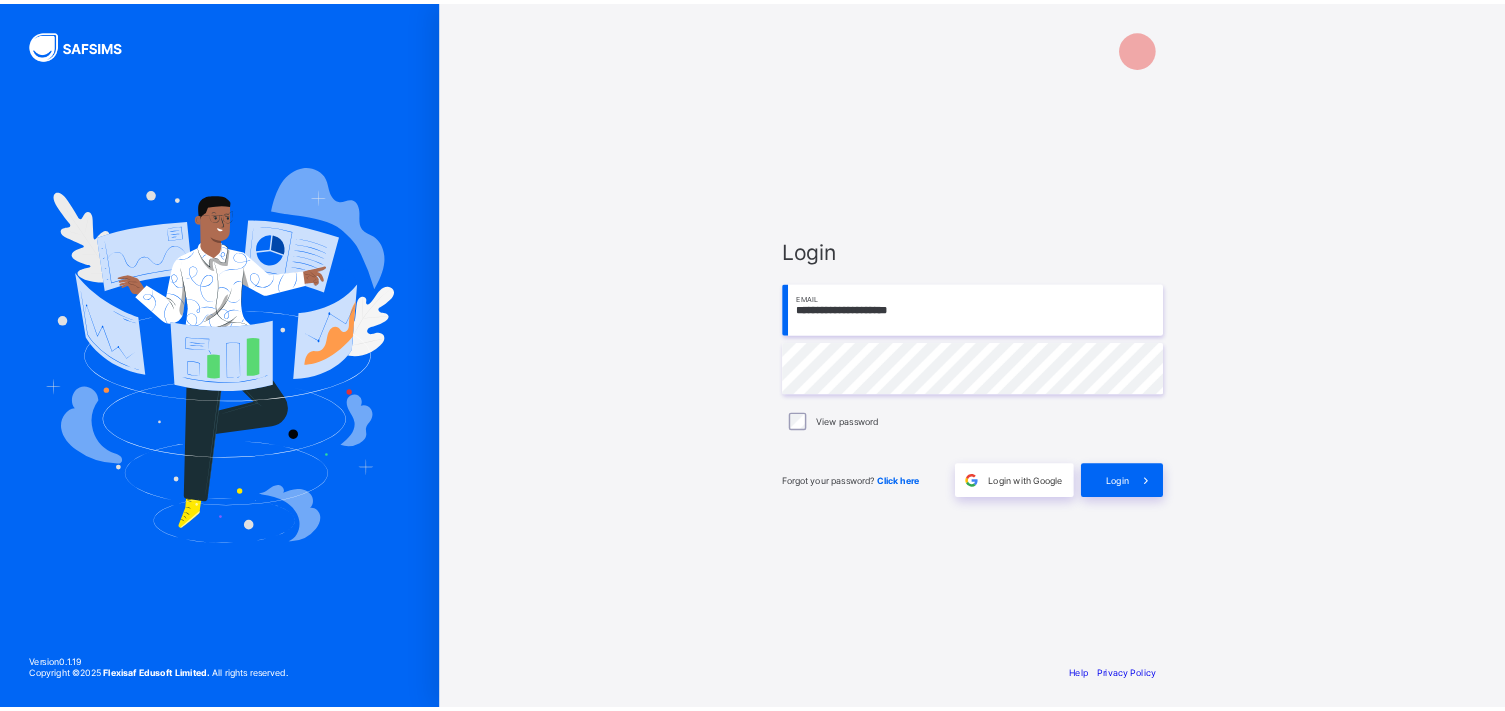 scroll, scrollTop: 0, scrollLeft: 0, axis: both 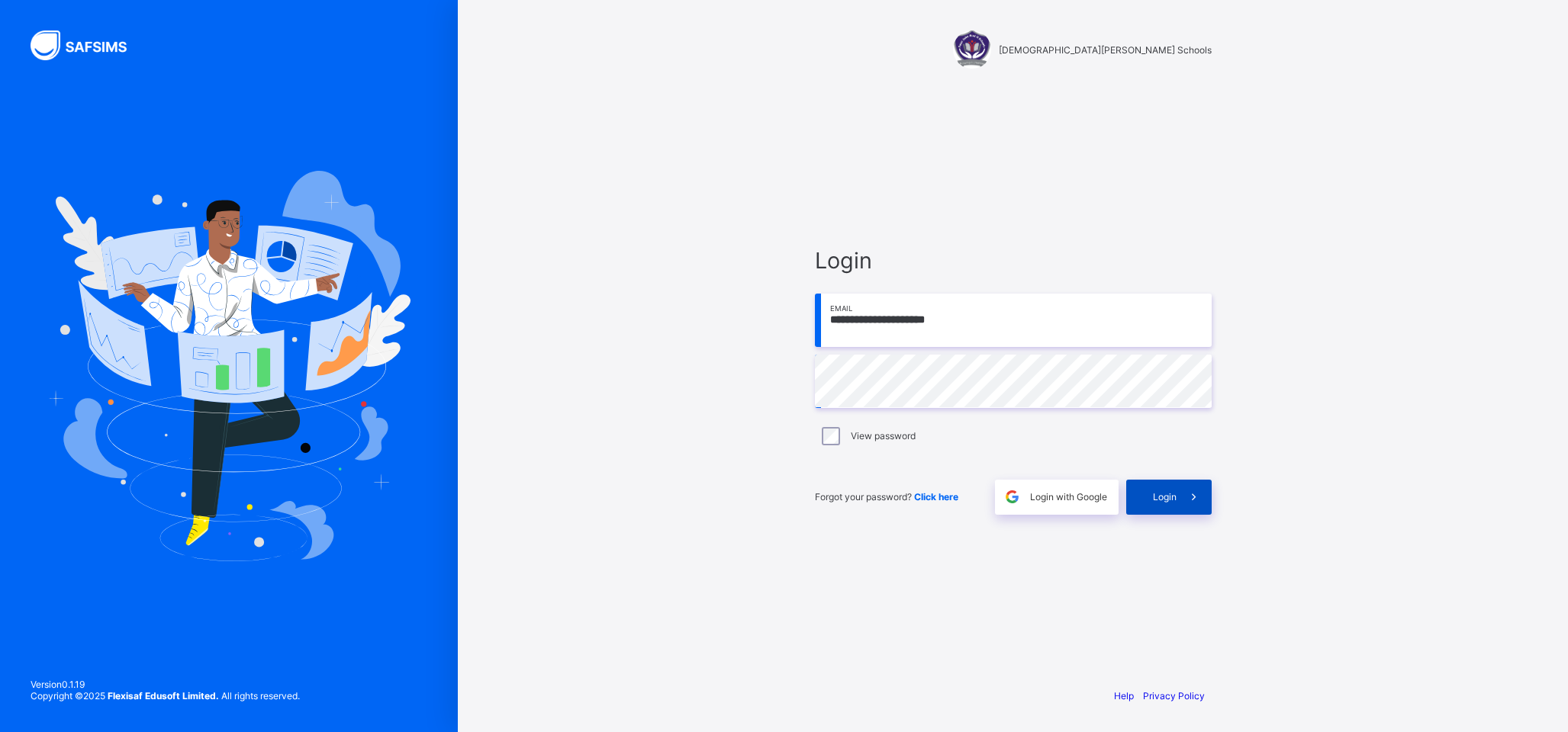 click on "Login" at bounding box center [1169, 497] 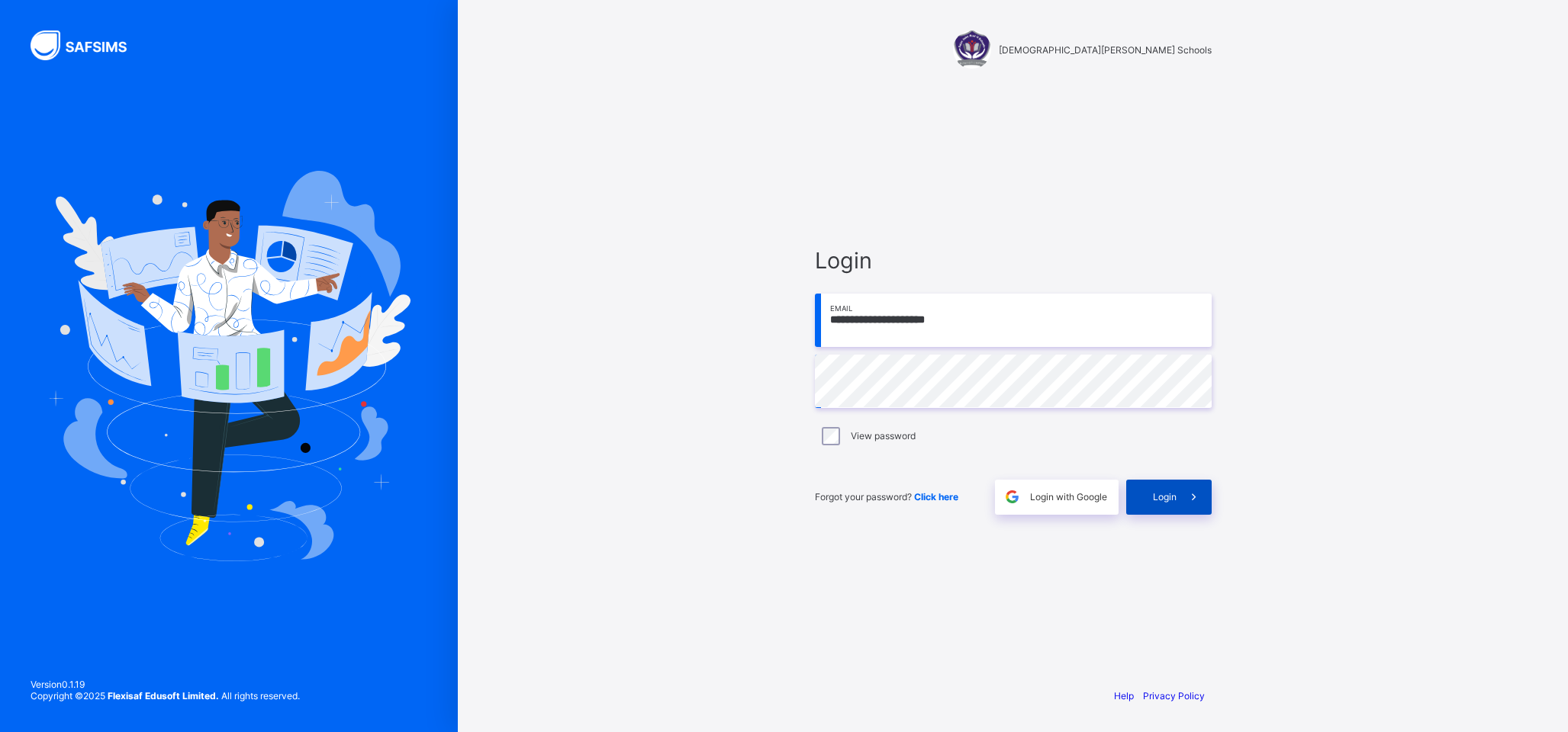 click on "Login" at bounding box center [1169, 497] 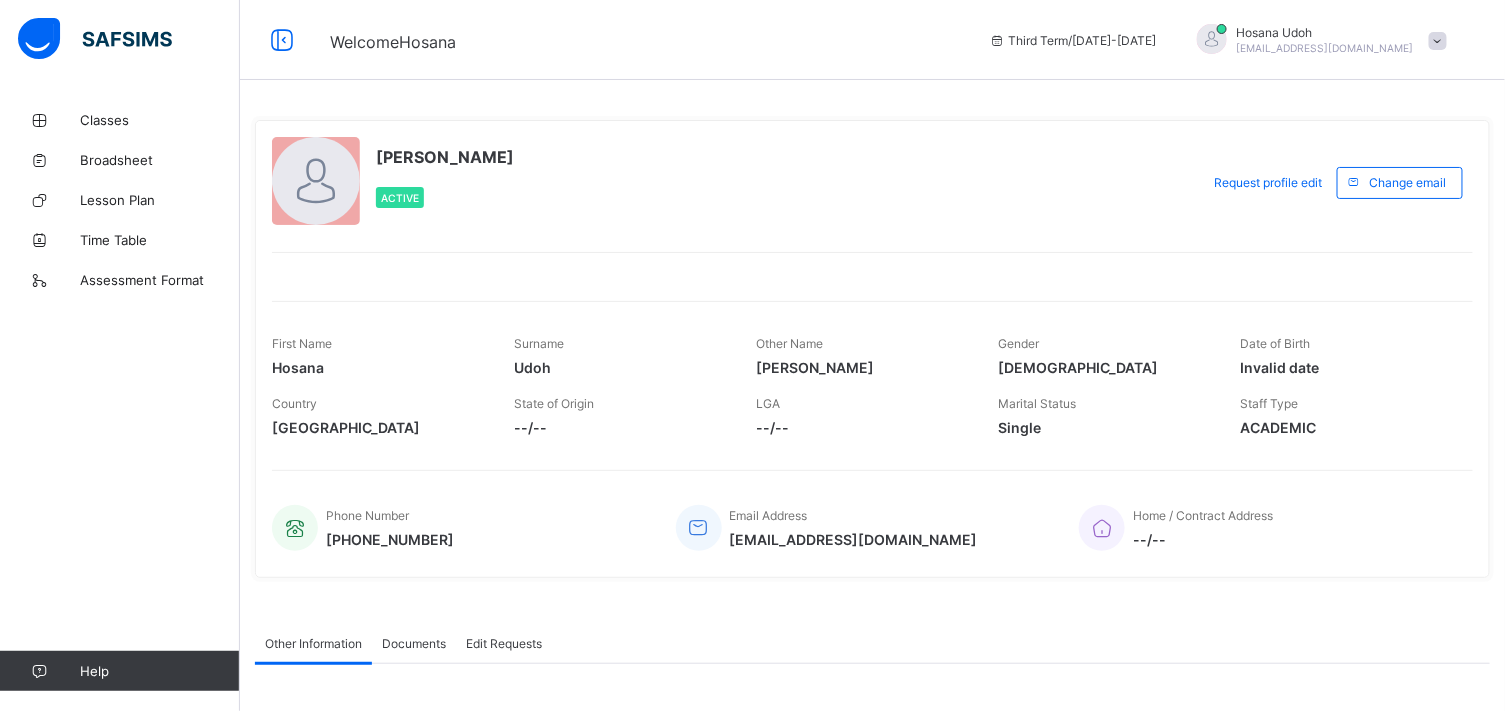 drag, startPoint x: 1950, startPoint y: 0, endPoint x: 1013, endPoint y: 263, distance: 973.21014 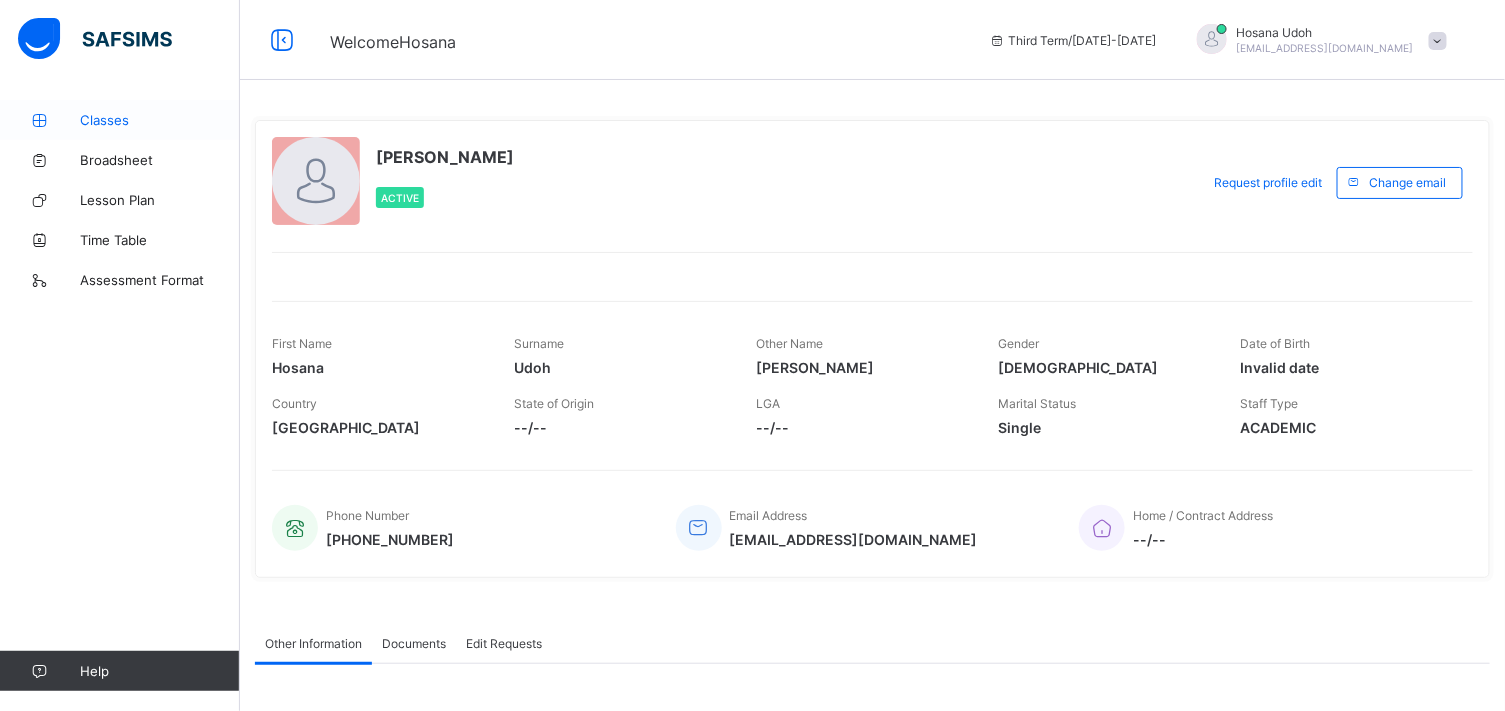 click on "Classes" at bounding box center (160, 120) 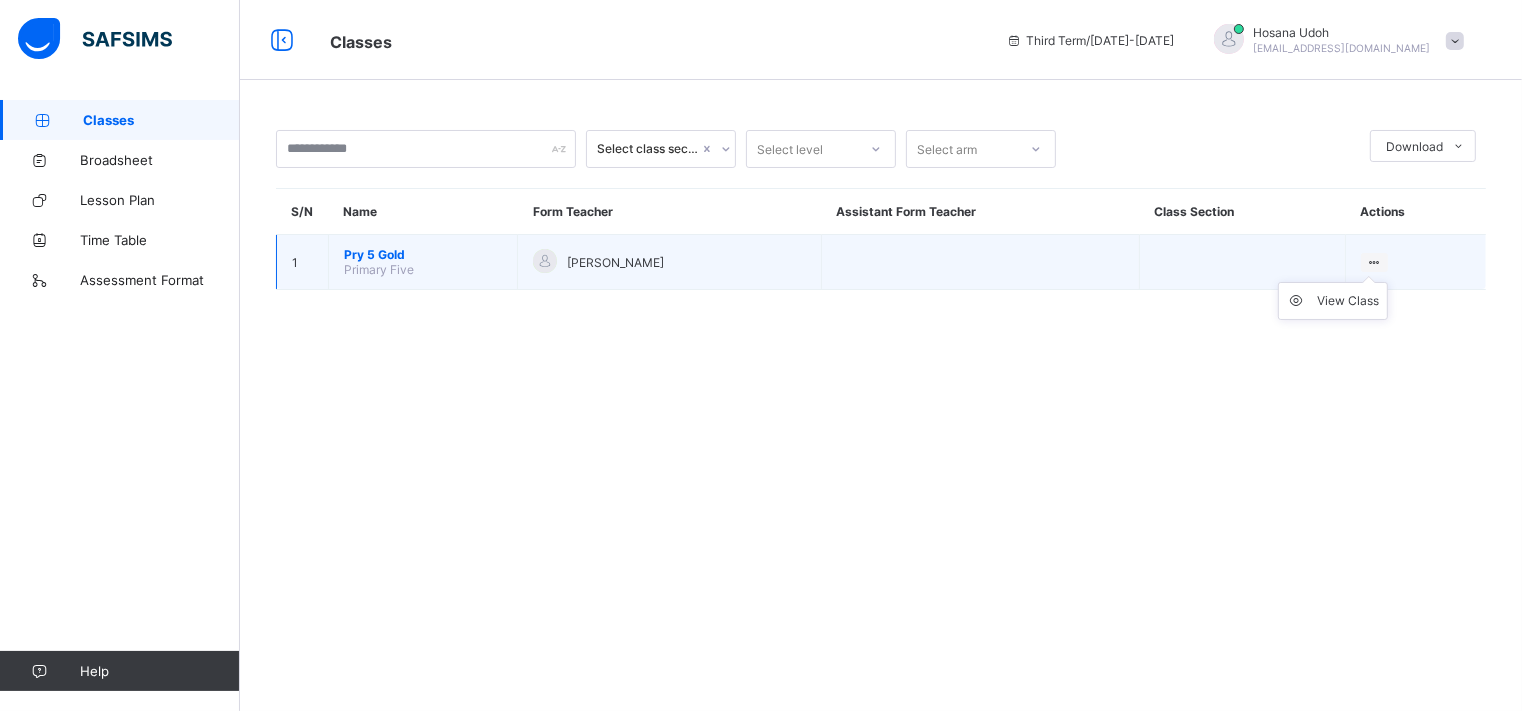 click on "View Class" at bounding box center [1333, 301] 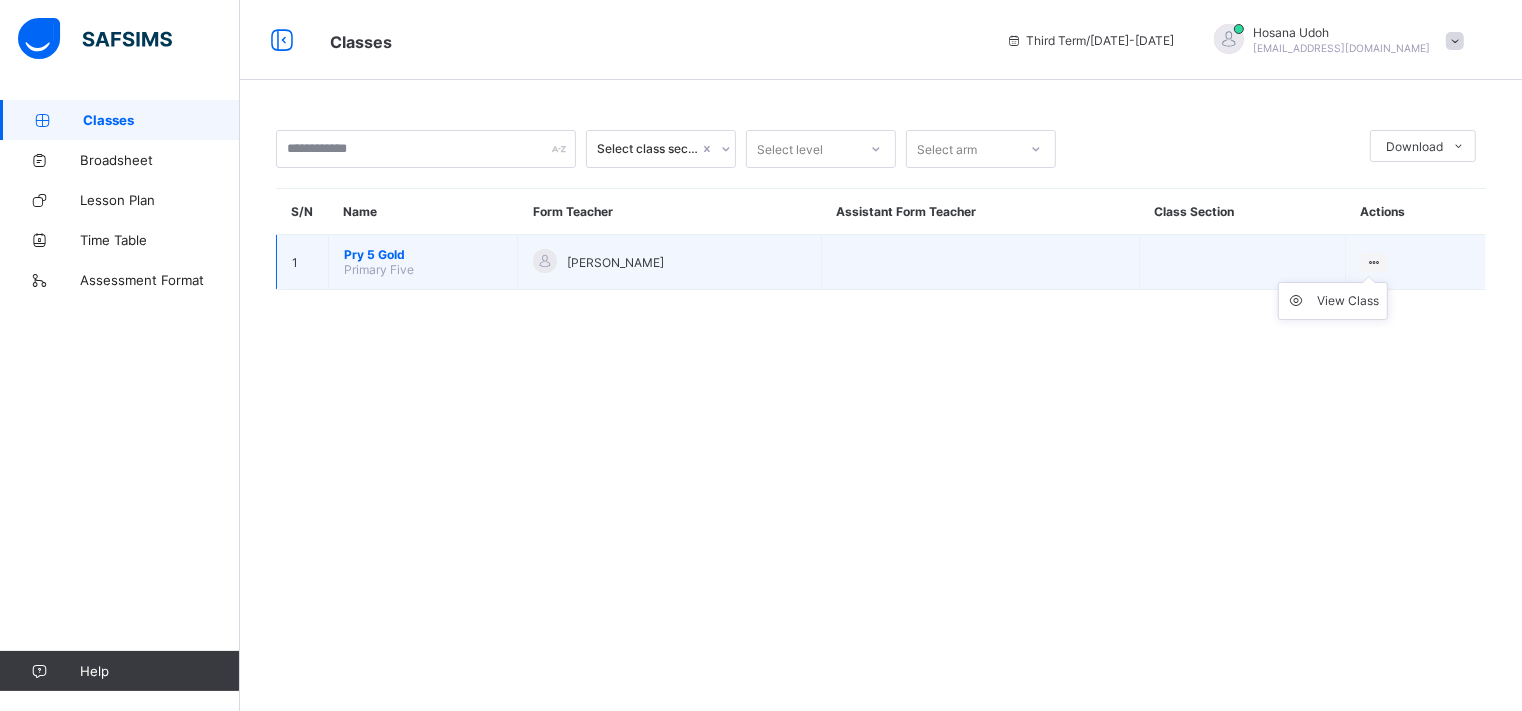 click on "View Class" at bounding box center [1333, 301] 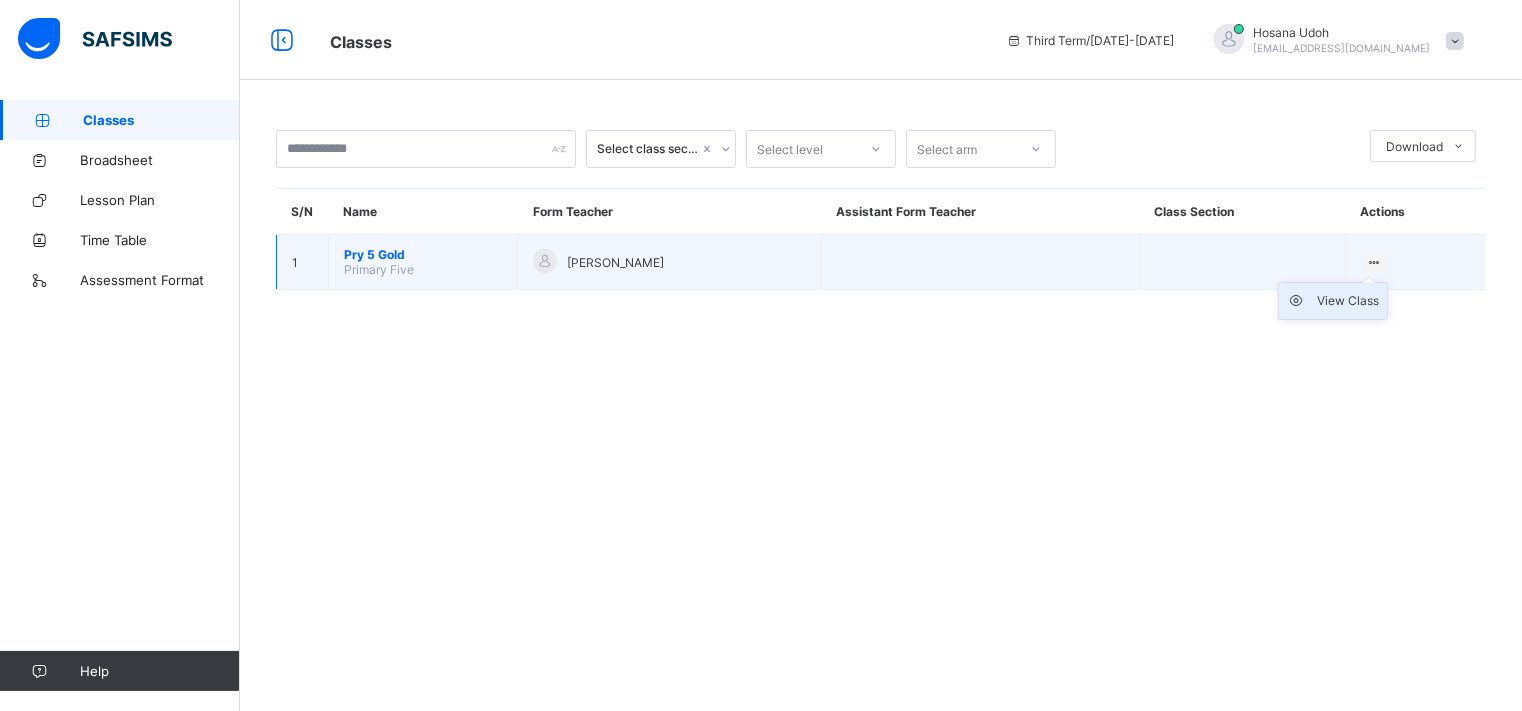 click on "View Class" at bounding box center (1348, 301) 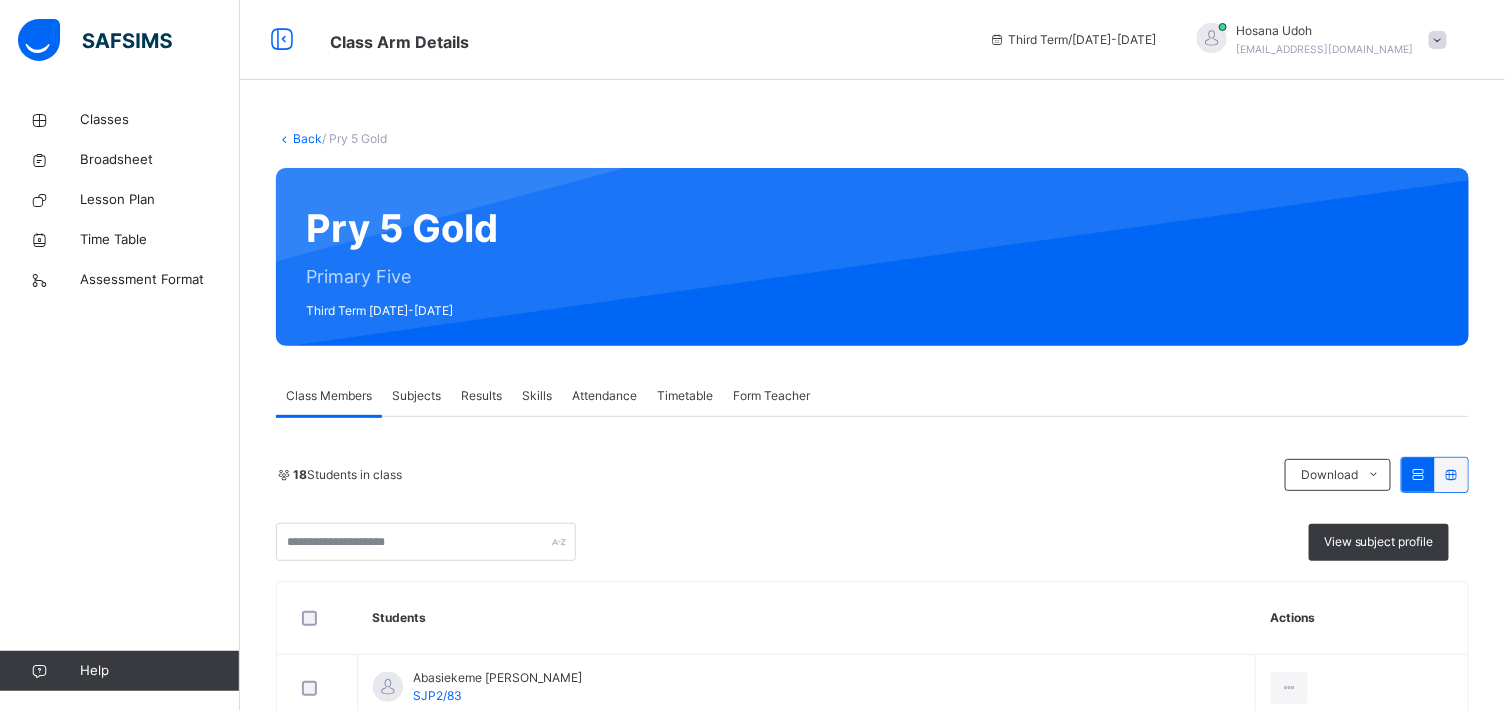 click on "Results" at bounding box center (481, 396) 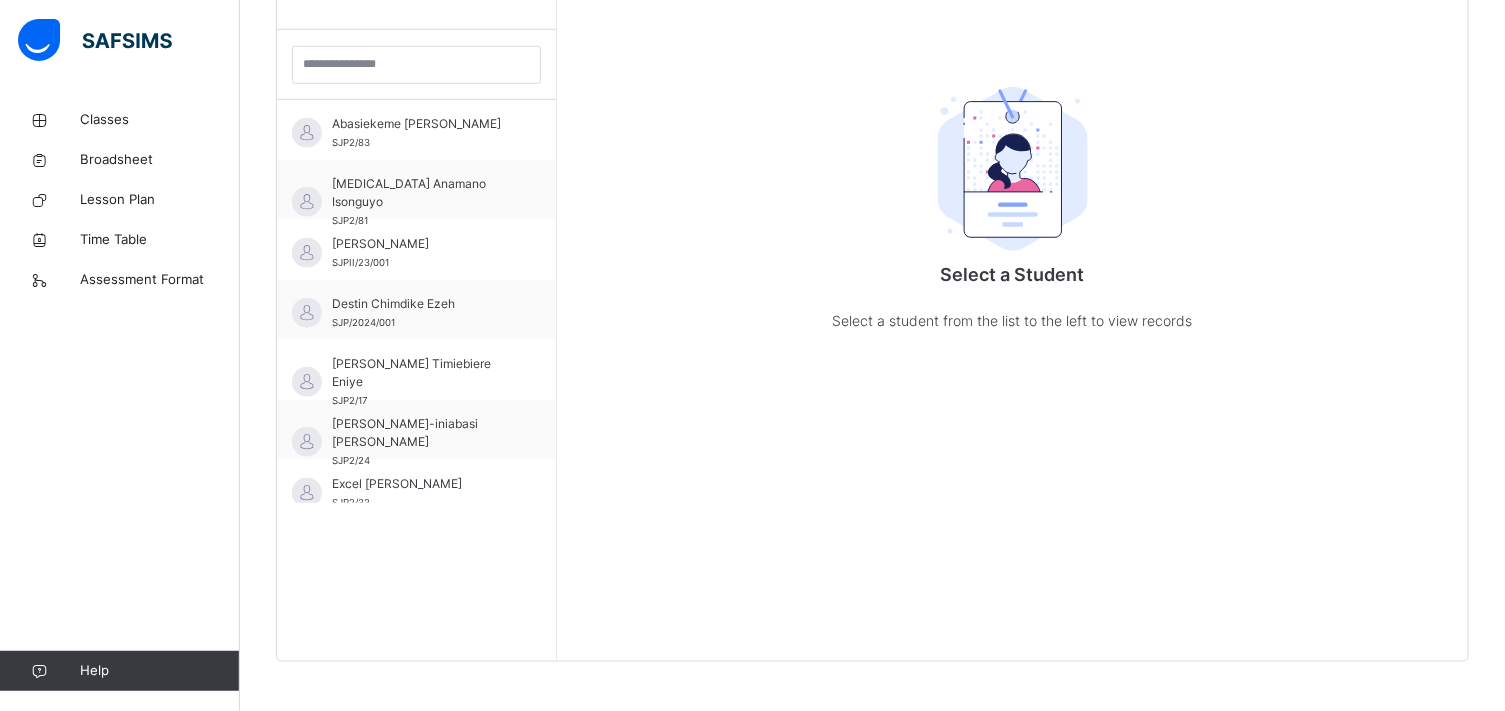 scroll, scrollTop: 577, scrollLeft: 0, axis: vertical 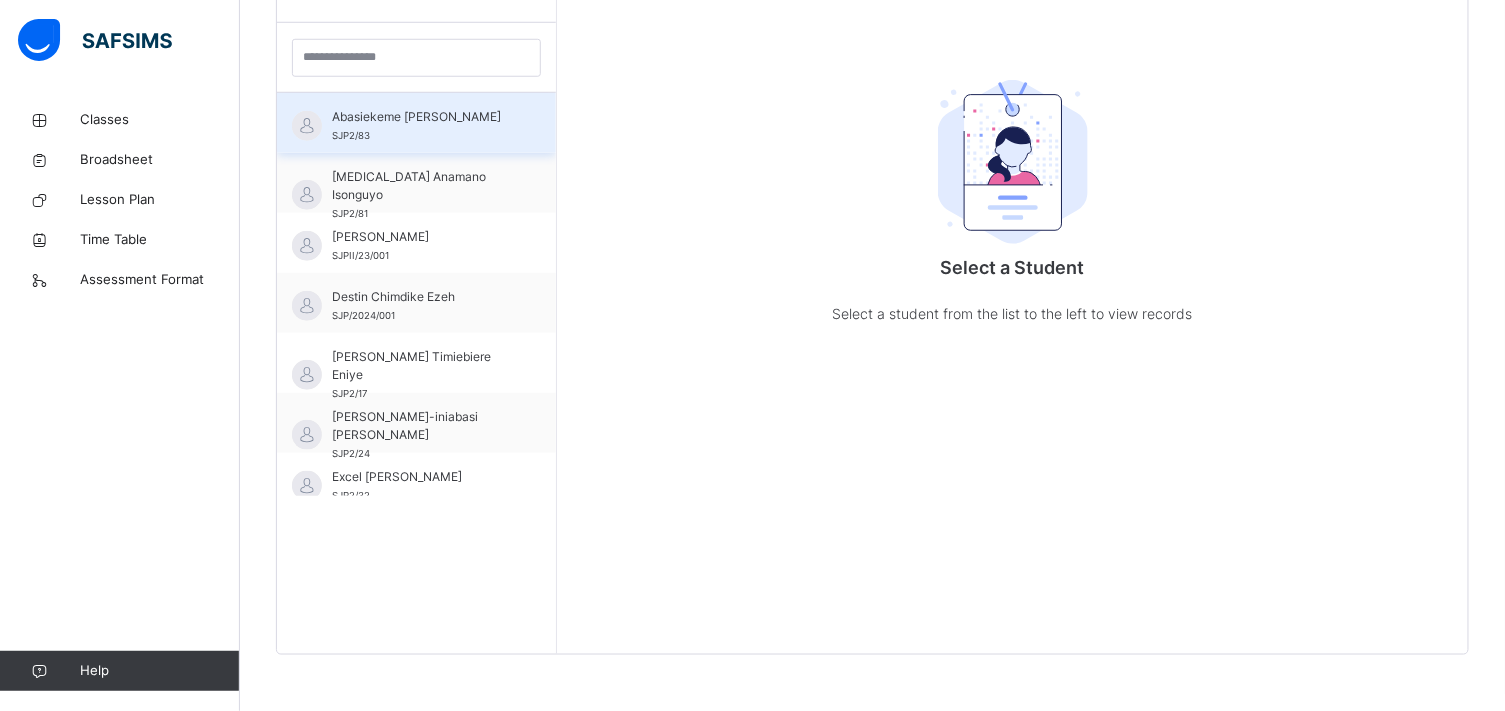 click on "Abasiekeme [PERSON_NAME]" at bounding box center (421, 117) 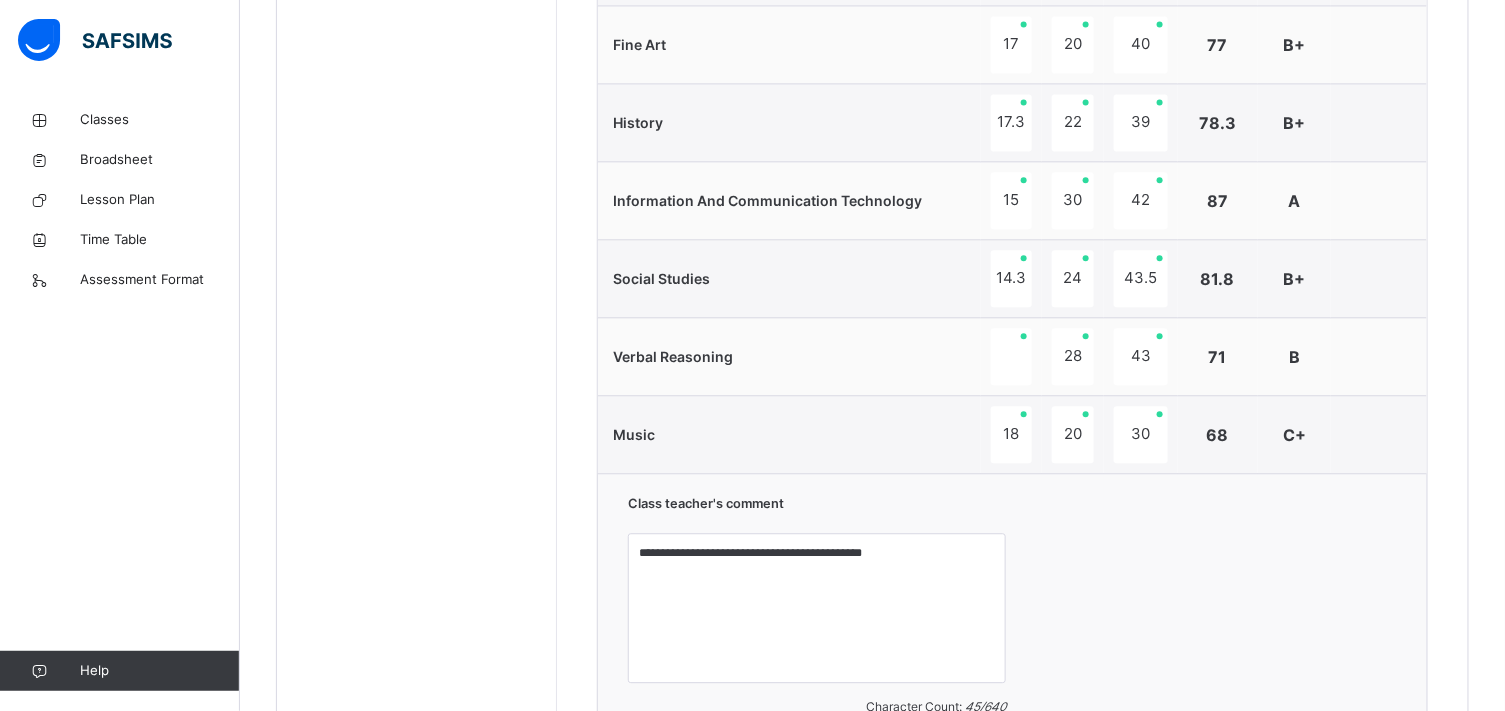 scroll, scrollTop: 1555, scrollLeft: 0, axis: vertical 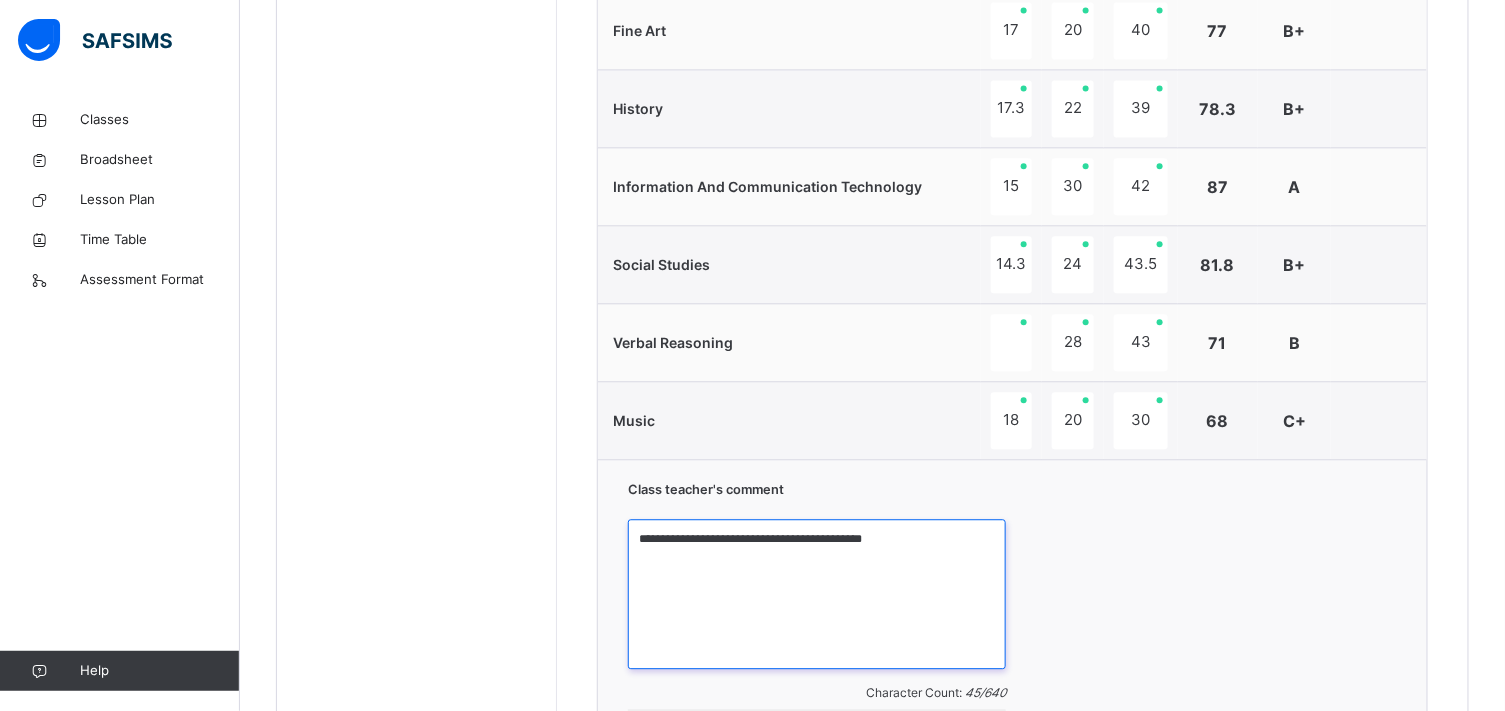 click on "**********" at bounding box center (817, 594) 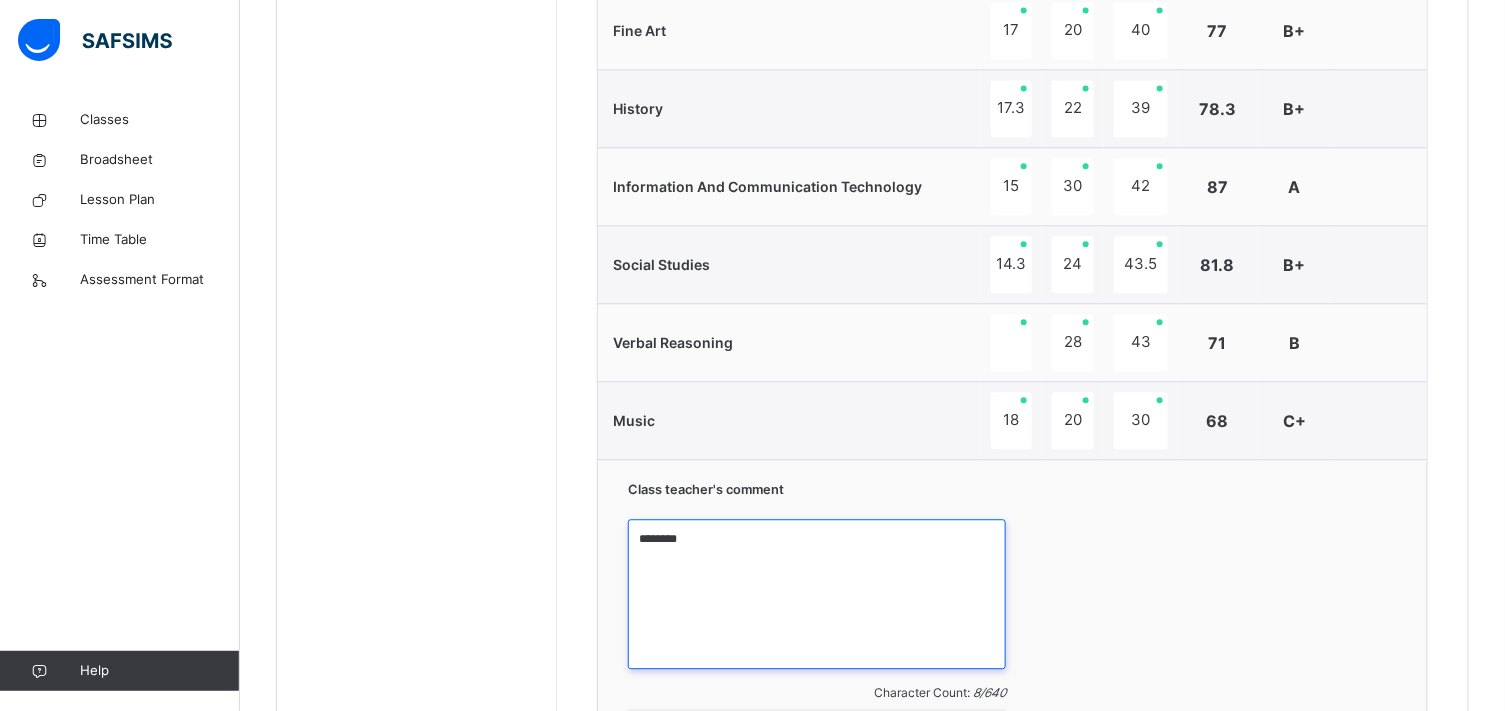 click on "********" at bounding box center (817, 594) 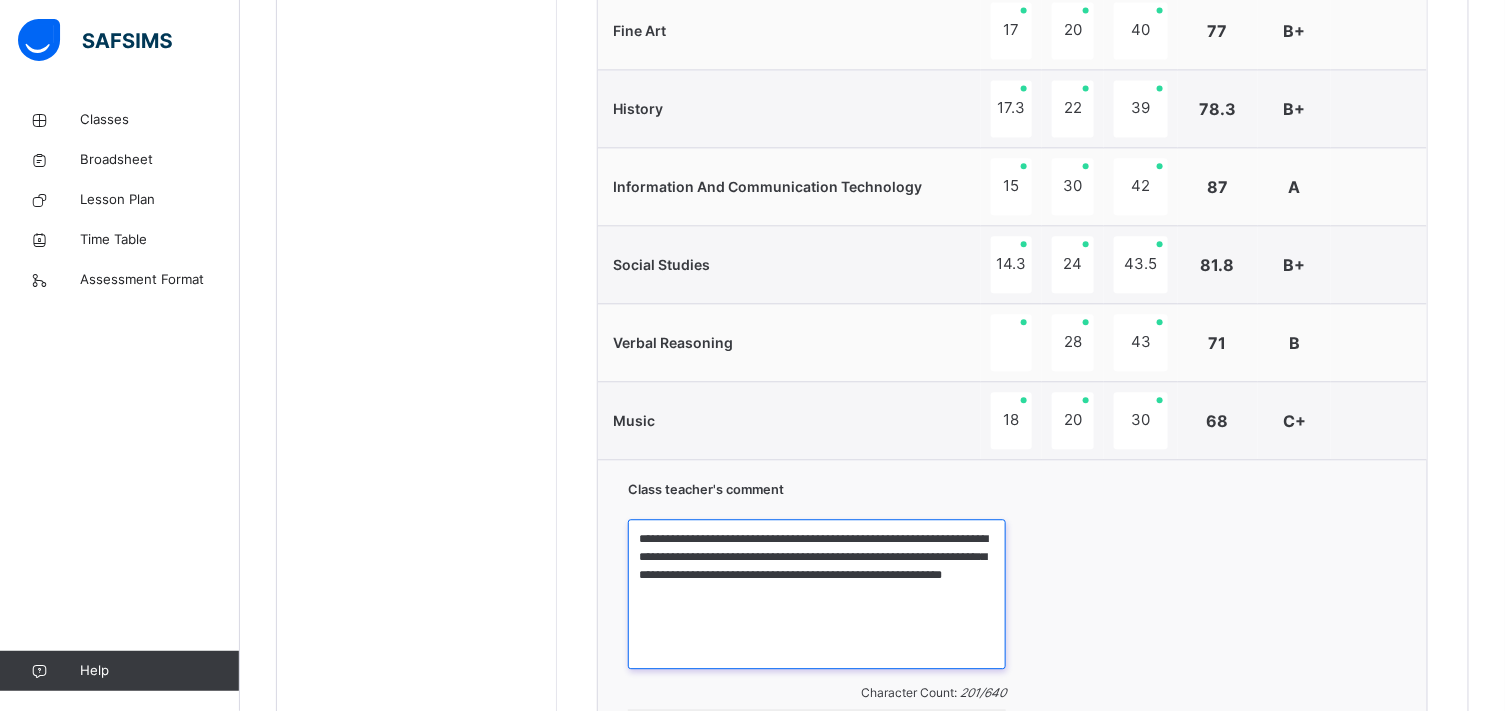 click on "**********" at bounding box center [817, 594] 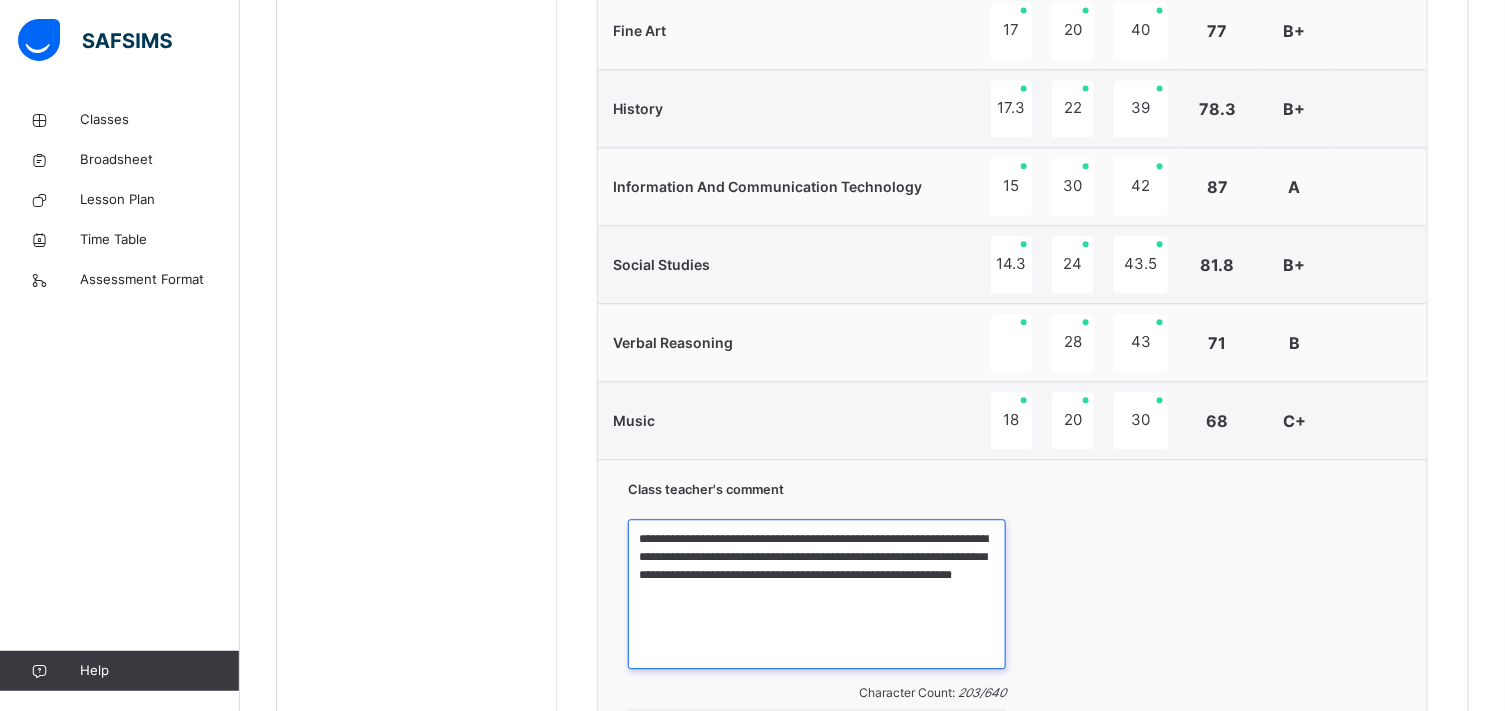 click on "**********" at bounding box center (817, 594) 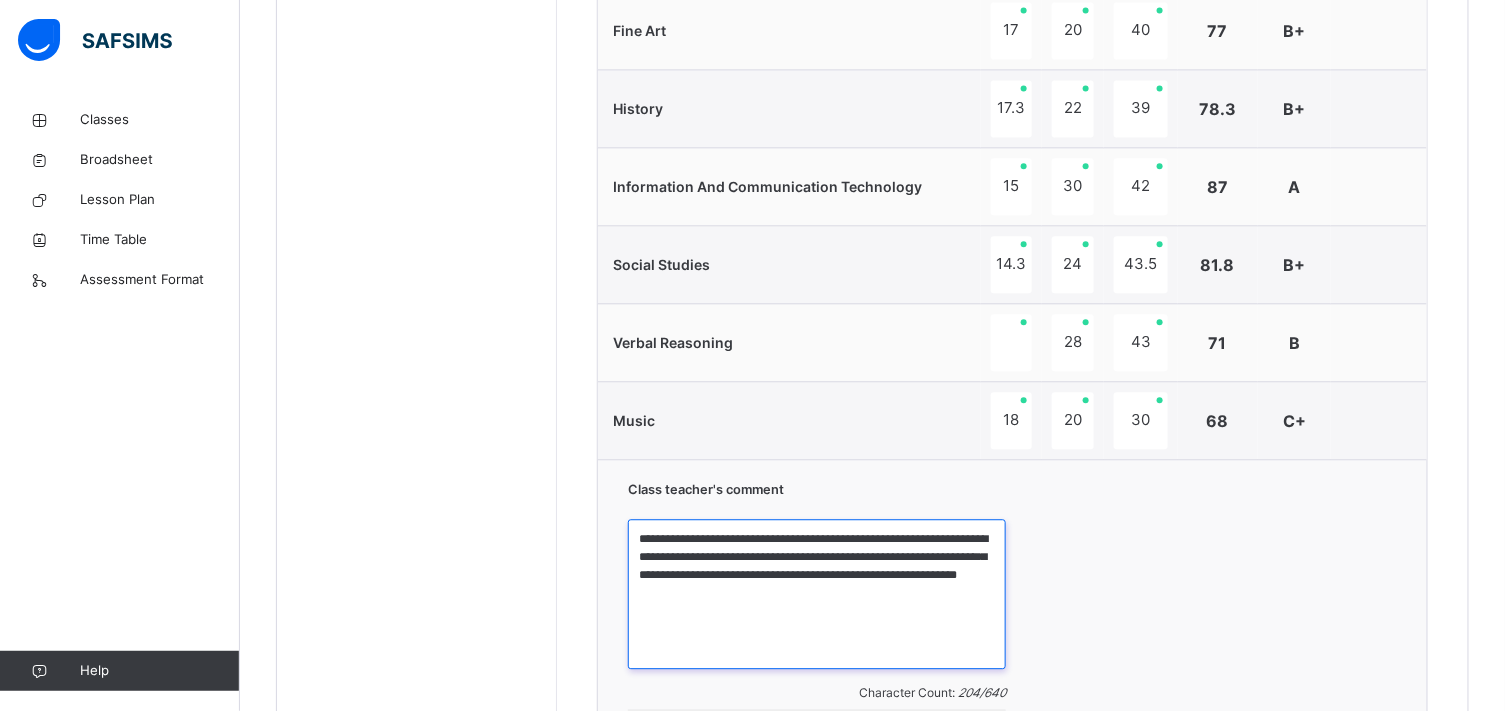 drag, startPoint x: 833, startPoint y: 562, endPoint x: 994, endPoint y: 644, distance: 180.67928 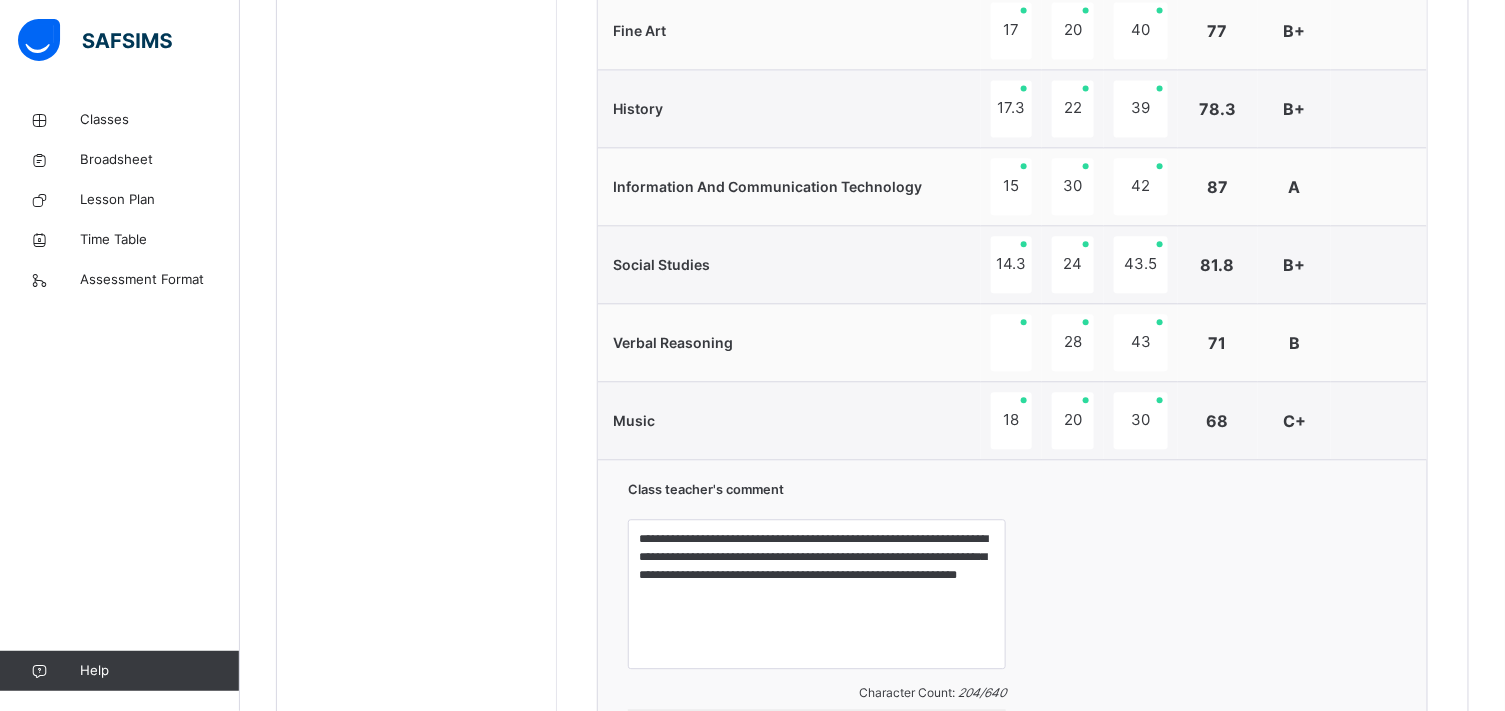 click on "**********" at bounding box center [1012, 624] 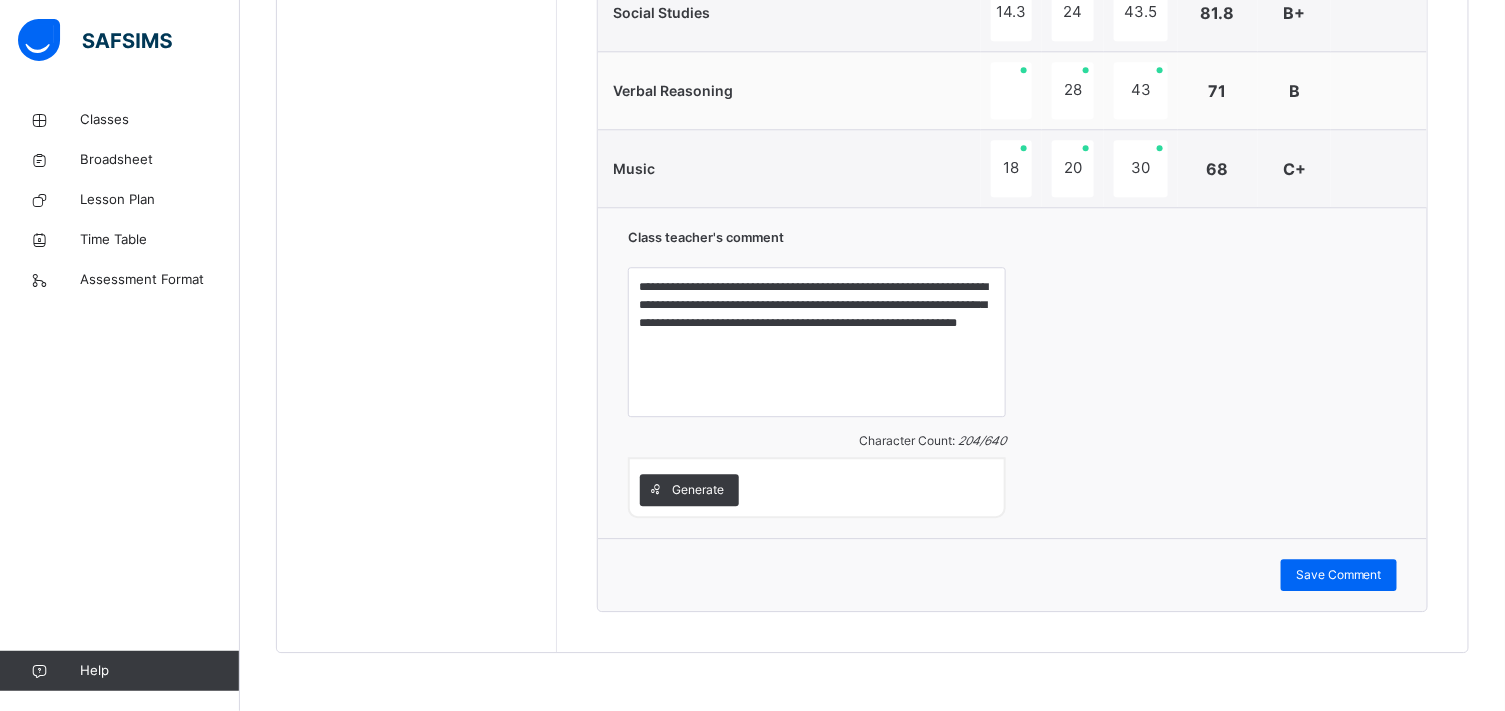 scroll, scrollTop: 1811, scrollLeft: 0, axis: vertical 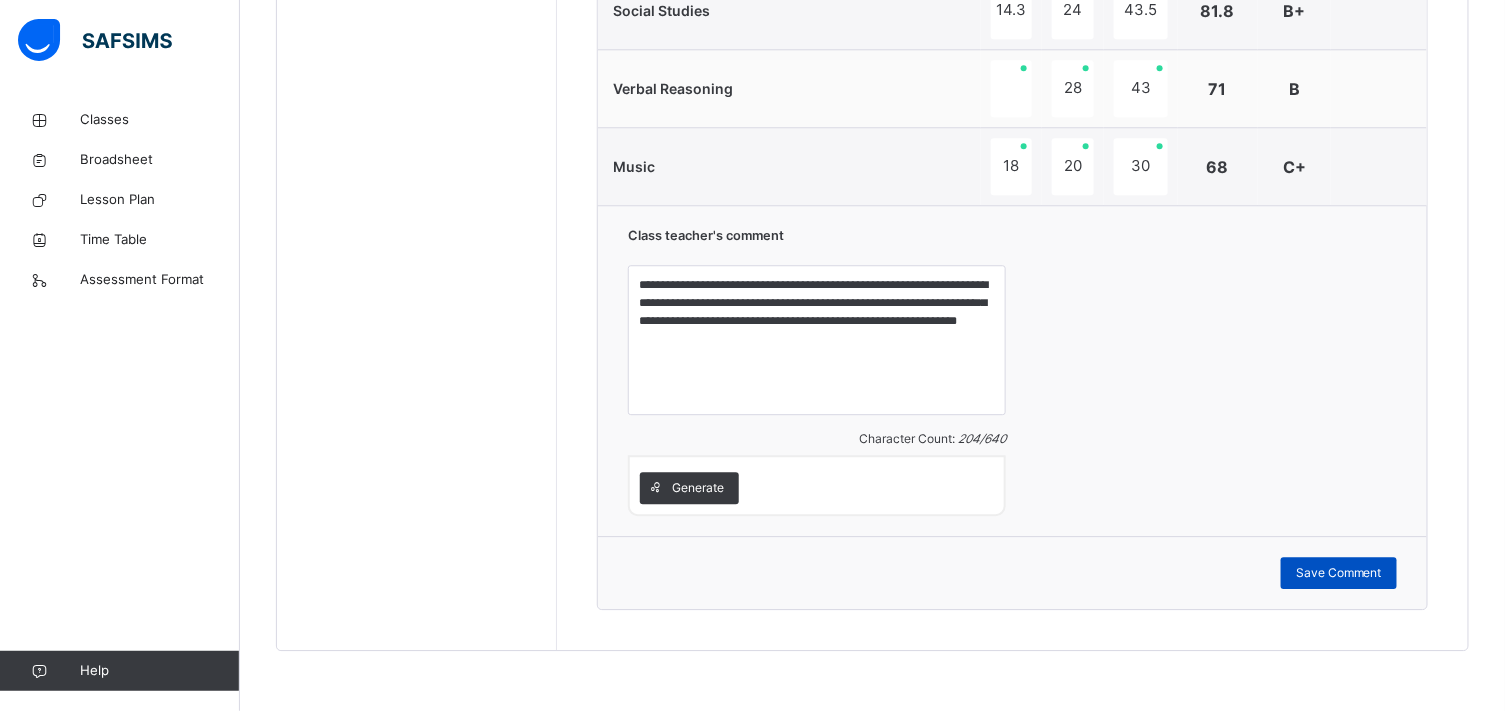 click on "Save Comment" at bounding box center [1339, 573] 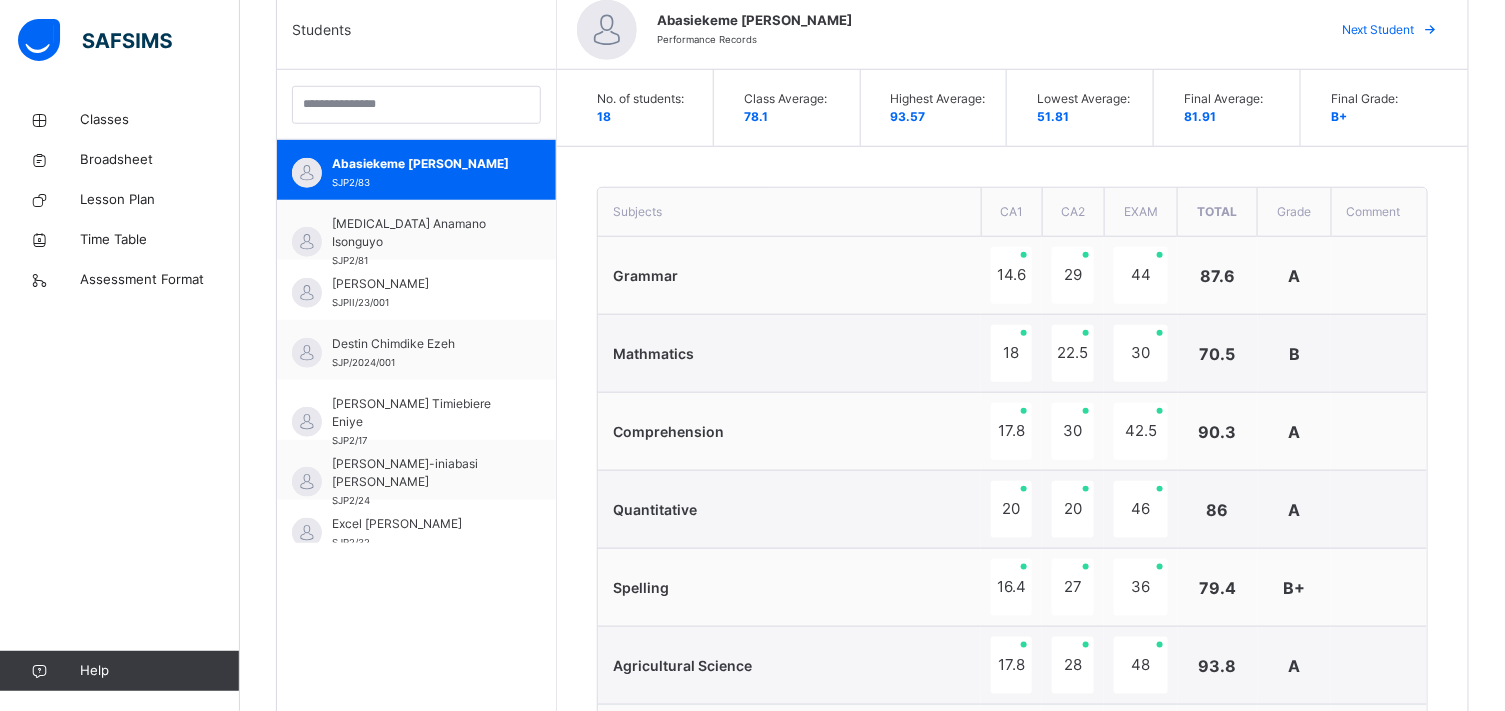 scroll, scrollTop: 522, scrollLeft: 0, axis: vertical 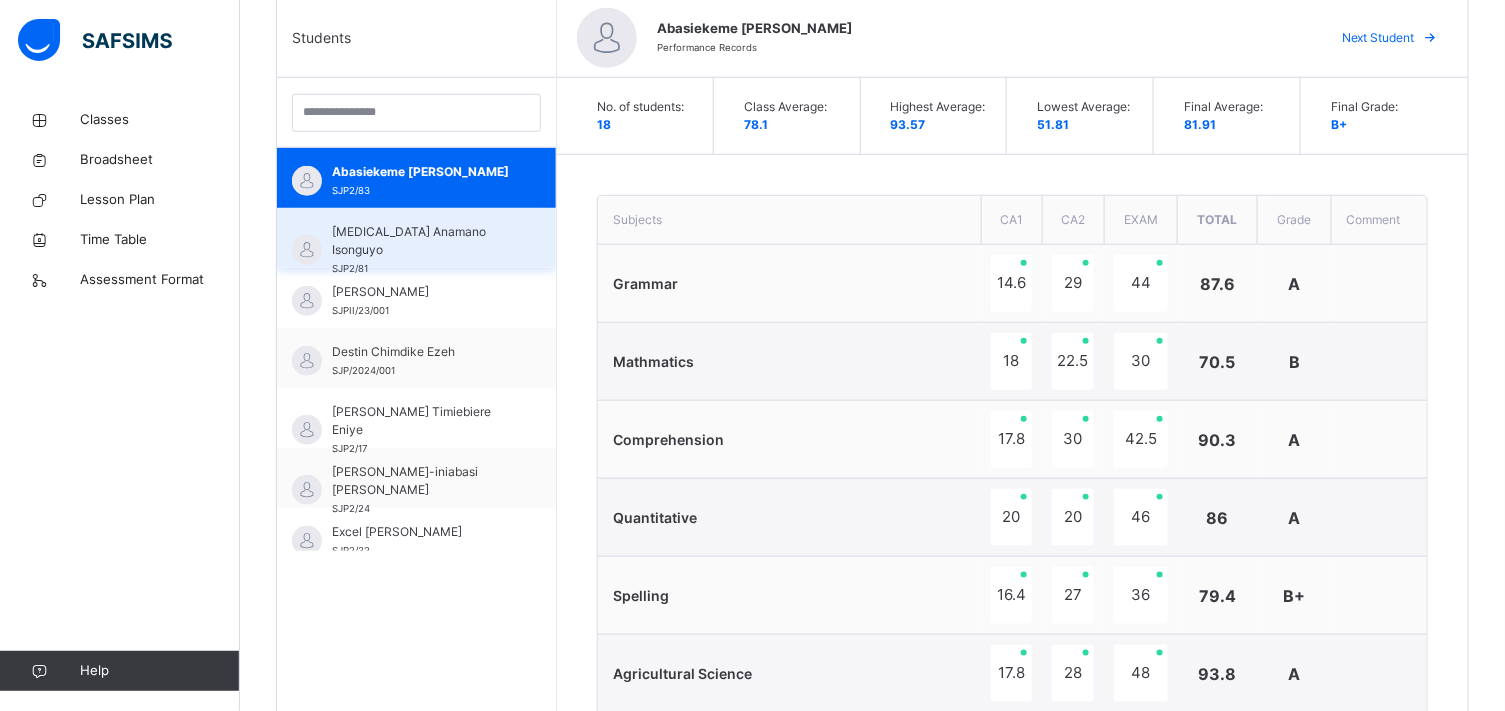 click on "SJP2/81" at bounding box center [350, 268] 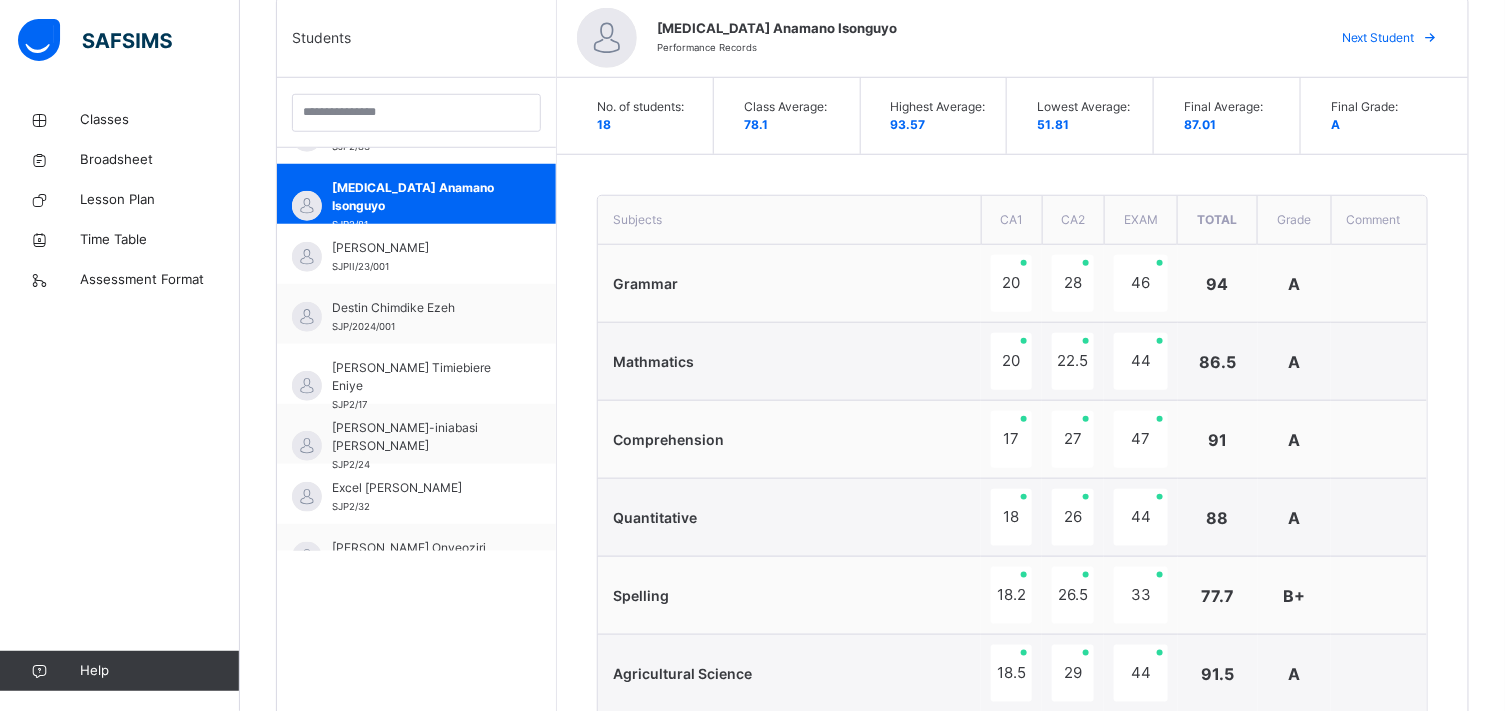 scroll, scrollTop: 177, scrollLeft: 0, axis: vertical 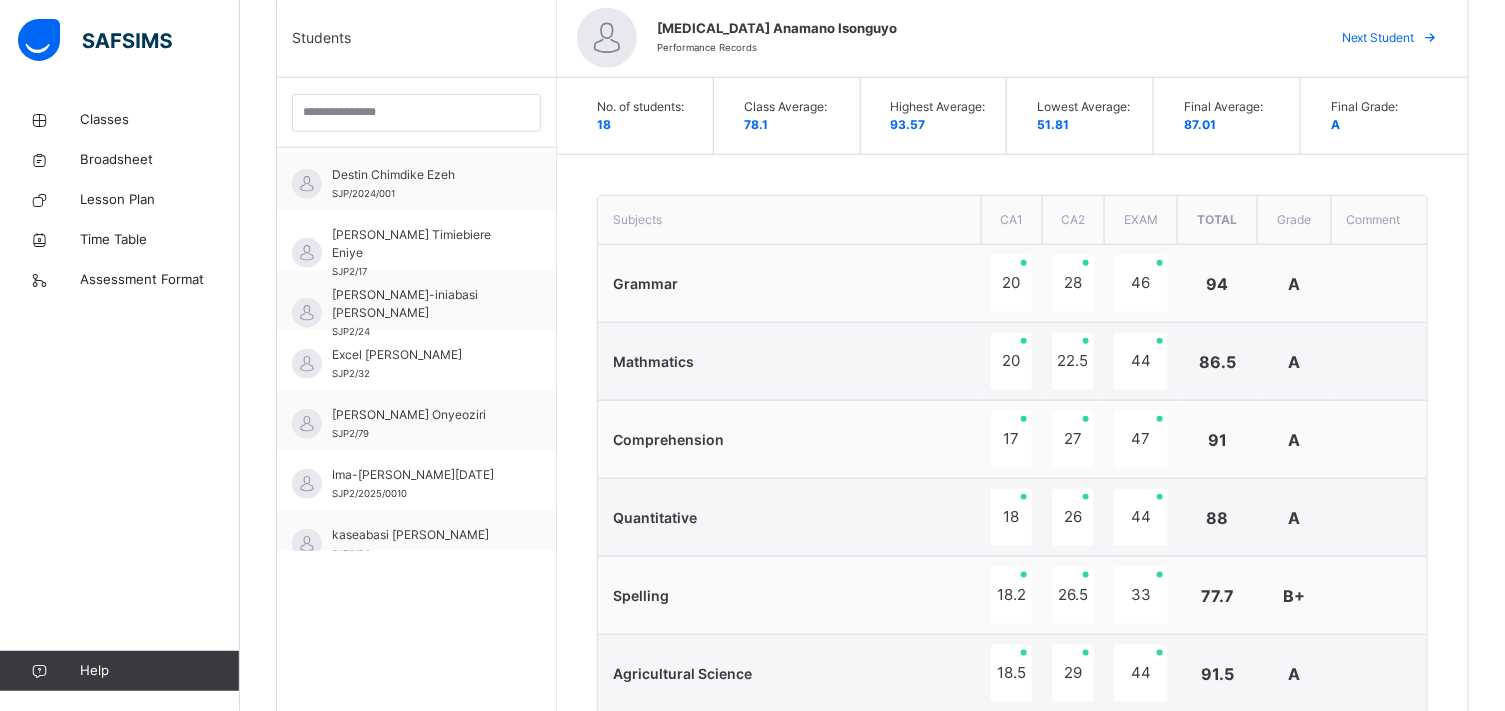 click at bounding box center (1379, 596) 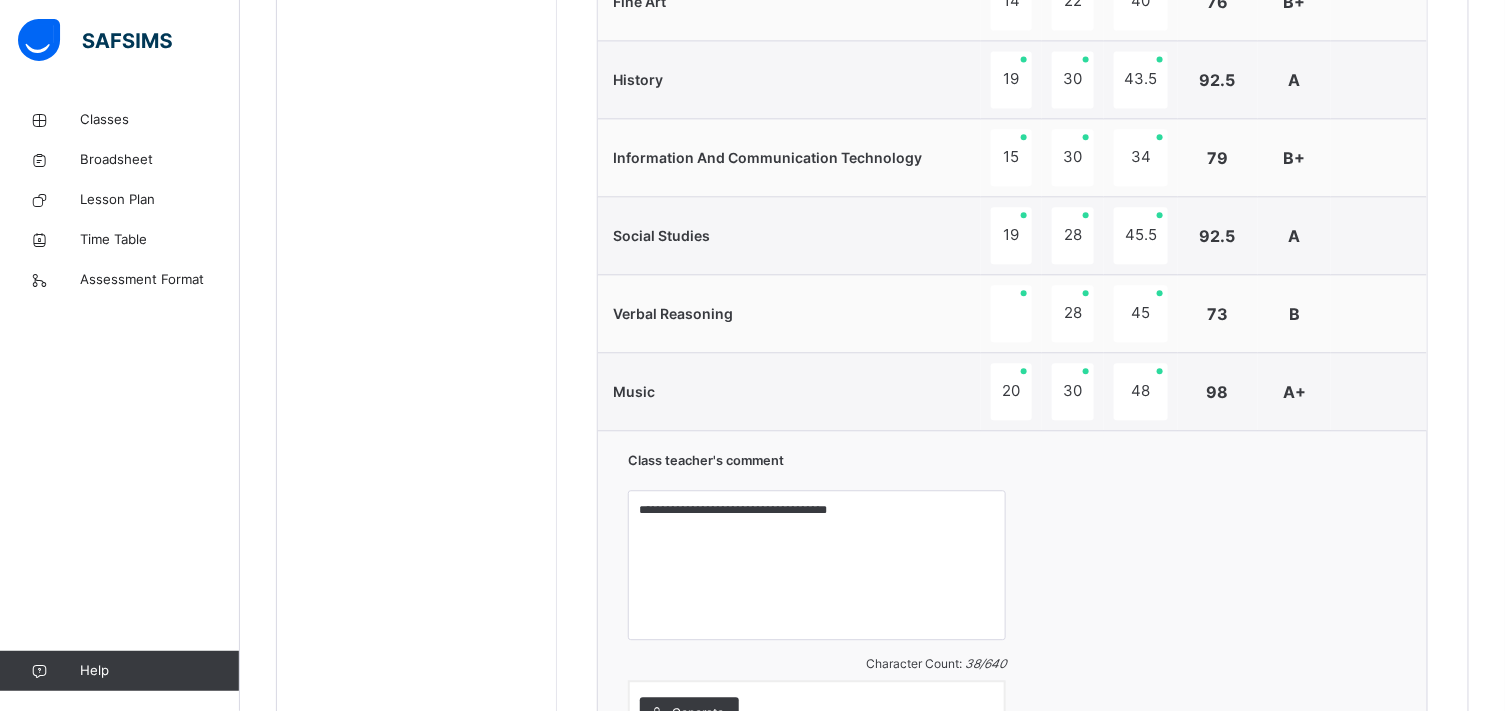 scroll, scrollTop: 1588, scrollLeft: 0, axis: vertical 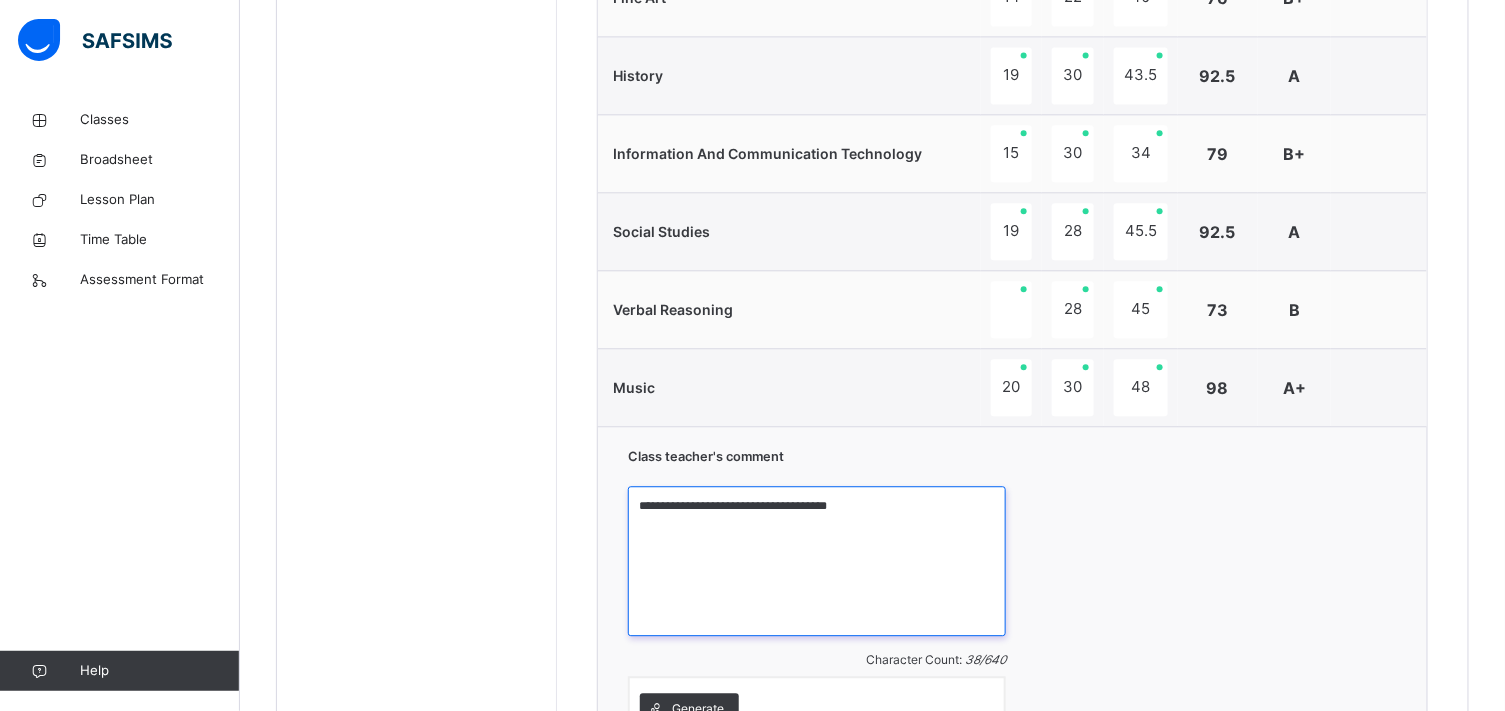 click on "**********" at bounding box center [817, 561] 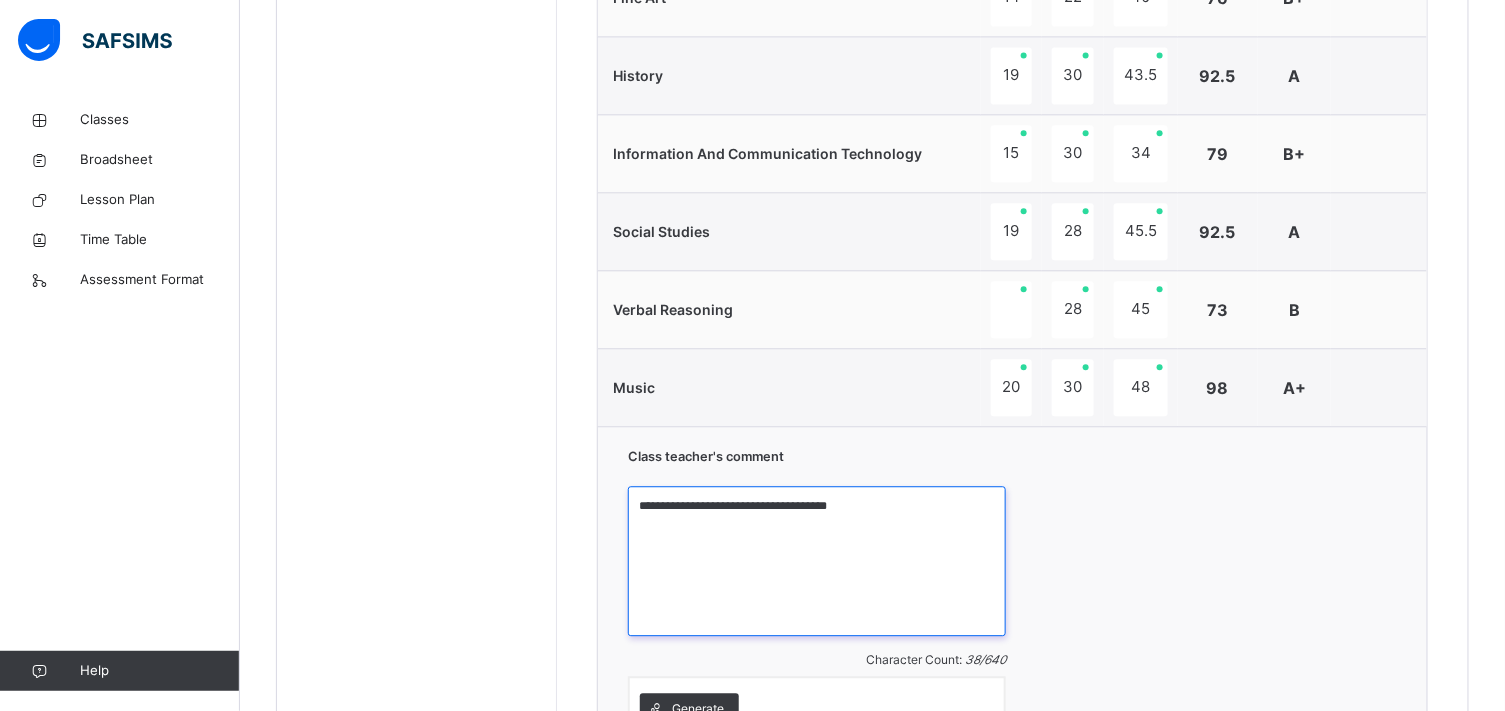 click on "**********" at bounding box center [817, 561] 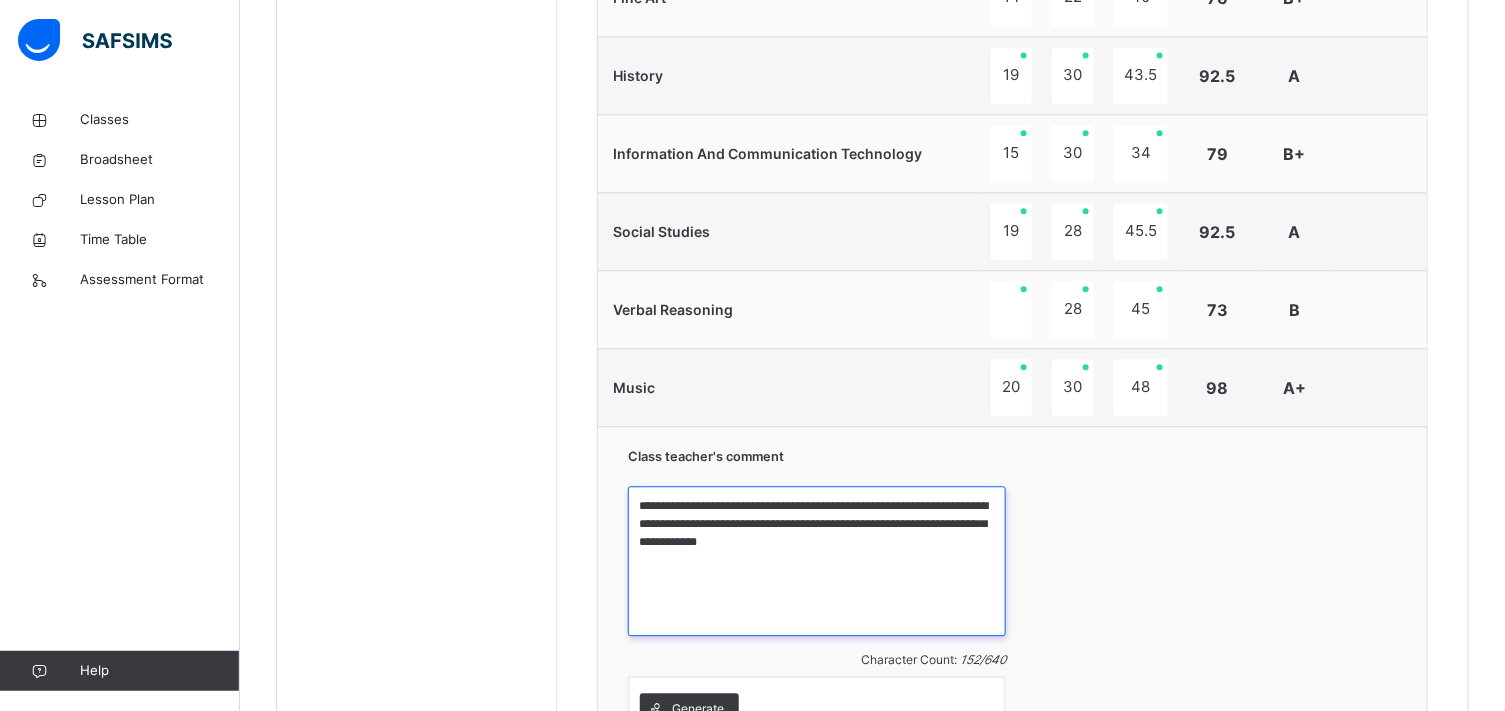 click on "**********" at bounding box center (817, 561) 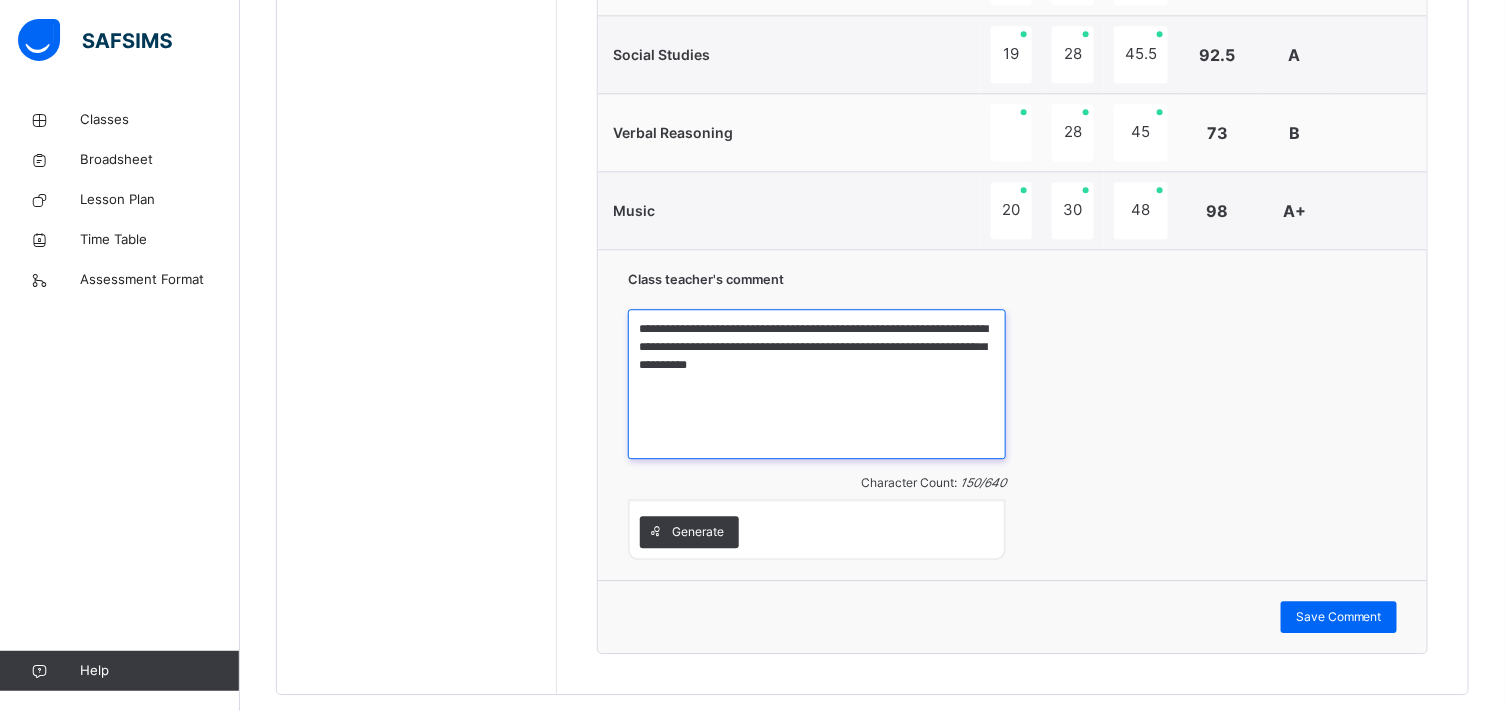 scroll, scrollTop: 1811, scrollLeft: 0, axis: vertical 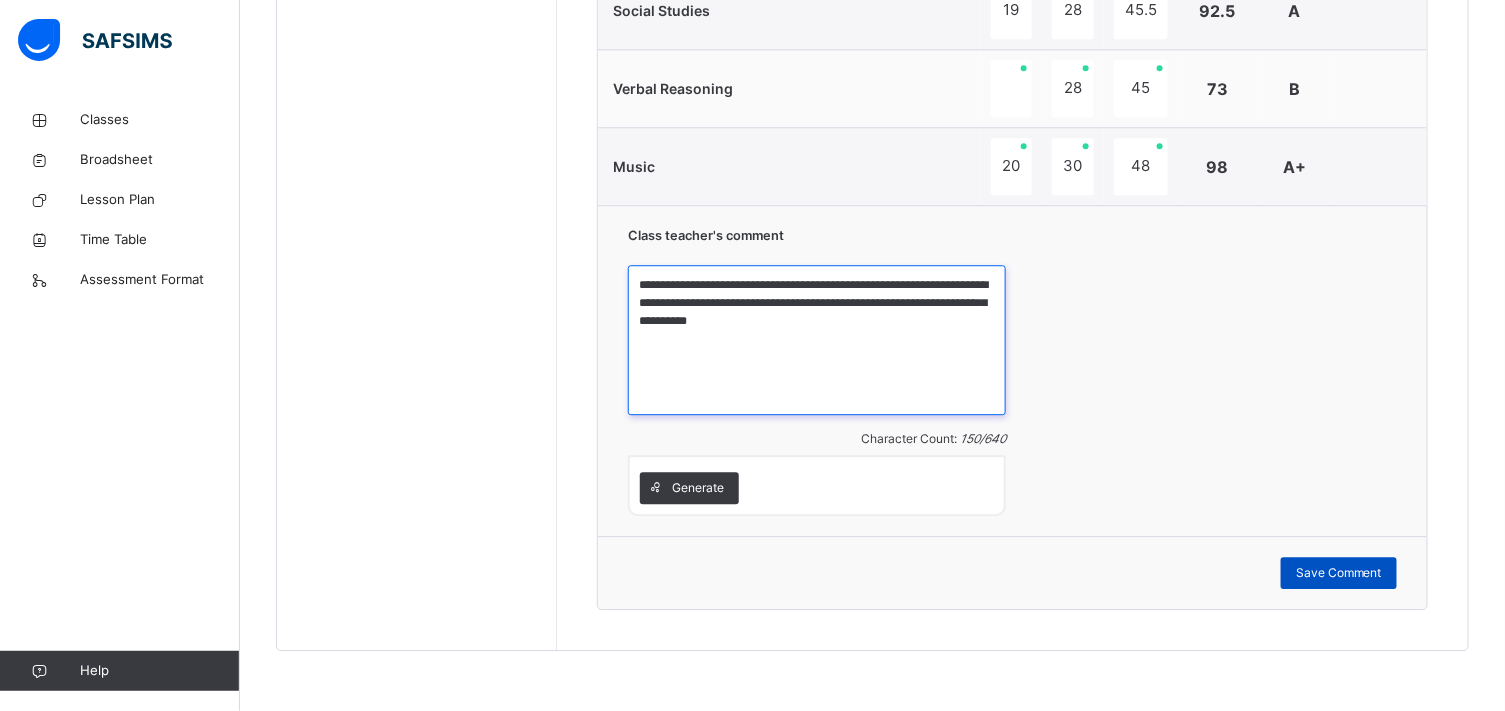 type on "**********" 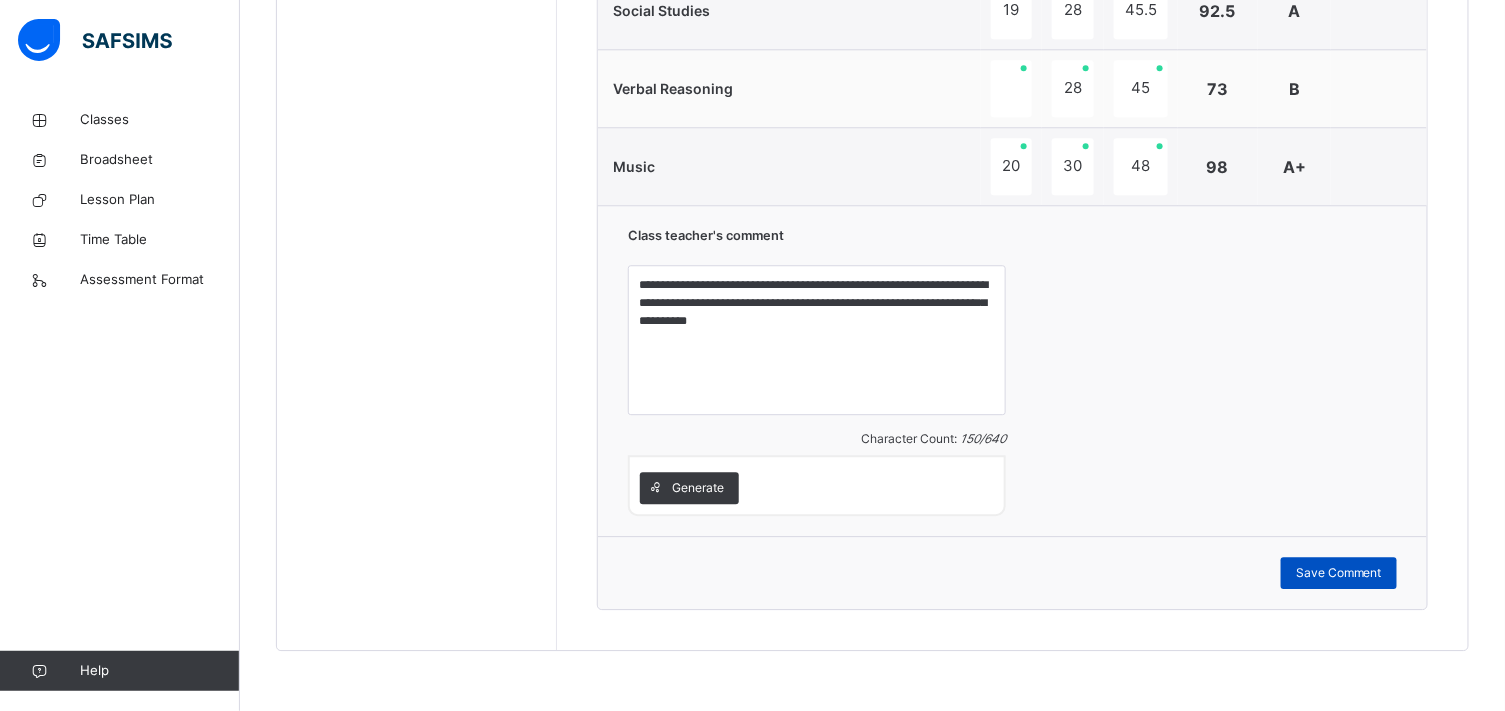 click on "Save Comment" at bounding box center [1339, 573] 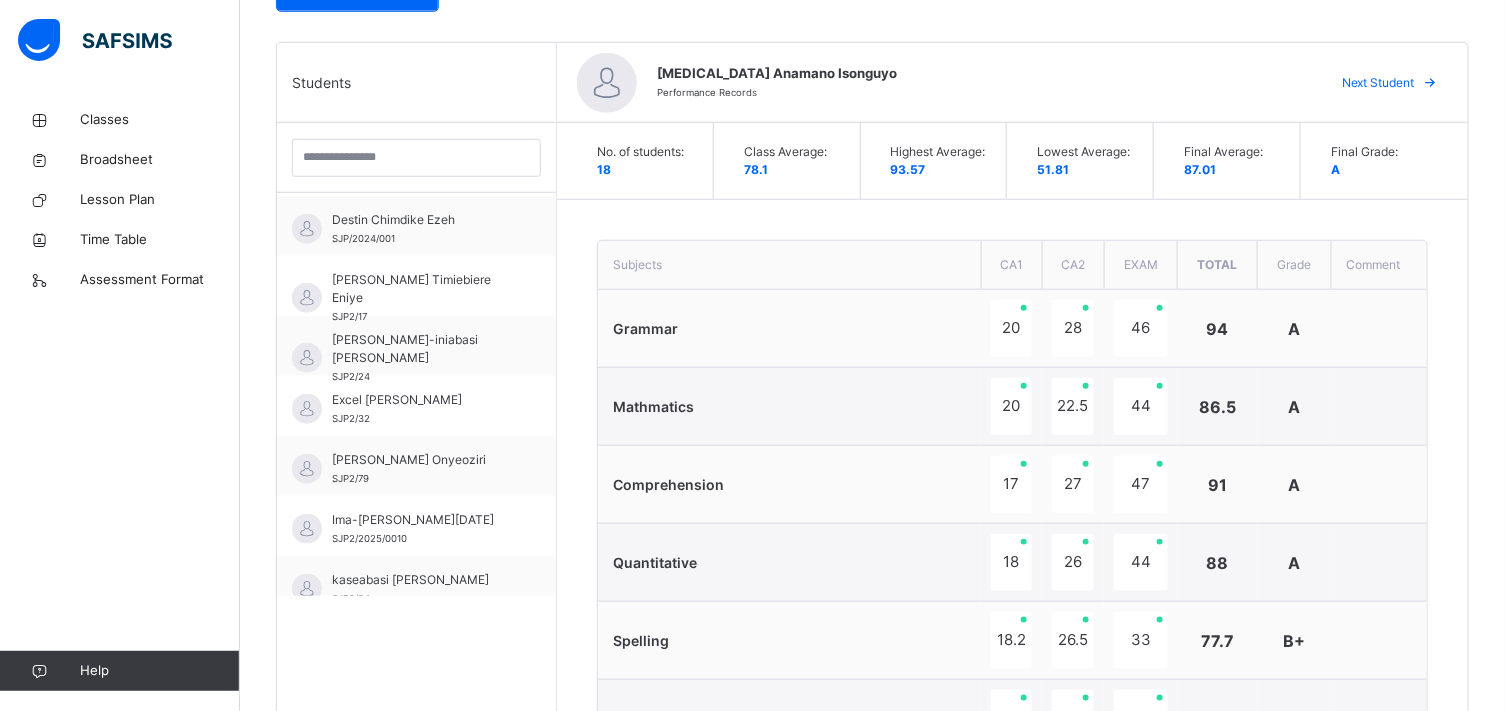 scroll, scrollTop: 433, scrollLeft: 0, axis: vertical 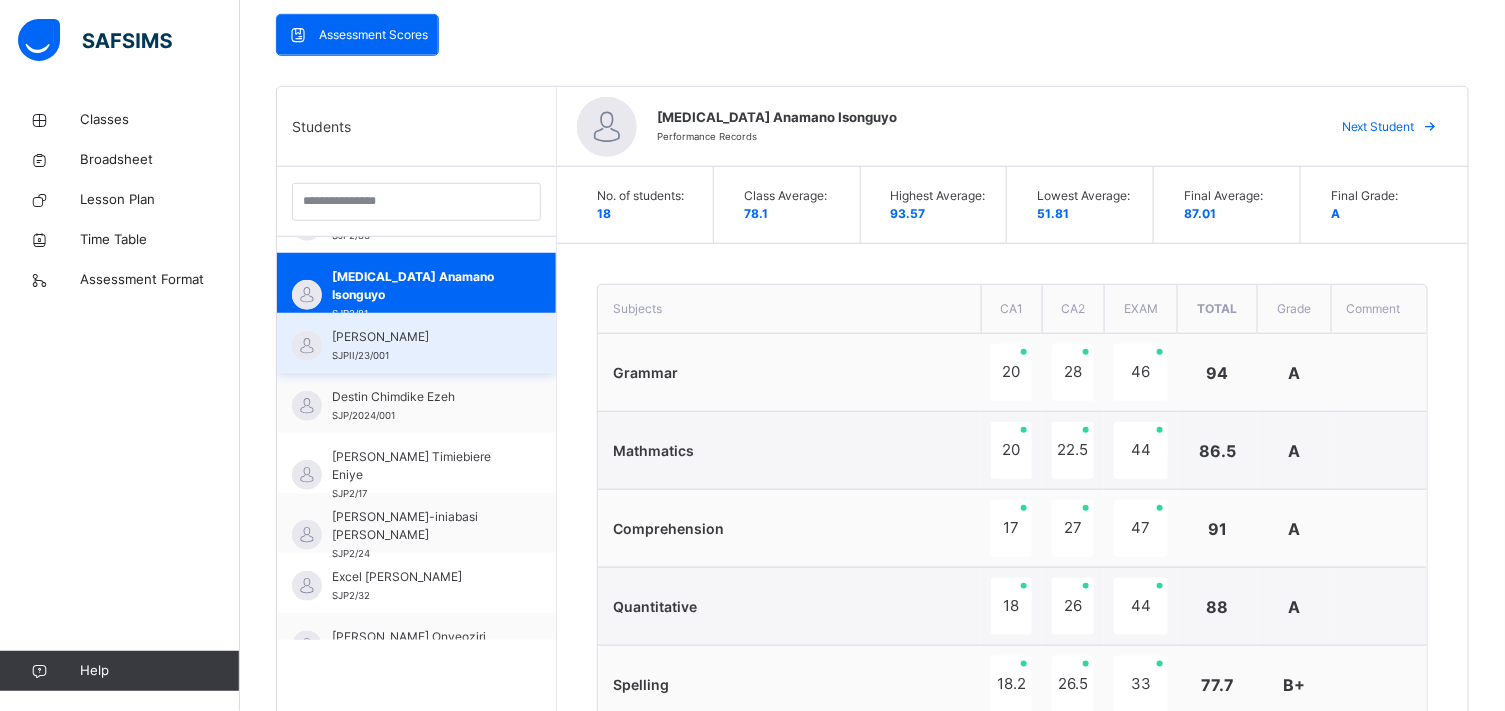 click on "[PERSON_NAME]" at bounding box center [421, 337] 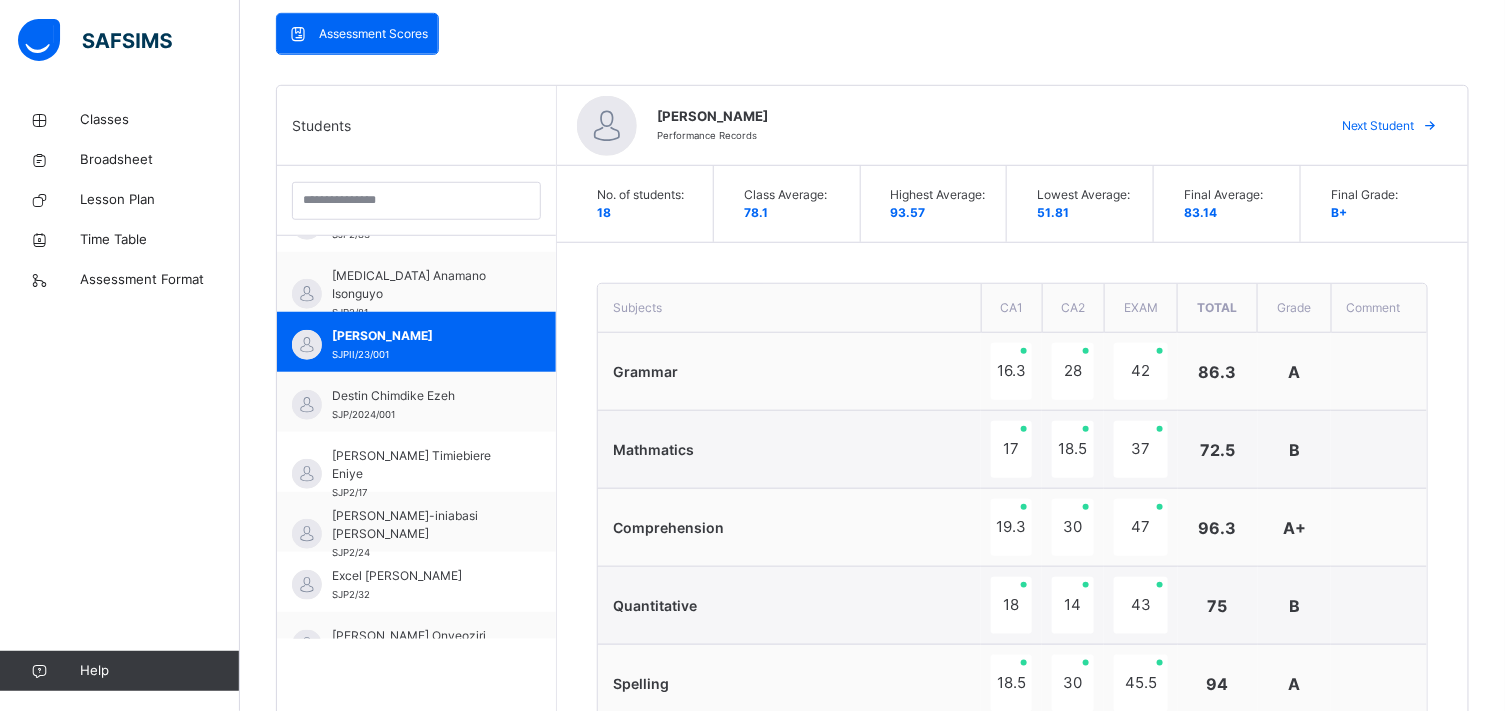 scroll, scrollTop: 426, scrollLeft: 0, axis: vertical 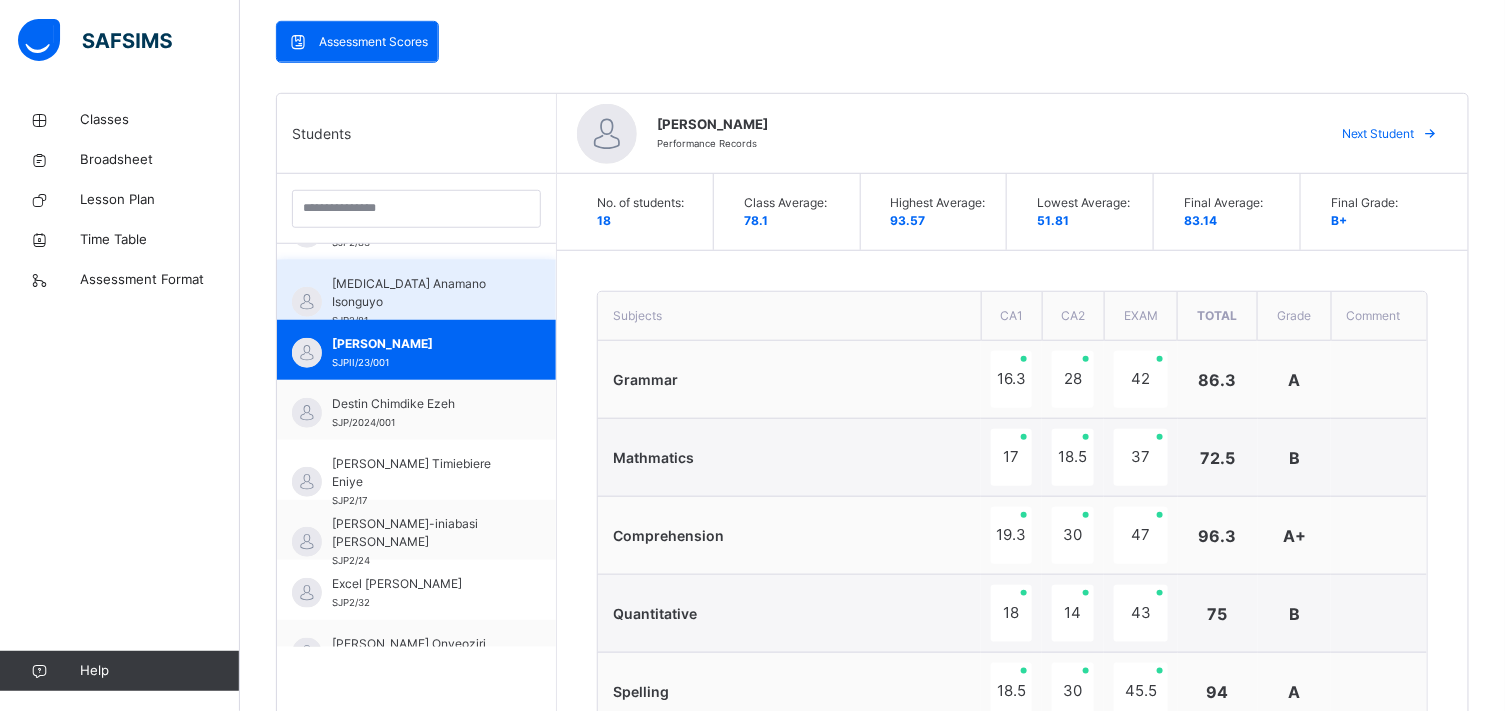 click on "[MEDICAL_DATA] Anamano Isonguyo" at bounding box center [421, 293] 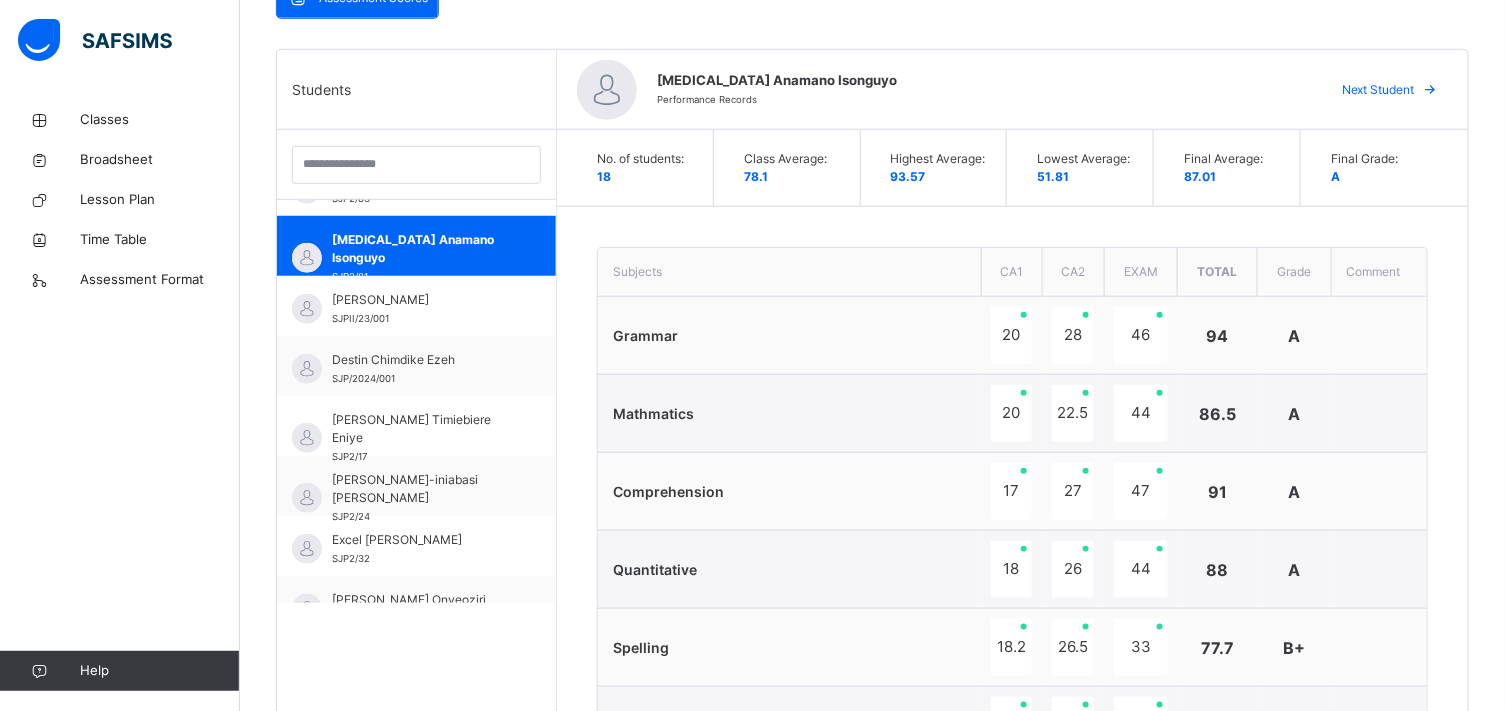 scroll, scrollTop: 426, scrollLeft: 0, axis: vertical 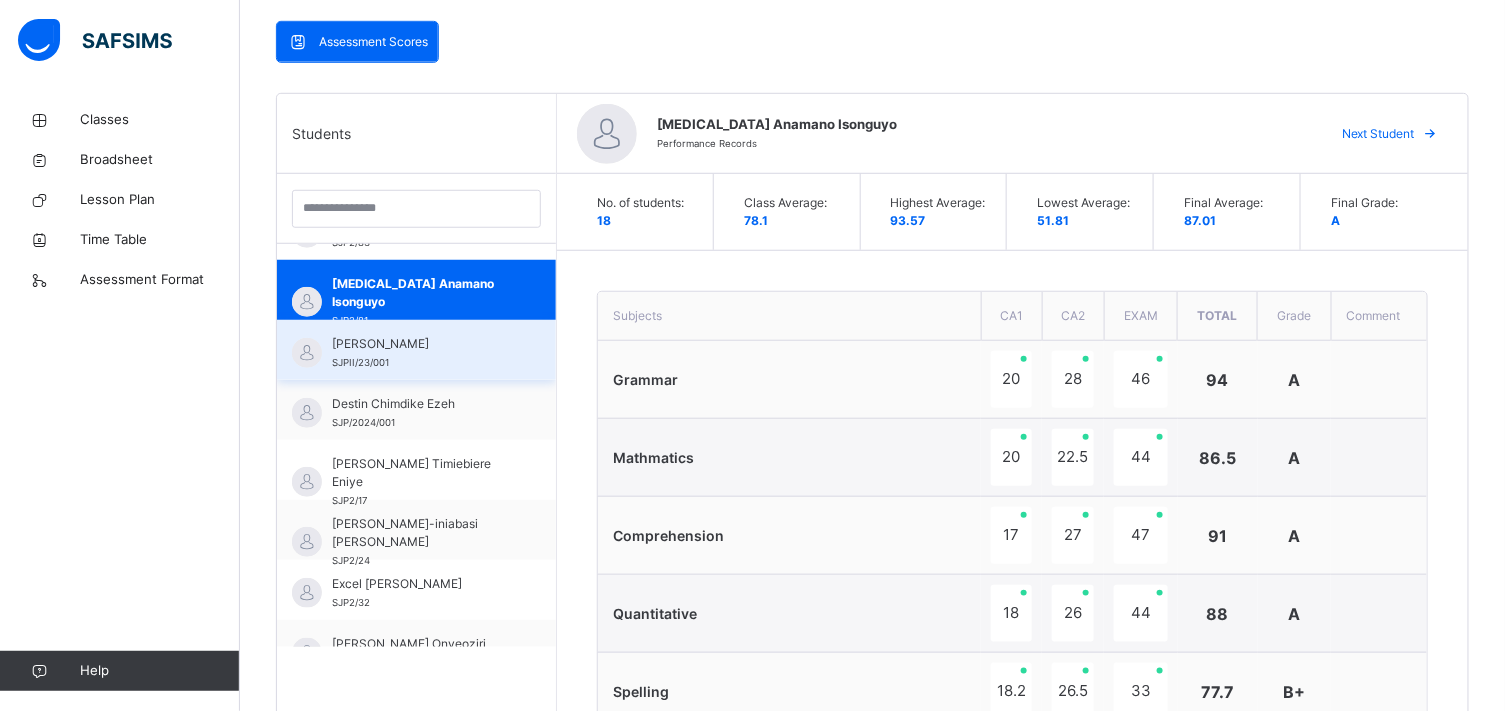 click on "[PERSON_NAME]" at bounding box center [421, 344] 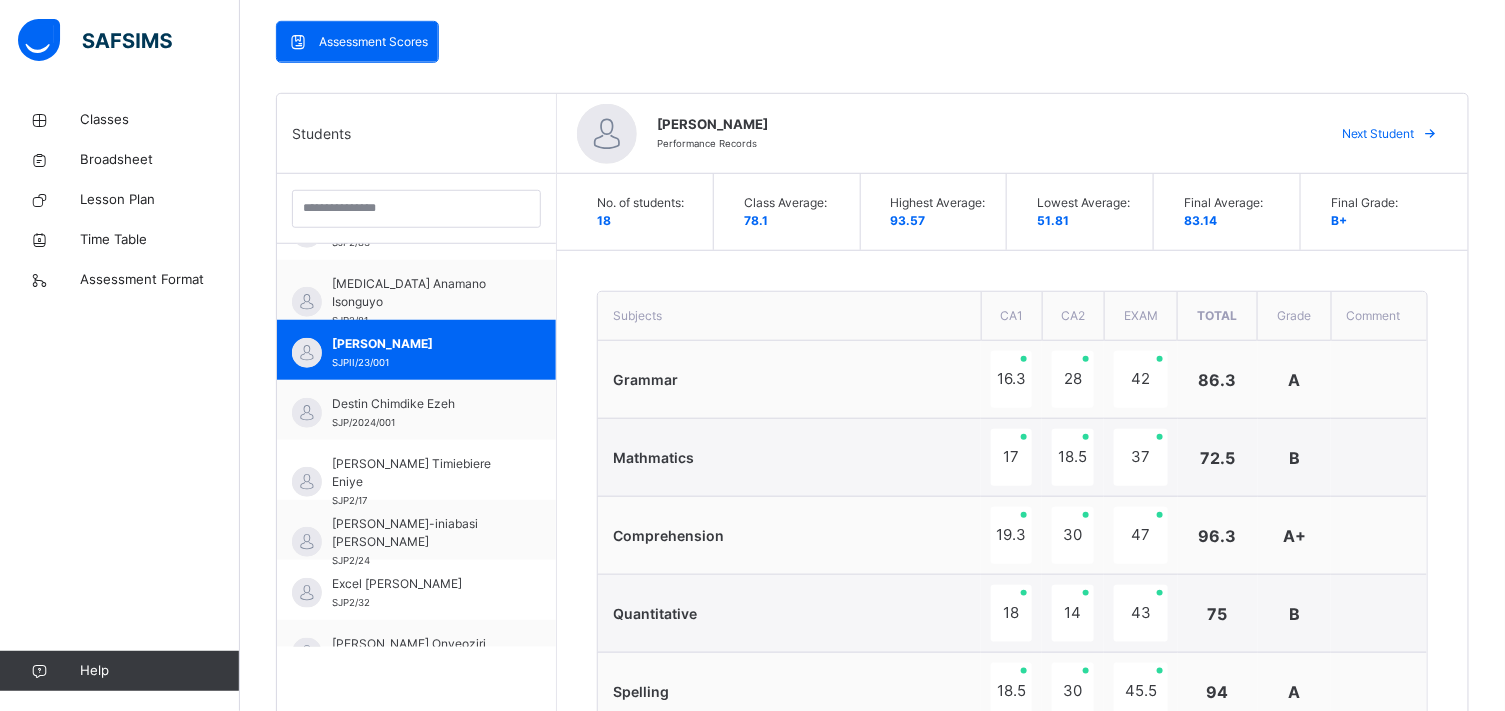 click on "B" at bounding box center (1294, 614) 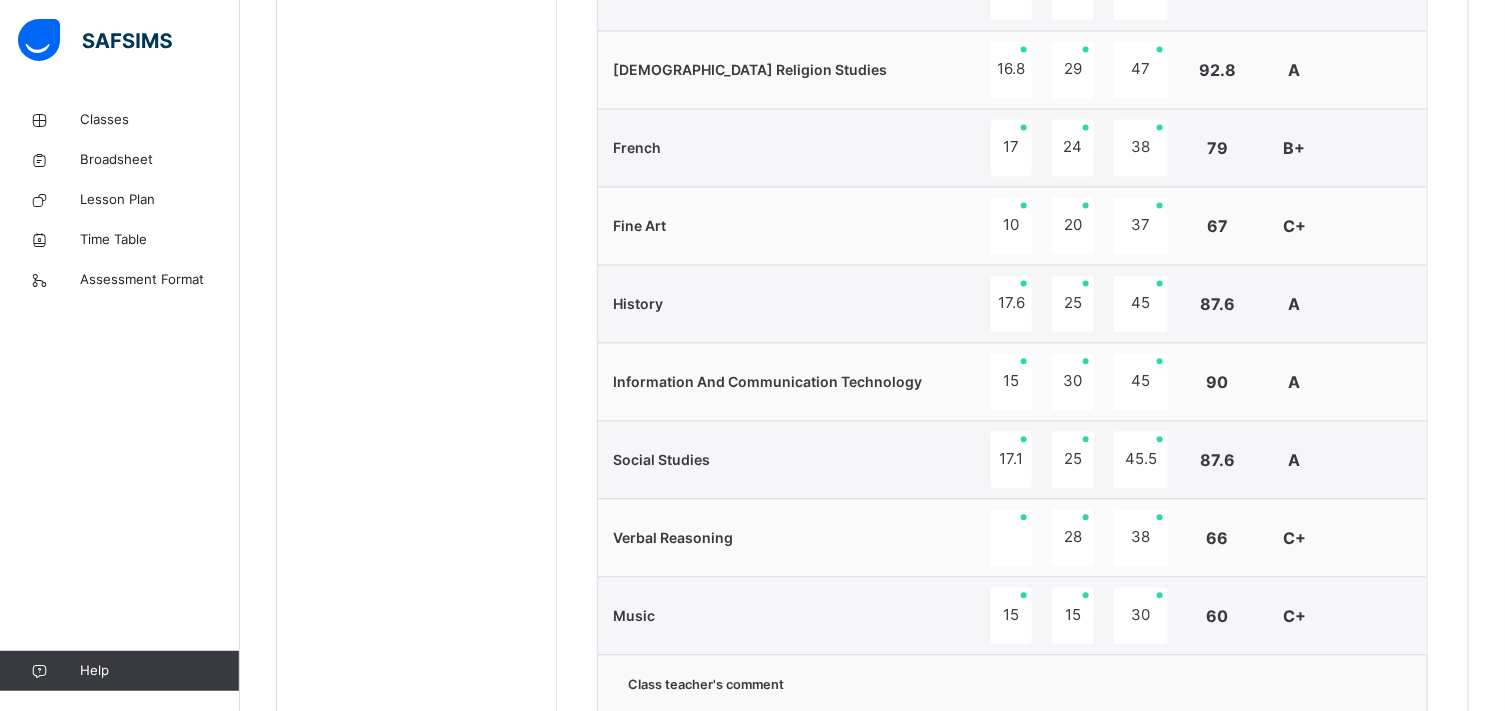 scroll, scrollTop: 1404, scrollLeft: 0, axis: vertical 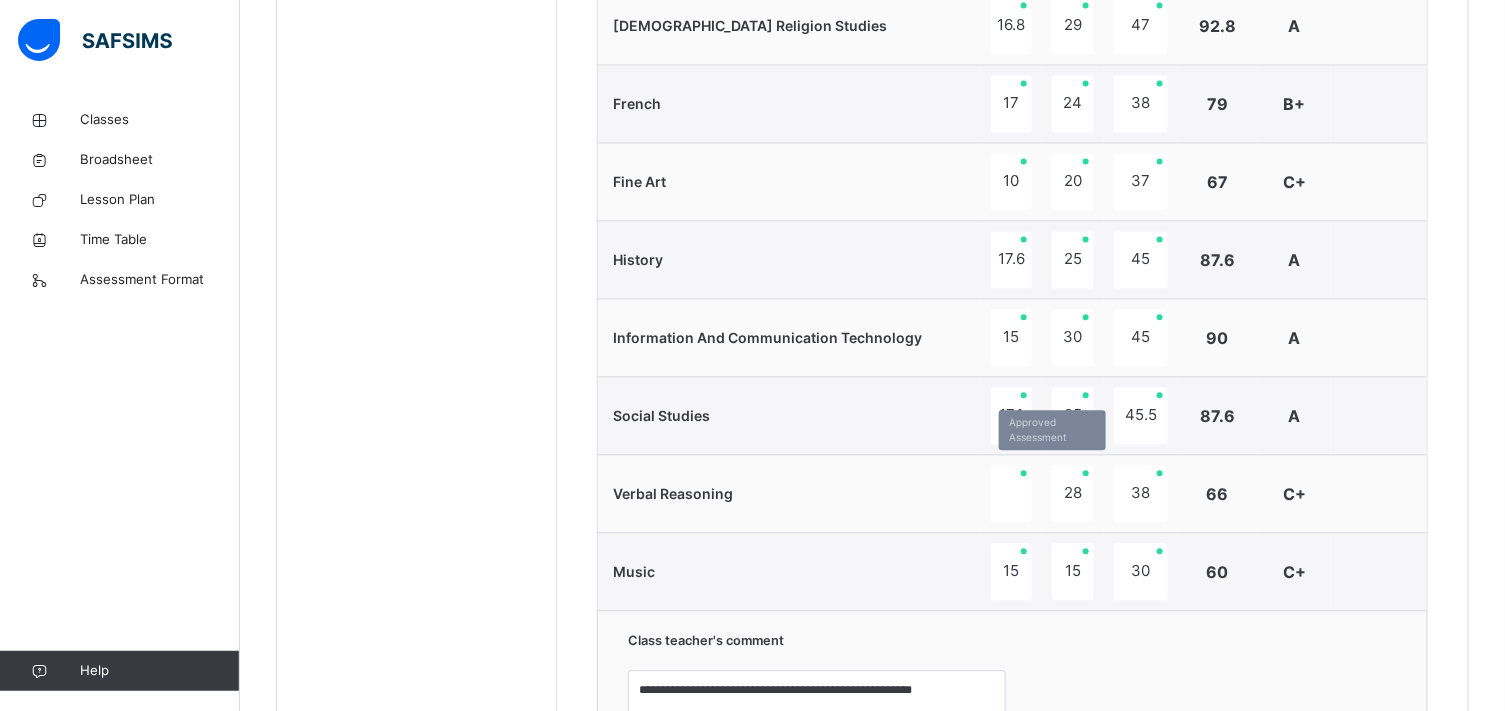 click at bounding box center [1011, 493] 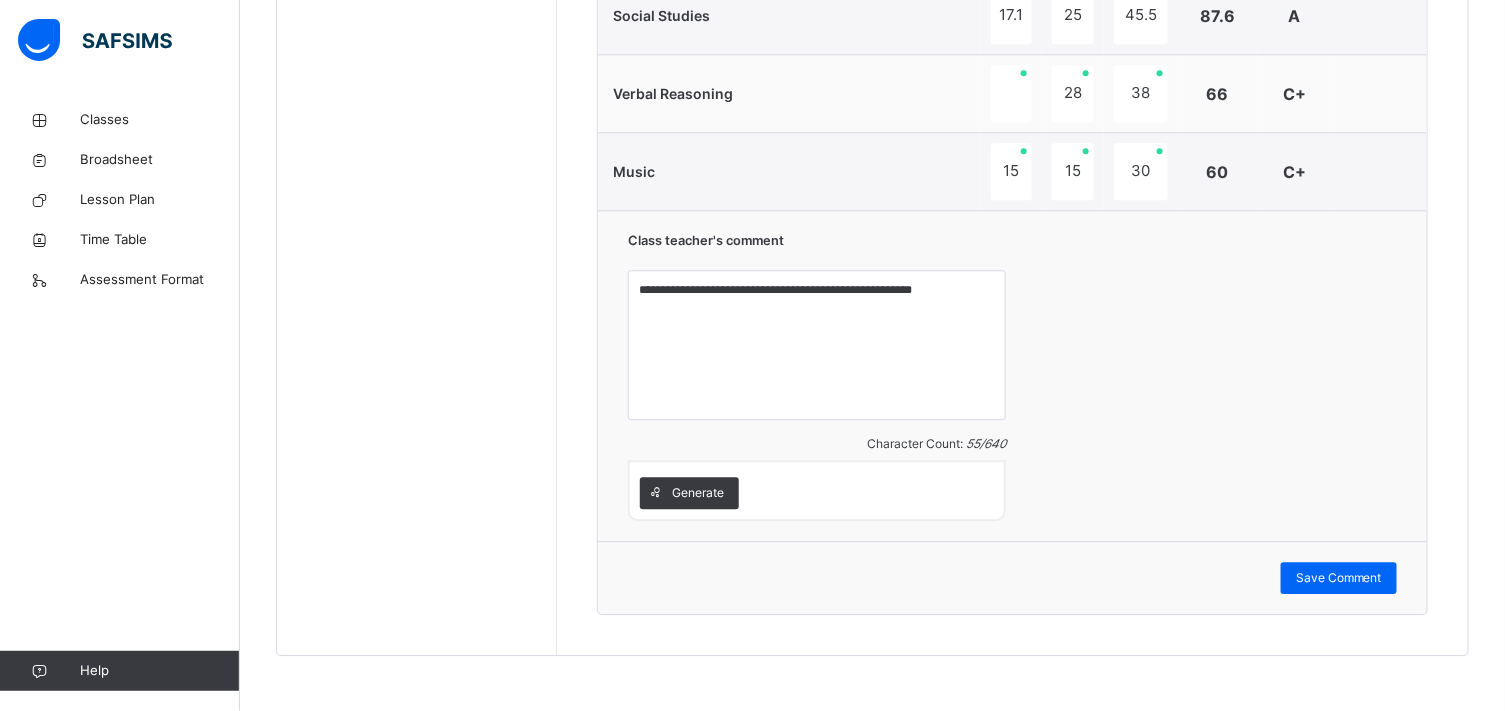 scroll, scrollTop: 1811, scrollLeft: 0, axis: vertical 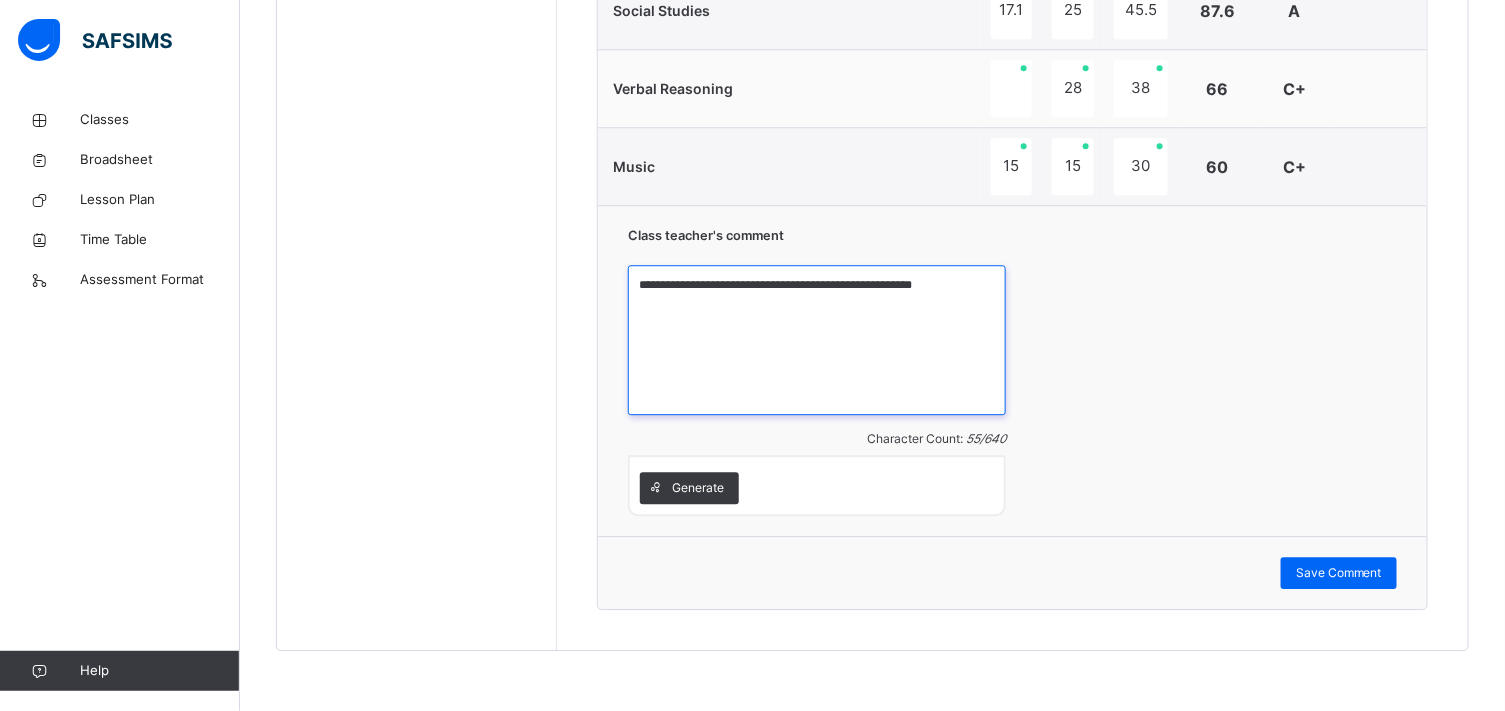 click on "**********" at bounding box center (817, 340) 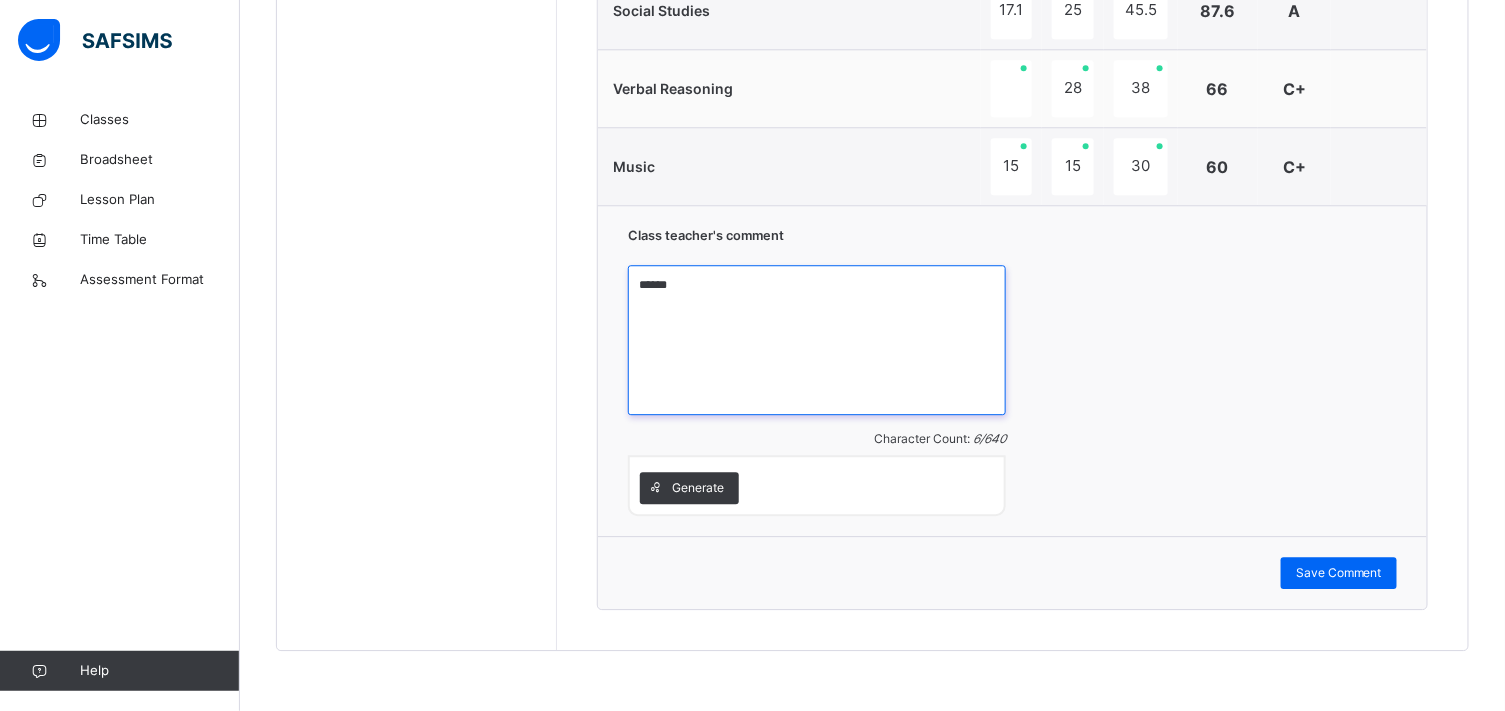 click on "******" at bounding box center (817, 340) 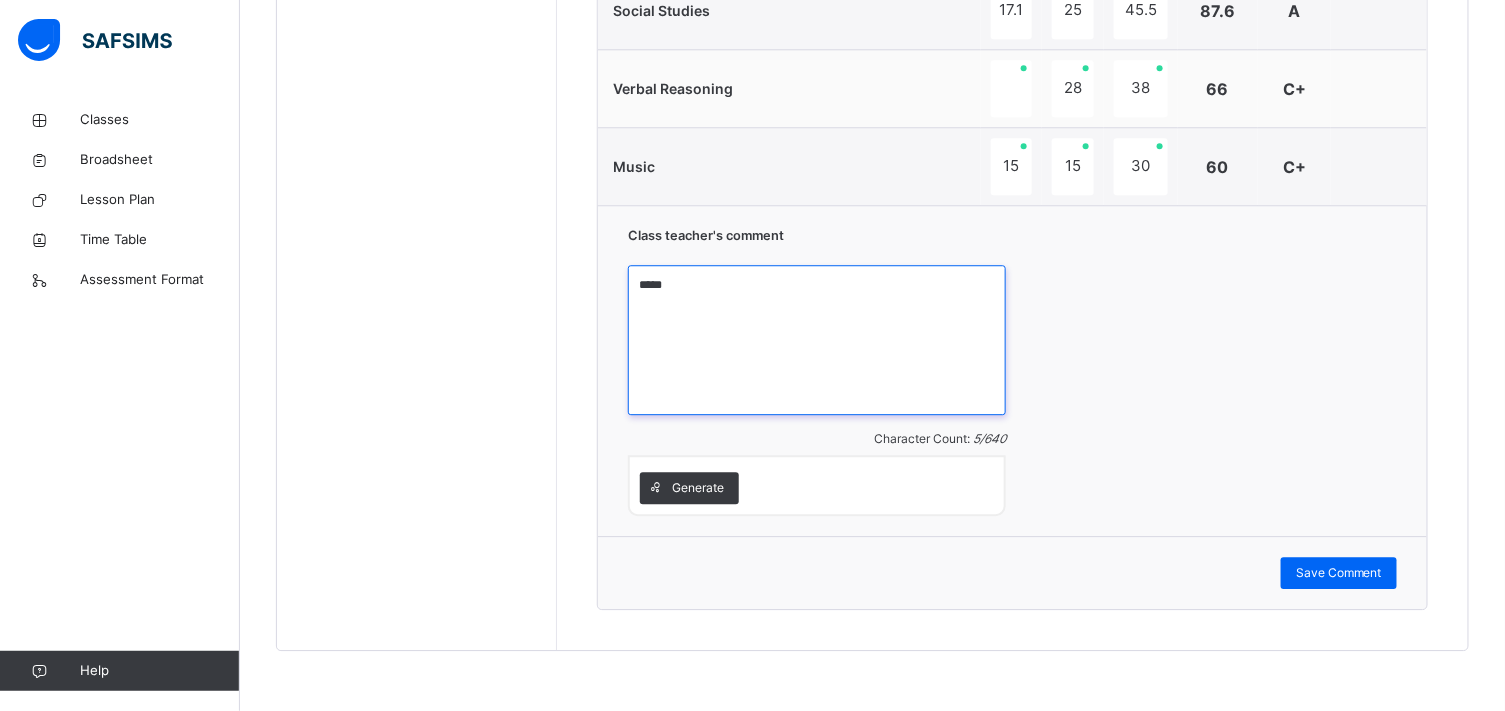 click on "*****" at bounding box center [817, 340] 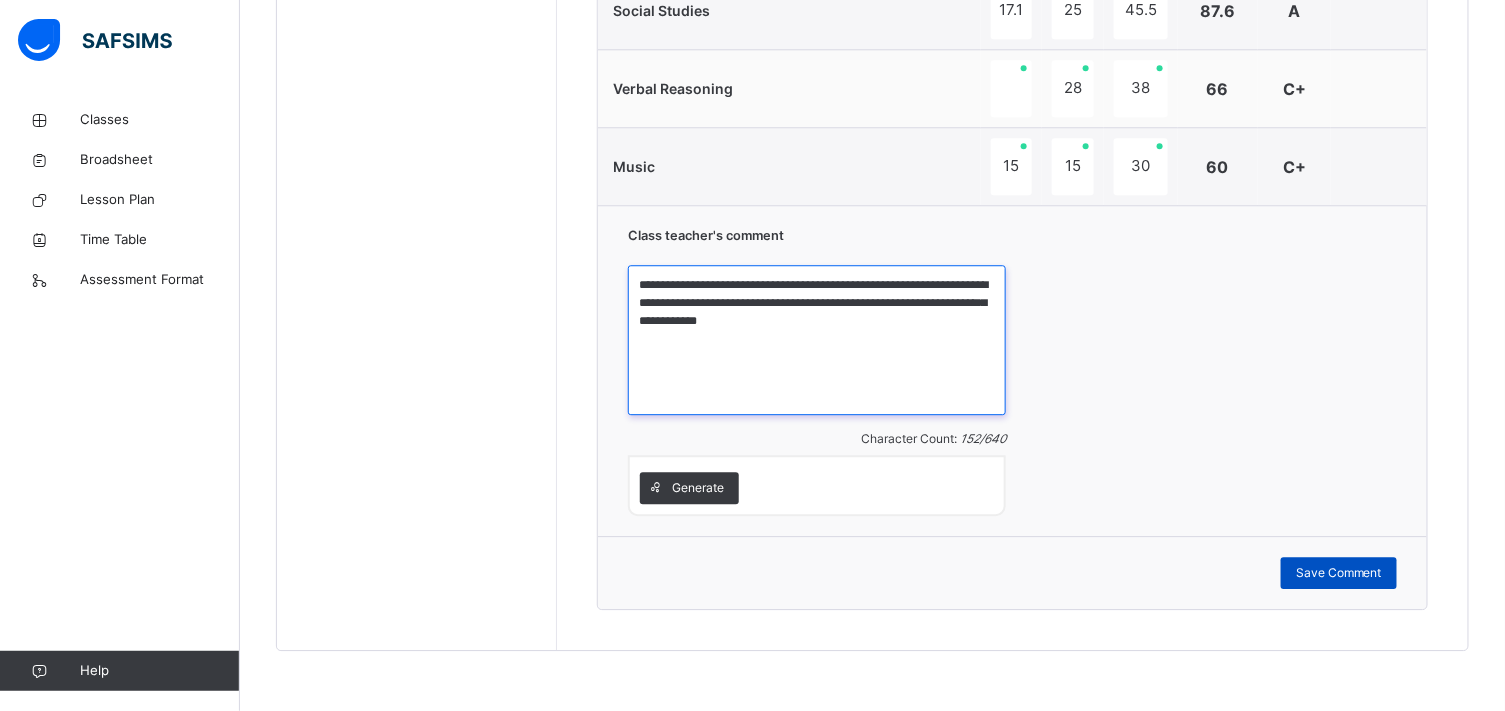 type on "**********" 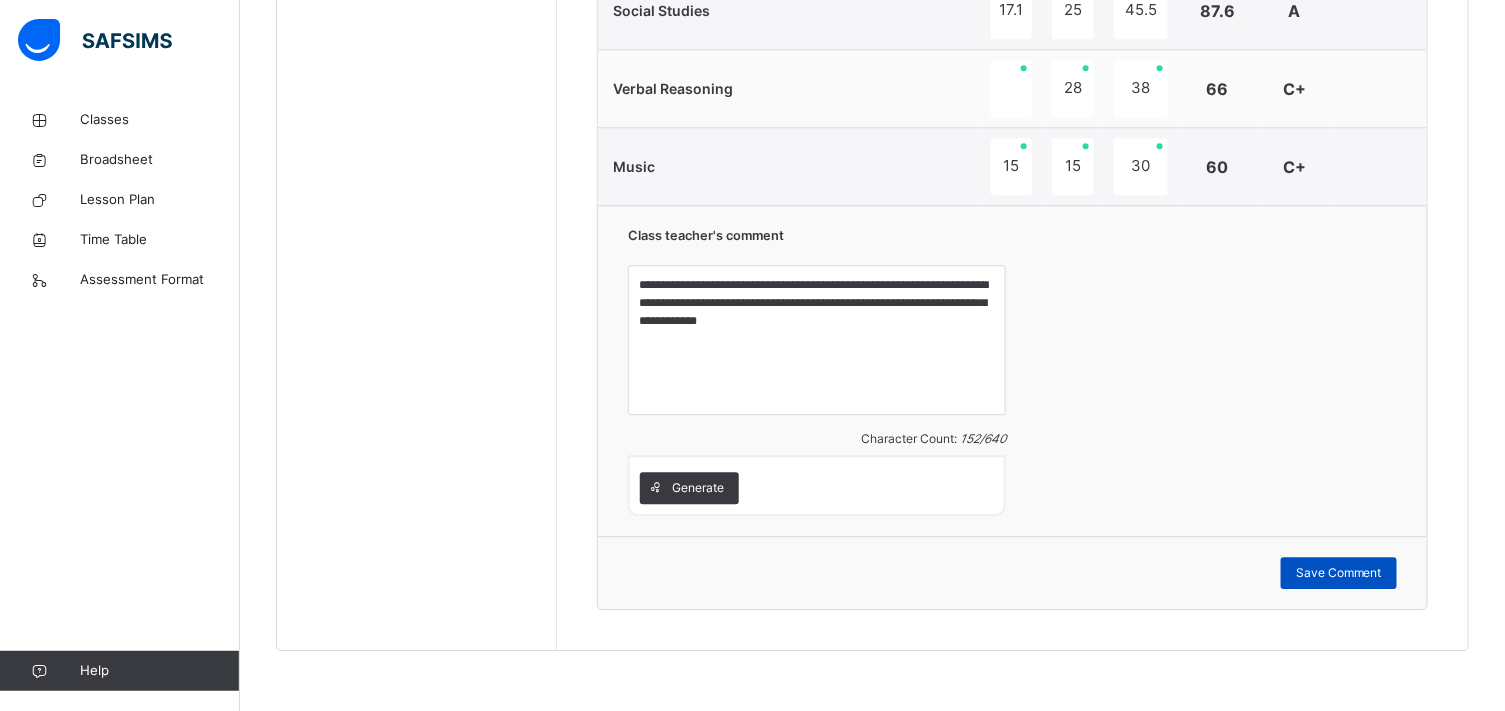 click on "Save Comment" at bounding box center (1339, 573) 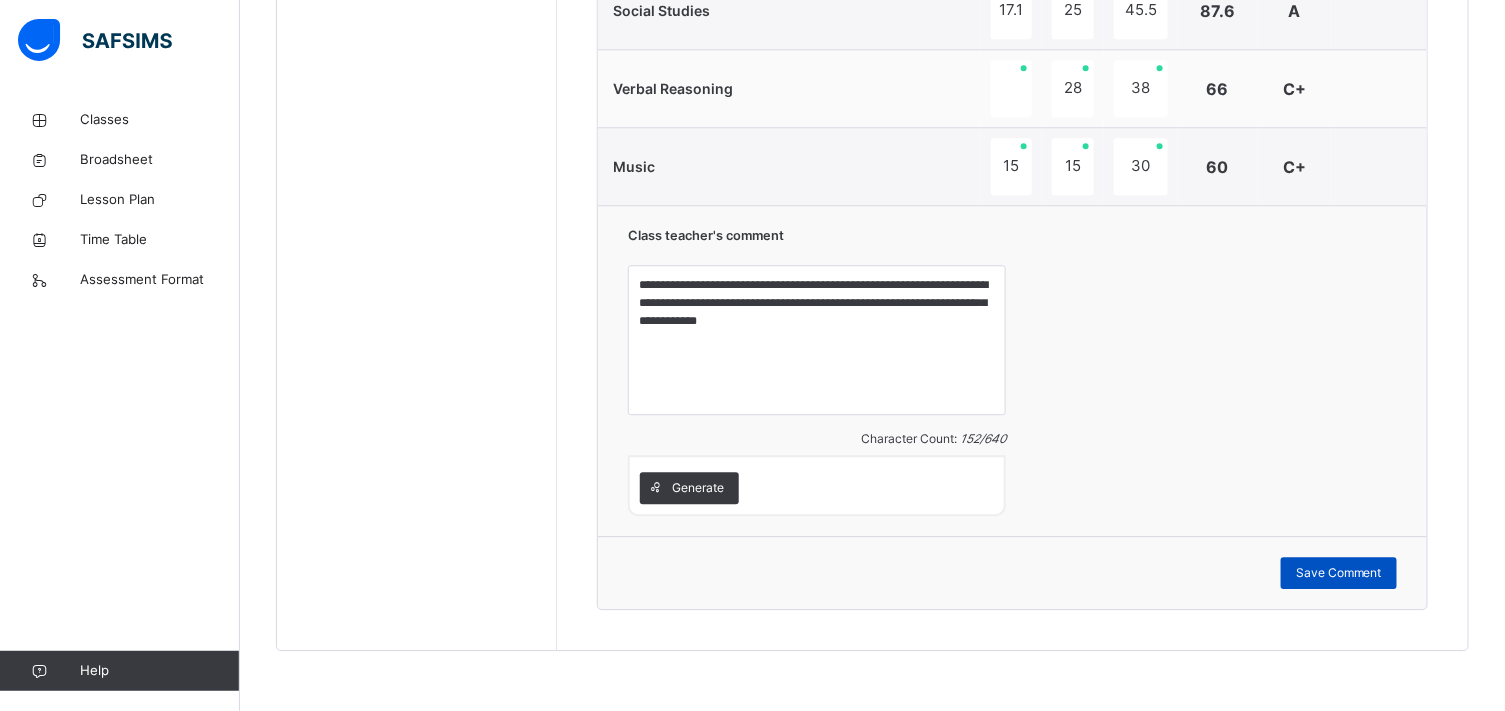 click on "Save Comment" at bounding box center [1339, 573] 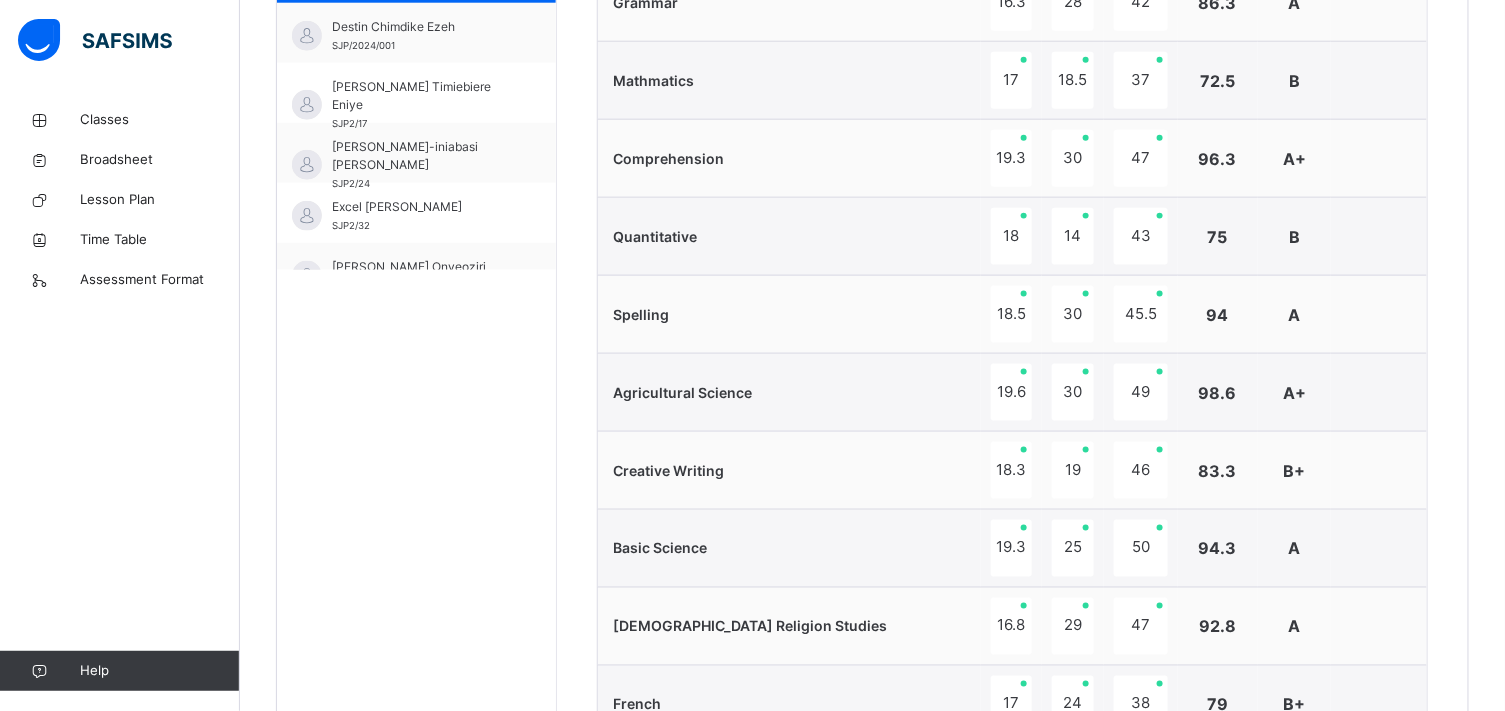 scroll, scrollTop: 788, scrollLeft: 0, axis: vertical 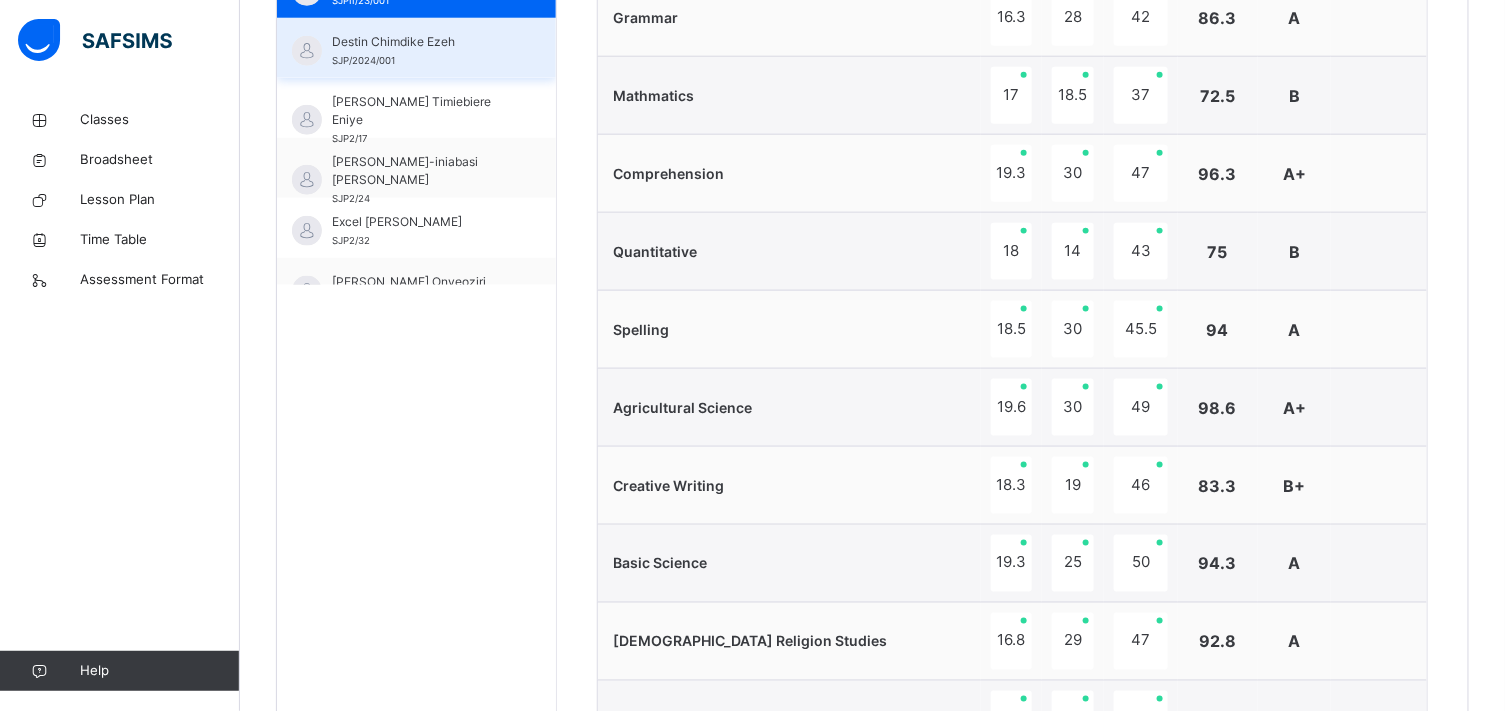 click on "Destin Chimdike Ezeh" at bounding box center (421, 42) 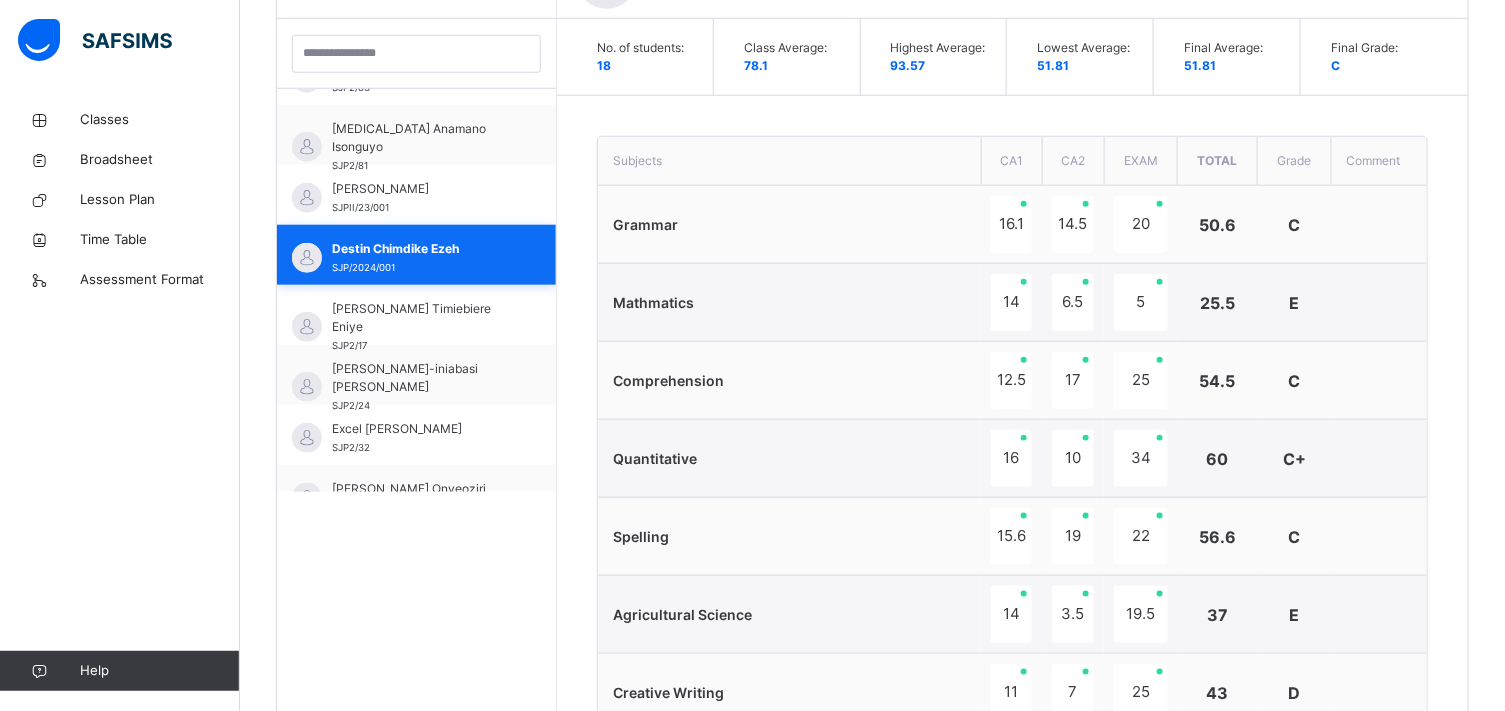 scroll, scrollTop: 788, scrollLeft: 0, axis: vertical 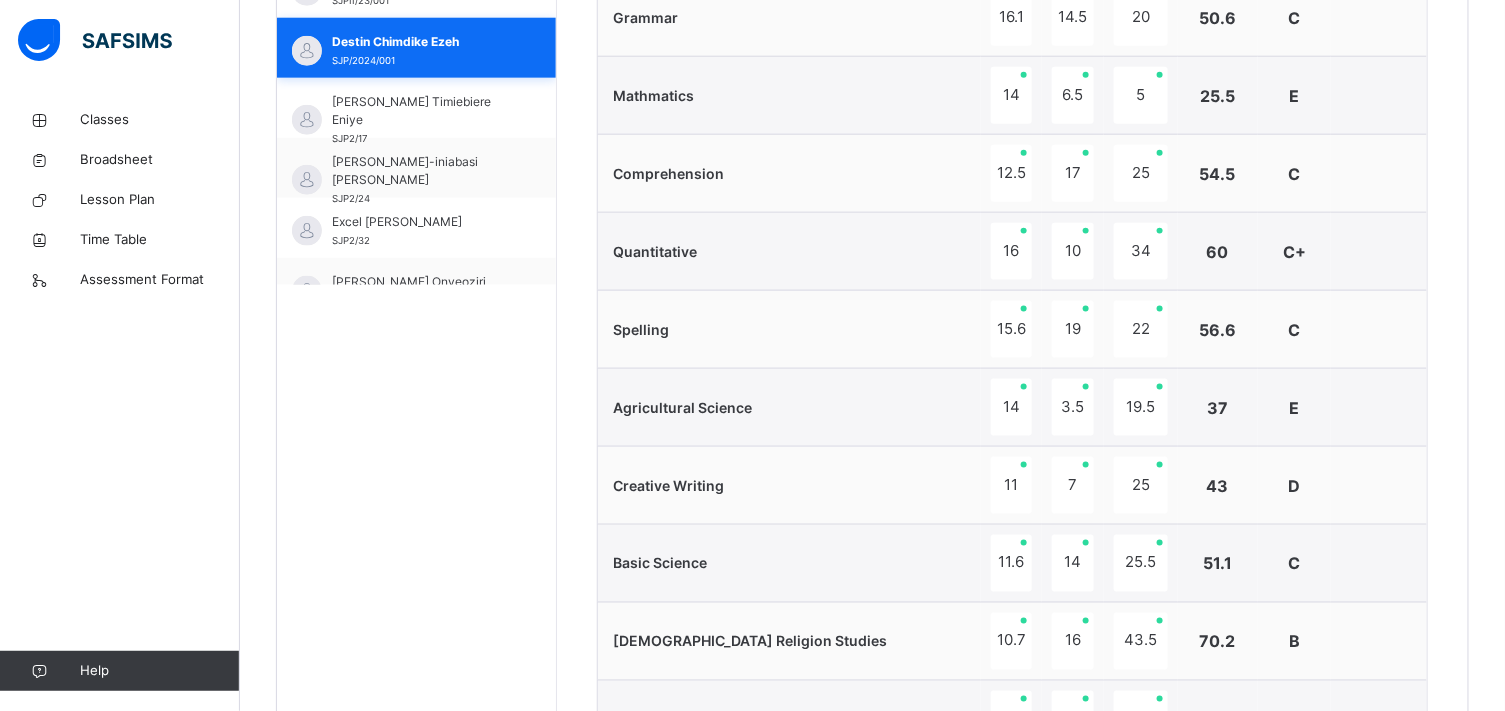 click on "Destin Chimdike Ezeh" at bounding box center (421, 42) 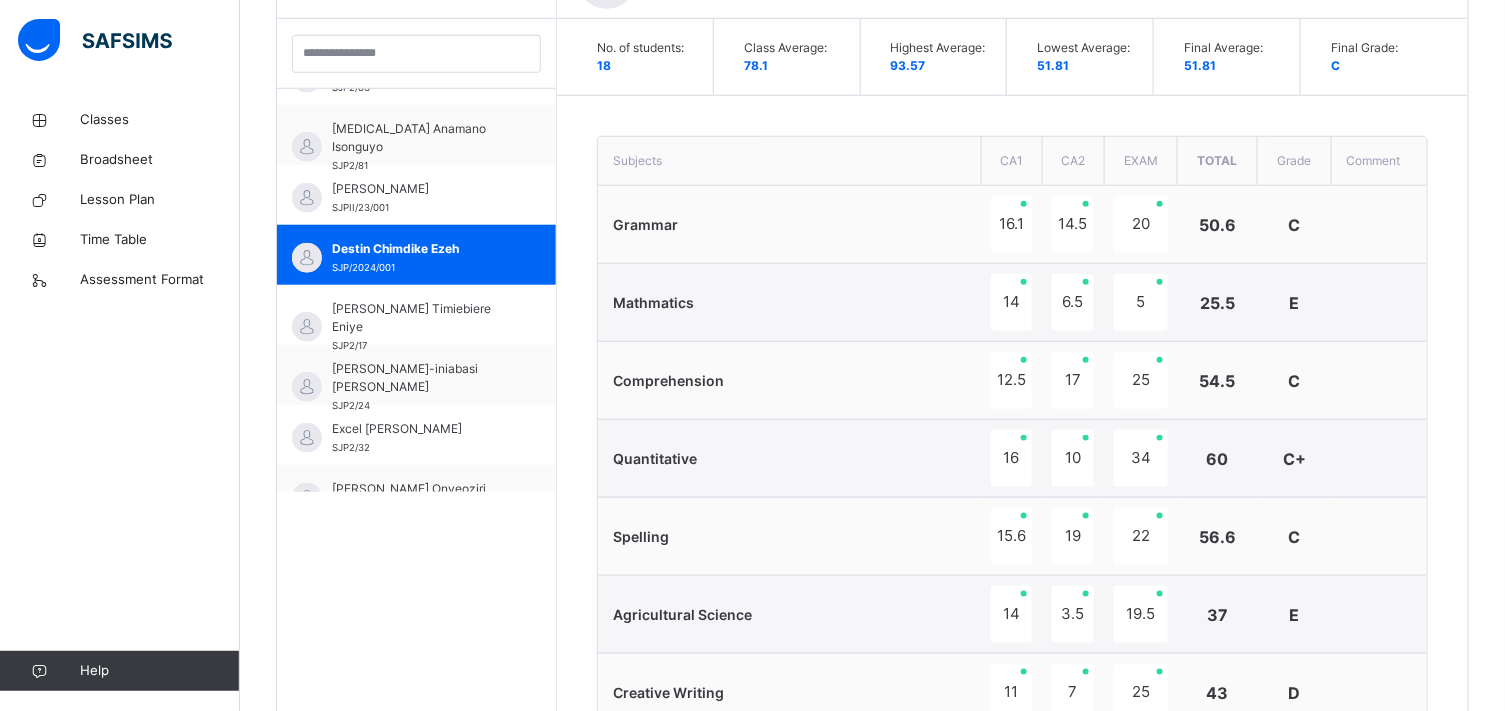 scroll, scrollTop: 788, scrollLeft: 0, axis: vertical 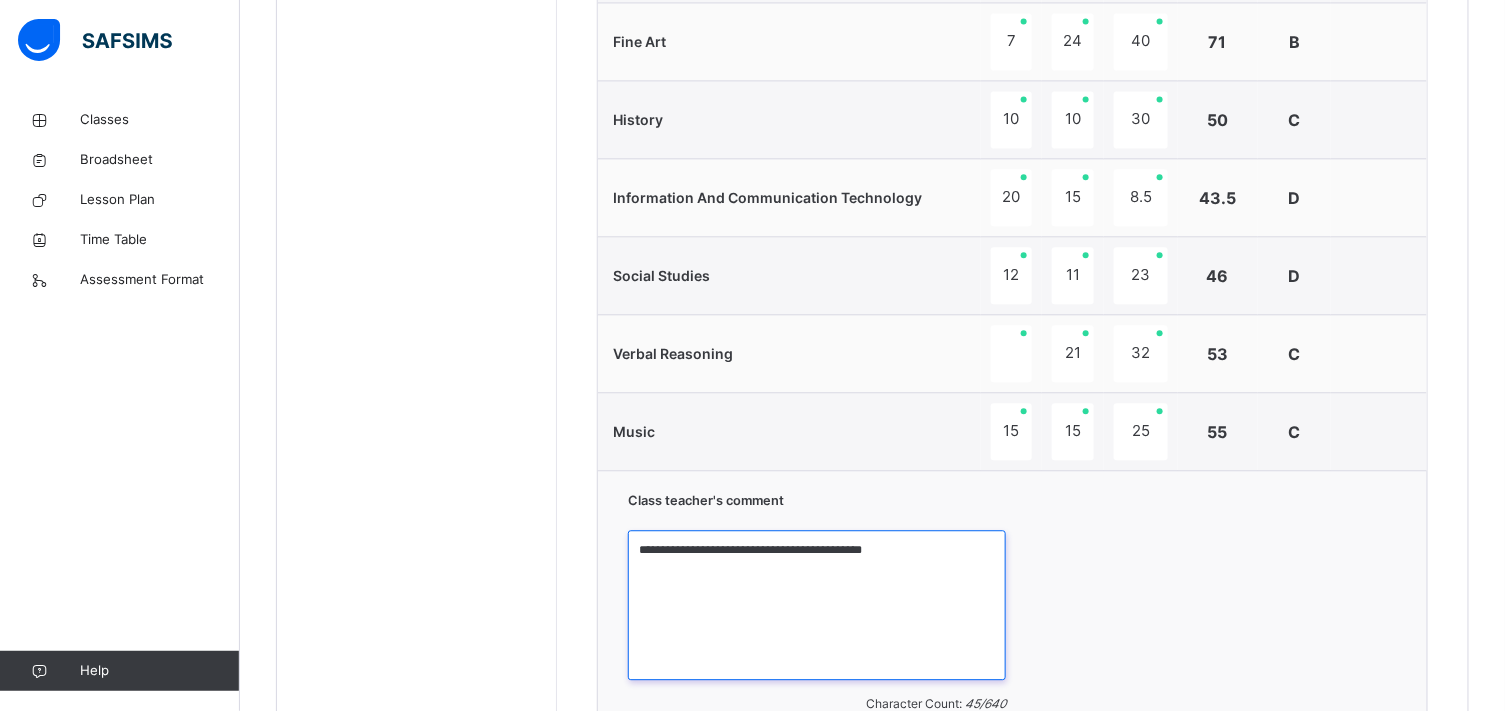 click on "**********" at bounding box center [817, 605] 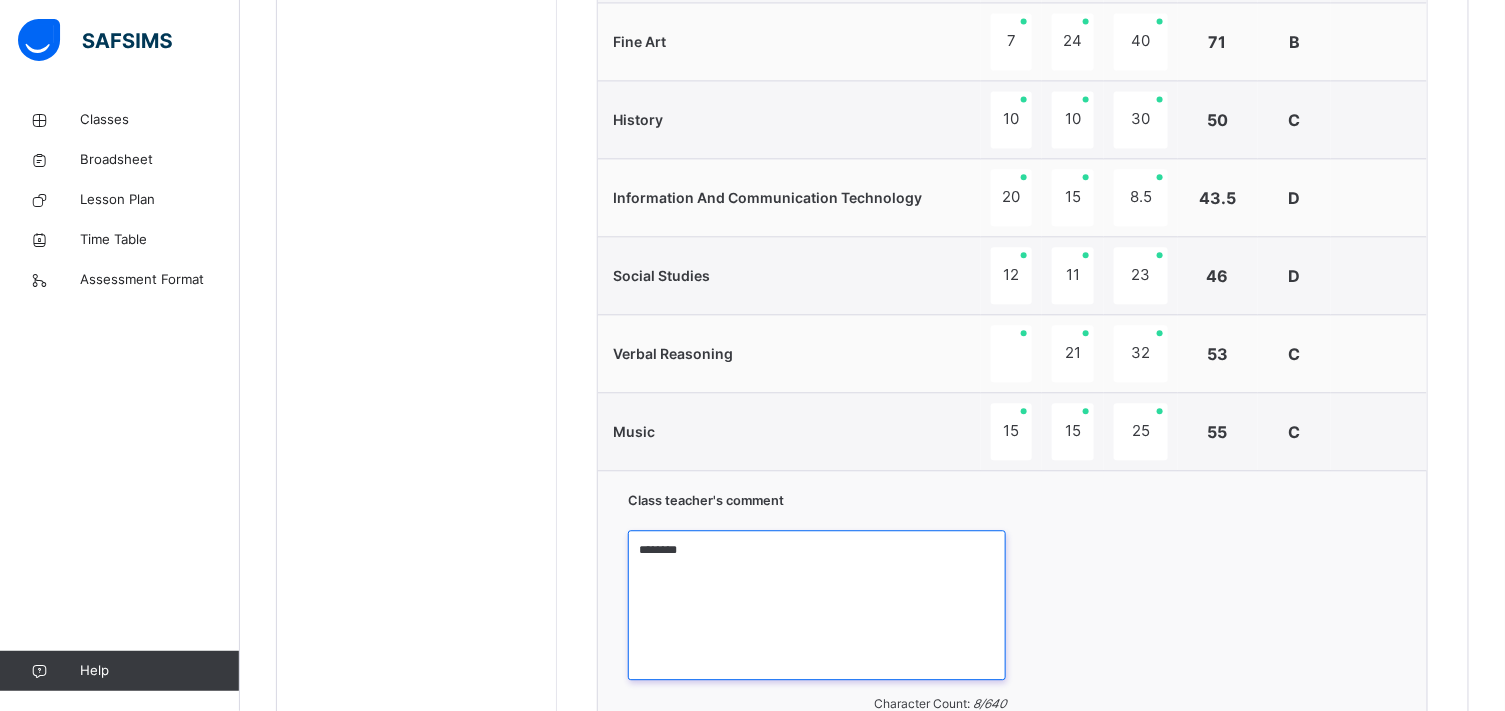 click on "*******" at bounding box center (817, 605) 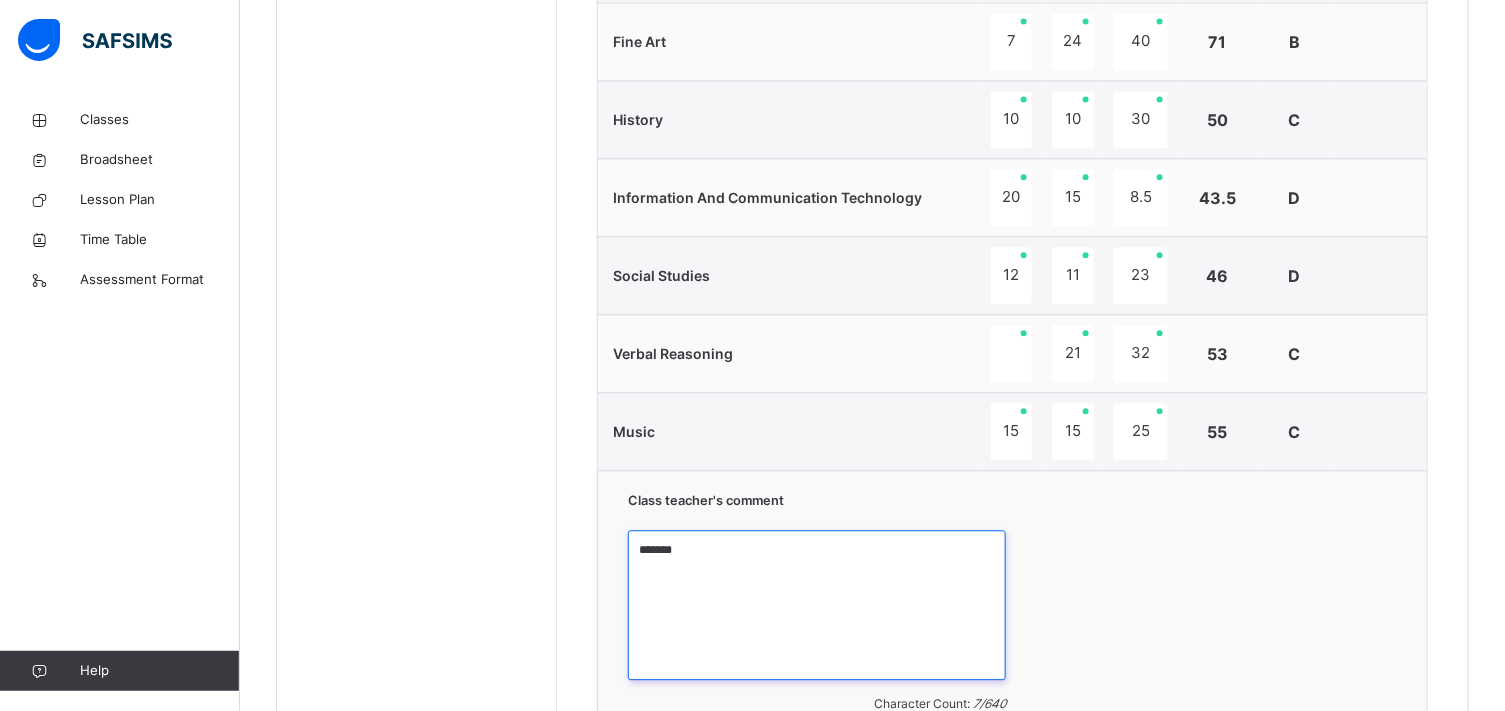 click on "******" at bounding box center (817, 605) 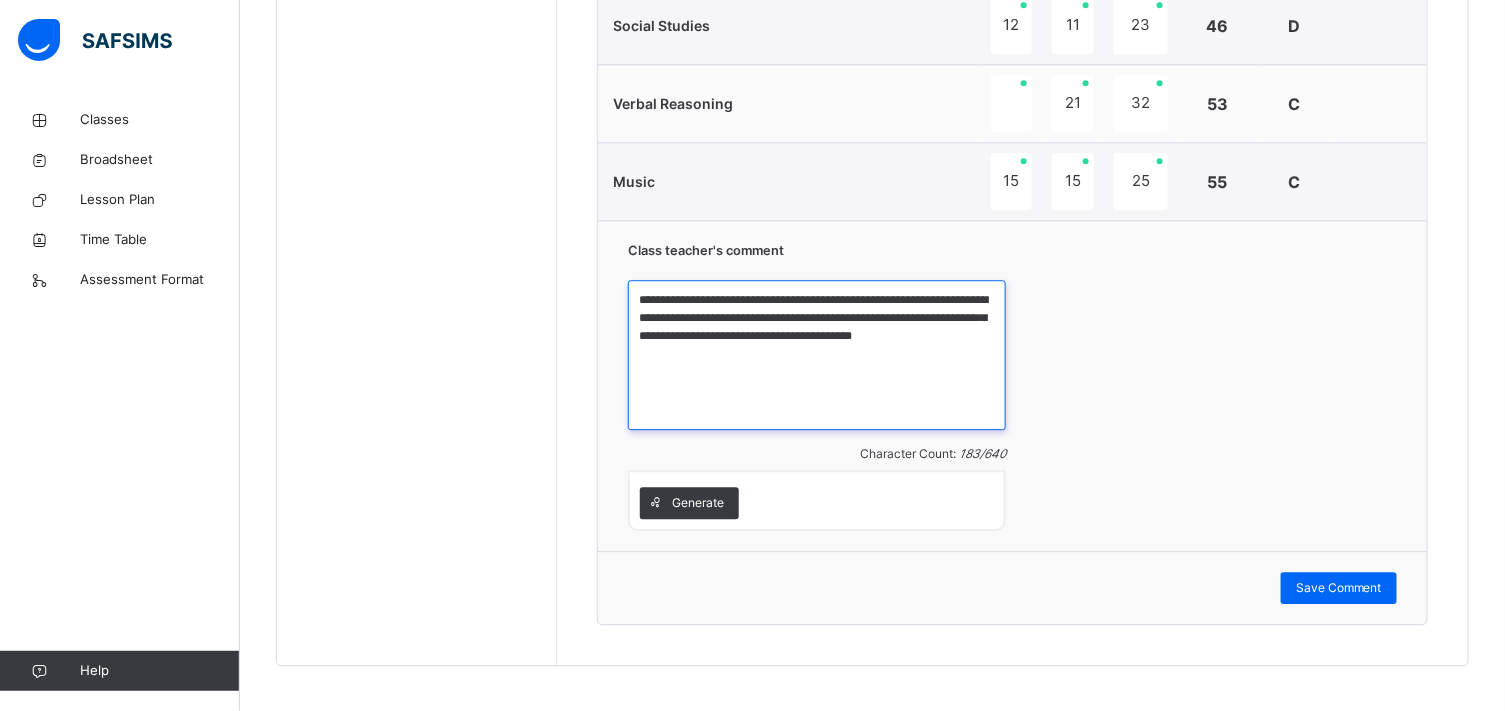 scroll, scrollTop: 1811, scrollLeft: 0, axis: vertical 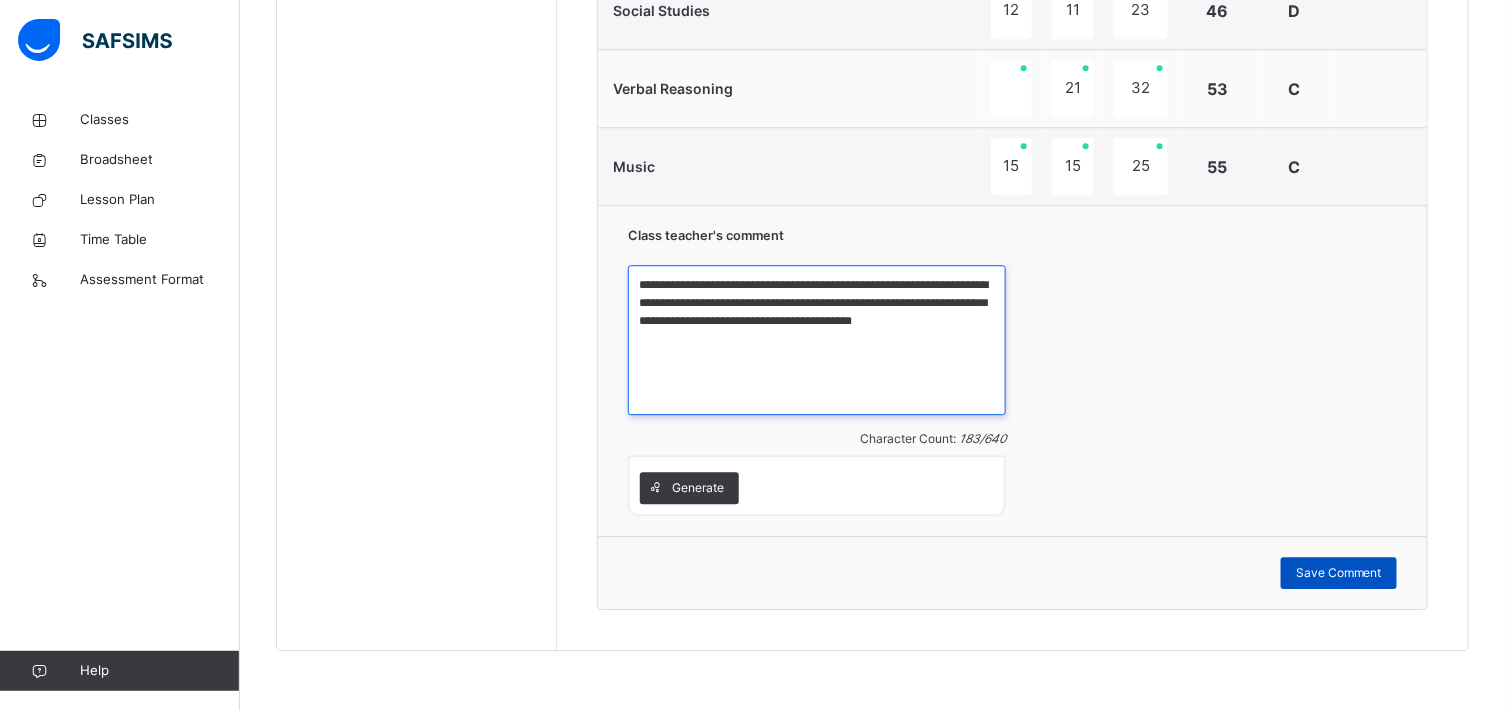 type on "**********" 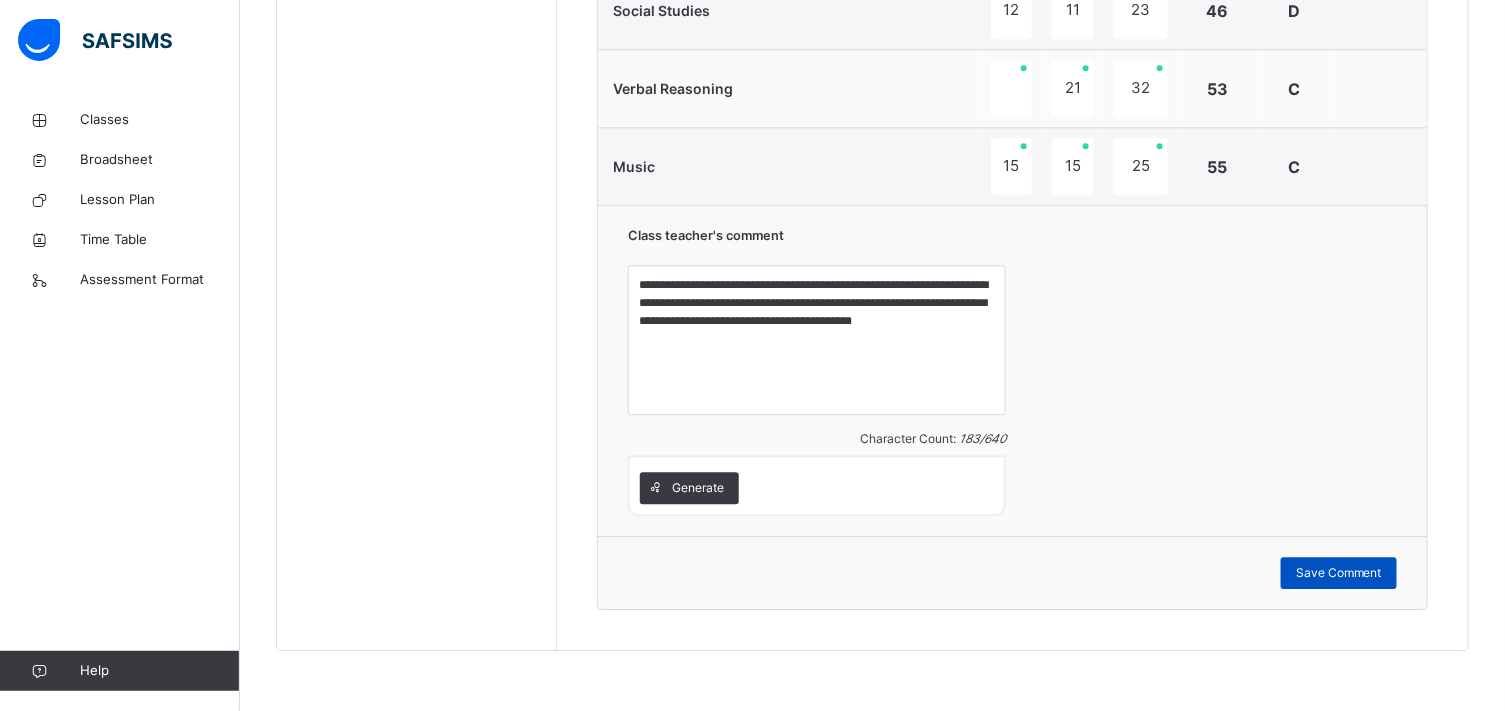 click on "Save Comment" at bounding box center (1339, 573) 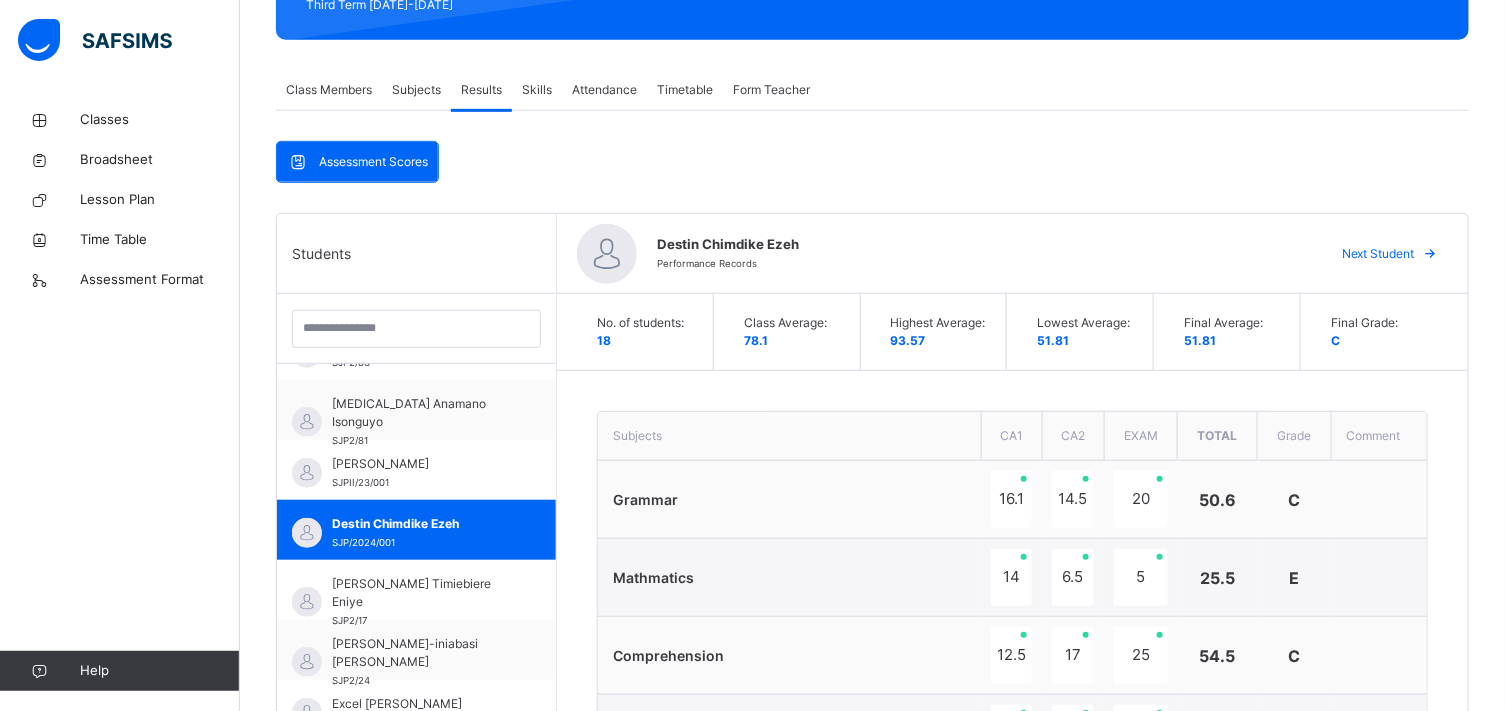 scroll, scrollTop: 300, scrollLeft: 0, axis: vertical 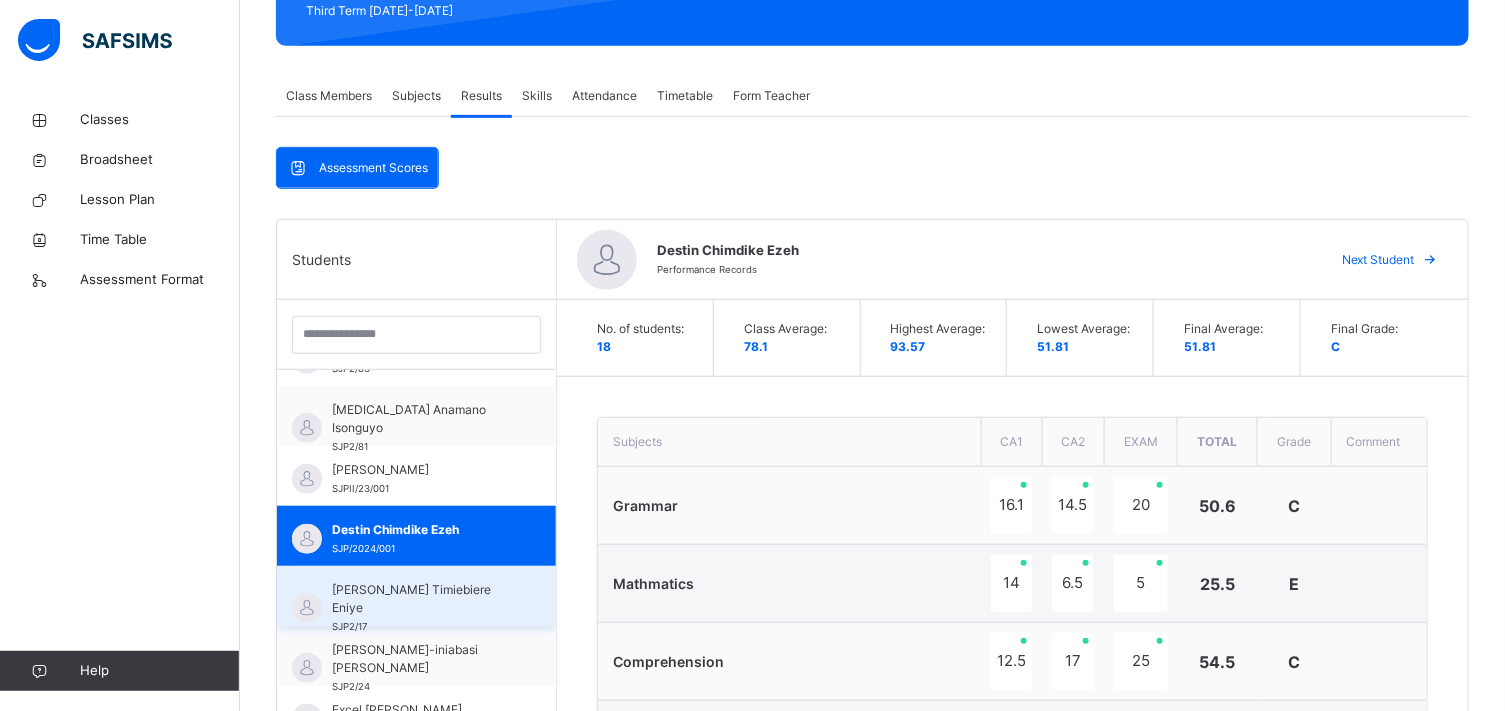 click on "[PERSON_NAME] Timiebiere Eniye" at bounding box center (421, 599) 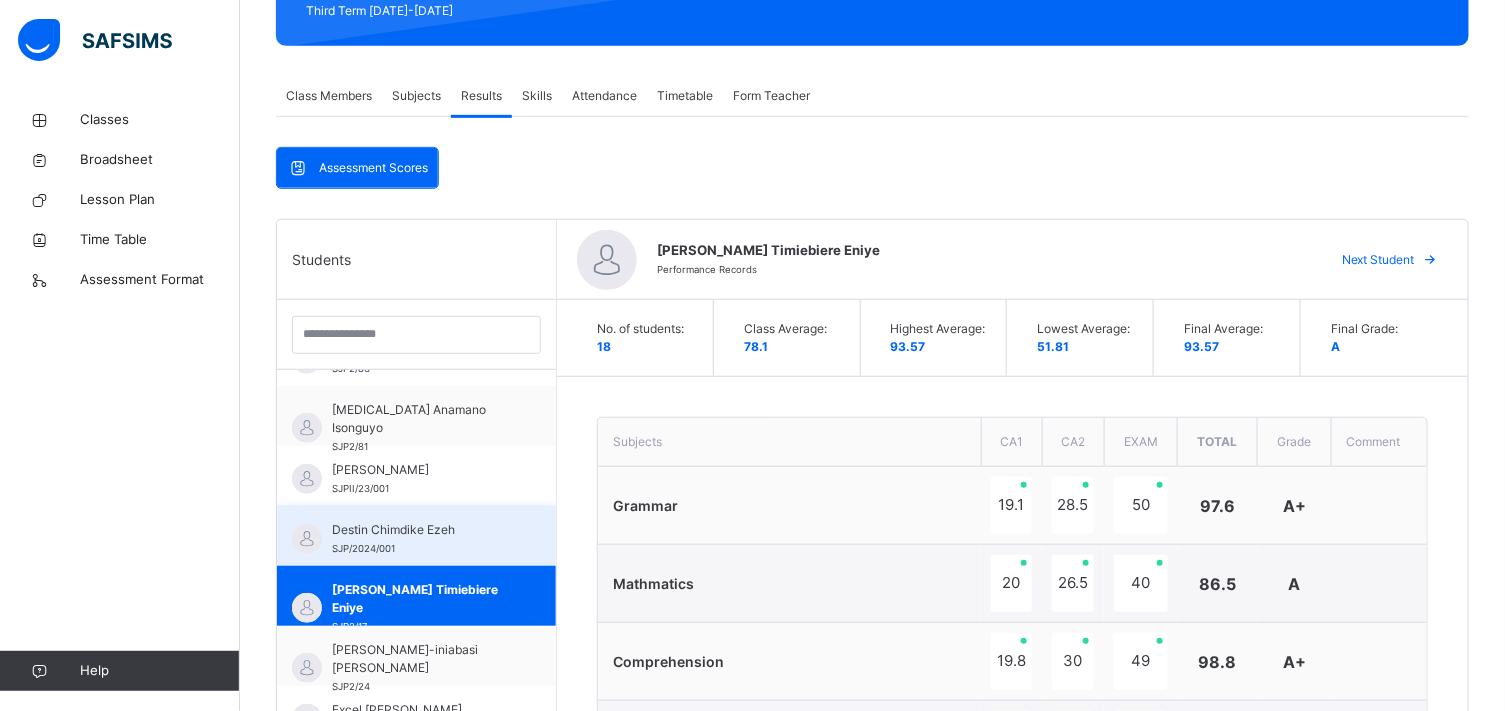 click on "Destin Chimdike Ezeh SJP/2024/001" at bounding box center [421, 539] 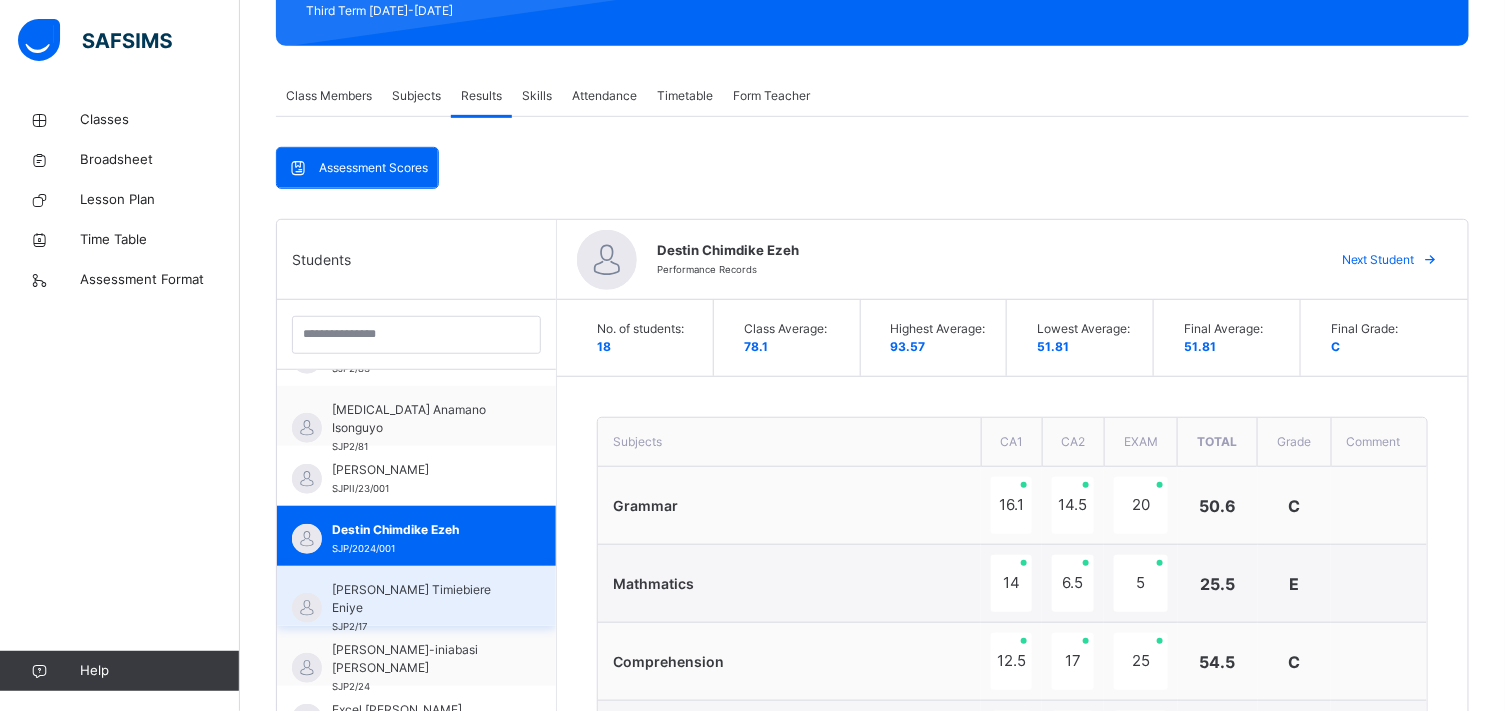 click on "[PERSON_NAME] Timiebiere Eniye SJP2/17" at bounding box center (421, 608) 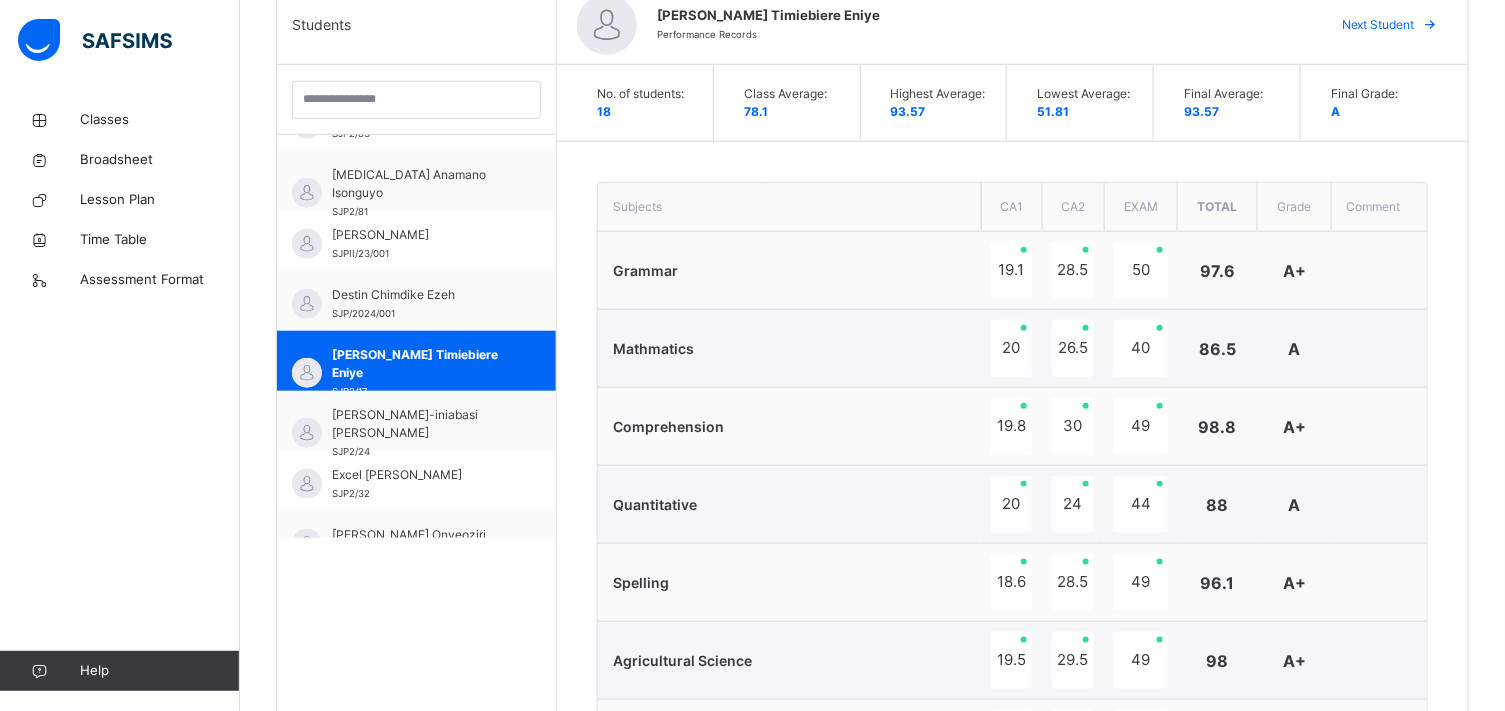 scroll, scrollTop: 522, scrollLeft: 0, axis: vertical 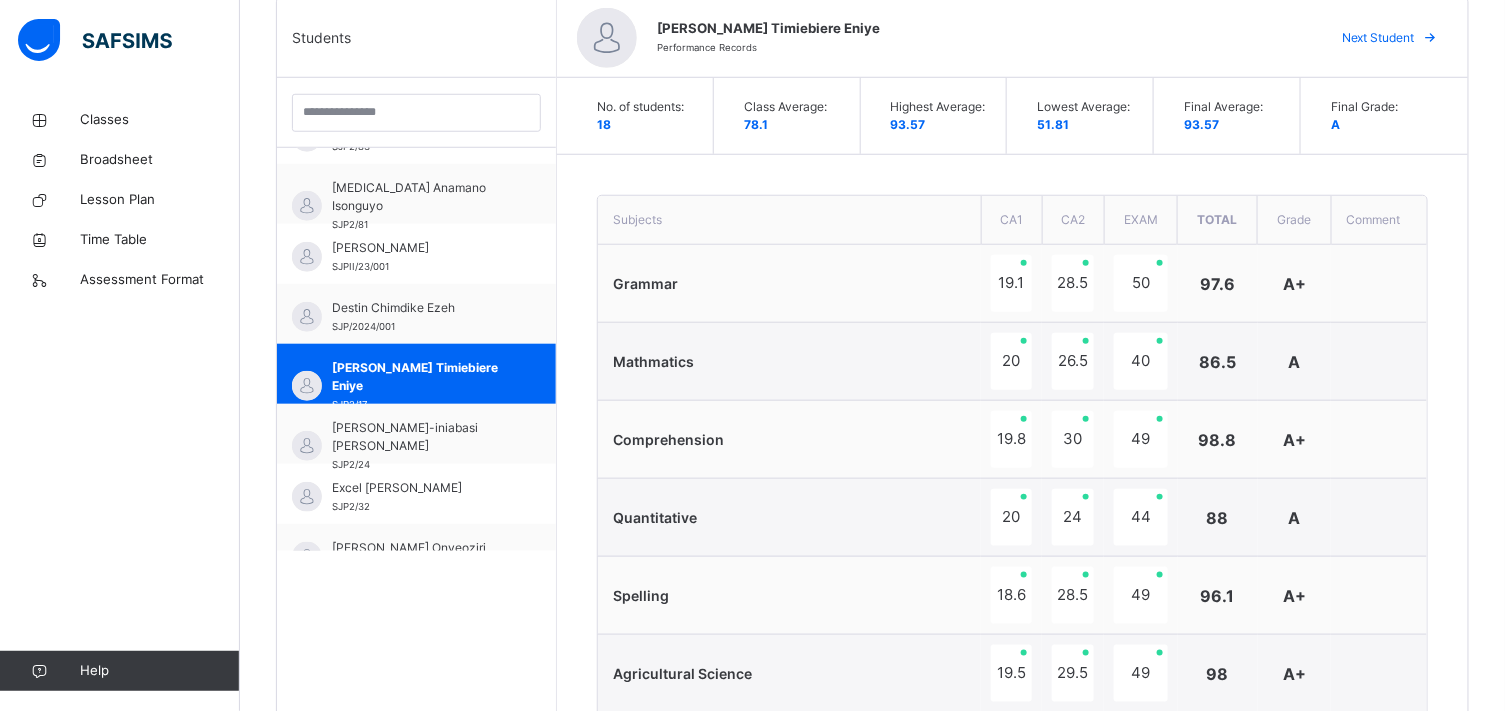 click on "30" at bounding box center (1073, 439) 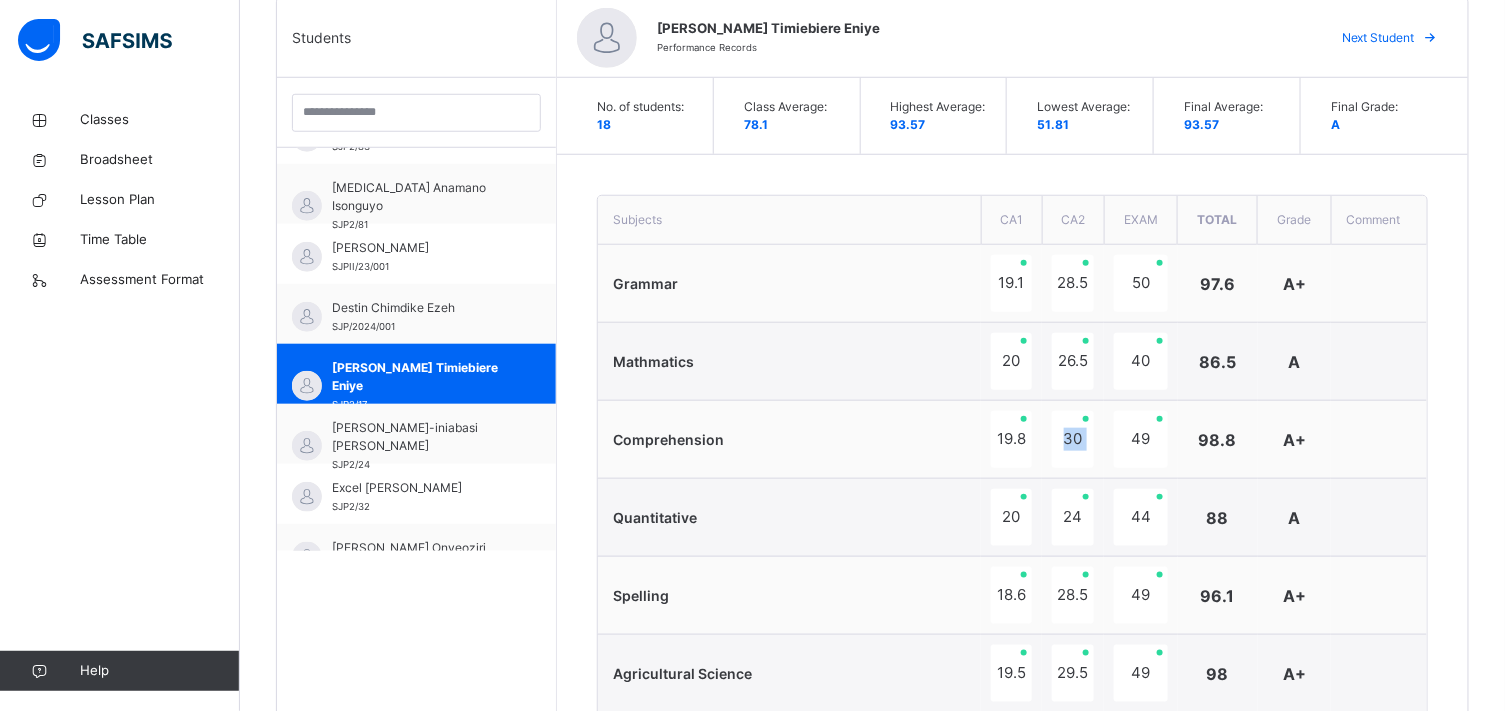 click on "30" at bounding box center [1073, 439] 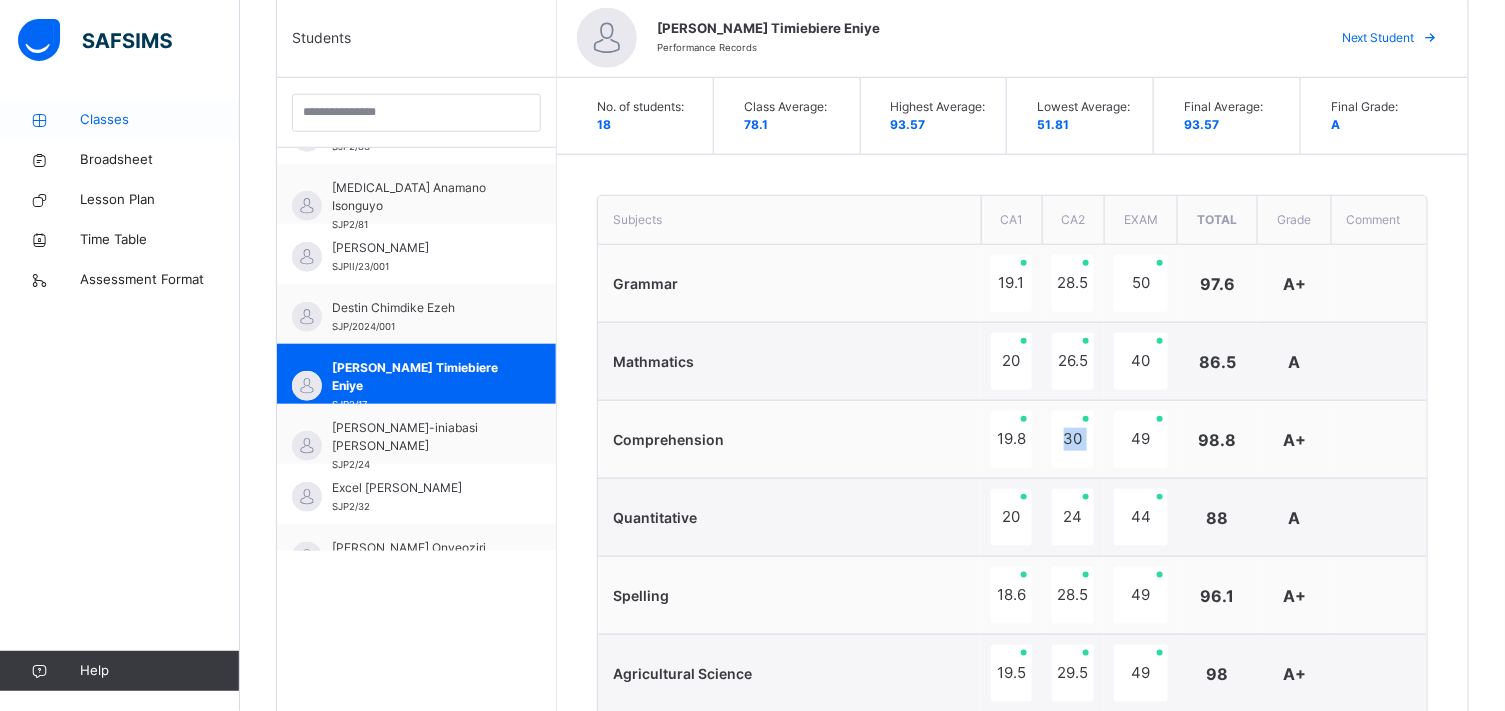 click on "Classes" at bounding box center [120, 120] 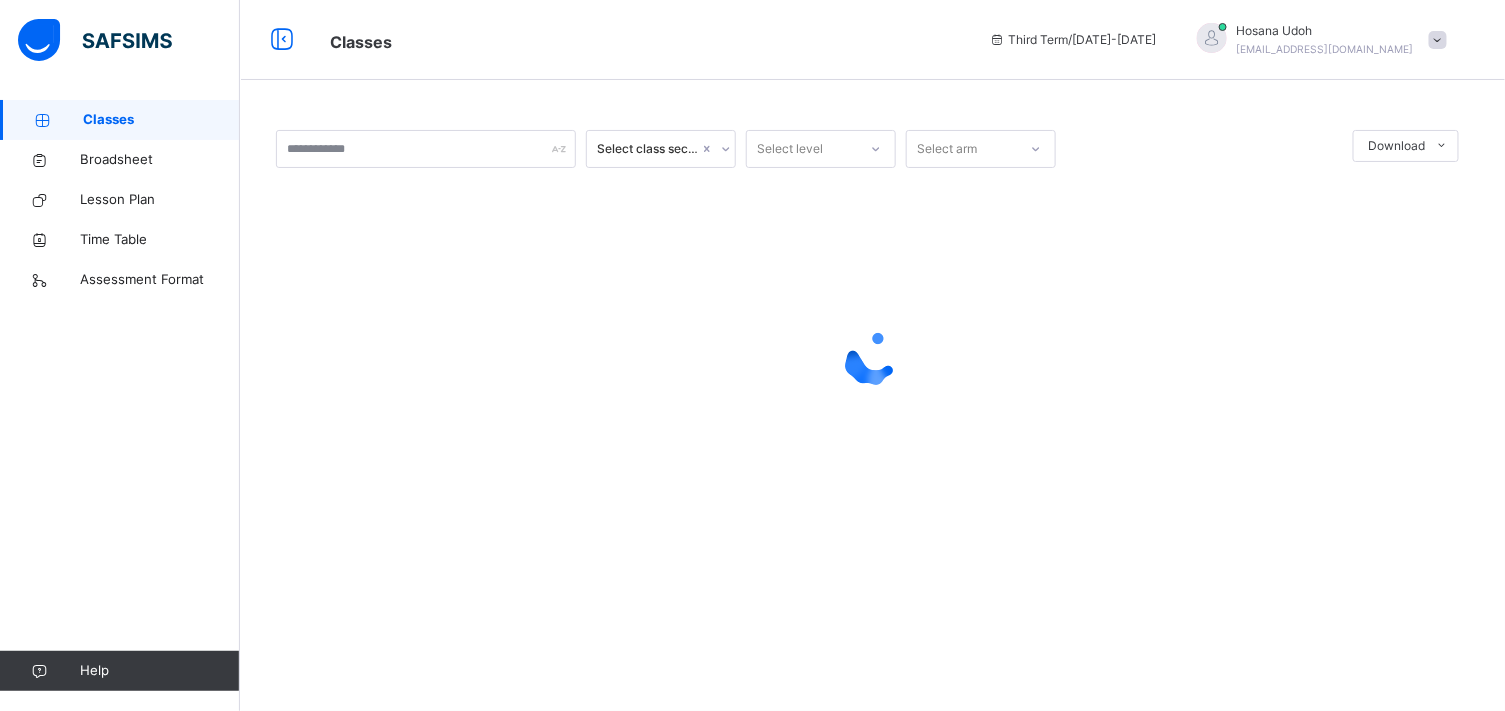 scroll, scrollTop: 0, scrollLeft: 0, axis: both 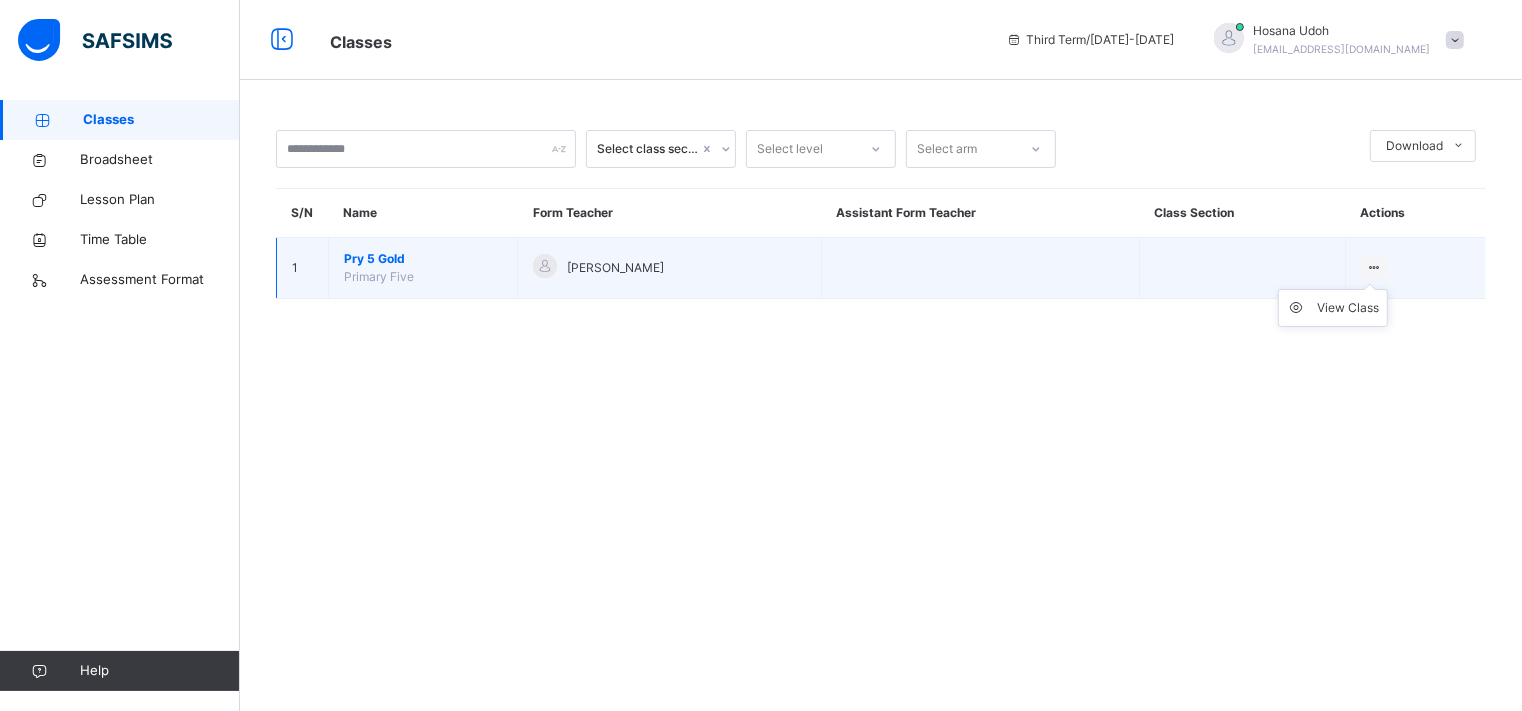 click on "View Class" at bounding box center [1333, 308] 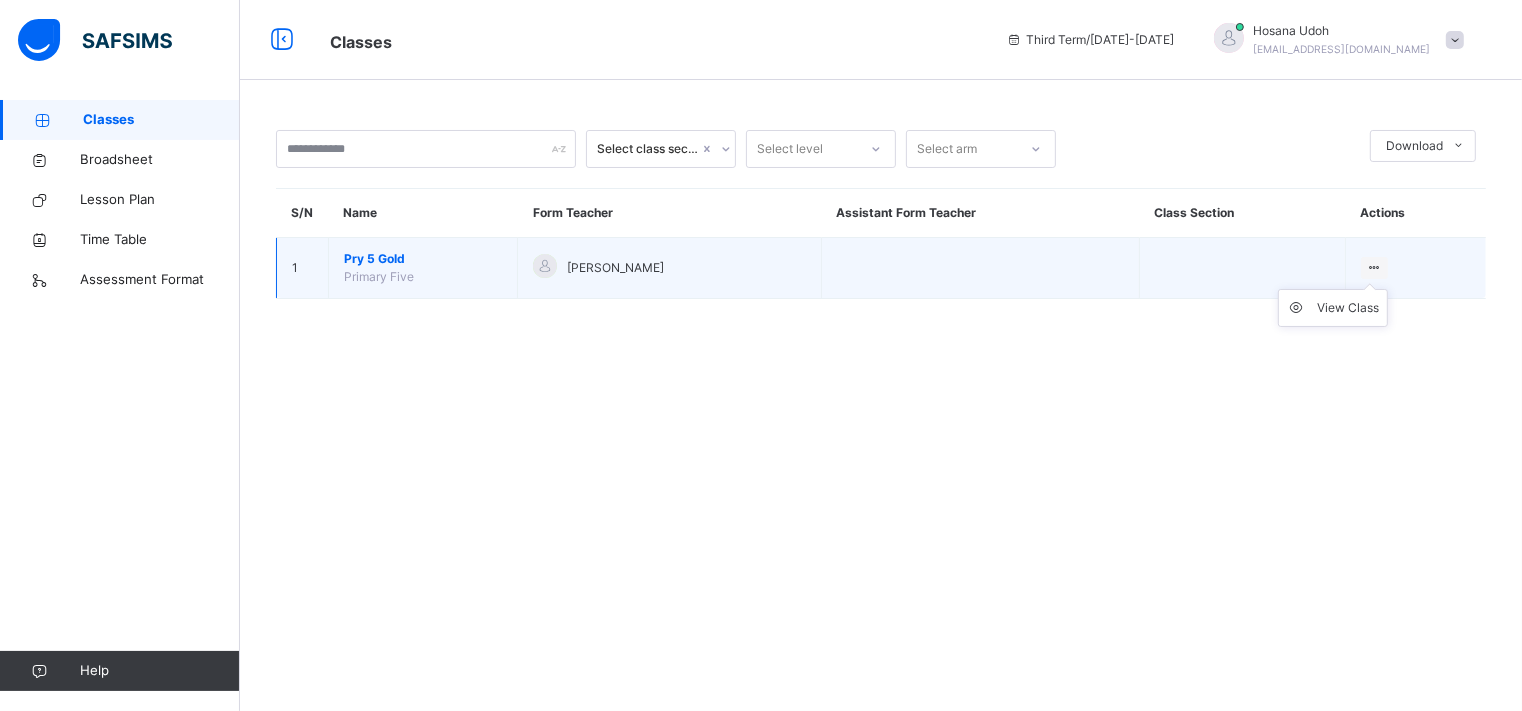 click on "View Class" at bounding box center [1333, 308] 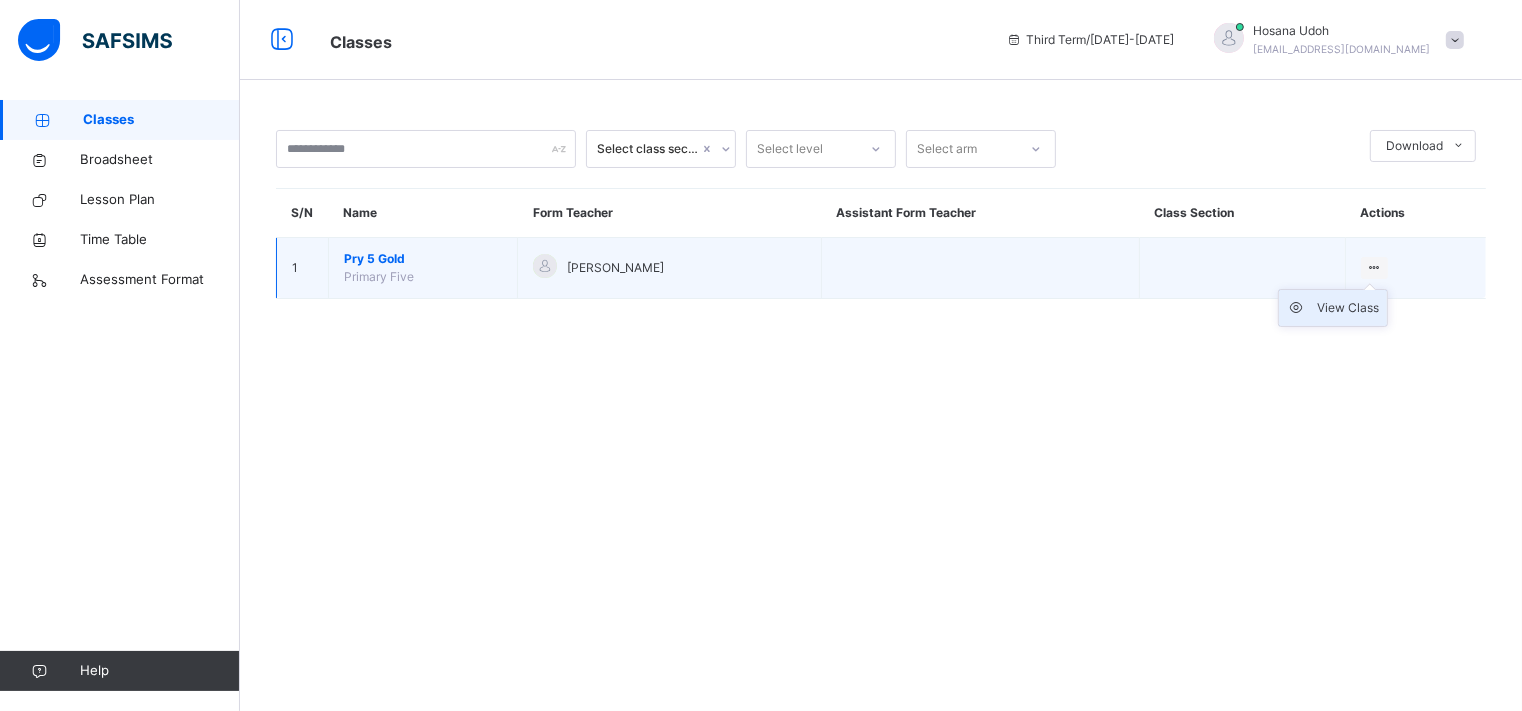click on "View Class" at bounding box center [1348, 308] 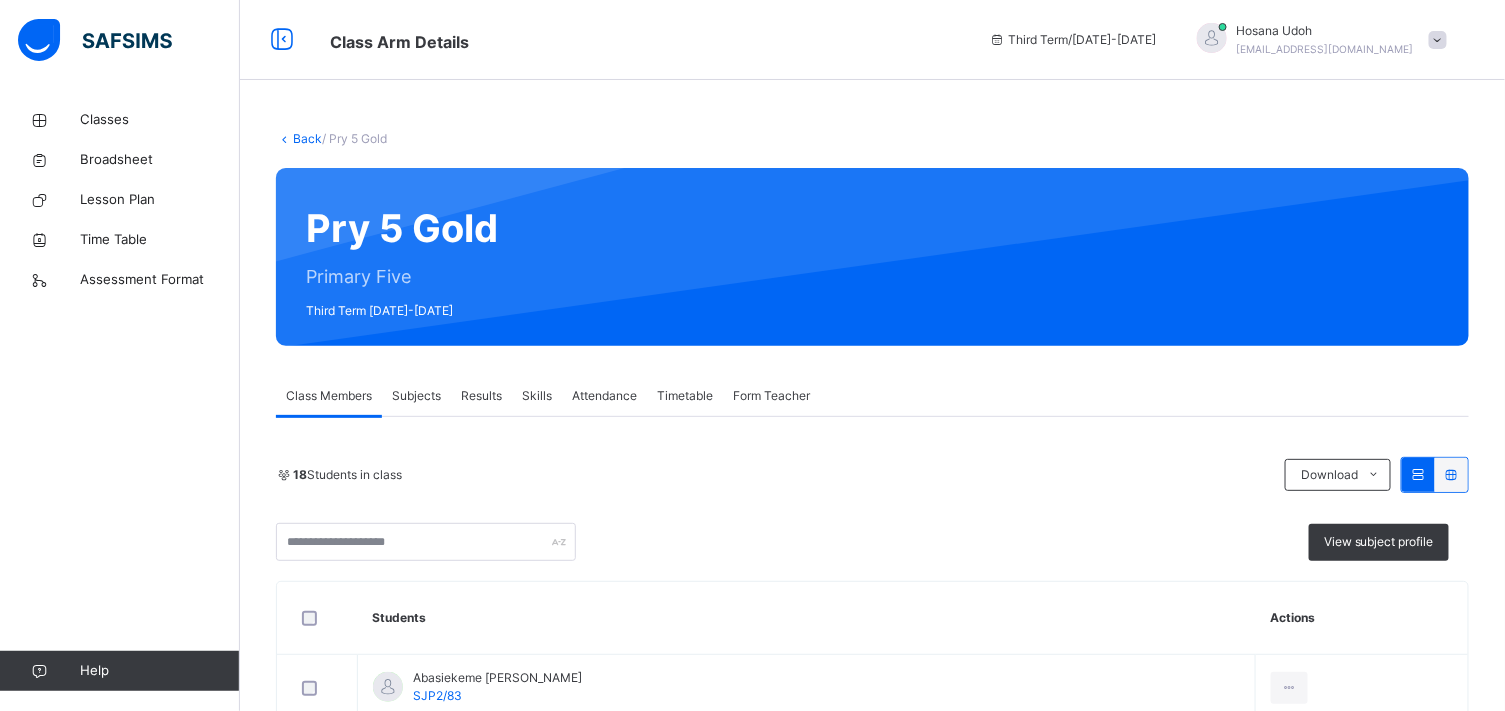 click on "Subjects" at bounding box center (416, 396) 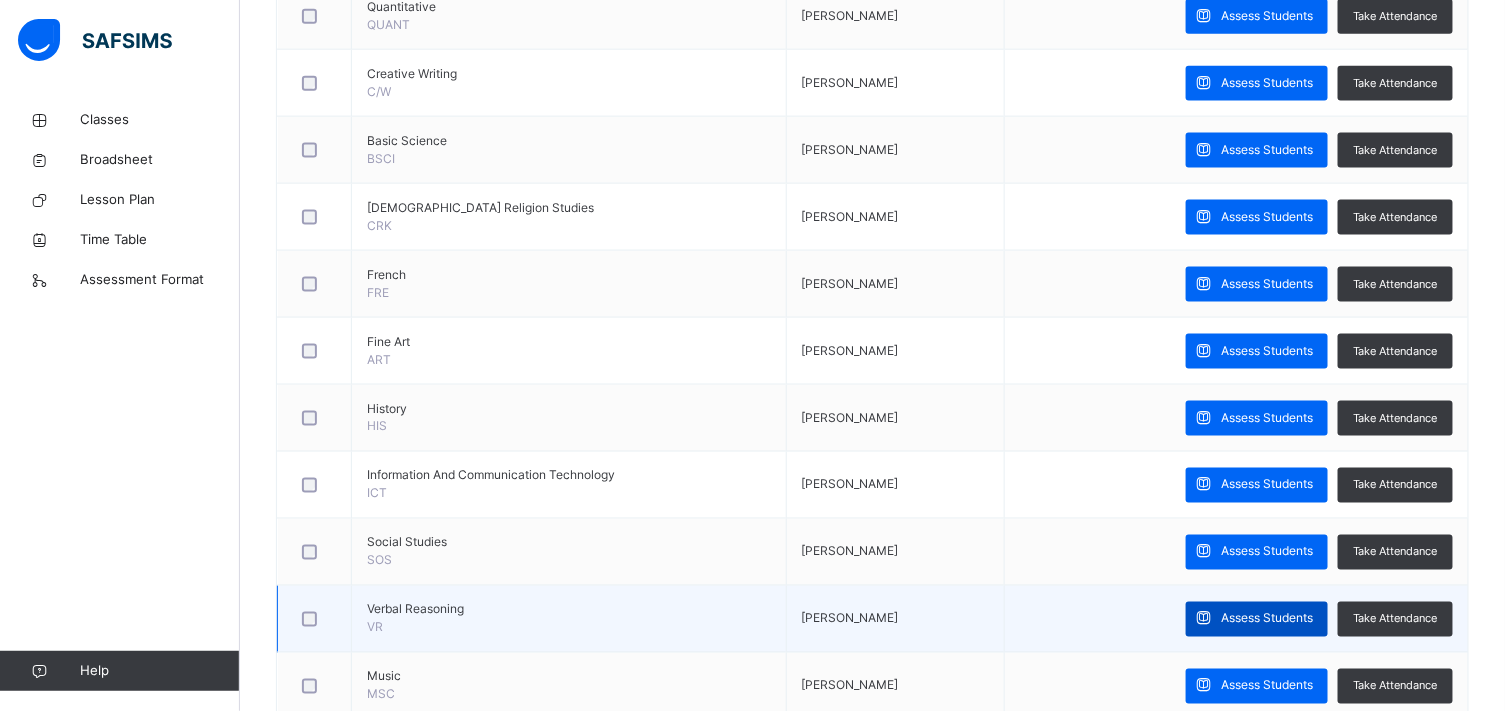 scroll, scrollTop: 985, scrollLeft: 0, axis: vertical 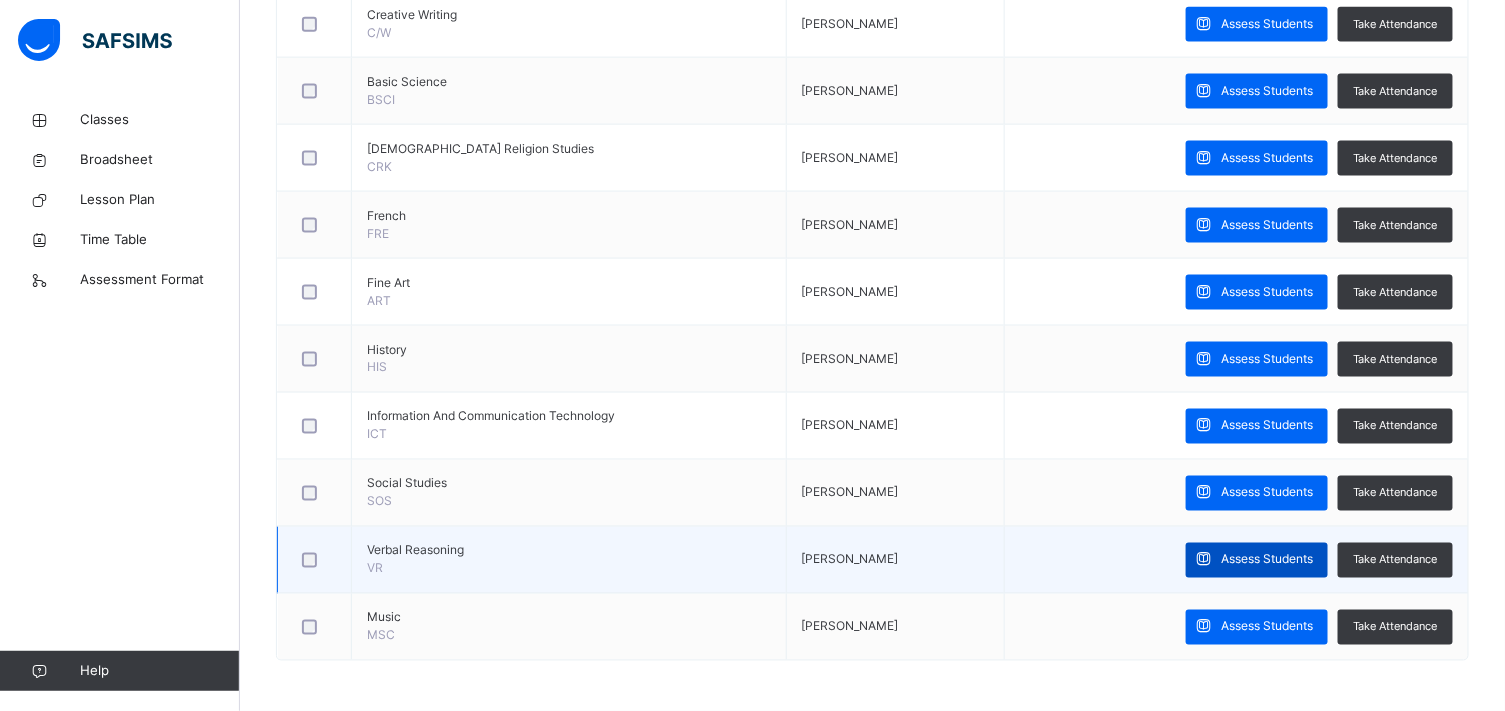 click on "Assess Students" at bounding box center [1267, 560] 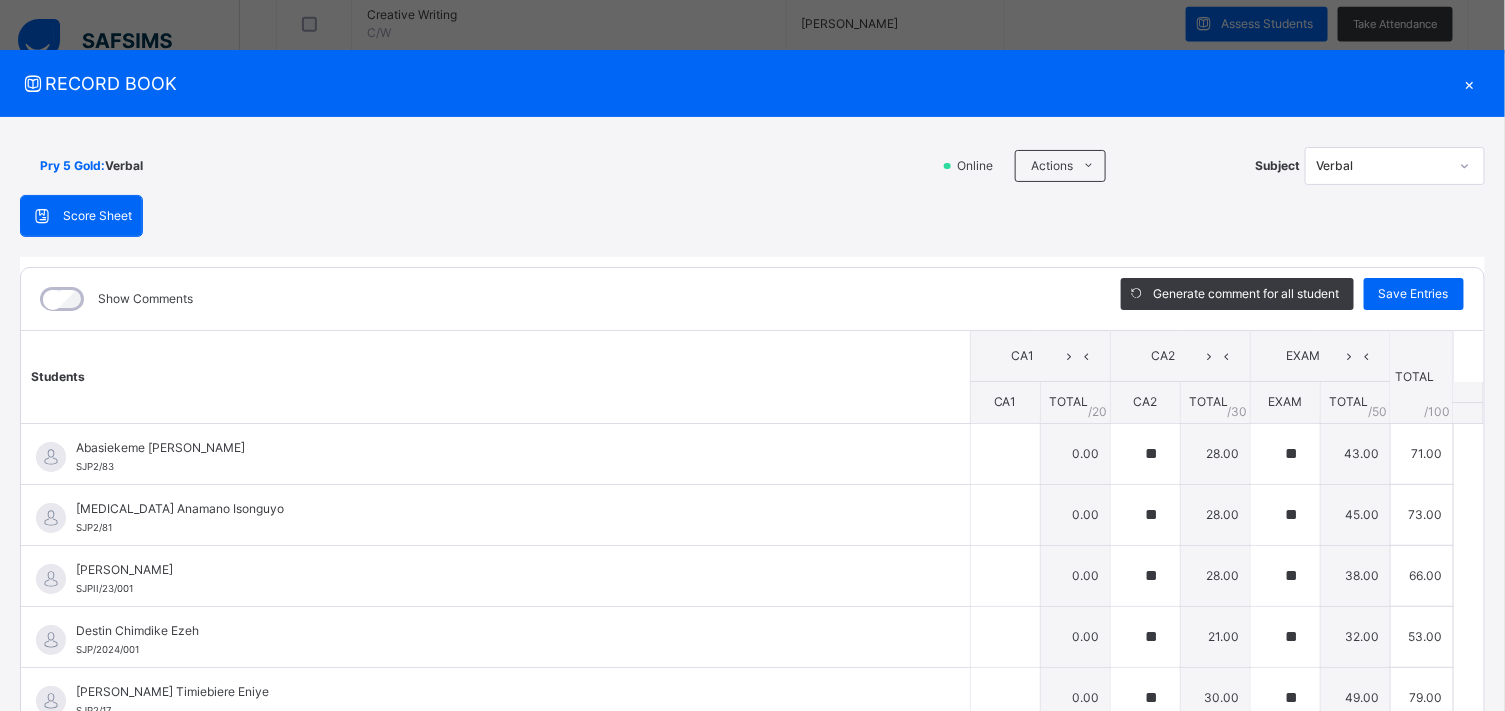 type on "**" 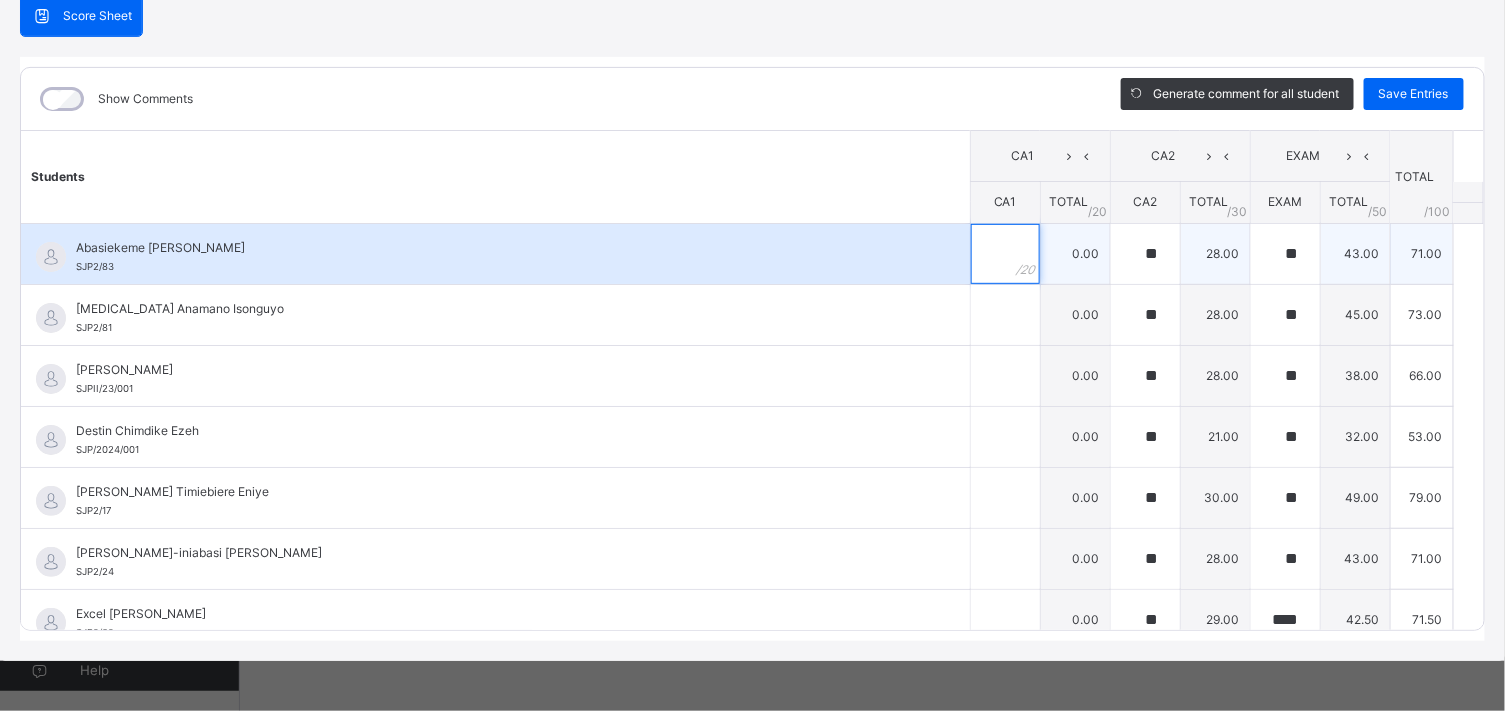 click at bounding box center [1005, 254] 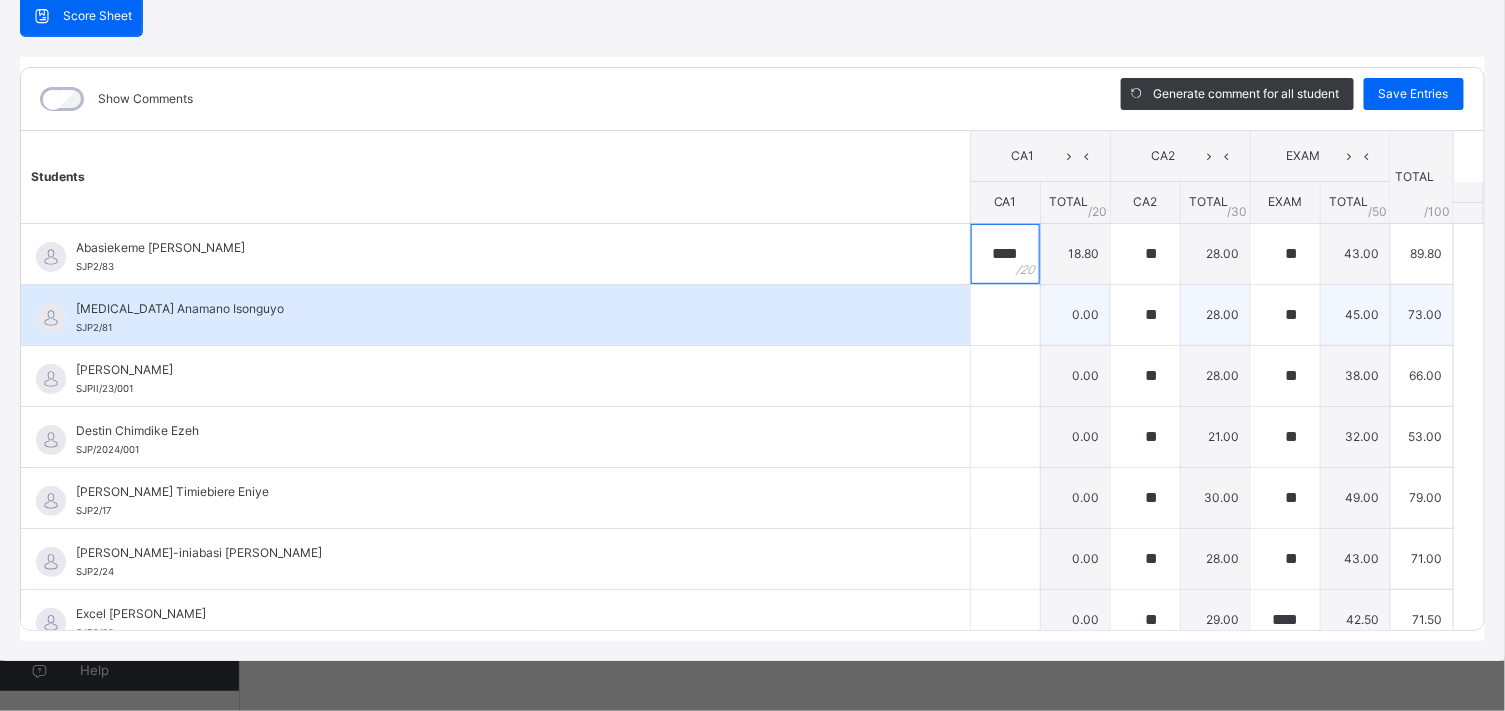 type on "****" 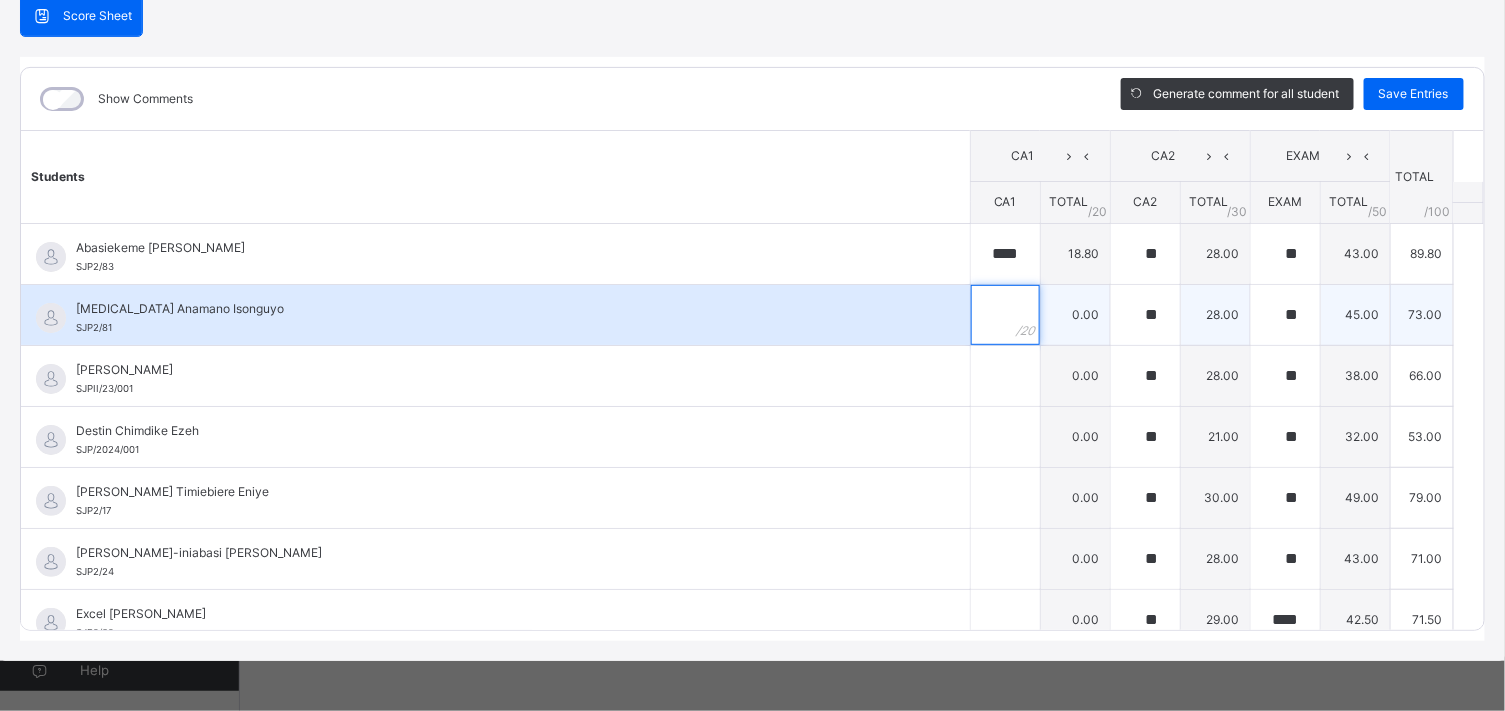 click at bounding box center [1005, 315] 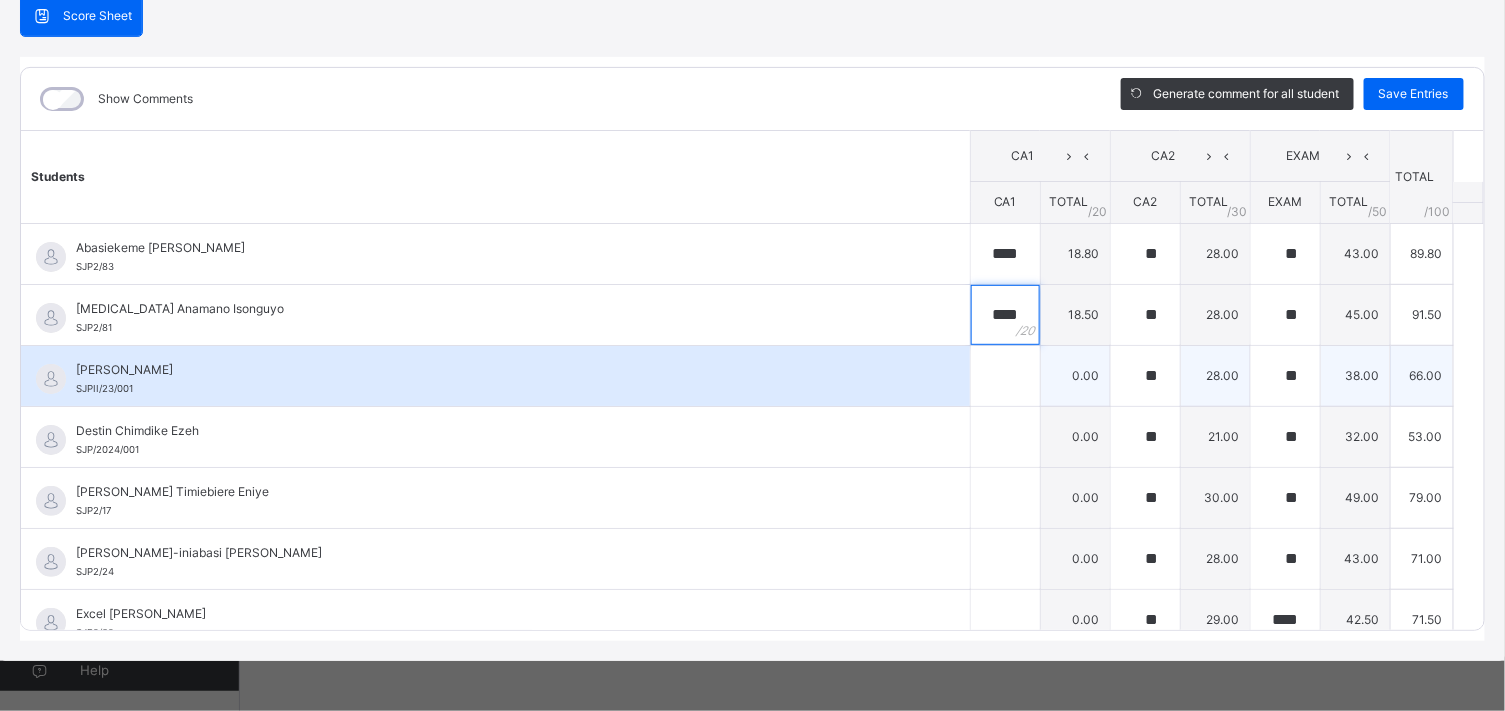 type on "****" 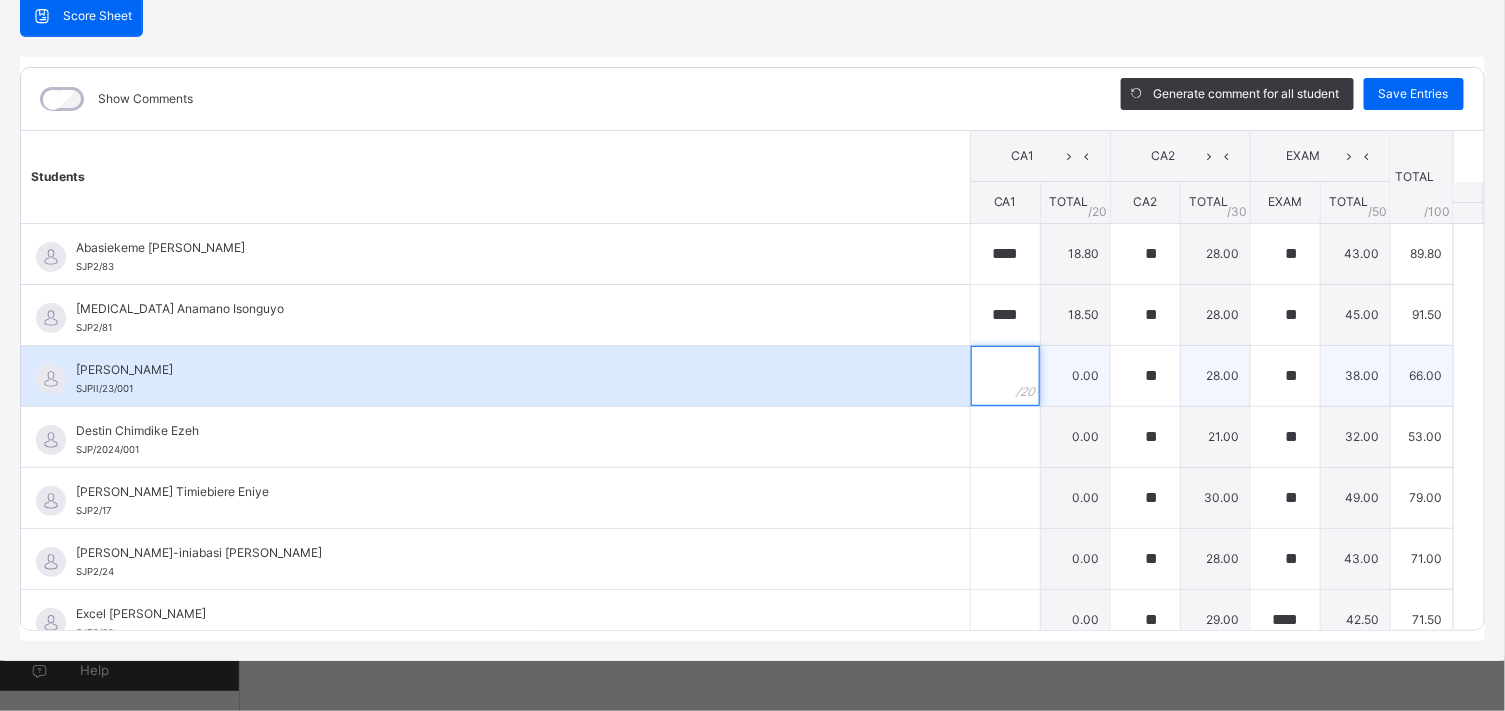 click at bounding box center [1005, 376] 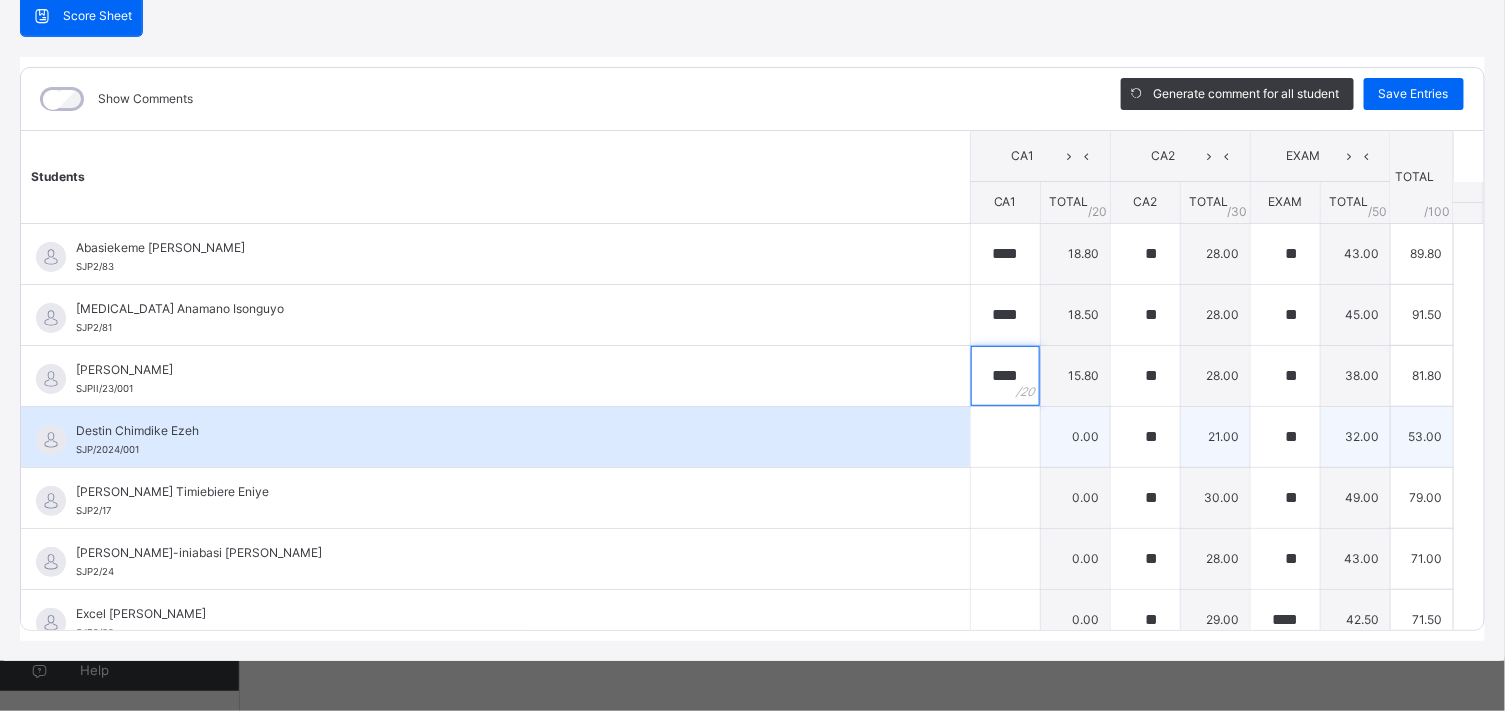 type on "****" 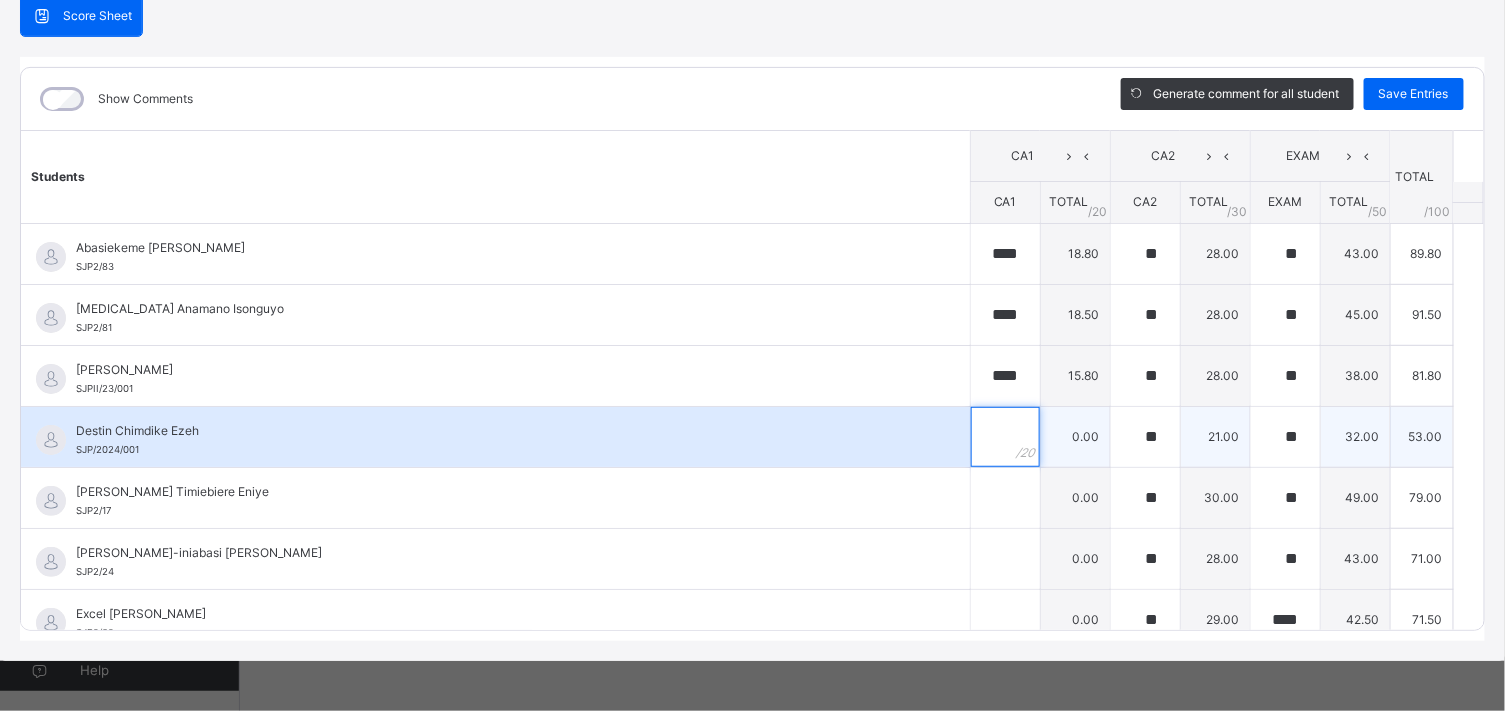 click at bounding box center [1005, 437] 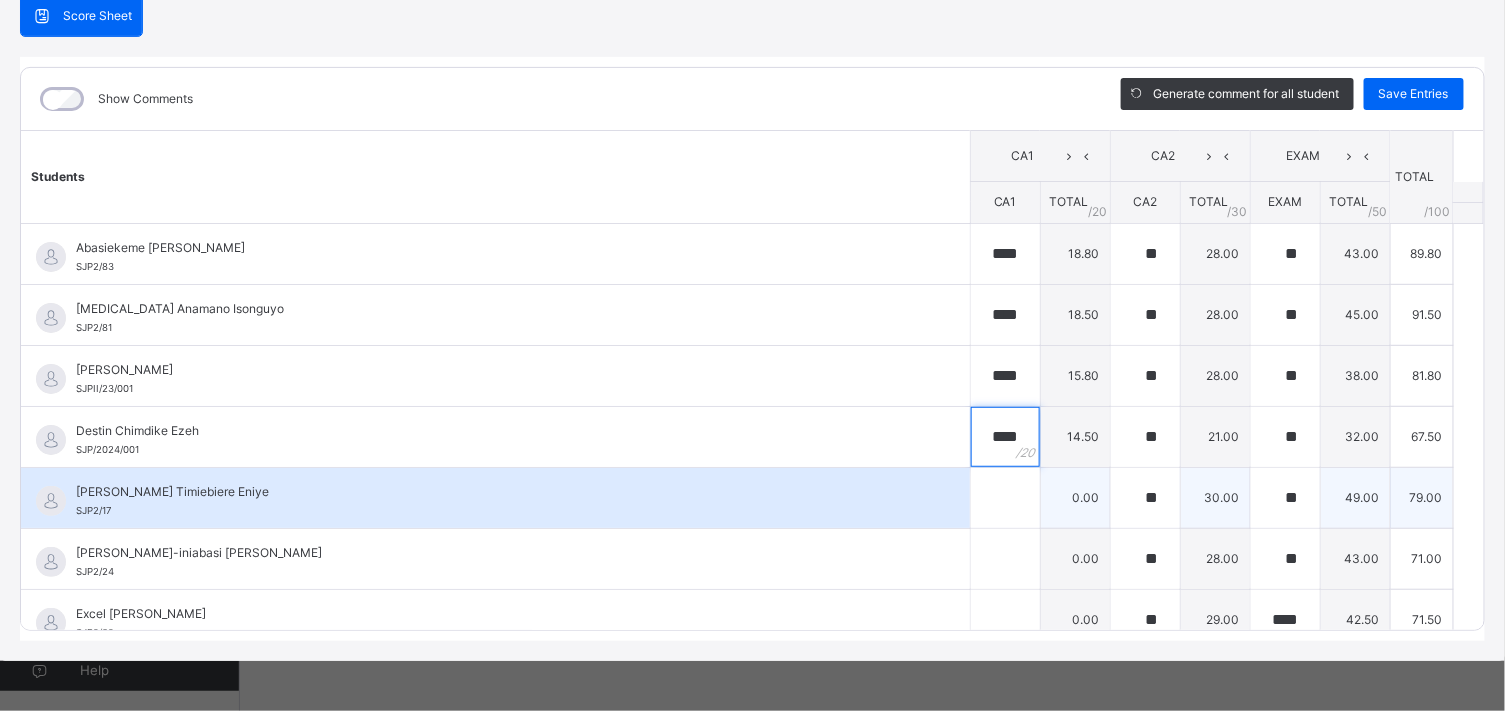 type on "****" 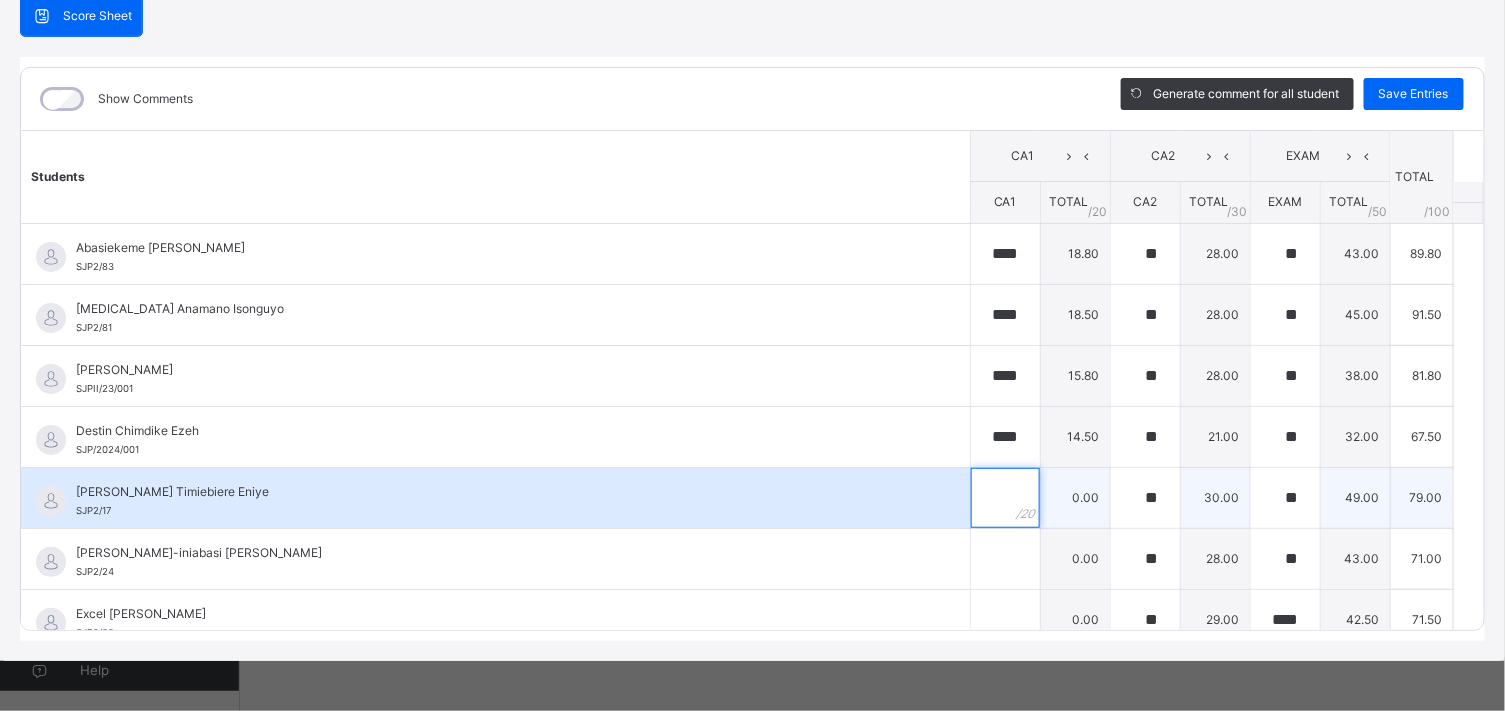 click at bounding box center [1005, 498] 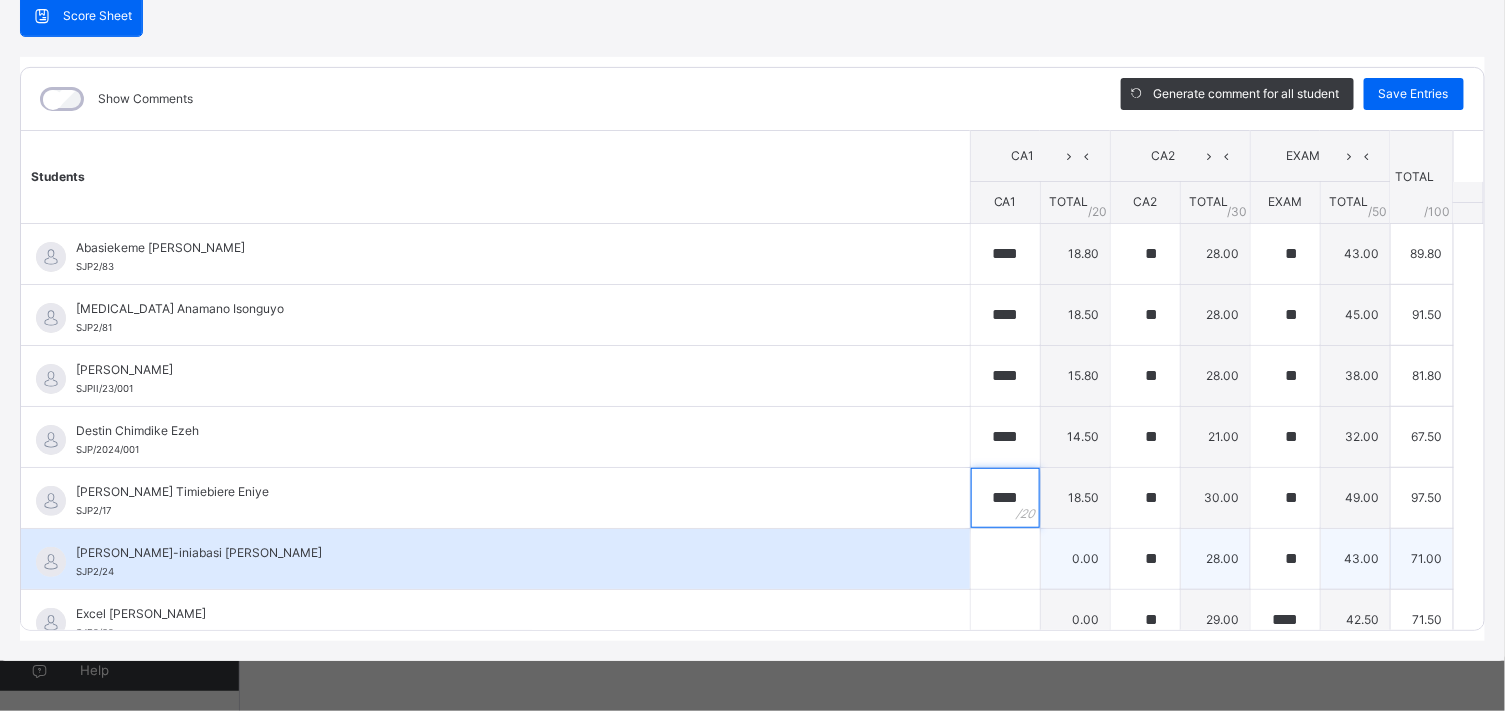 type on "****" 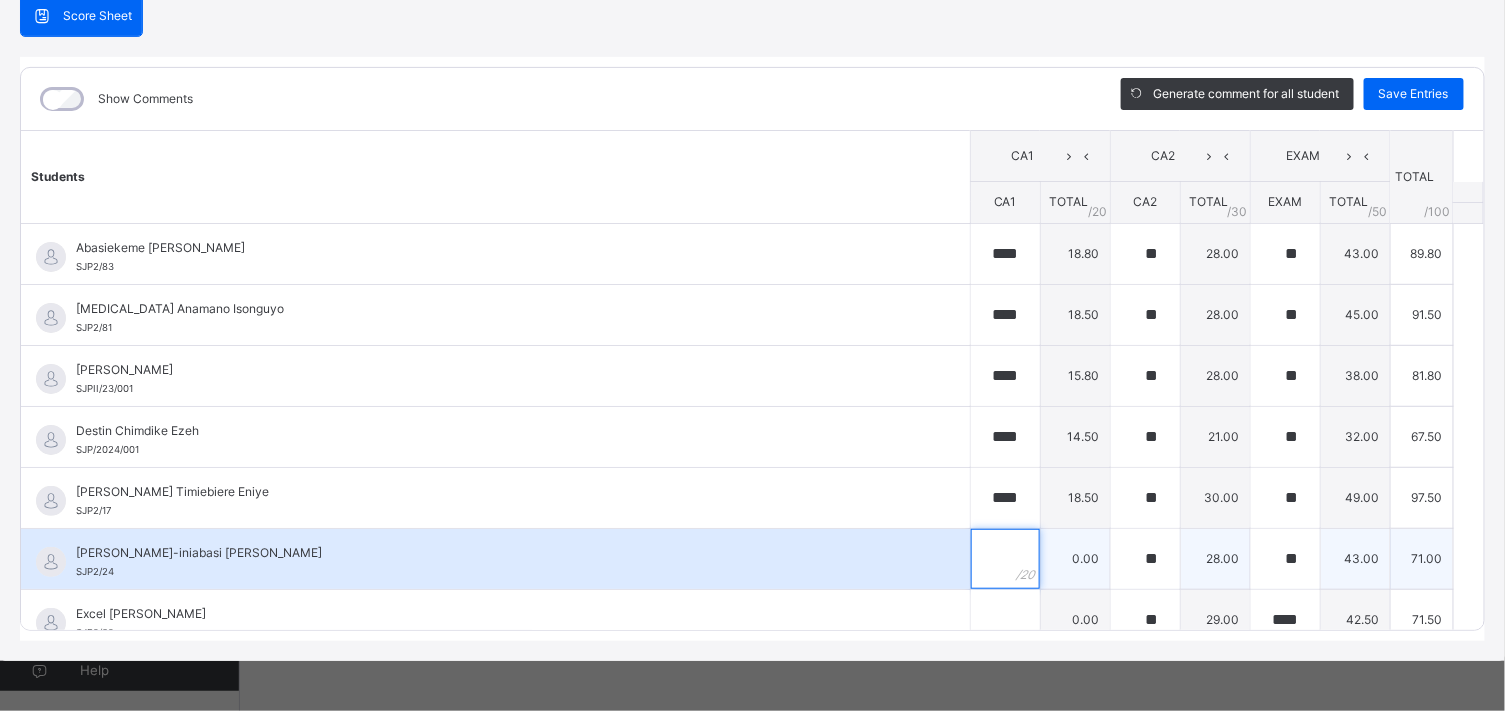 click at bounding box center [1005, 559] 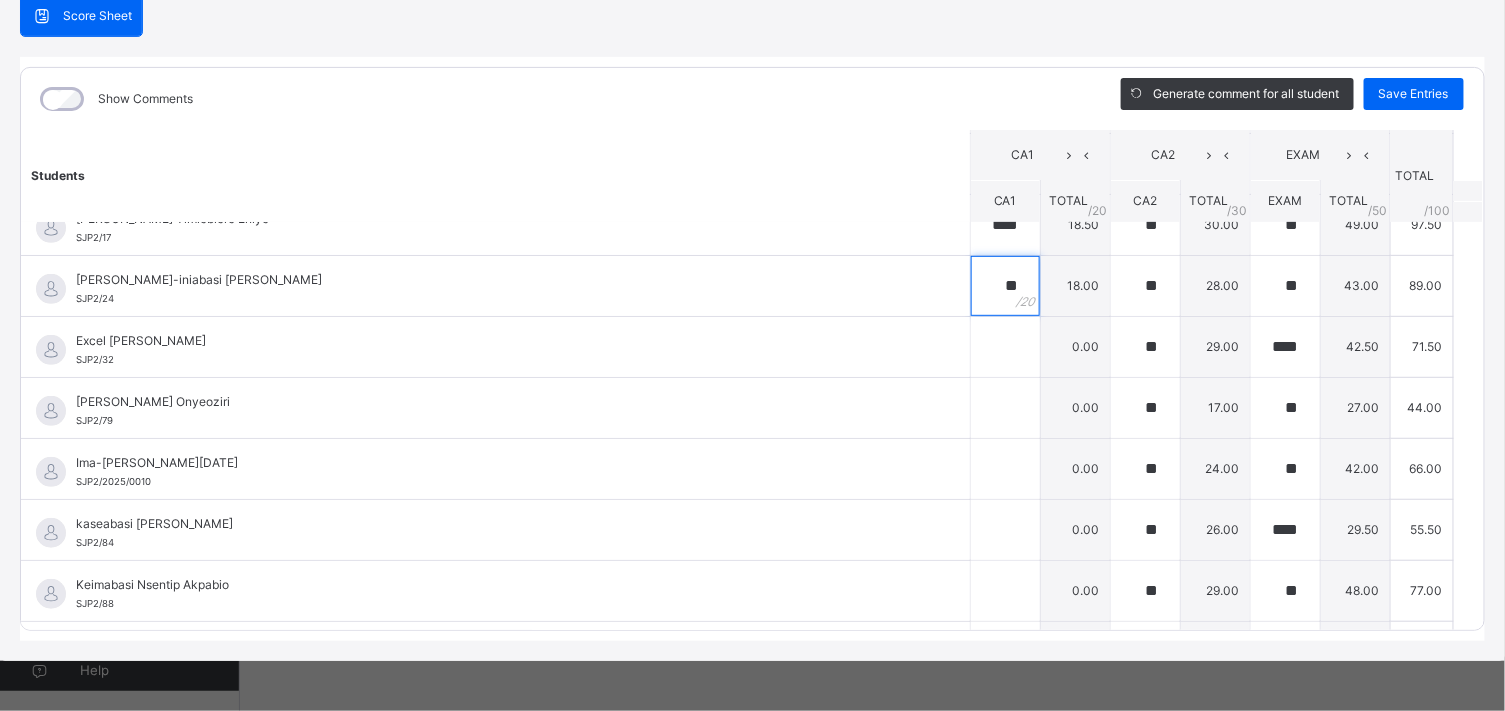 scroll, scrollTop: 266, scrollLeft: 0, axis: vertical 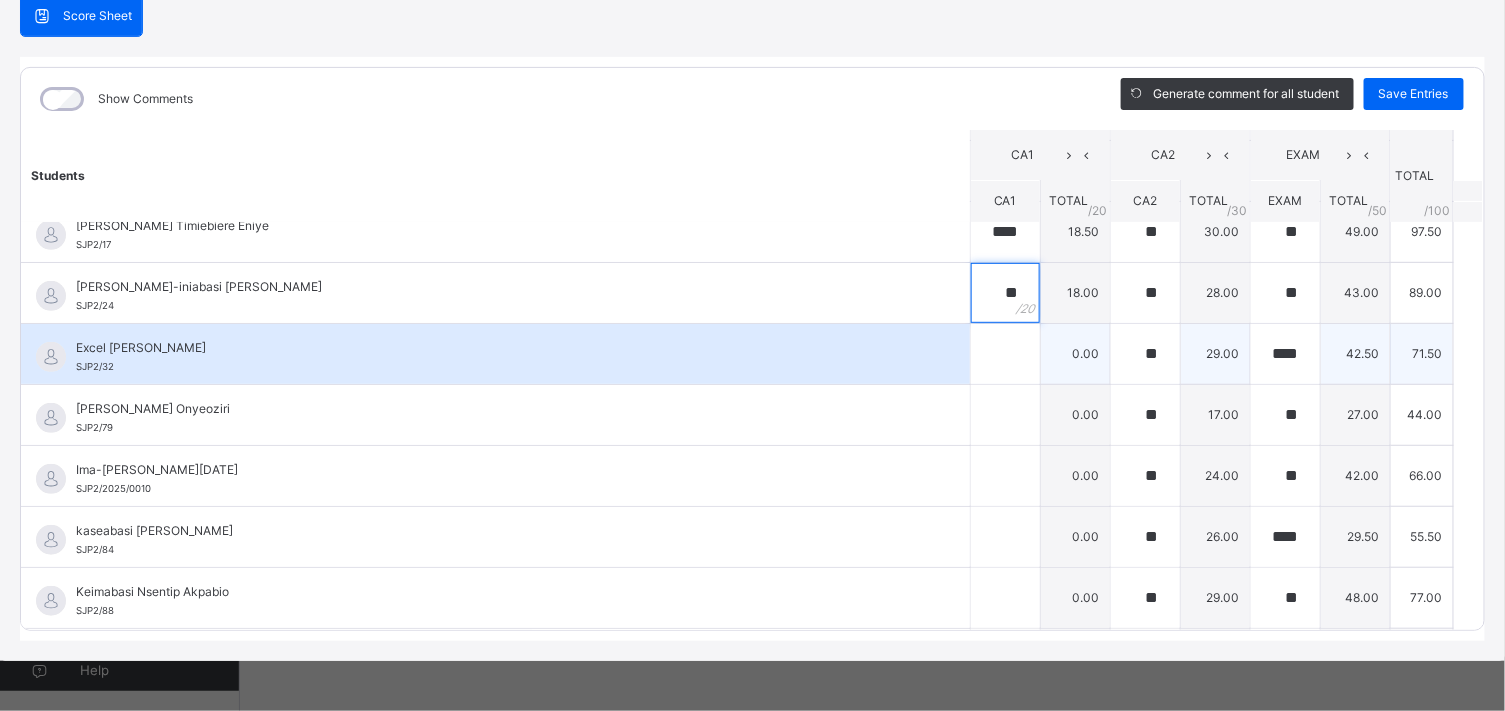 type on "**" 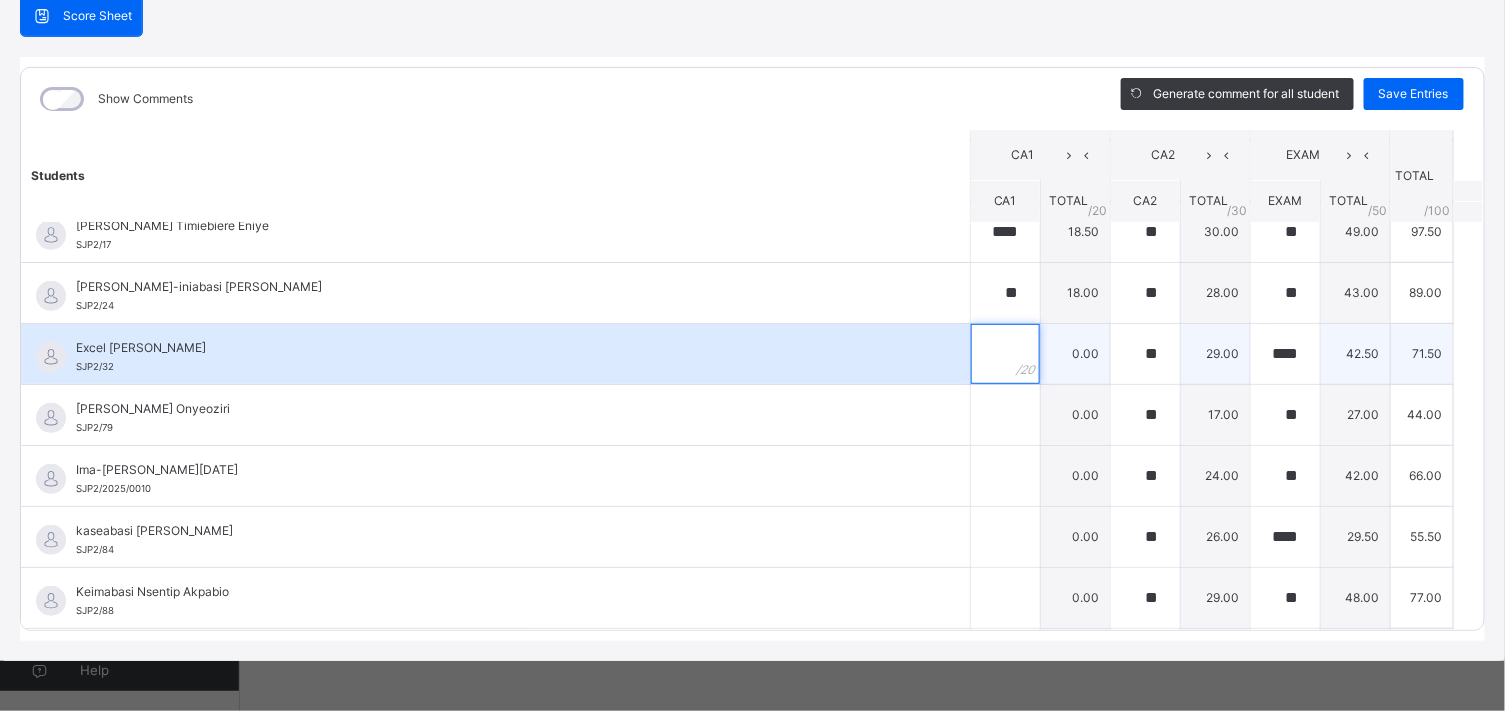 click at bounding box center [1005, 354] 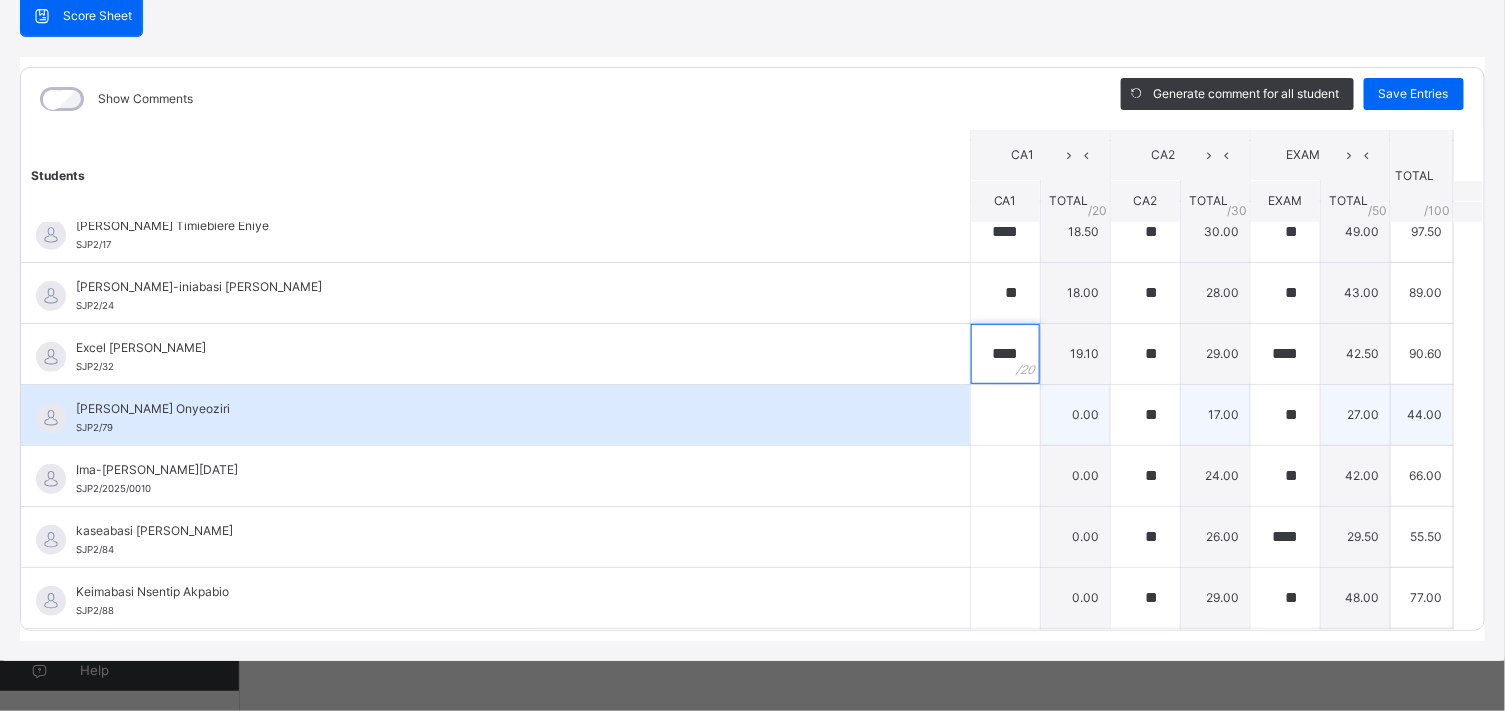 type on "****" 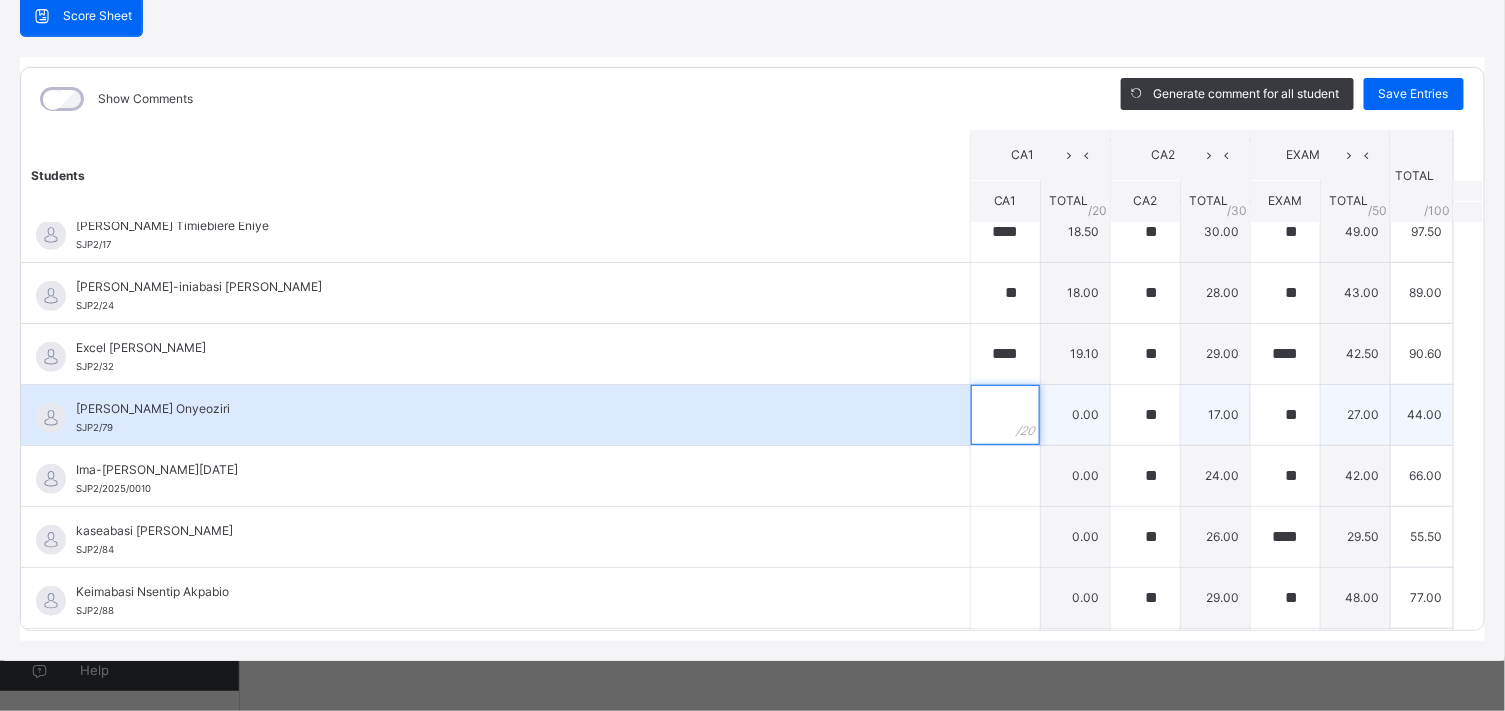 click at bounding box center (1005, 415) 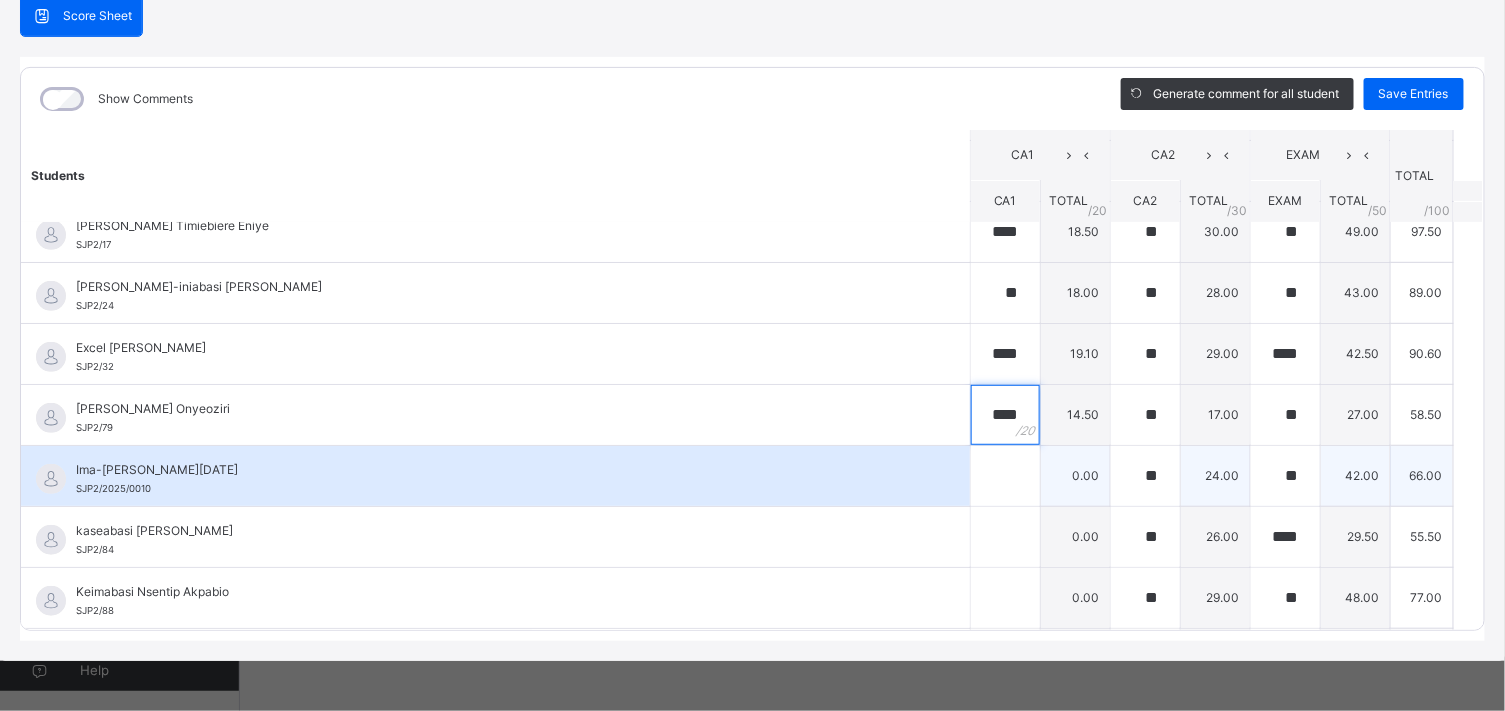 type on "****" 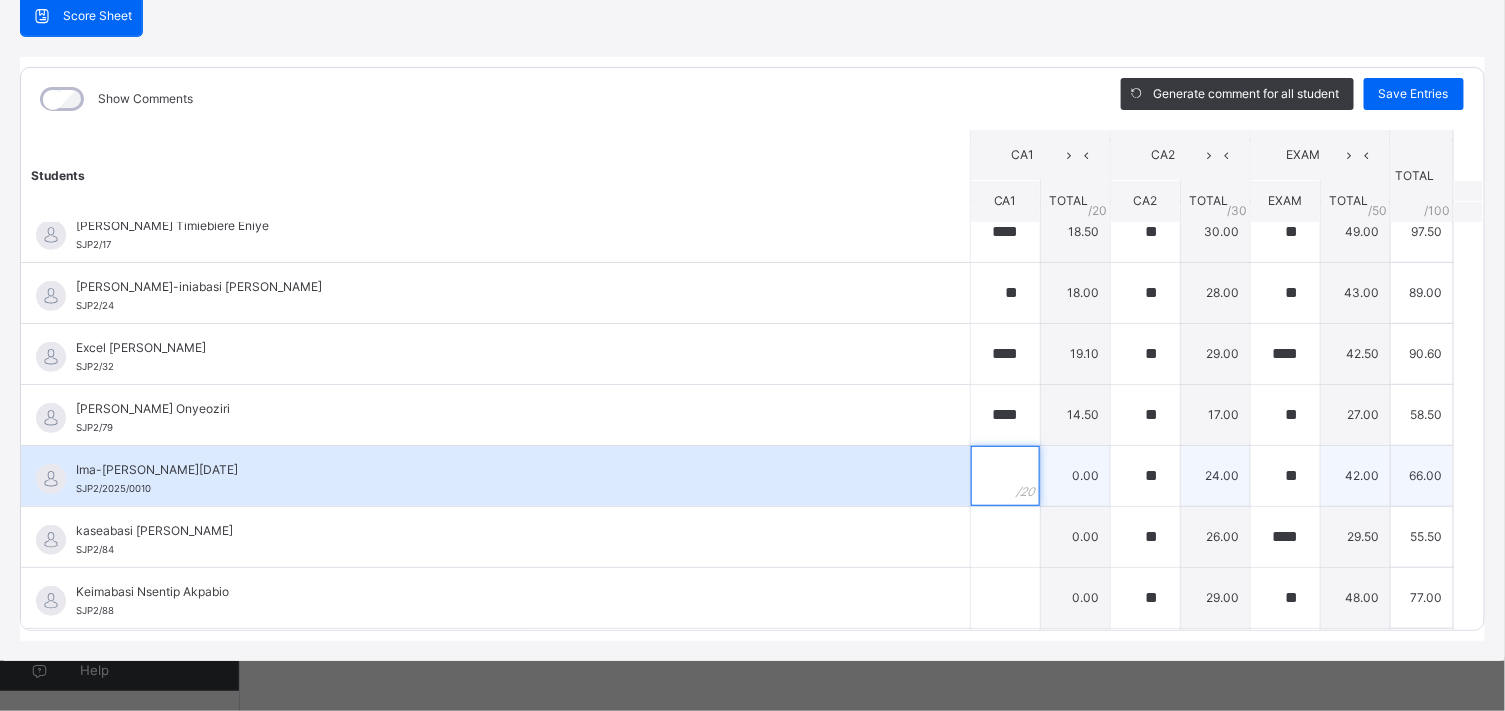 click at bounding box center (1005, 476) 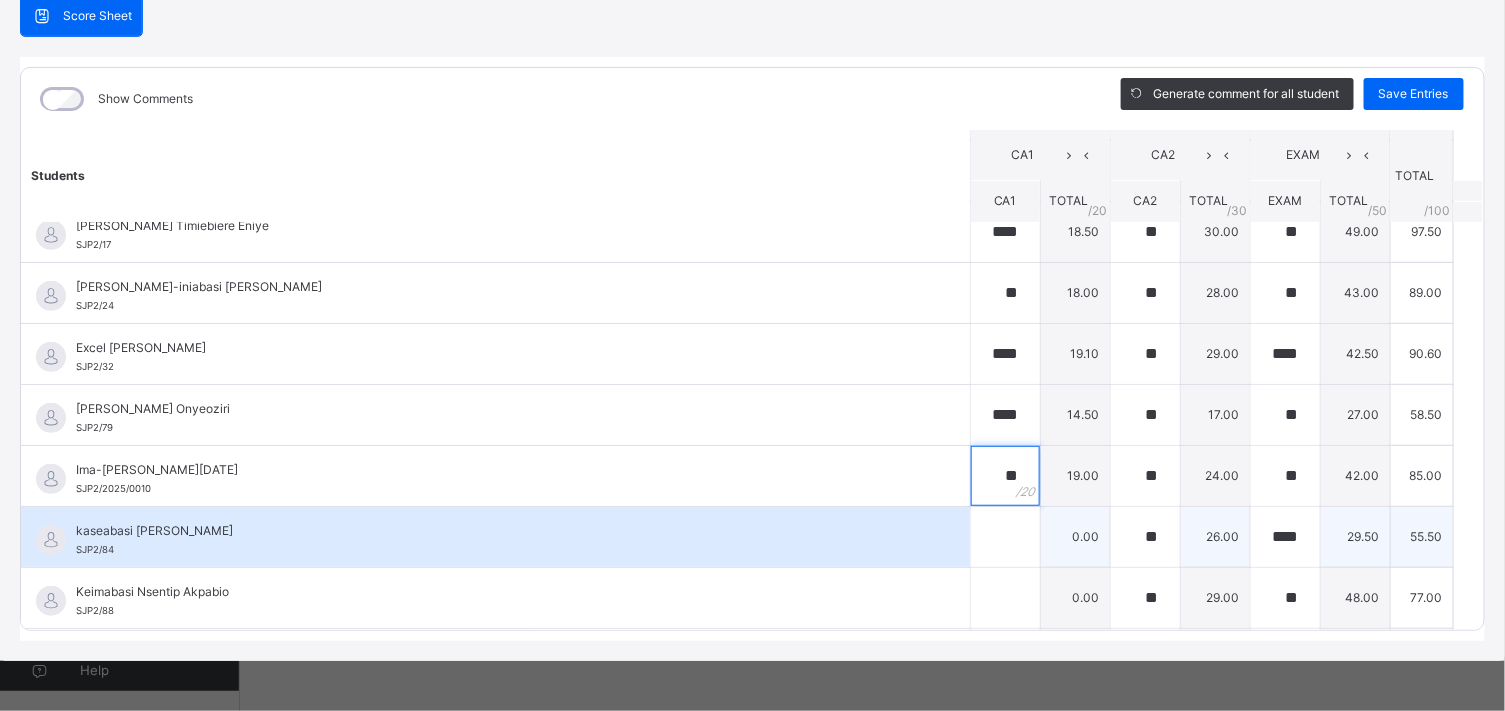 type on "**" 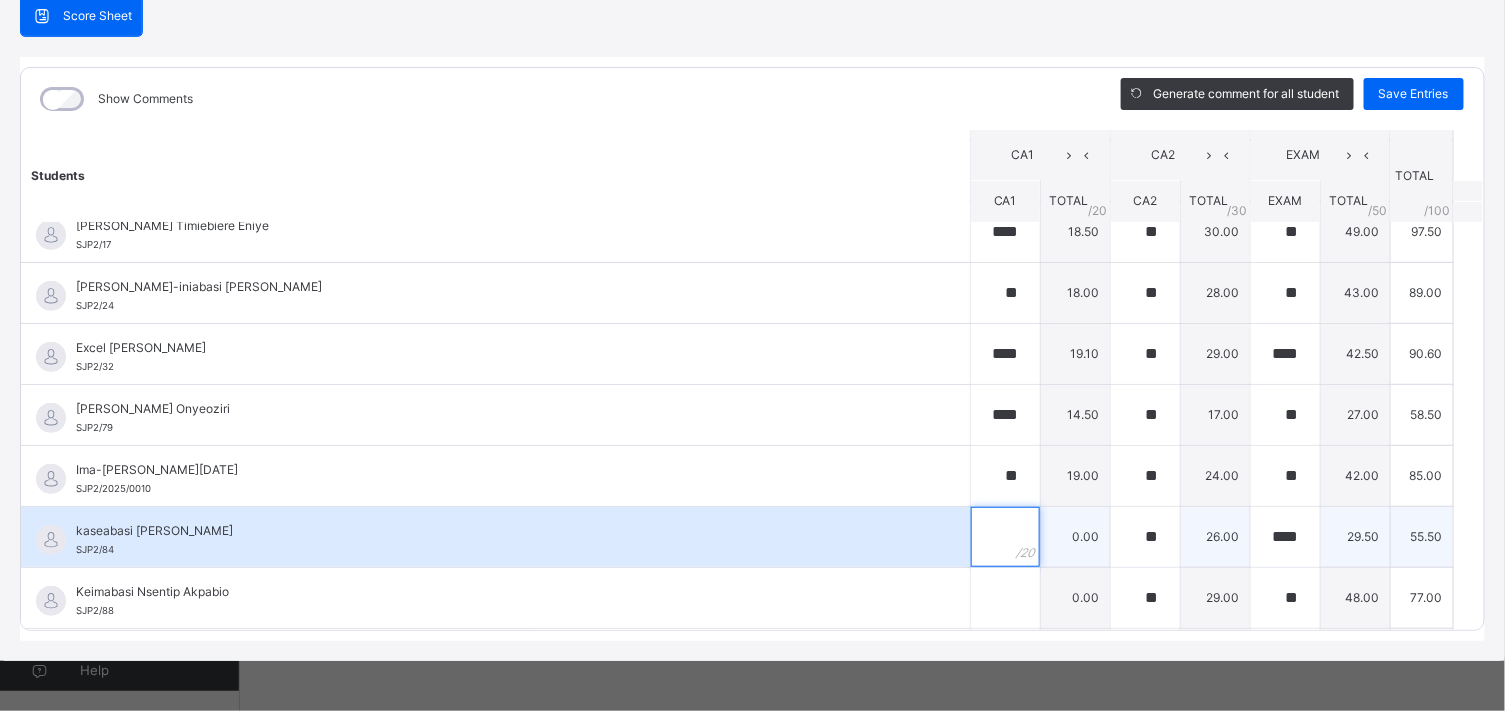 click at bounding box center (1005, 537) 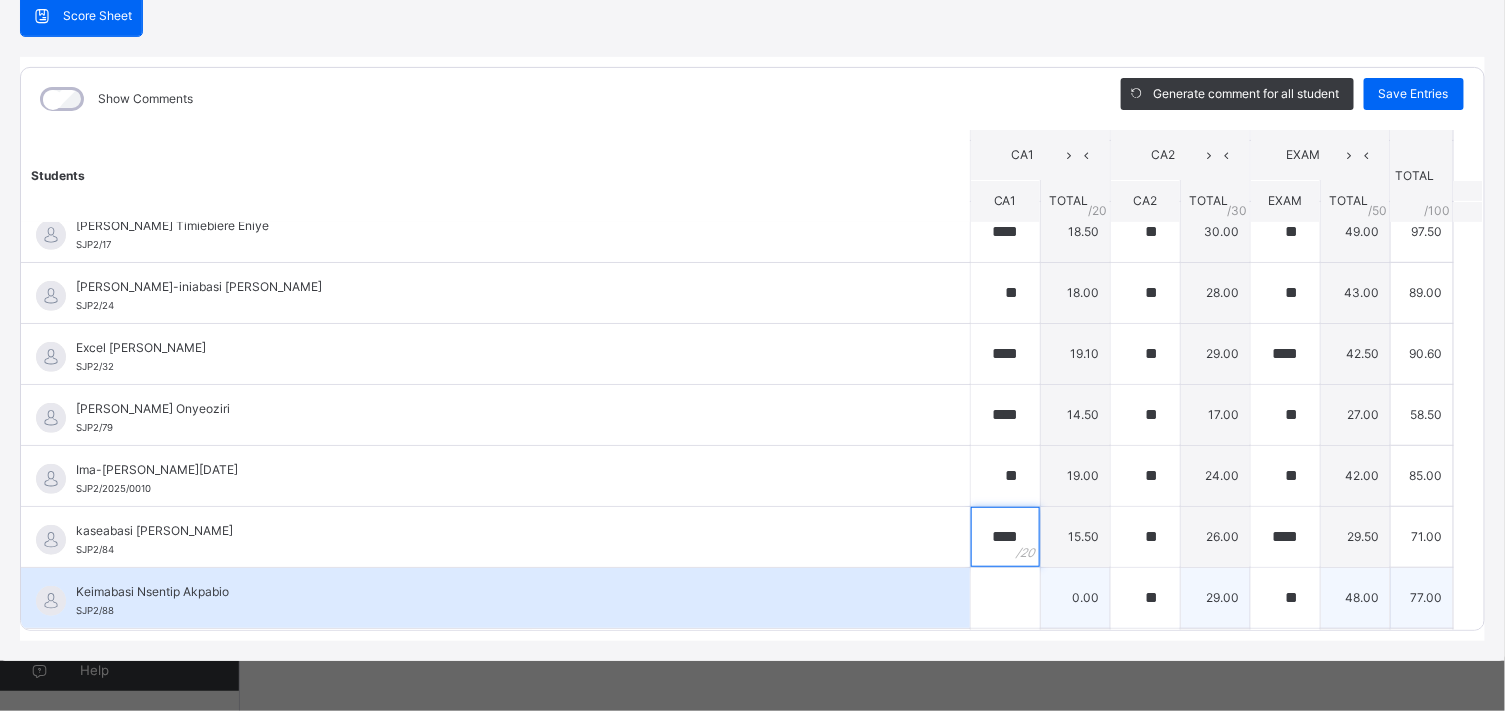 type on "****" 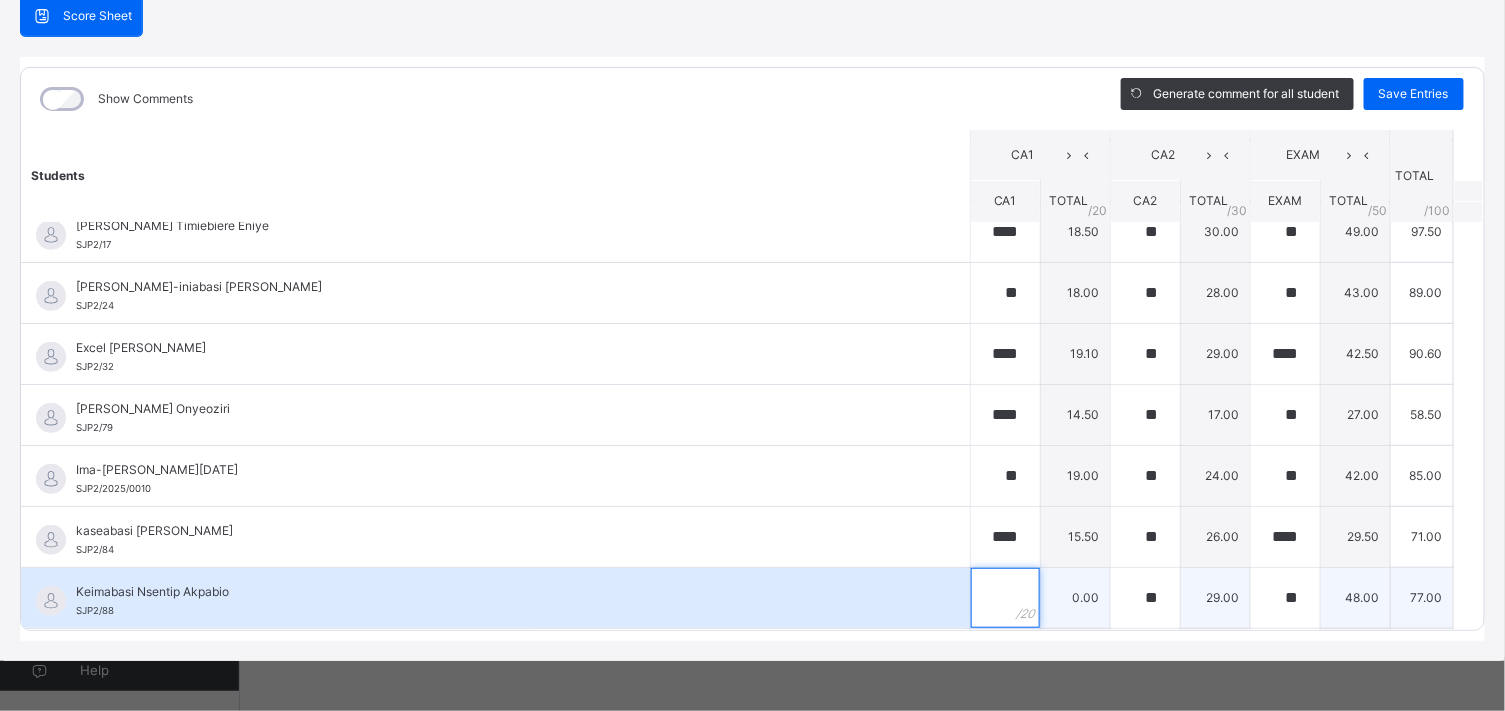 click at bounding box center [1005, 598] 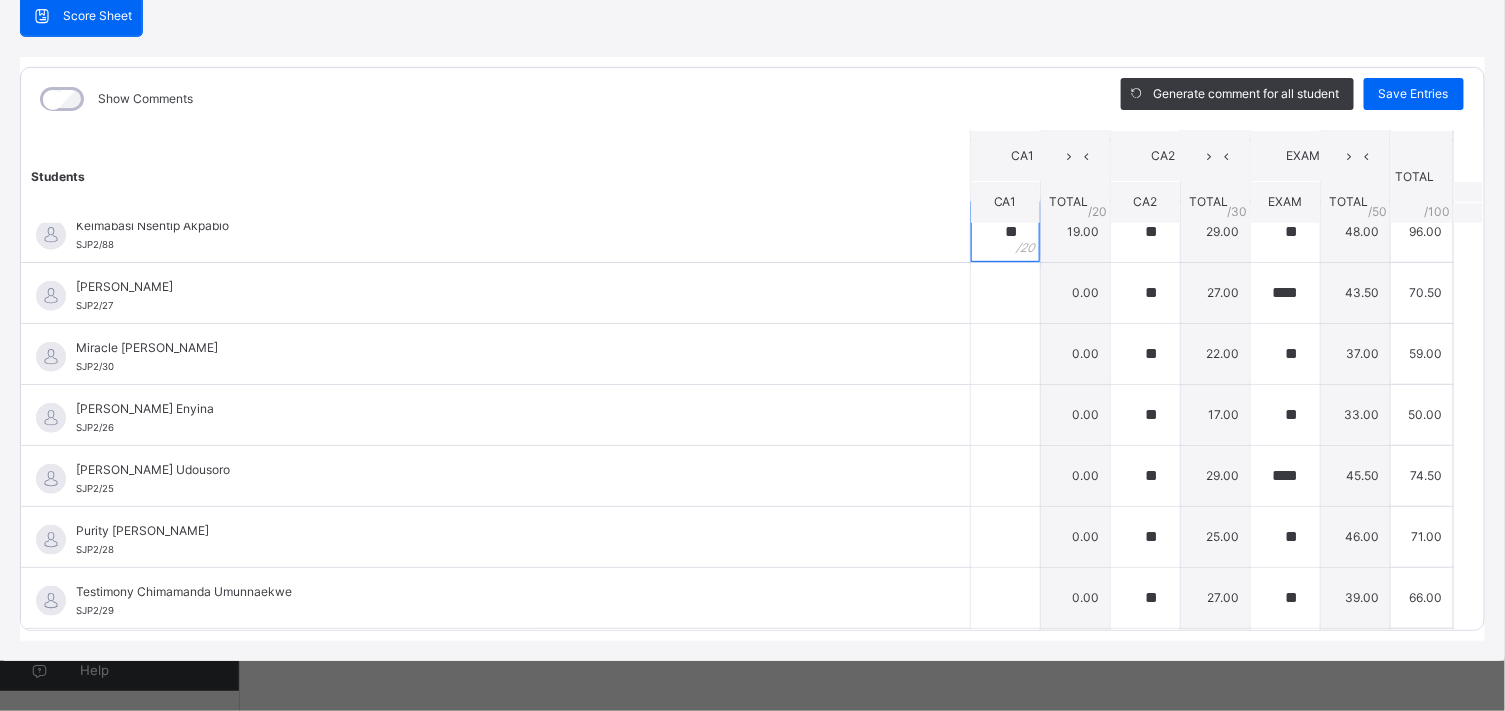 scroll, scrollTop: 561, scrollLeft: 0, axis: vertical 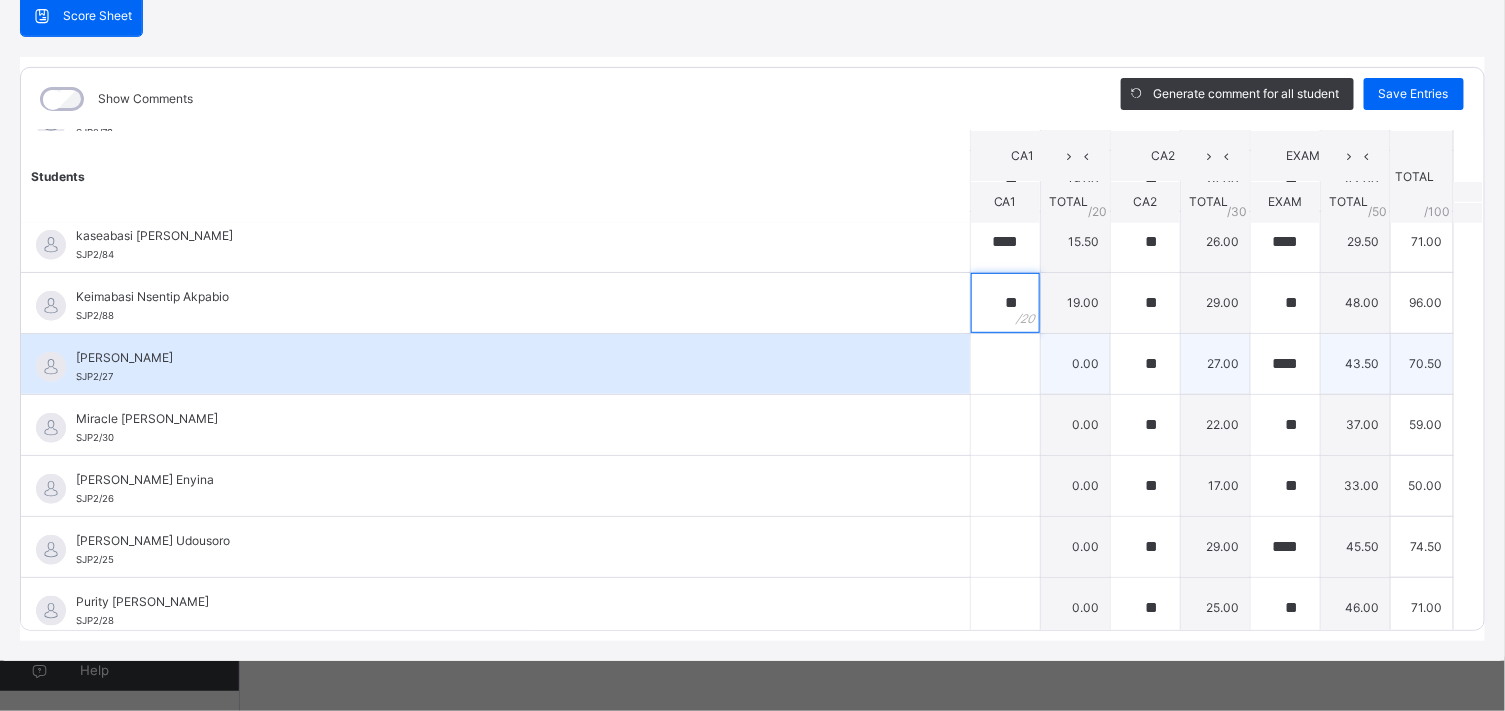 type on "**" 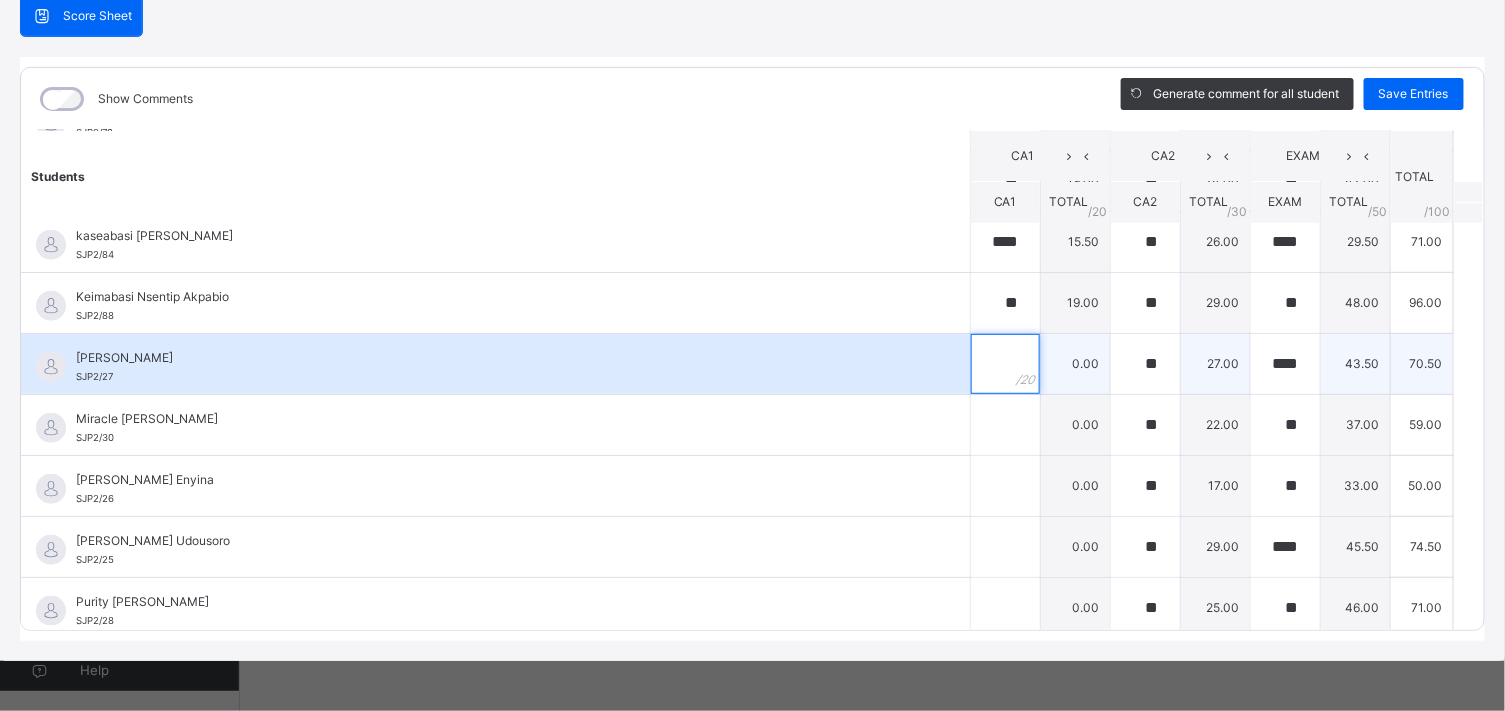 click at bounding box center [1005, 364] 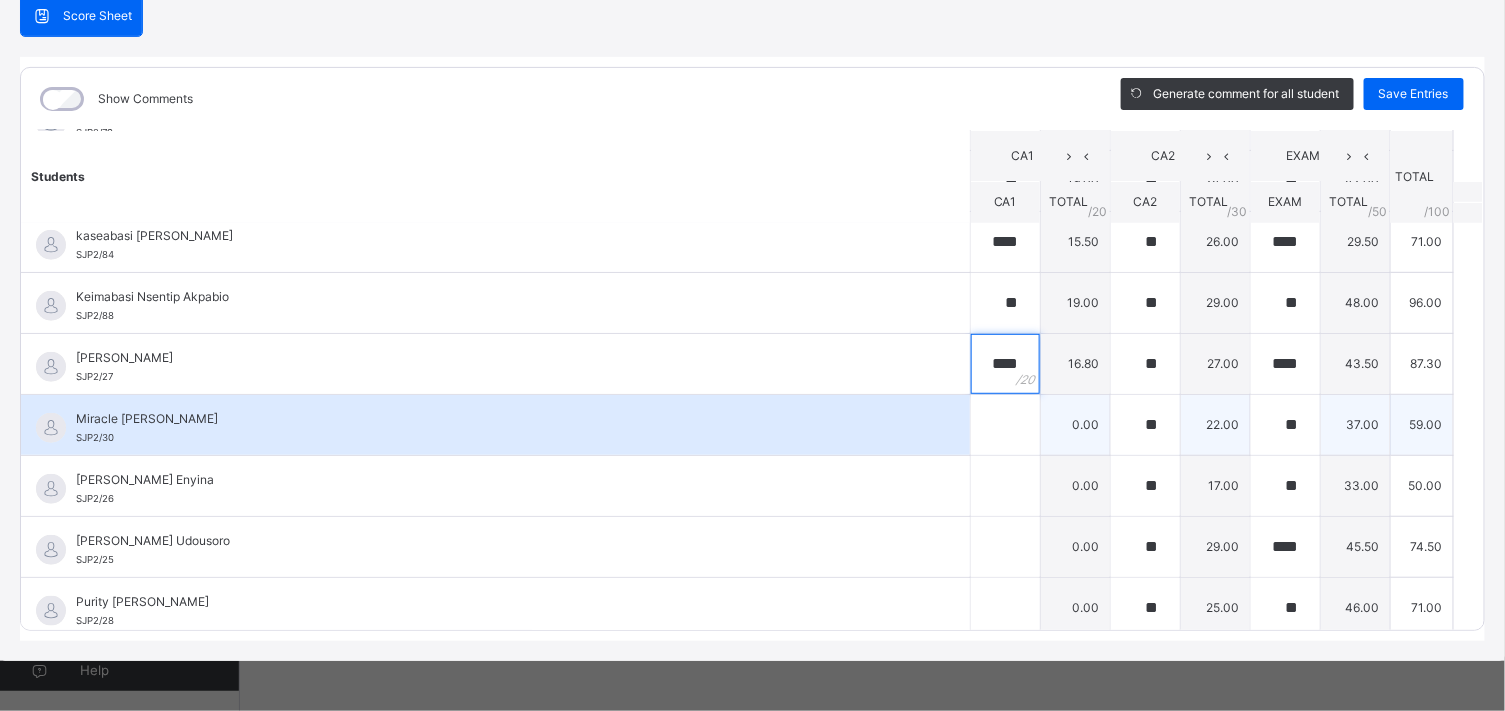 type on "****" 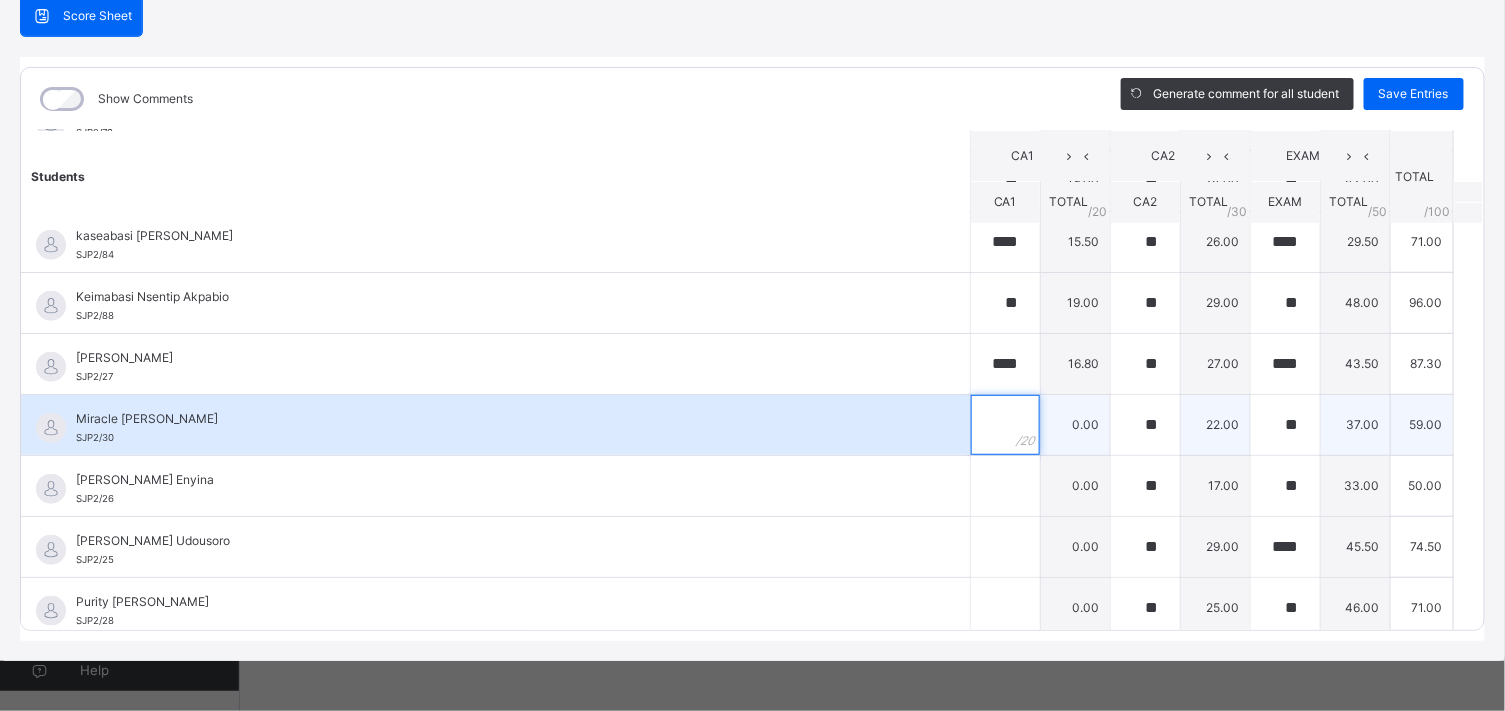 click at bounding box center (1005, 425) 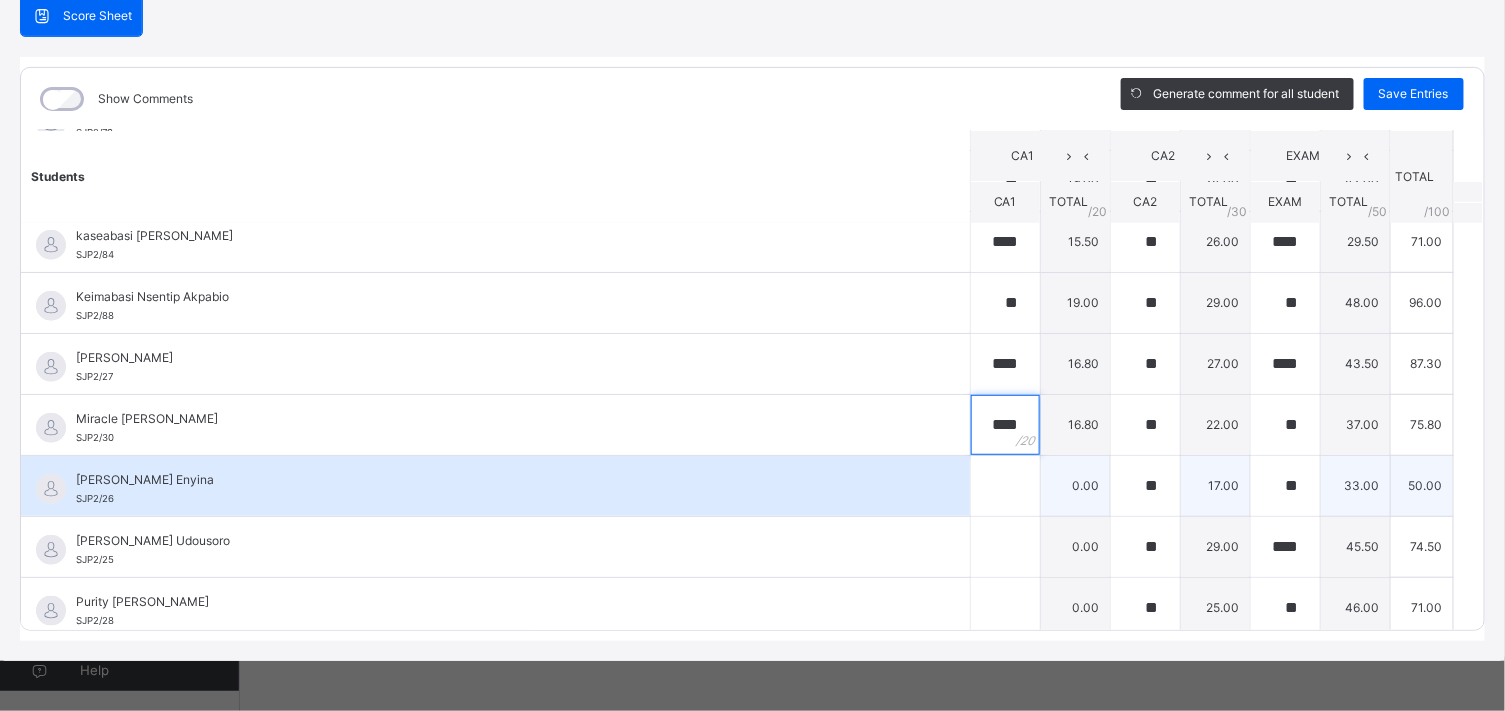 type on "****" 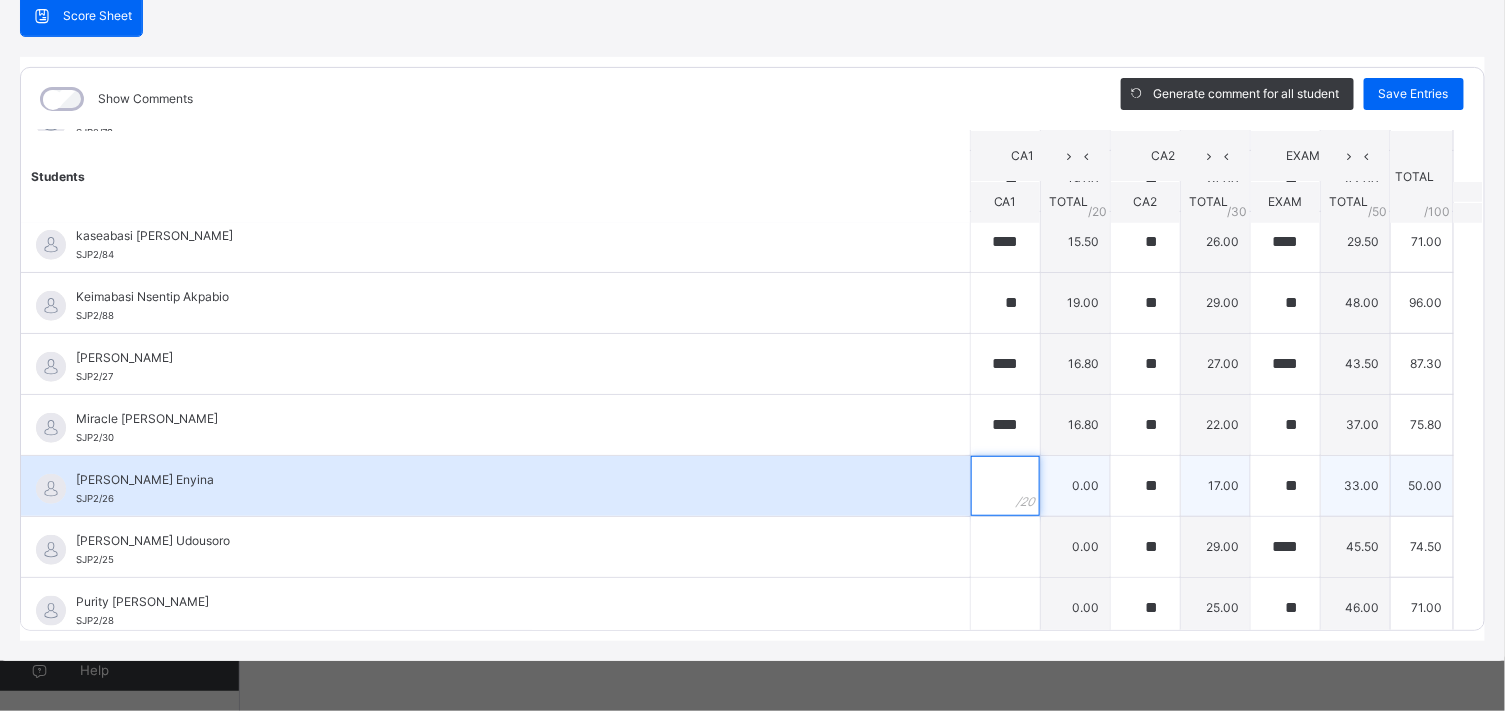 click at bounding box center [1005, 486] 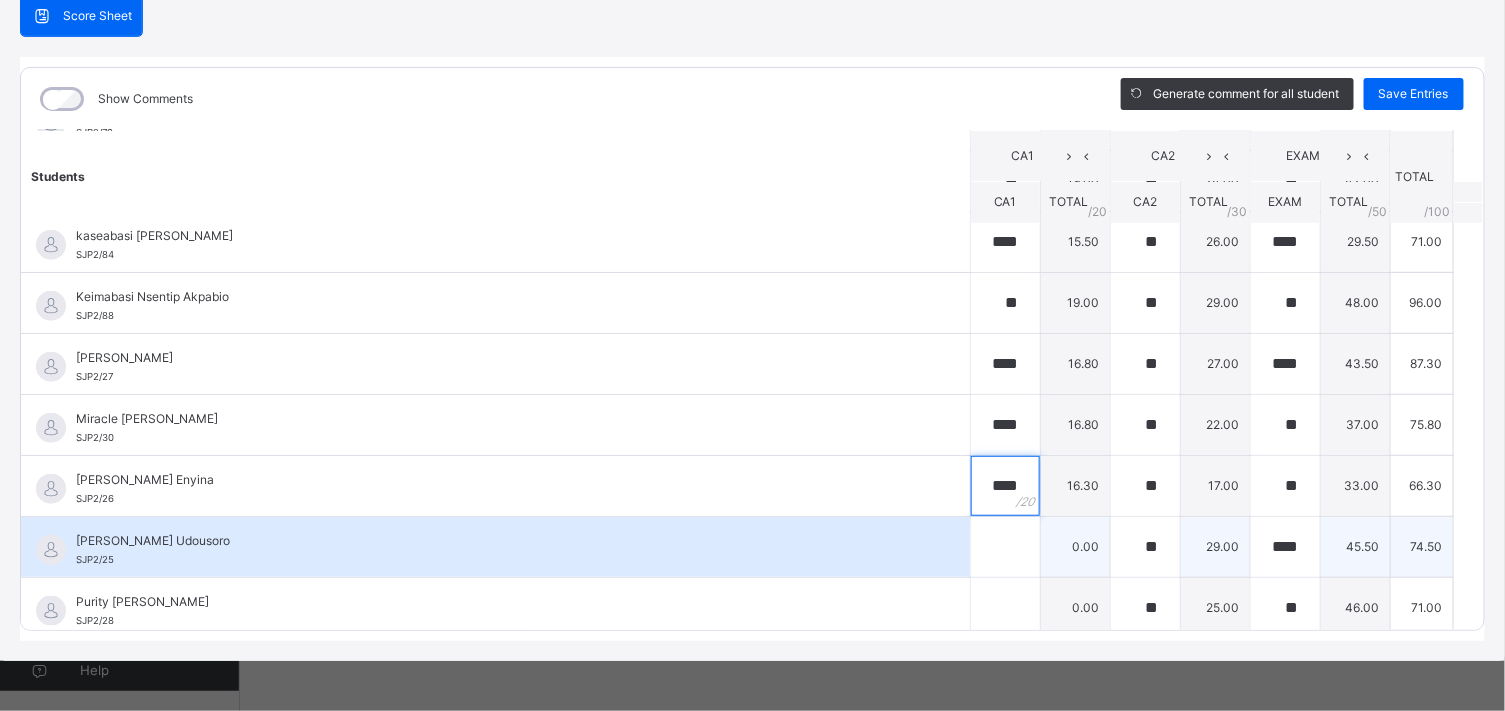 type on "****" 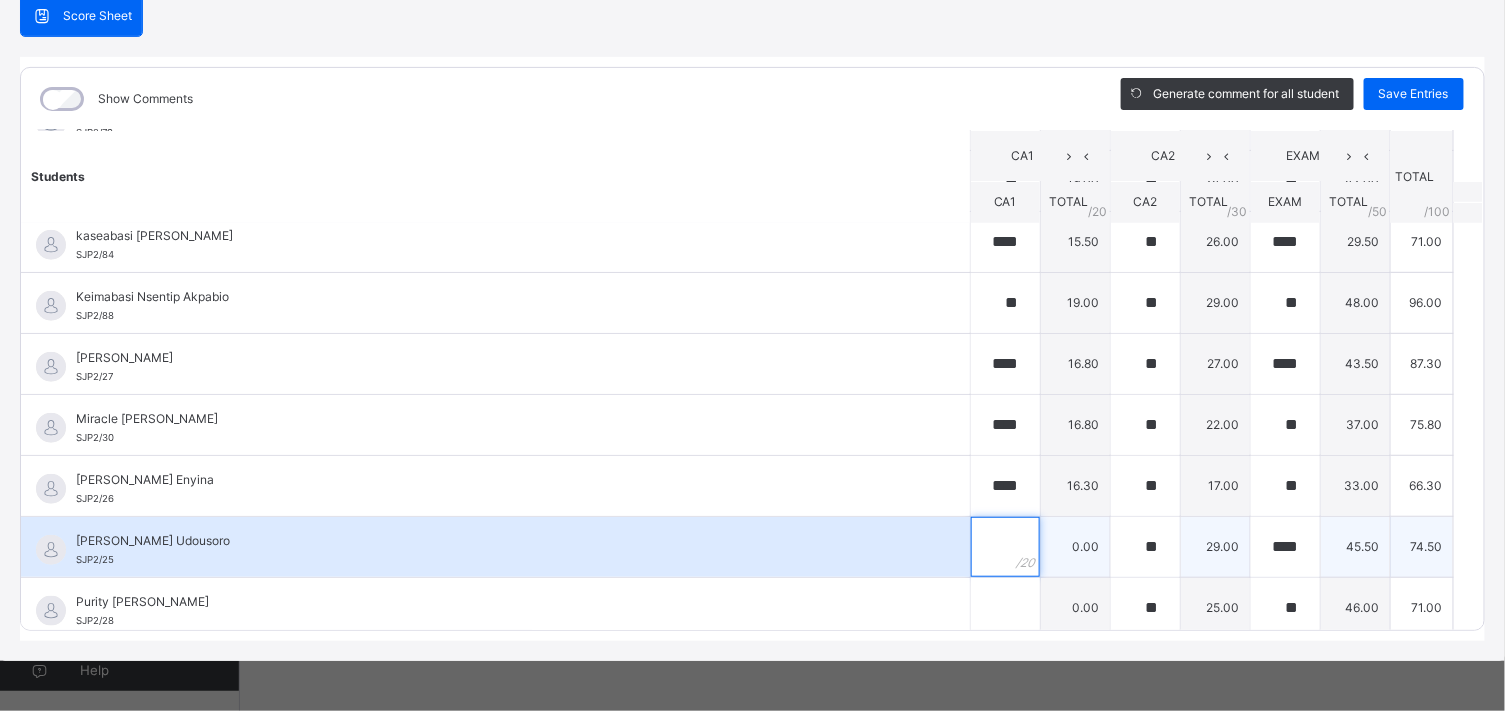 click at bounding box center [1005, 547] 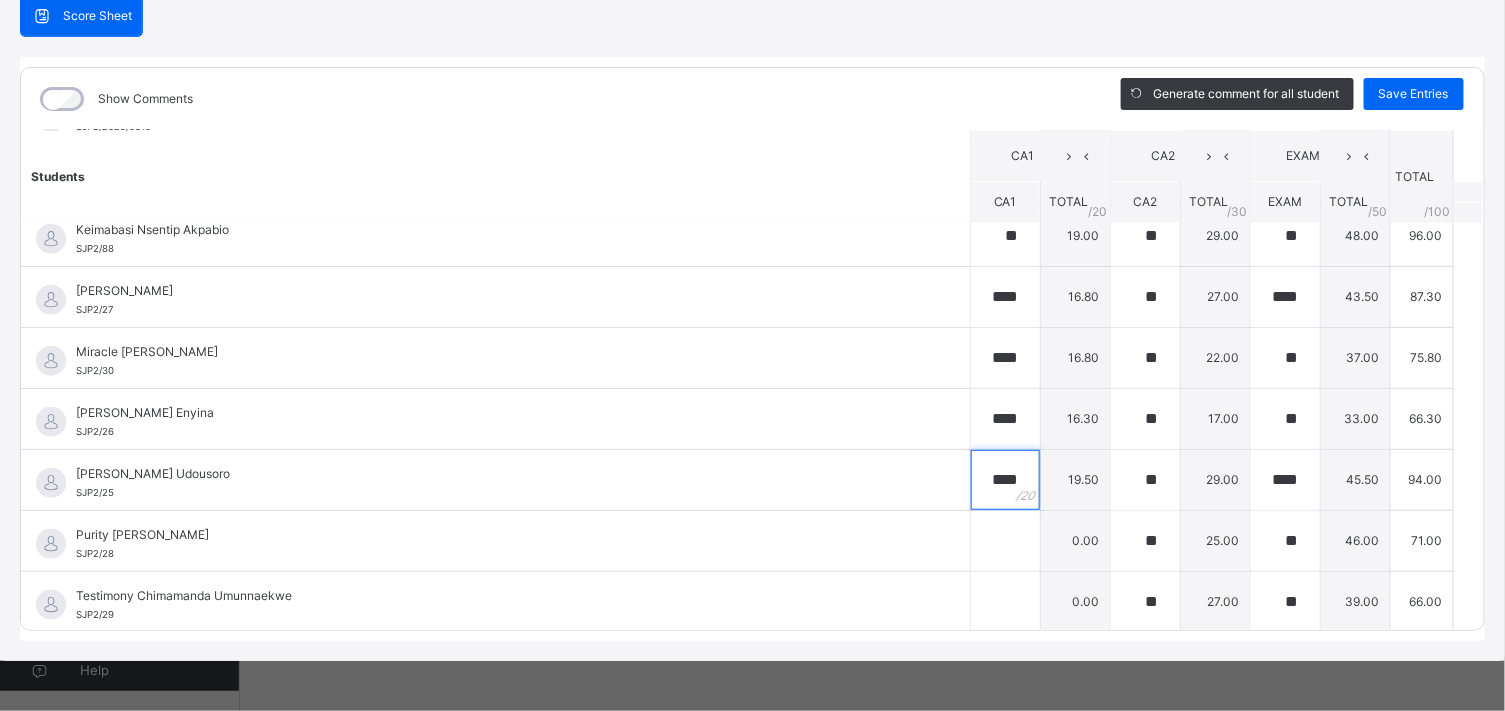scroll, scrollTop: 694, scrollLeft: 0, axis: vertical 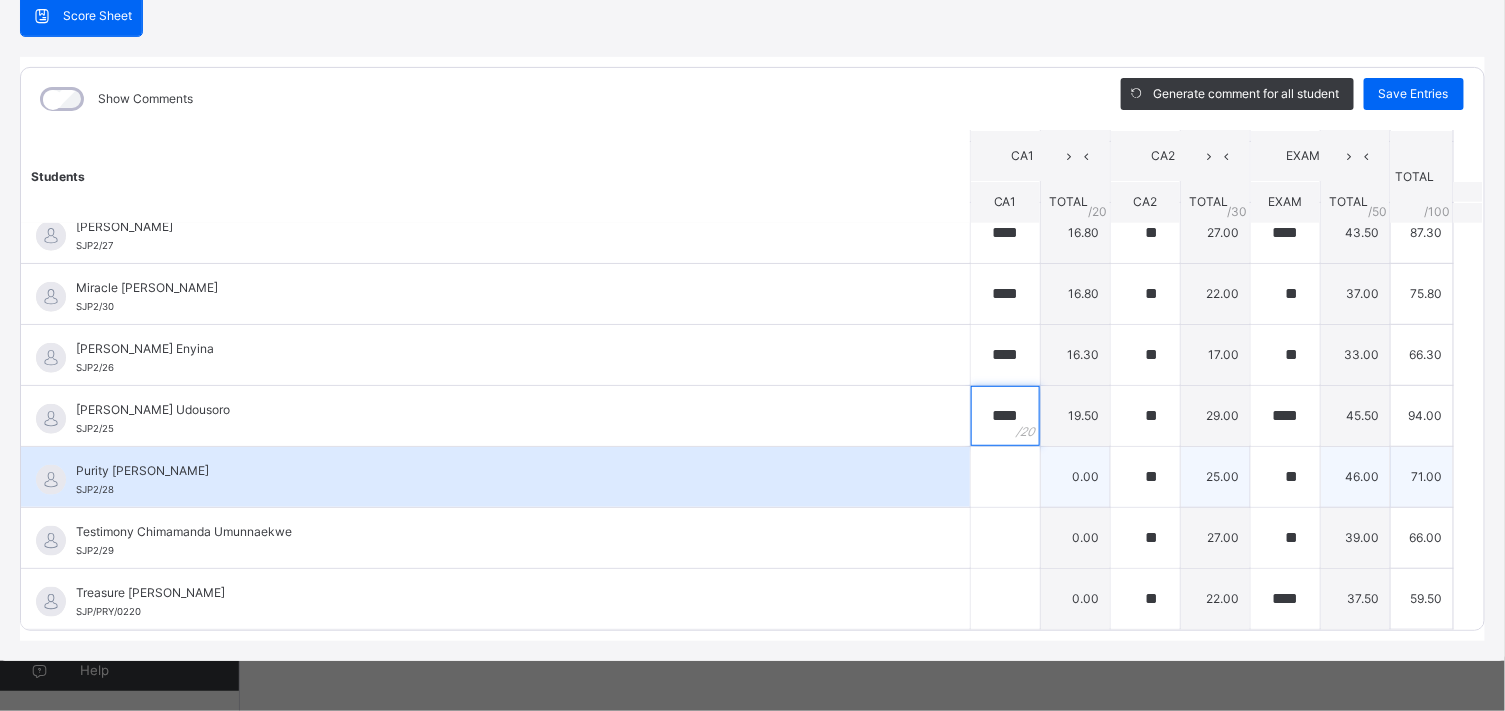 type on "****" 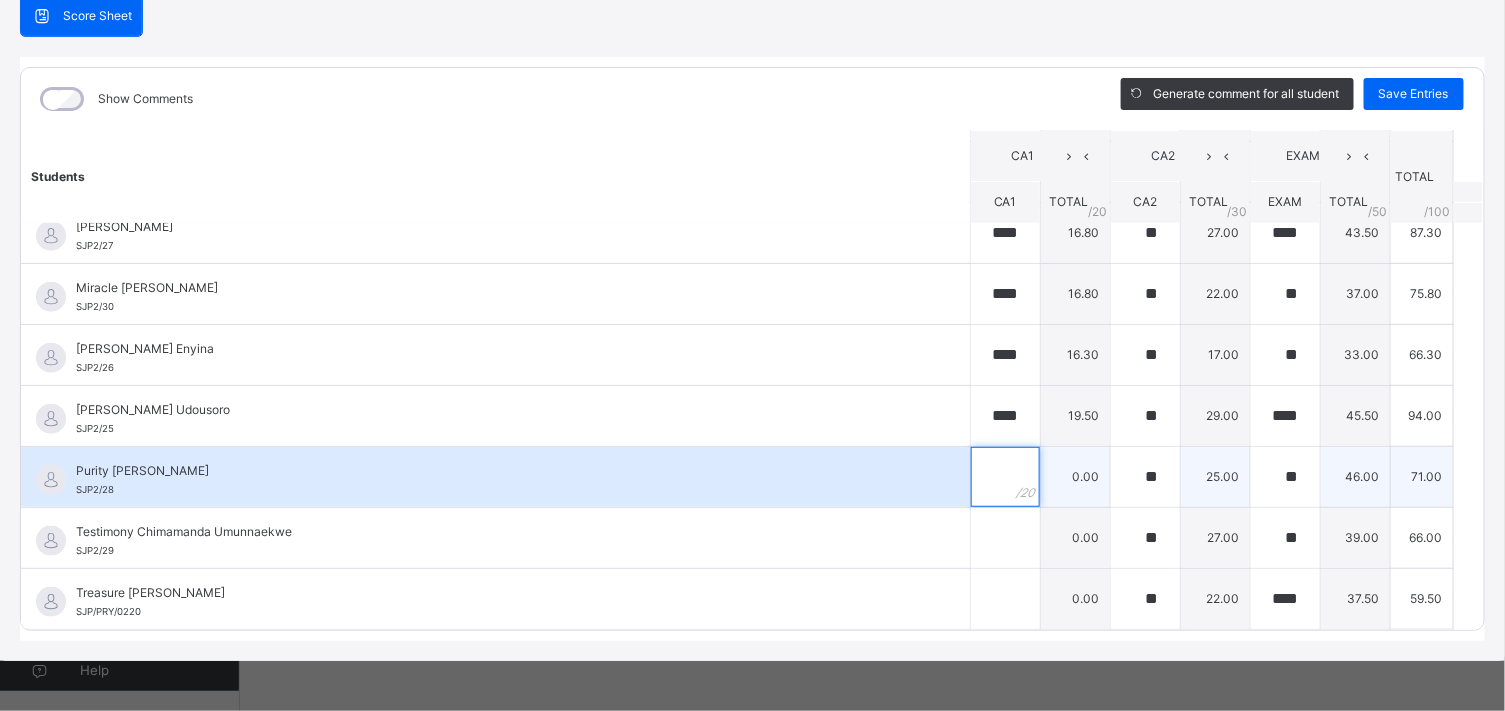 click at bounding box center (1005, 477) 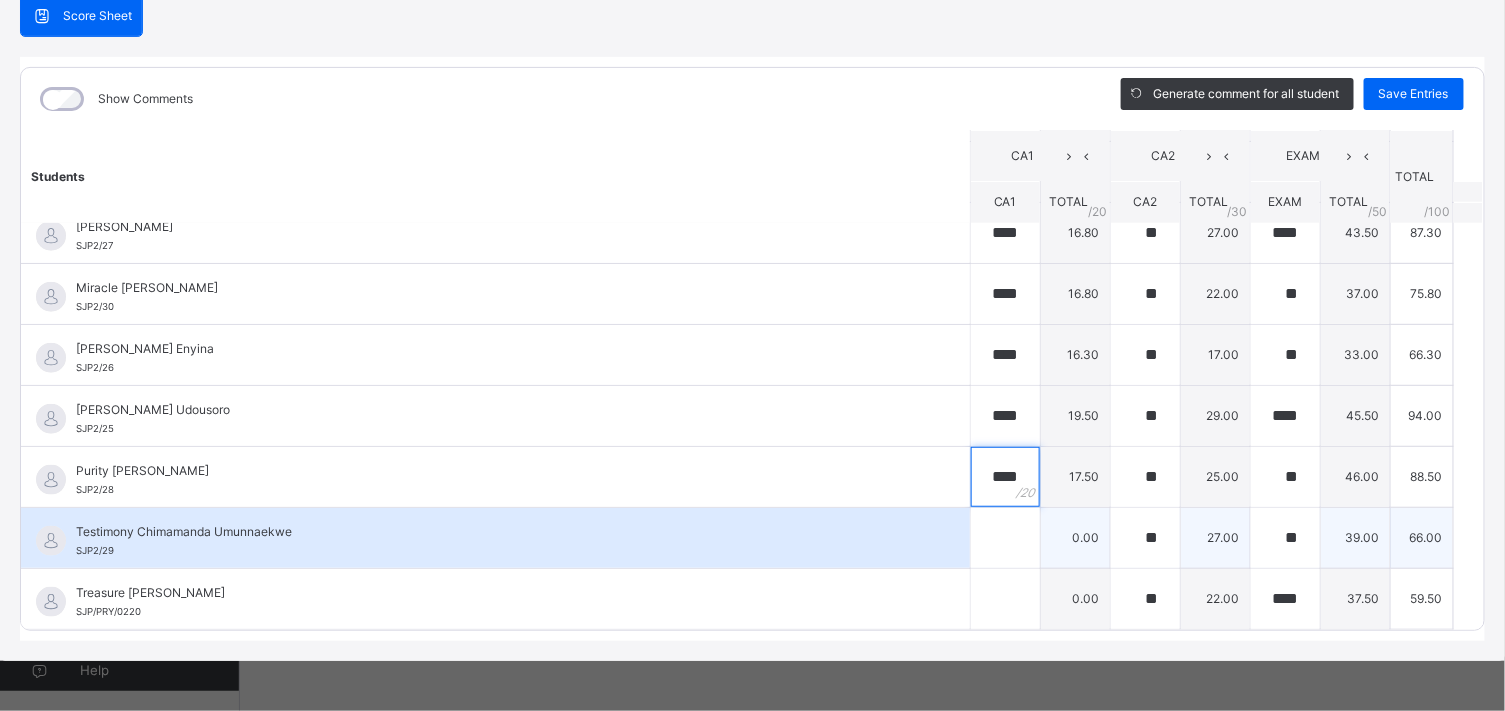 type on "****" 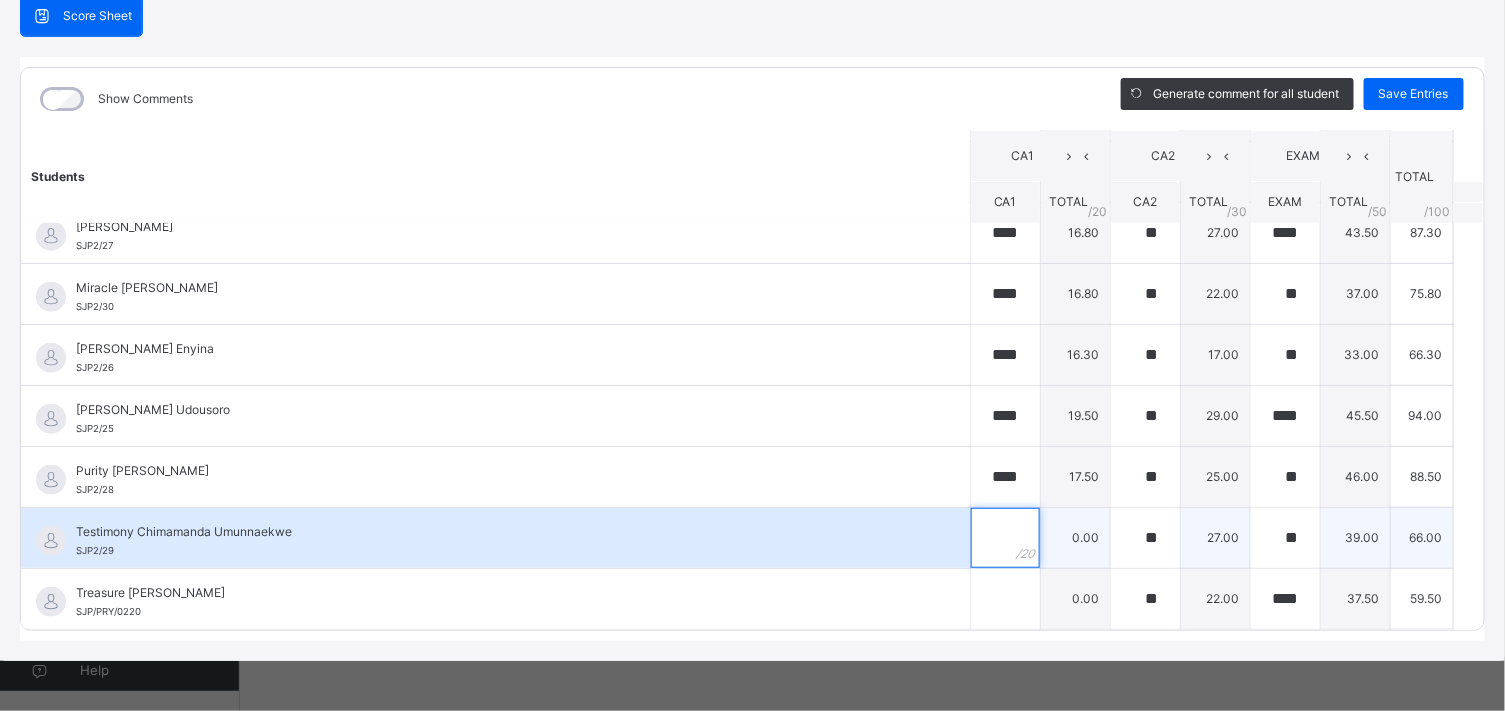 click at bounding box center [1005, 538] 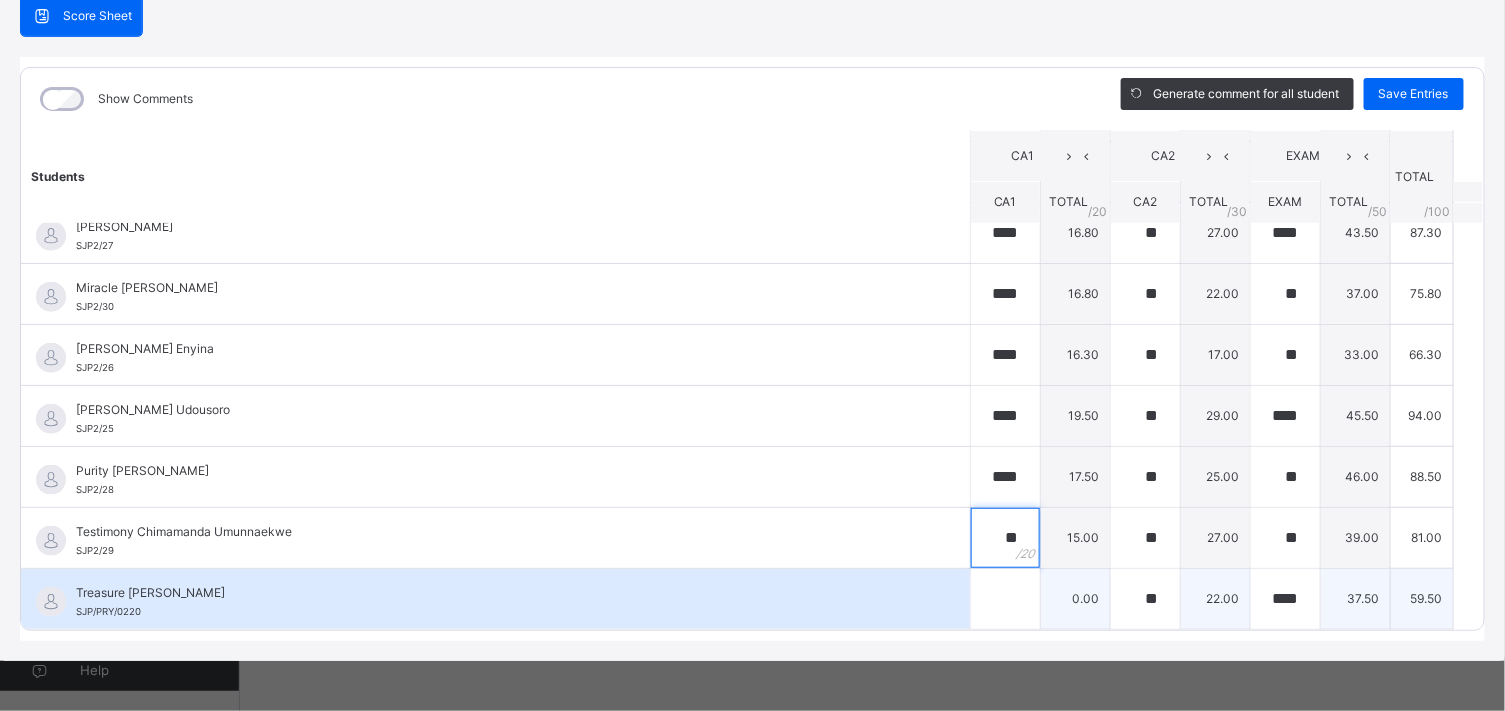 type on "**" 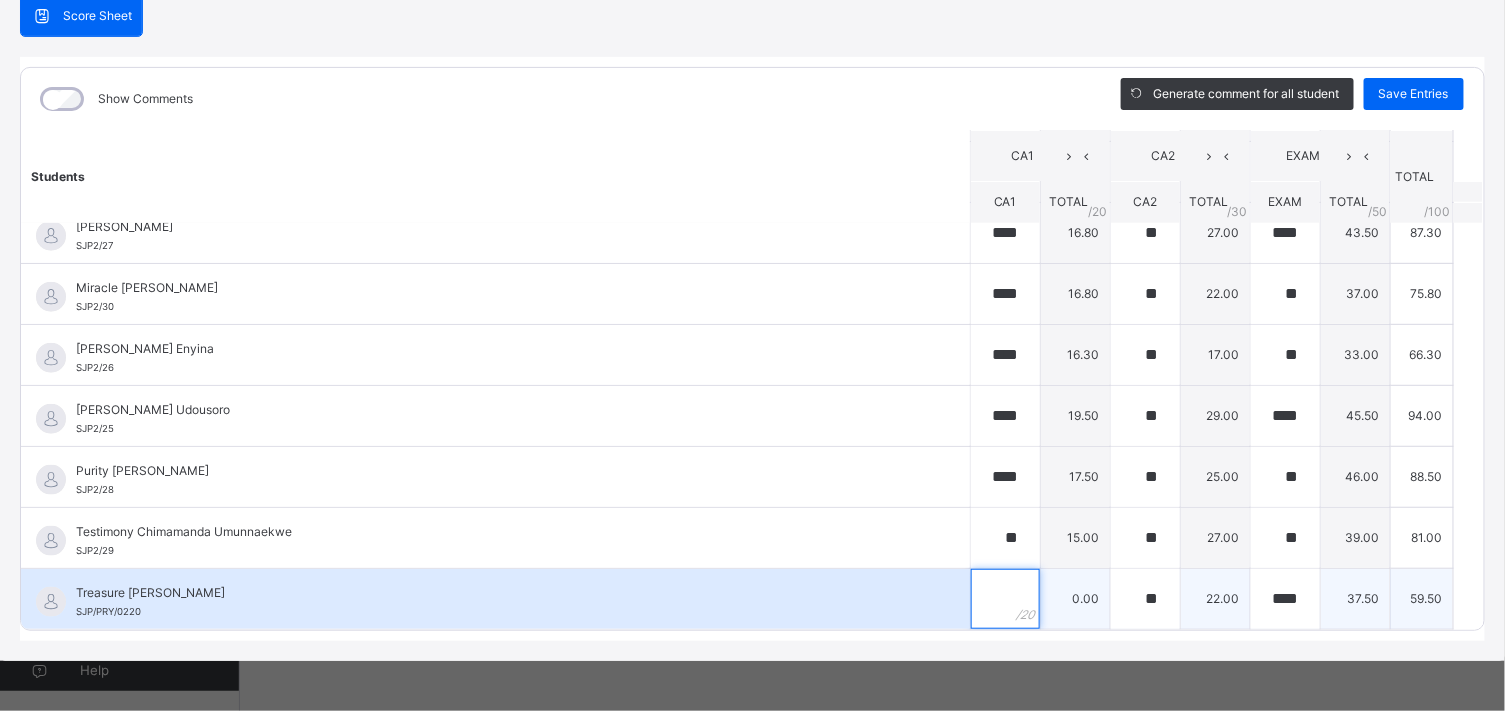 click at bounding box center (1005, 599) 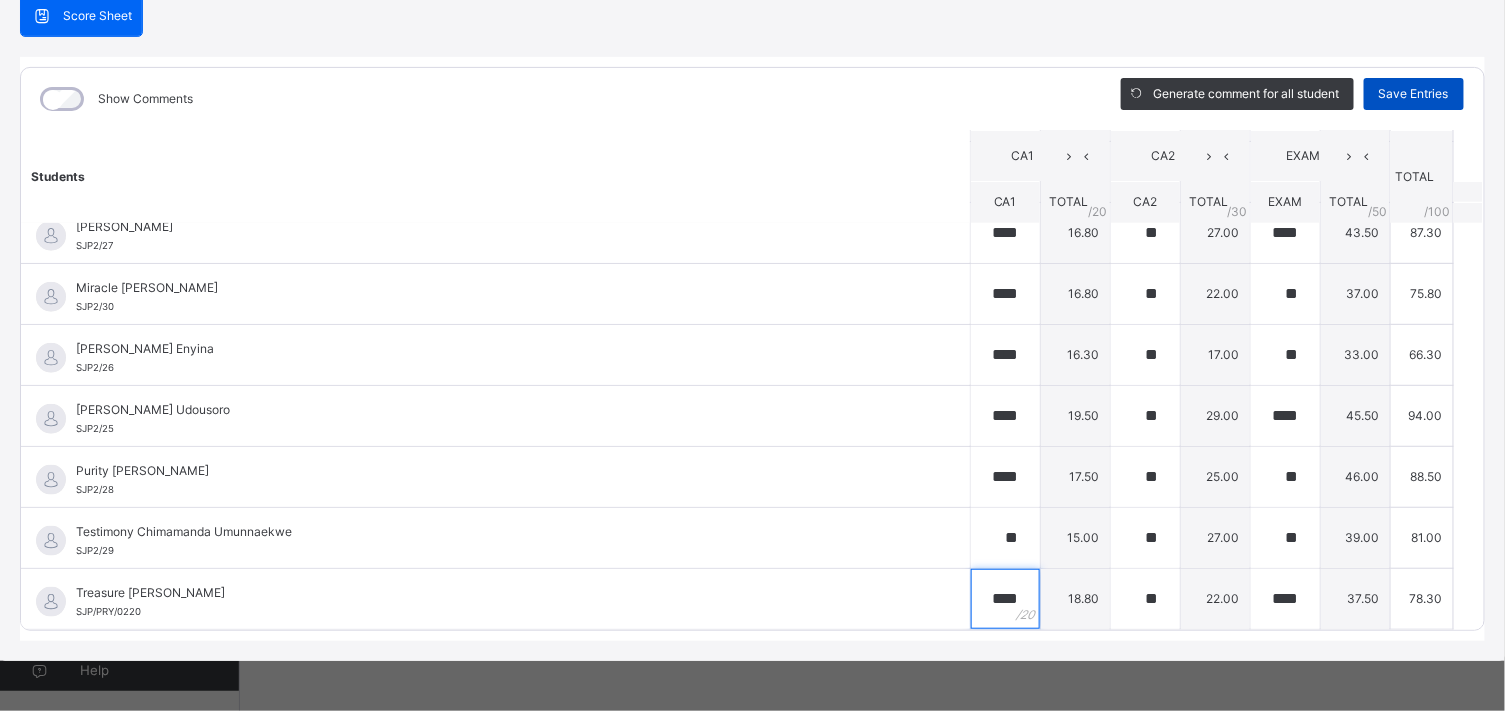type on "****" 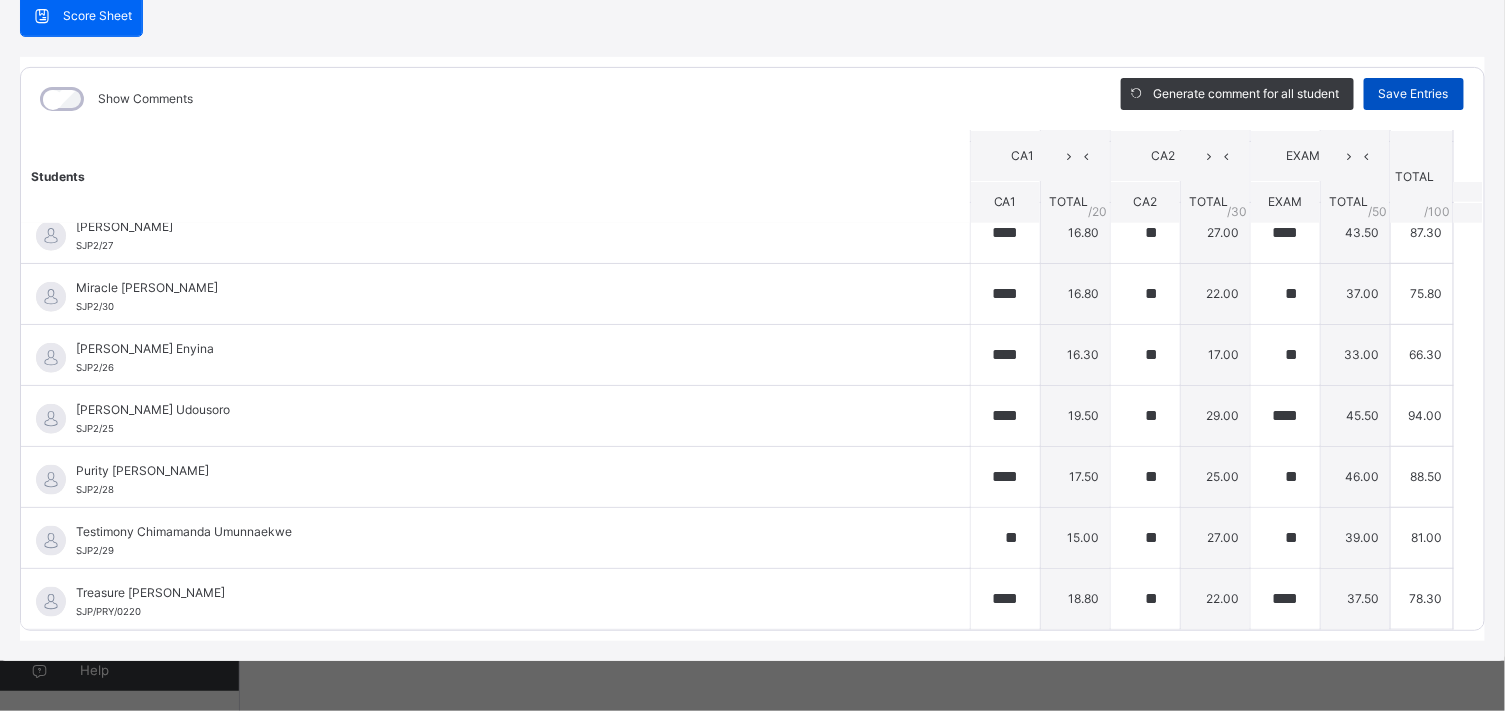 click on "Save Entries" at bounding box center (1414, 94) 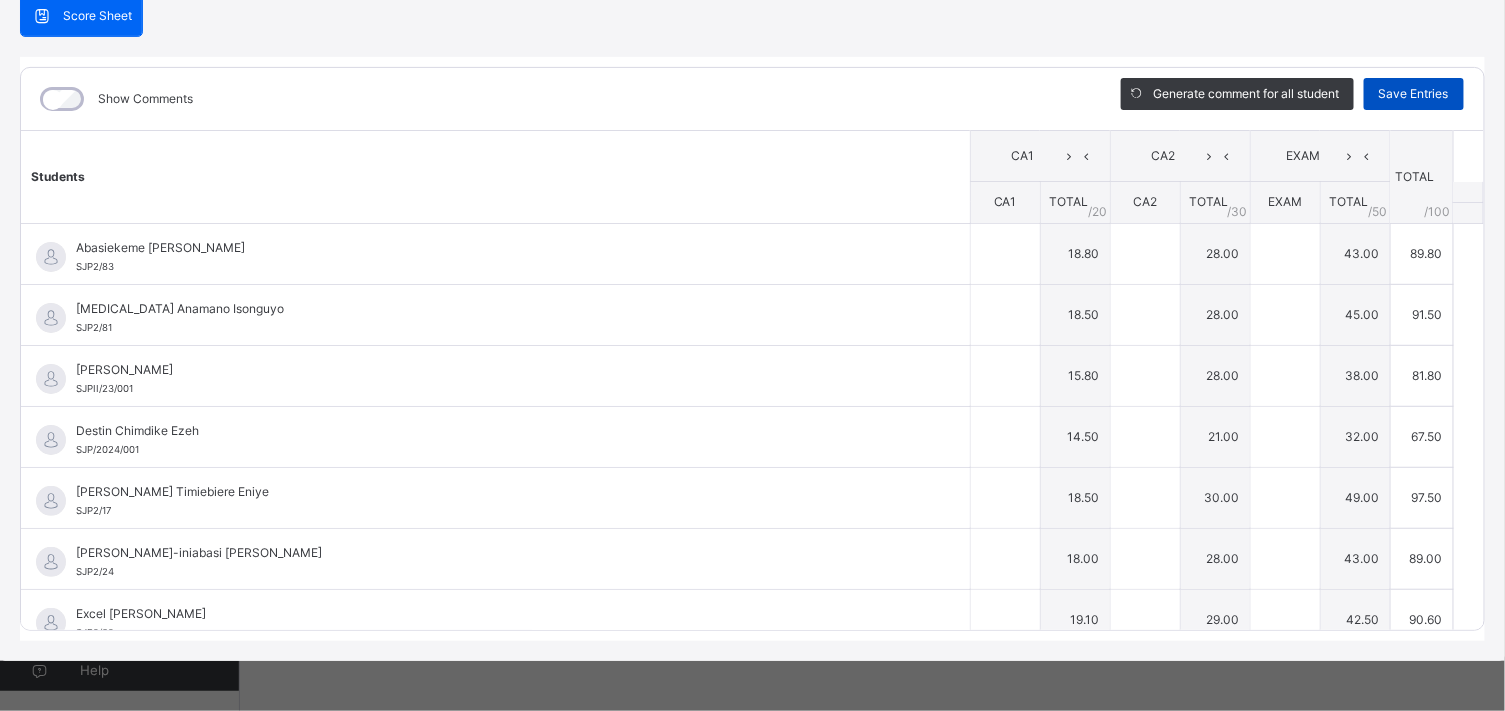 type on "****" 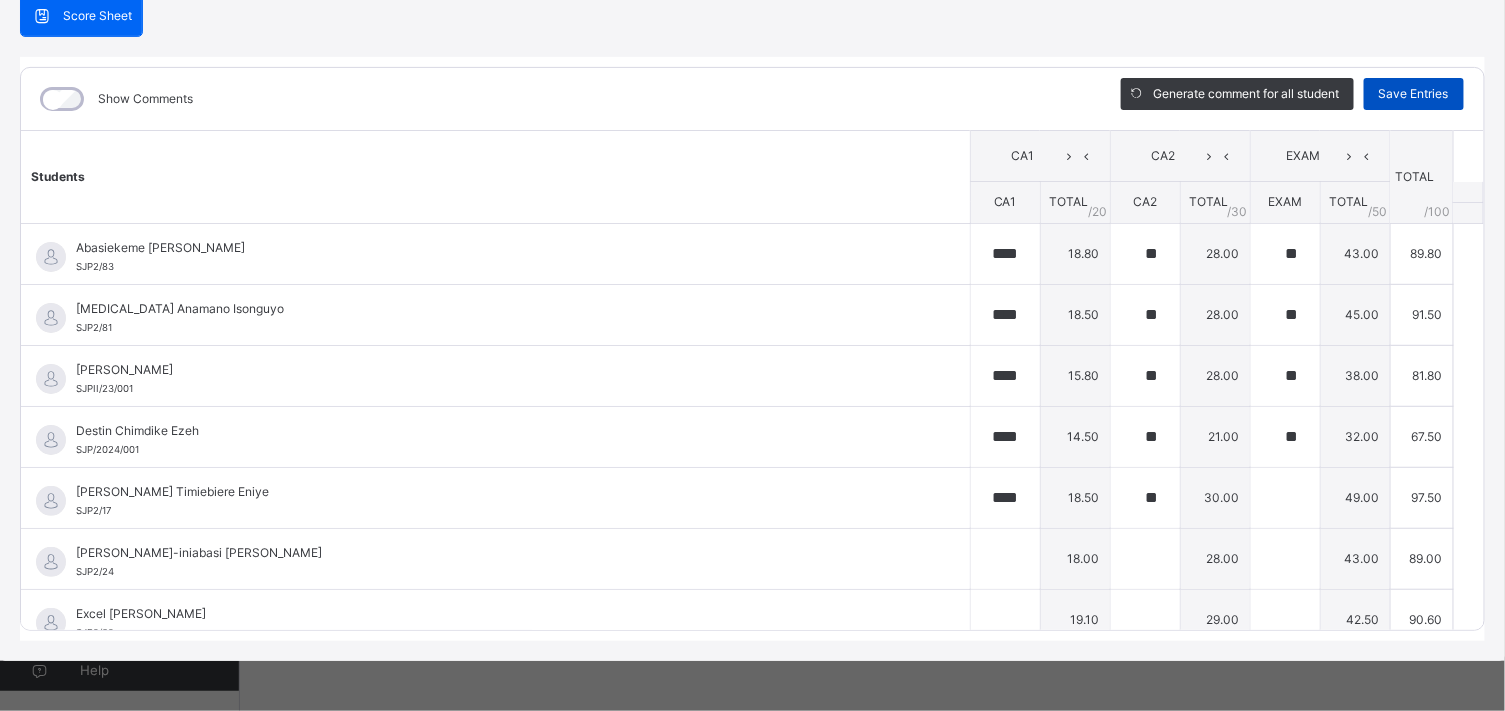 type on "**" 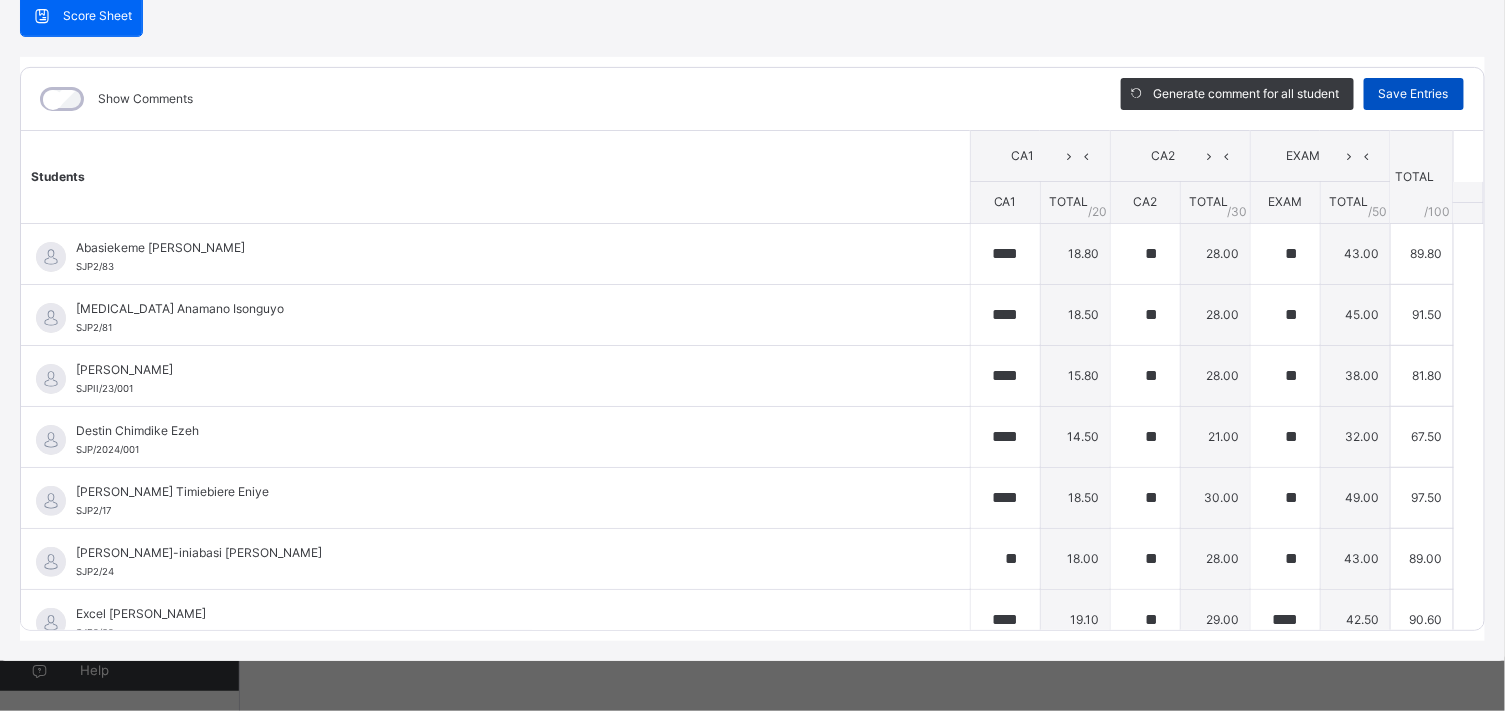 type on "**" 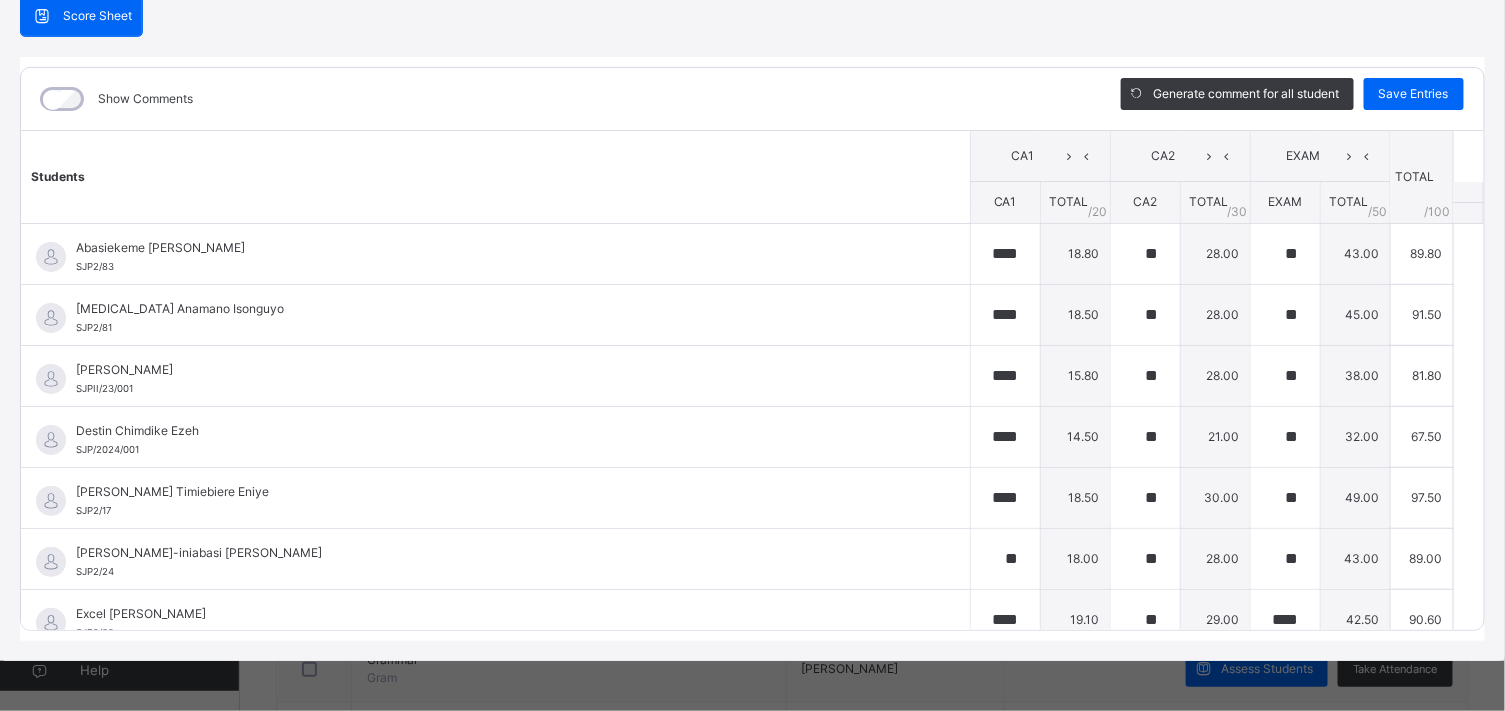 scroll, scrollTop: 0, scrollLeft: 0, axis: both 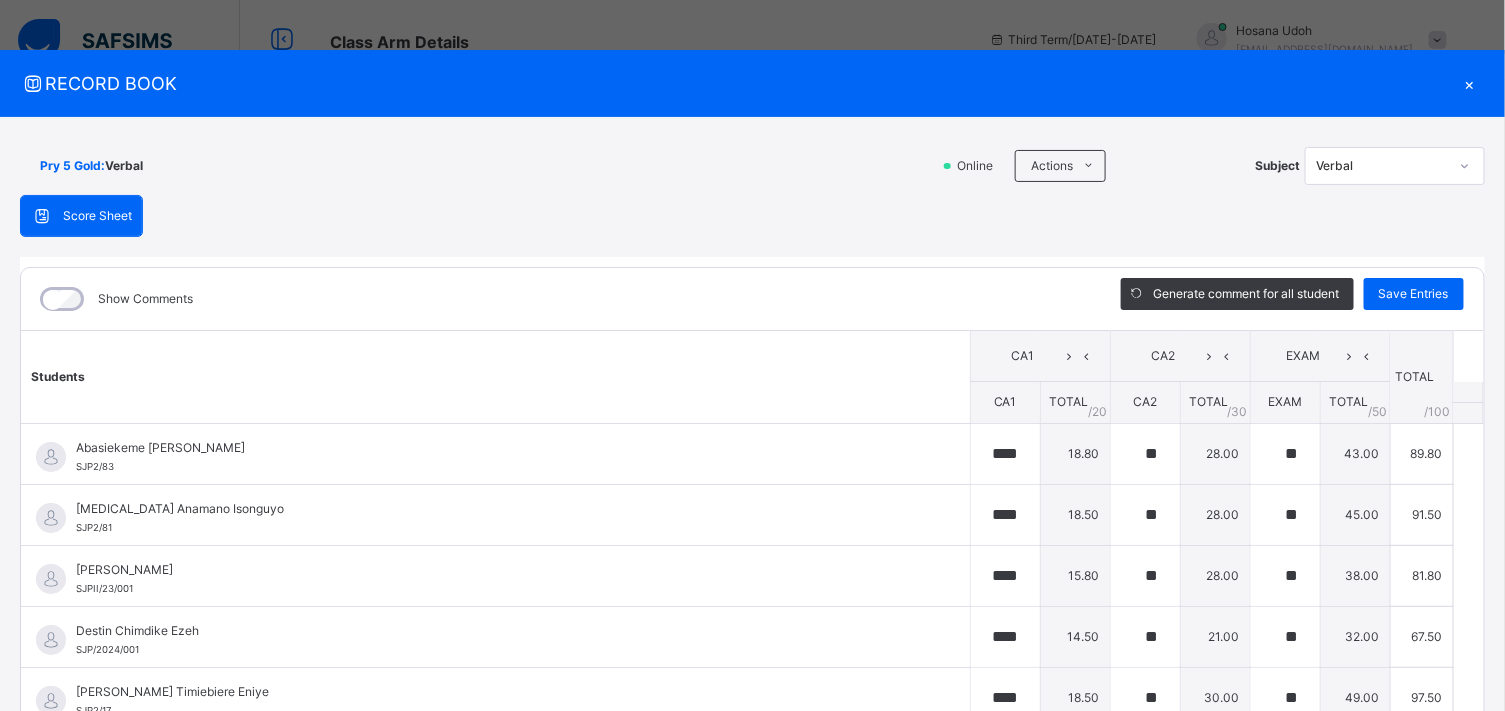 click on "×" at bounding box center [1470, 83] 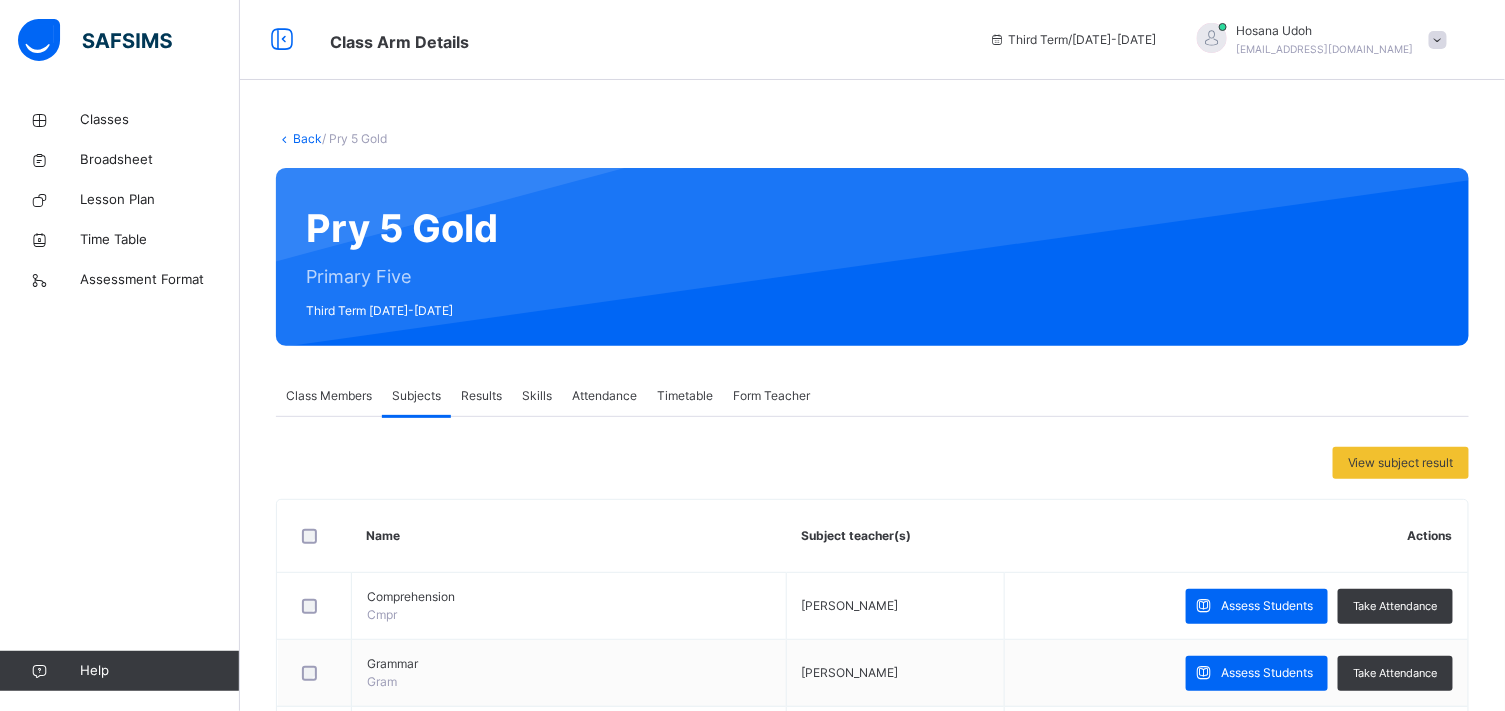 click on "Results" at bounding box center (481, 396) 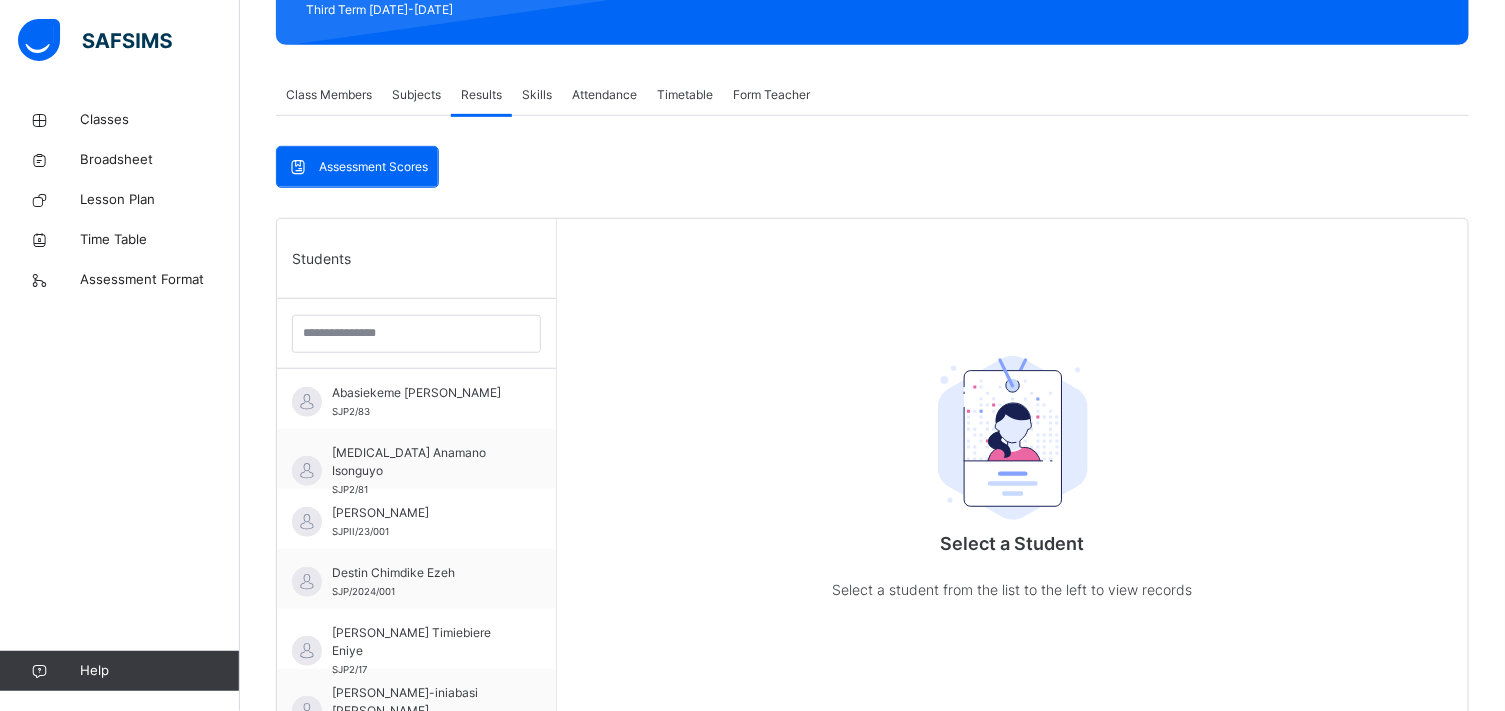 scroll, scrollTop: 355, scrollLeft: 0, axis: vertical 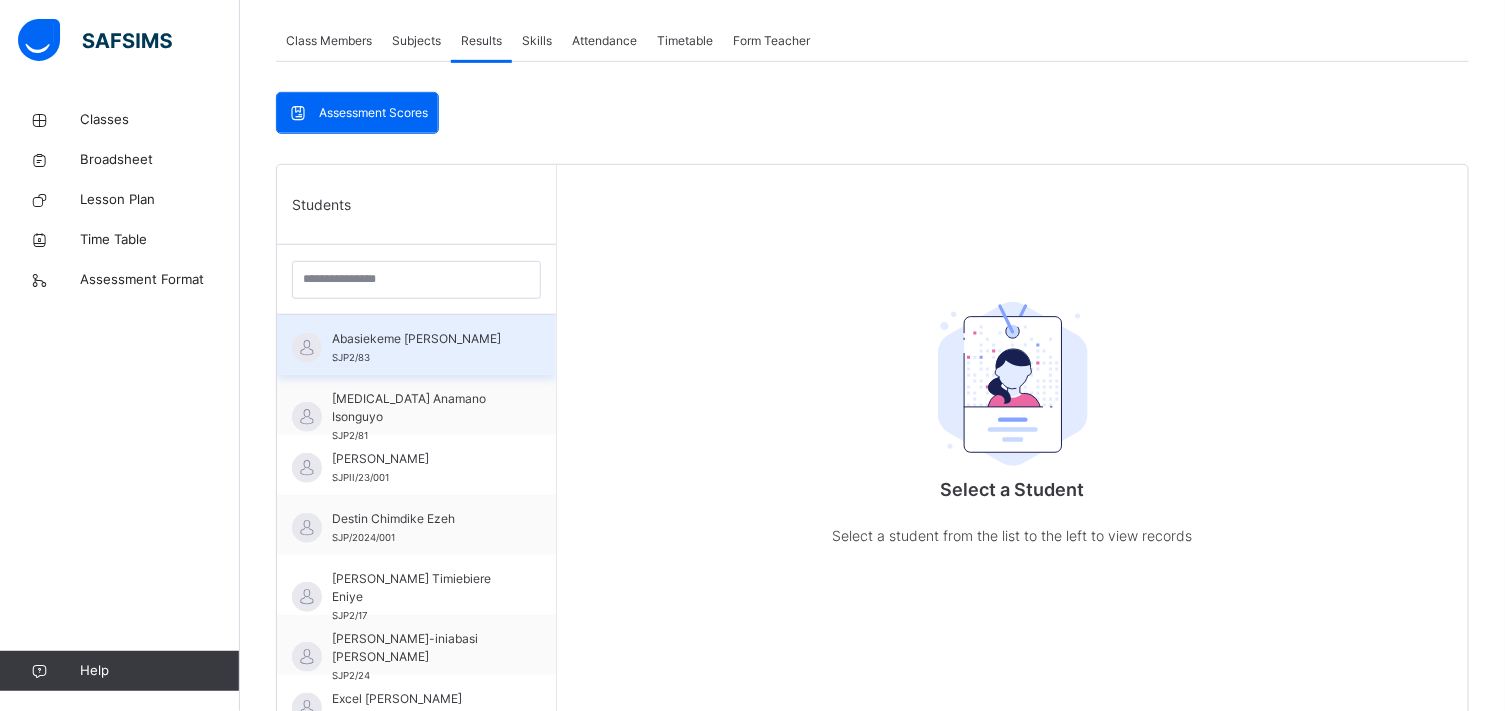 click on "Abasiekeme [PERSON_NAME]  SJP2/83" at bounding box center (421, 348) 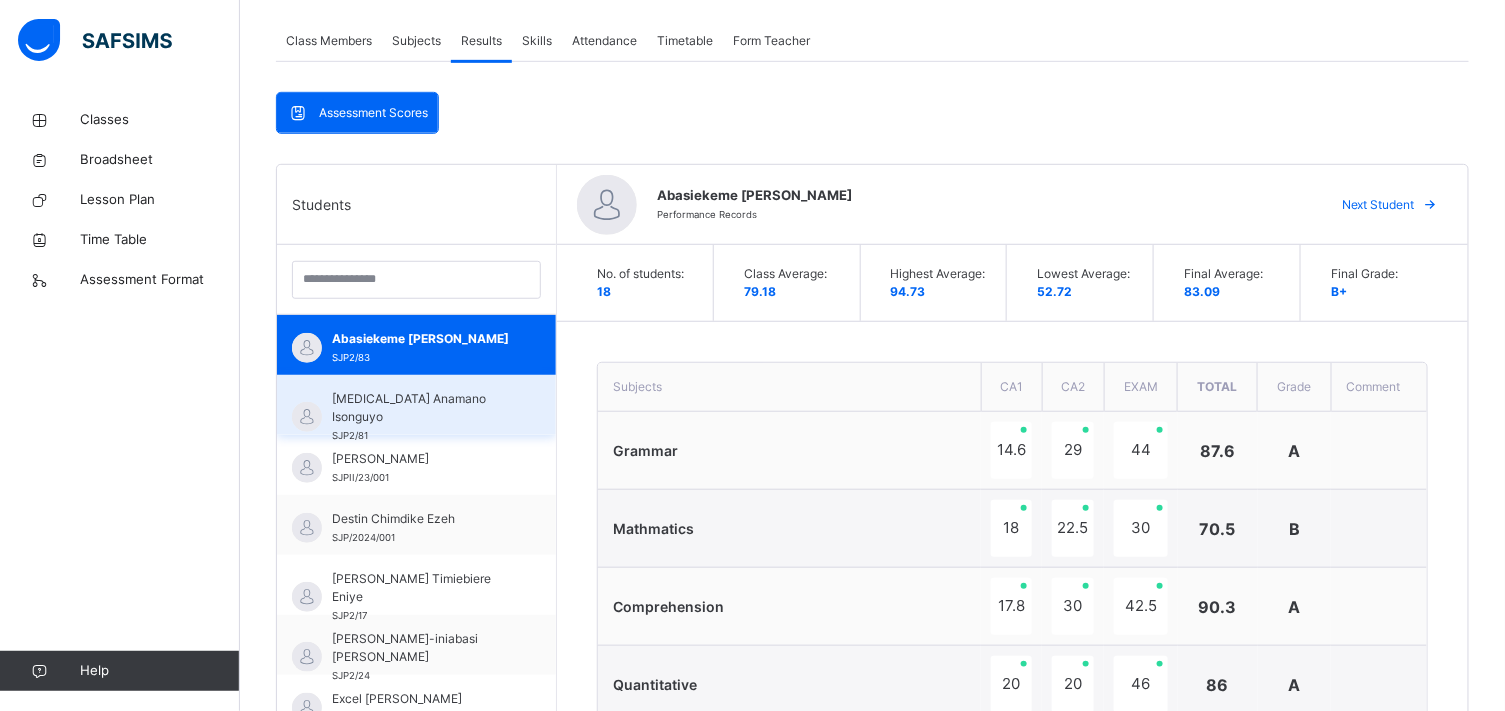 click on "[MEDICAL_DATA] Anamano Isonguyo SJP2/81" at bounding box center (421, 417) 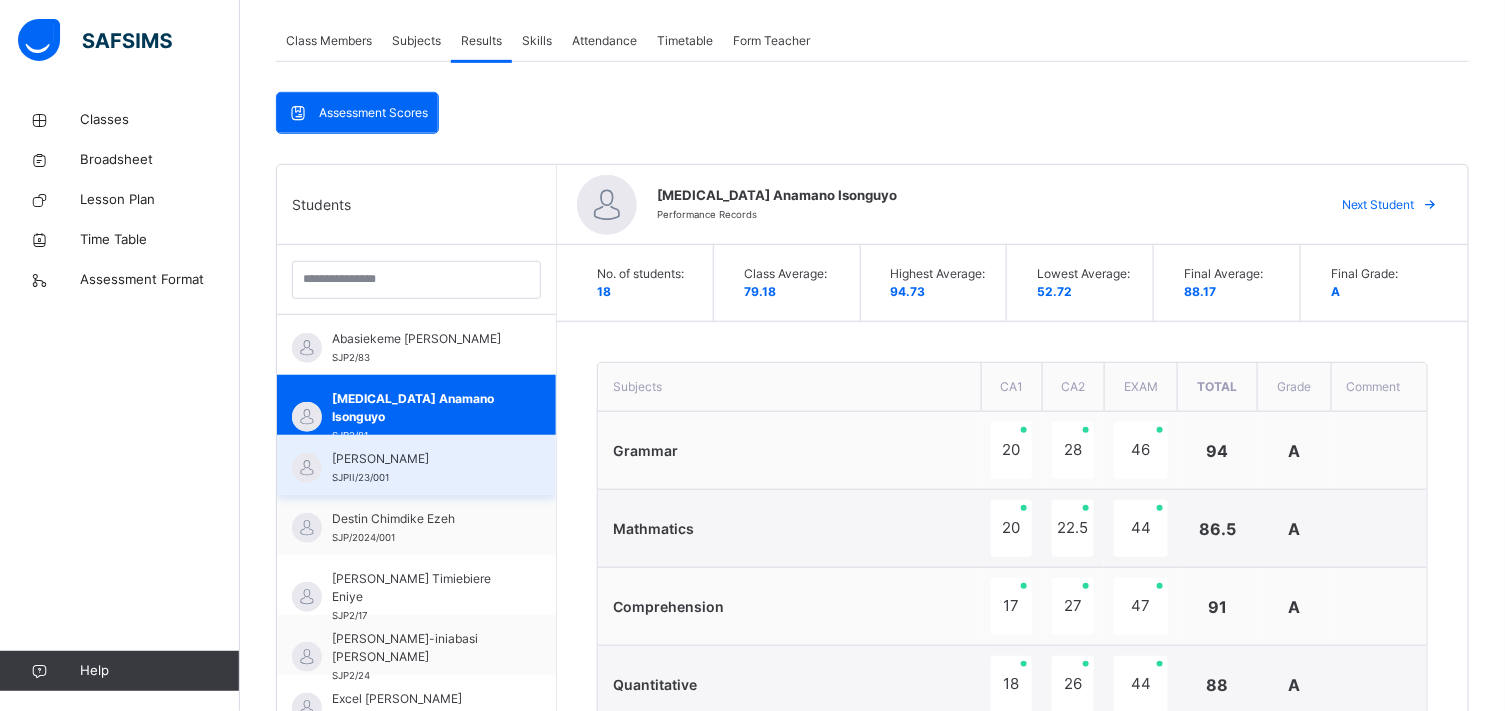 click on "[PERSON_NAME]" at bounding box center [421, 459] 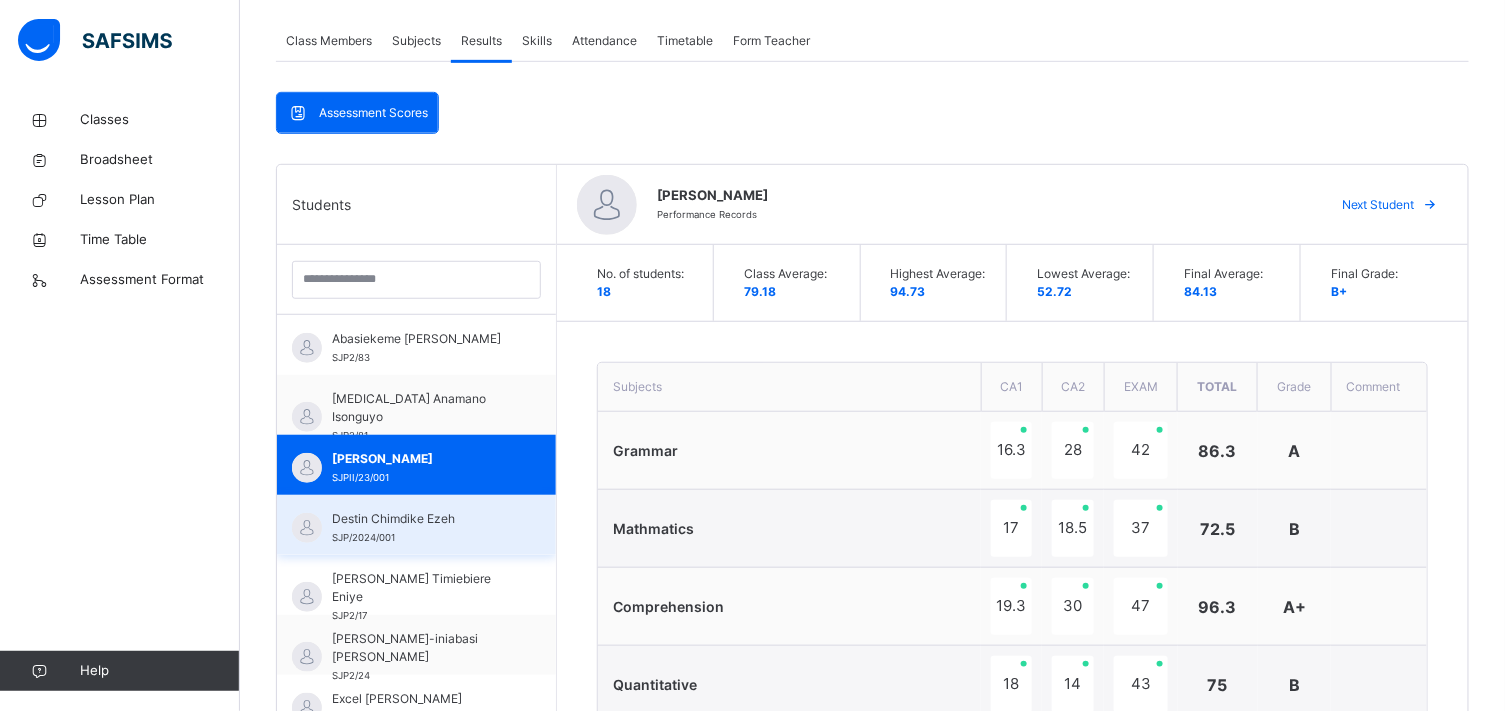click on "Destin Chimdike Ezeh" at bounding box center (421, 519) 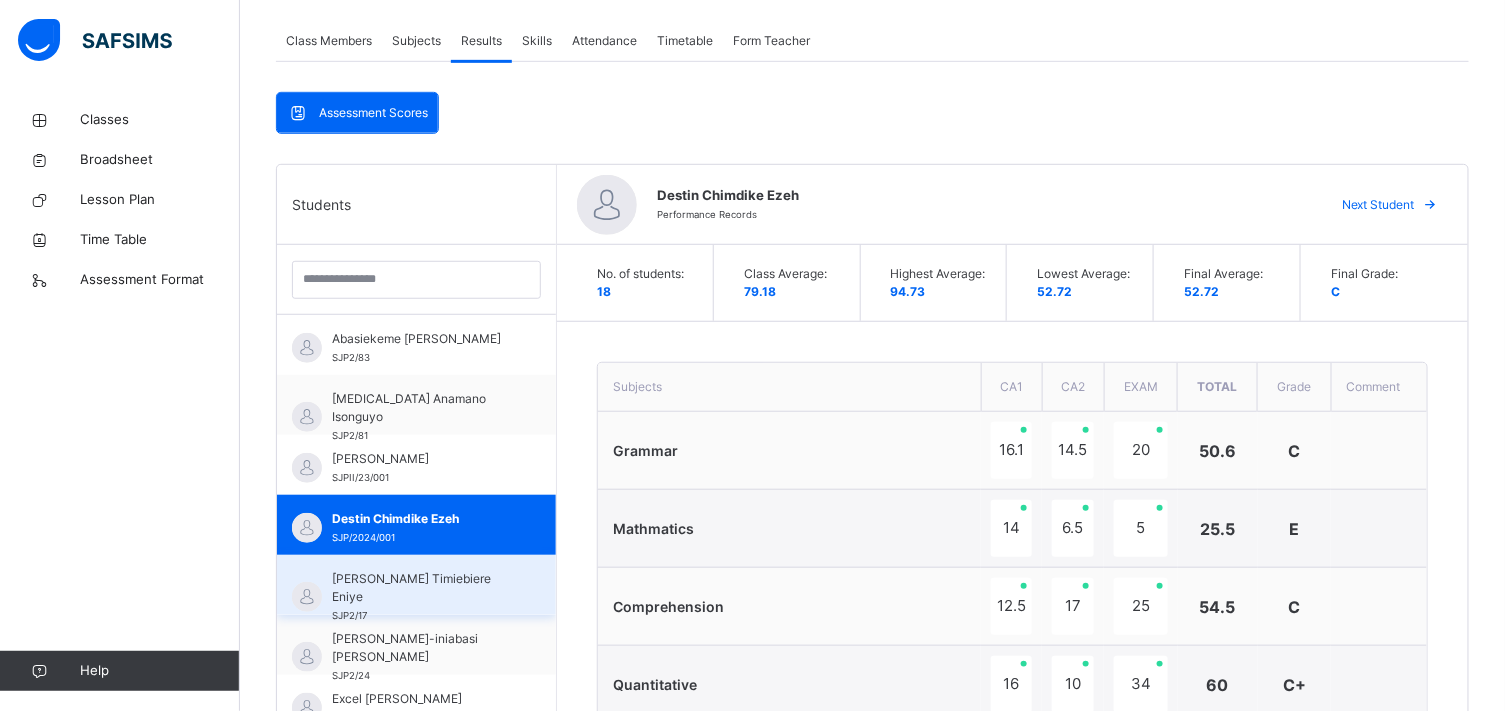 click on "[PERSON_NAME] Timiebiere Eniye" at bounding box center [421, 588] 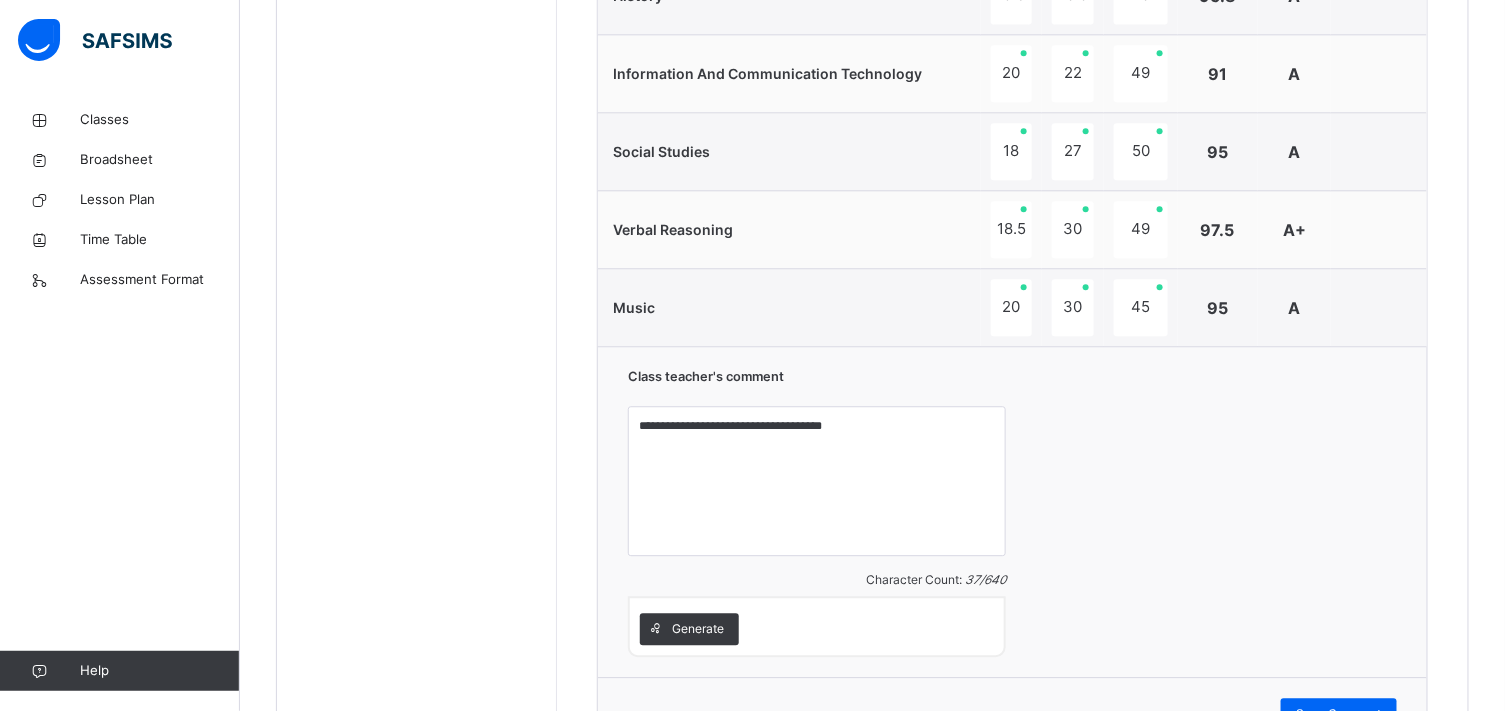 scroll, scrollTop: 1733, scrollLeft: 0, axis: vertical 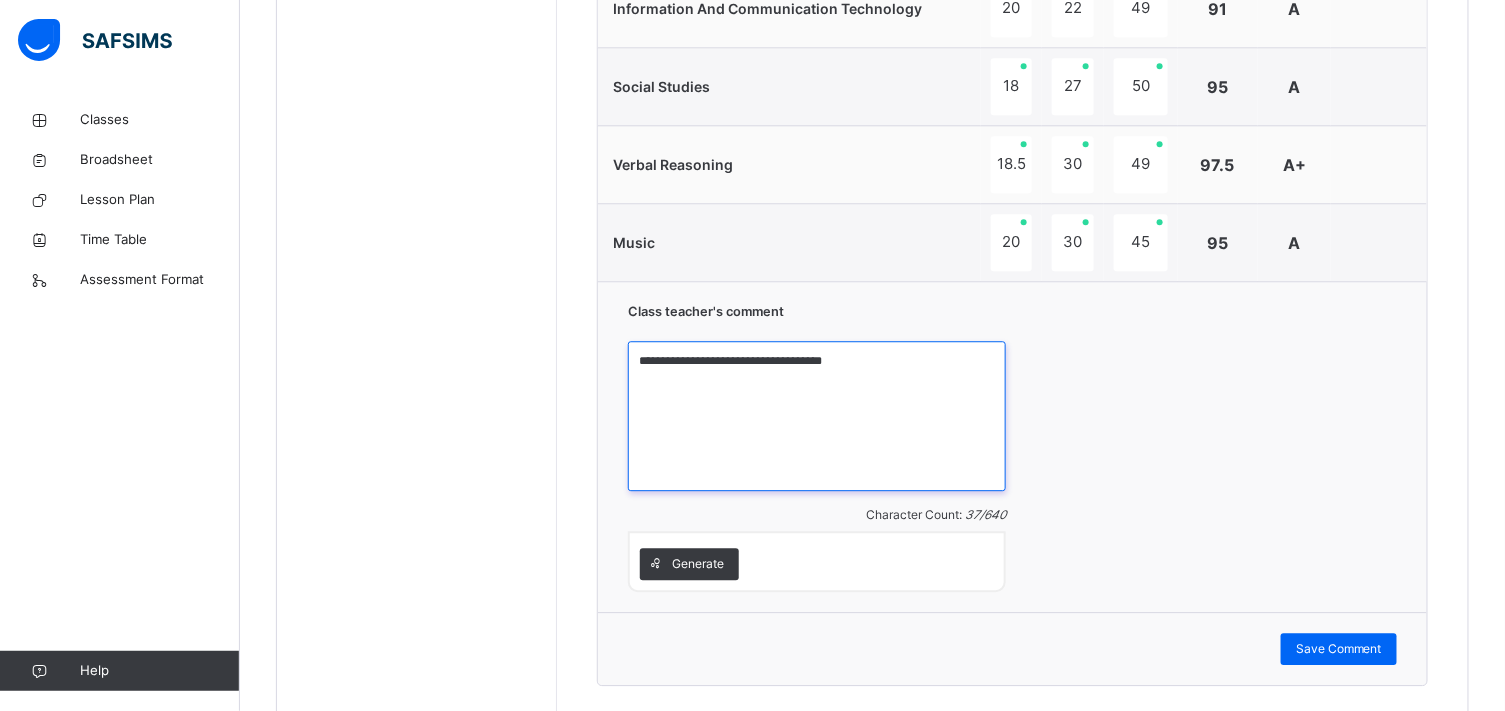 click on "**********" at bounding box center [817, 416] 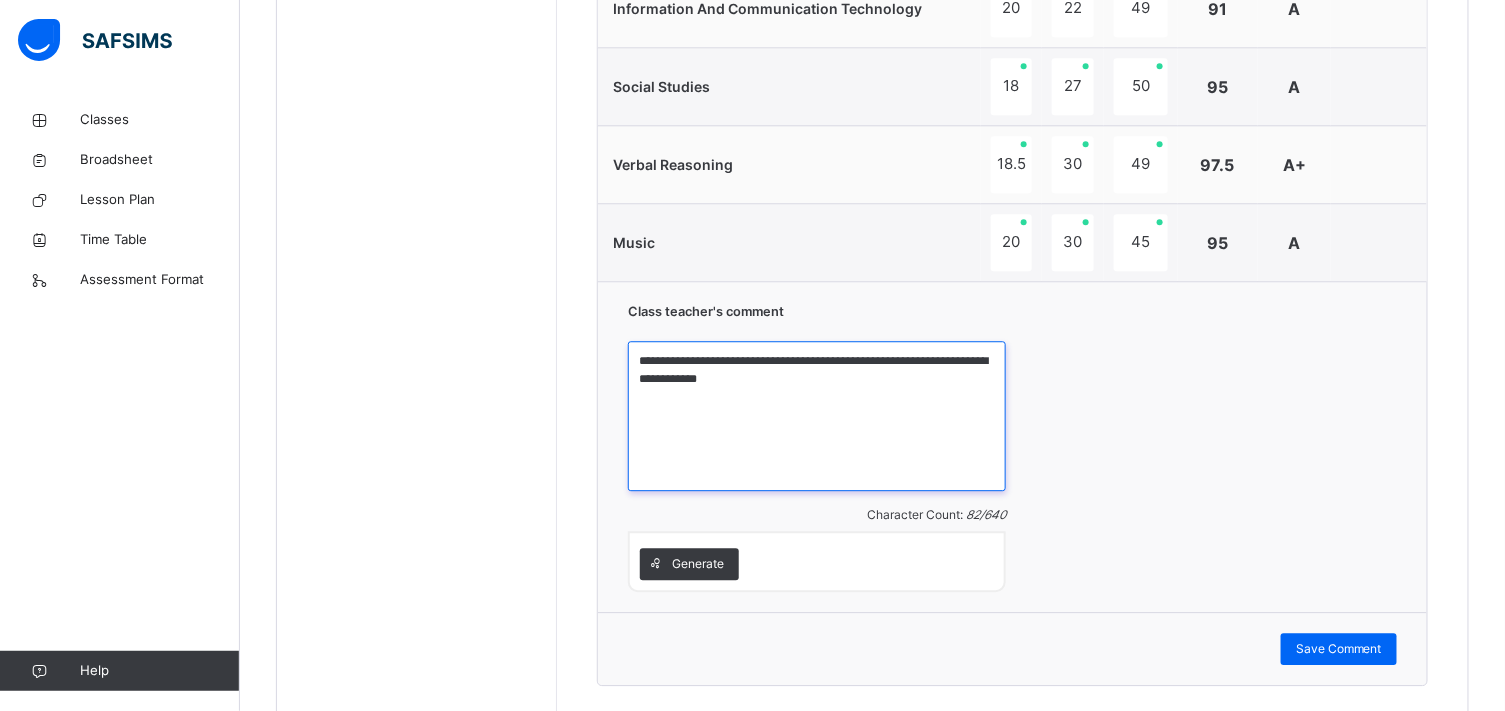 click on "**********" at bounding box center (817, 416) 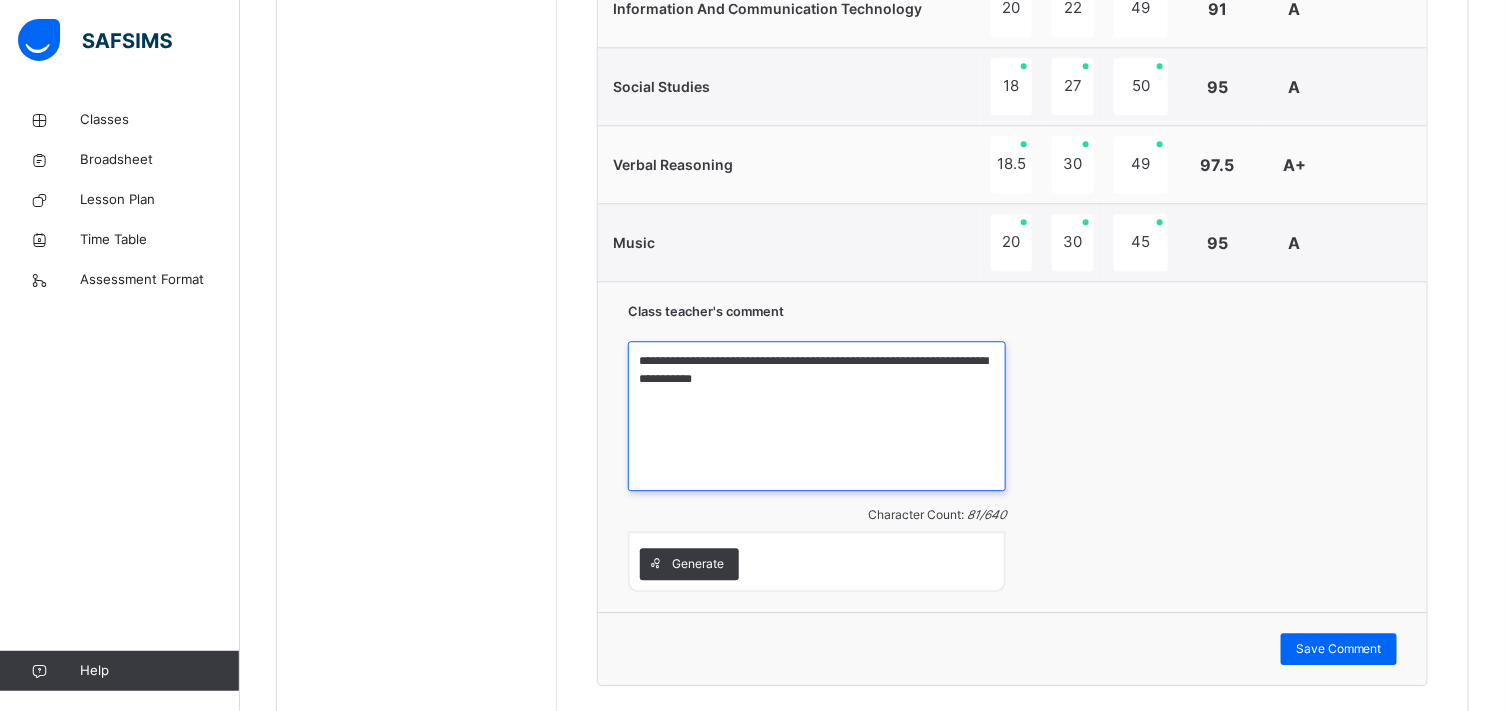 click on "**********" at bounding box center (817, 416) 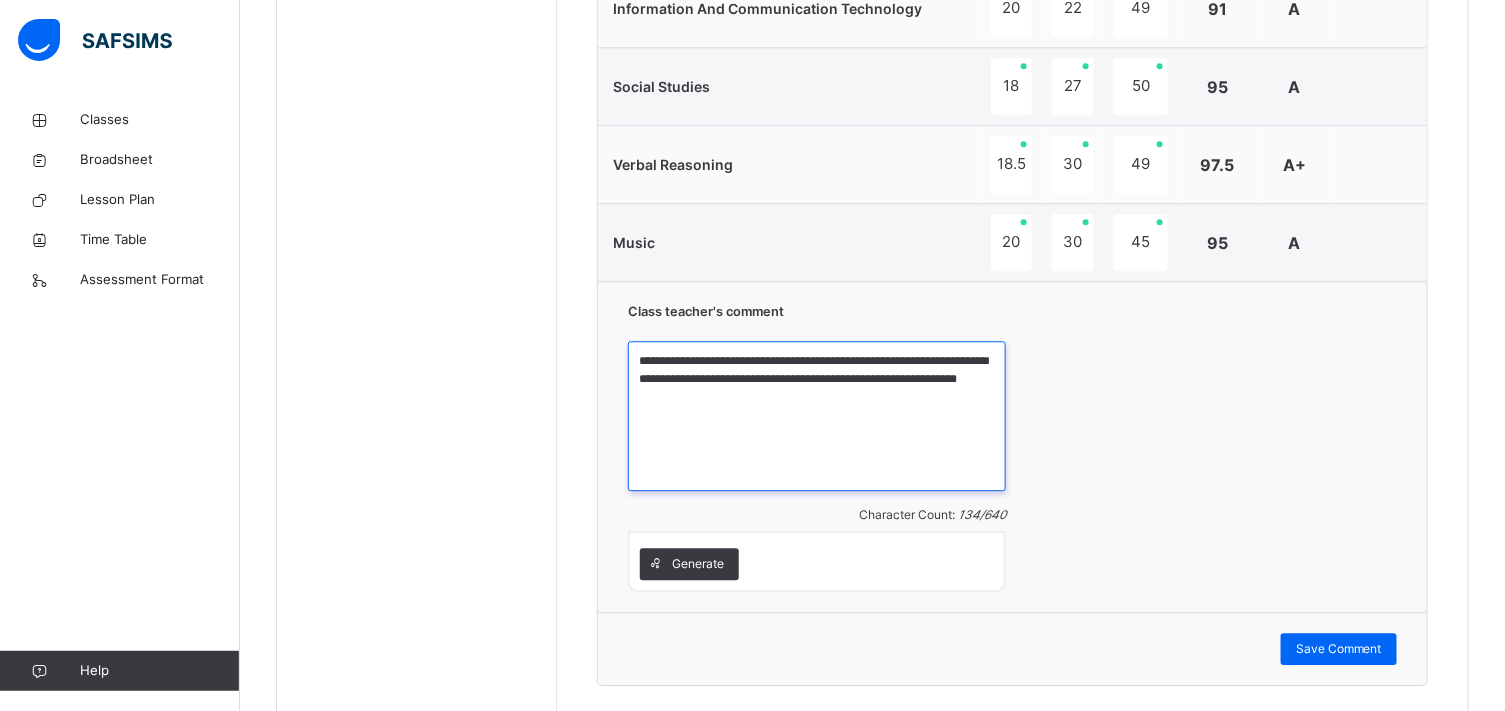 click on "**********" at bounding box center (817, 416) 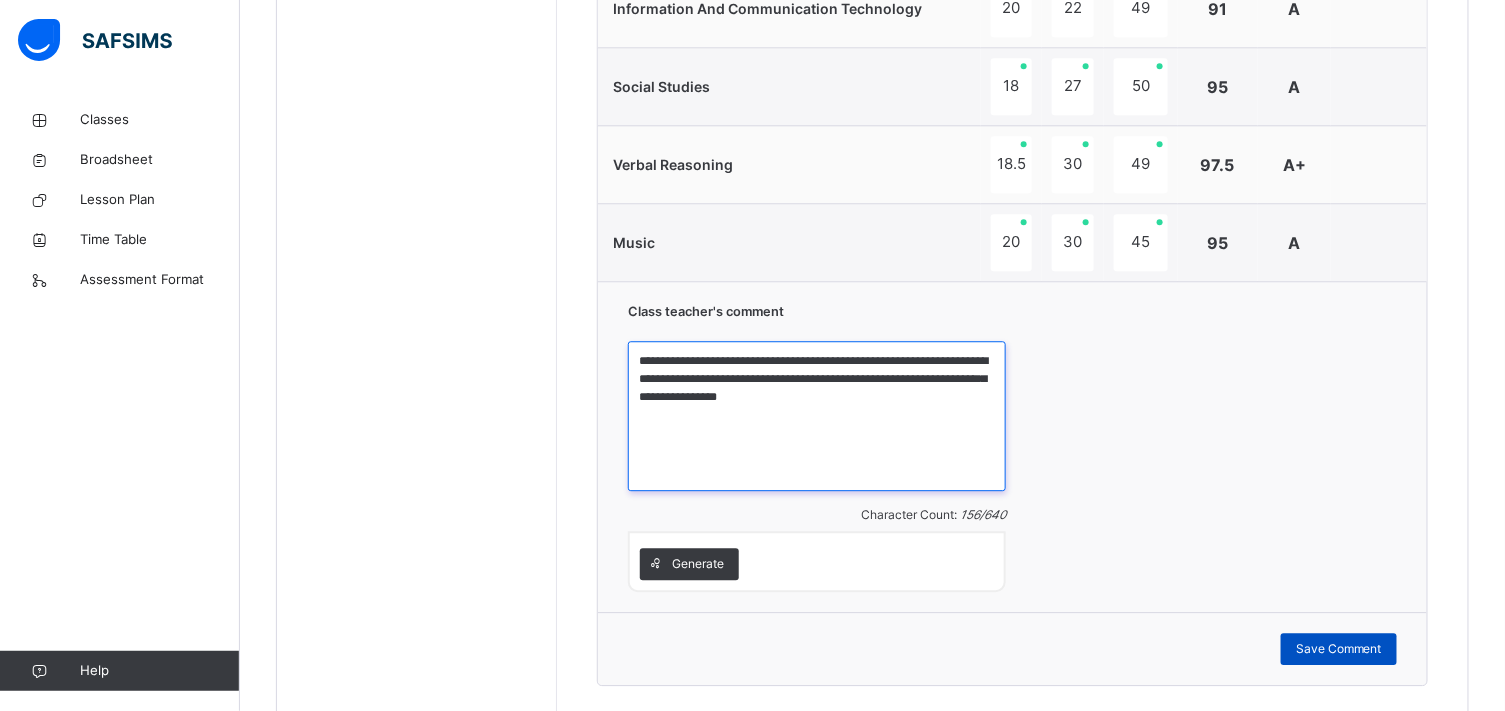 type on "**********" 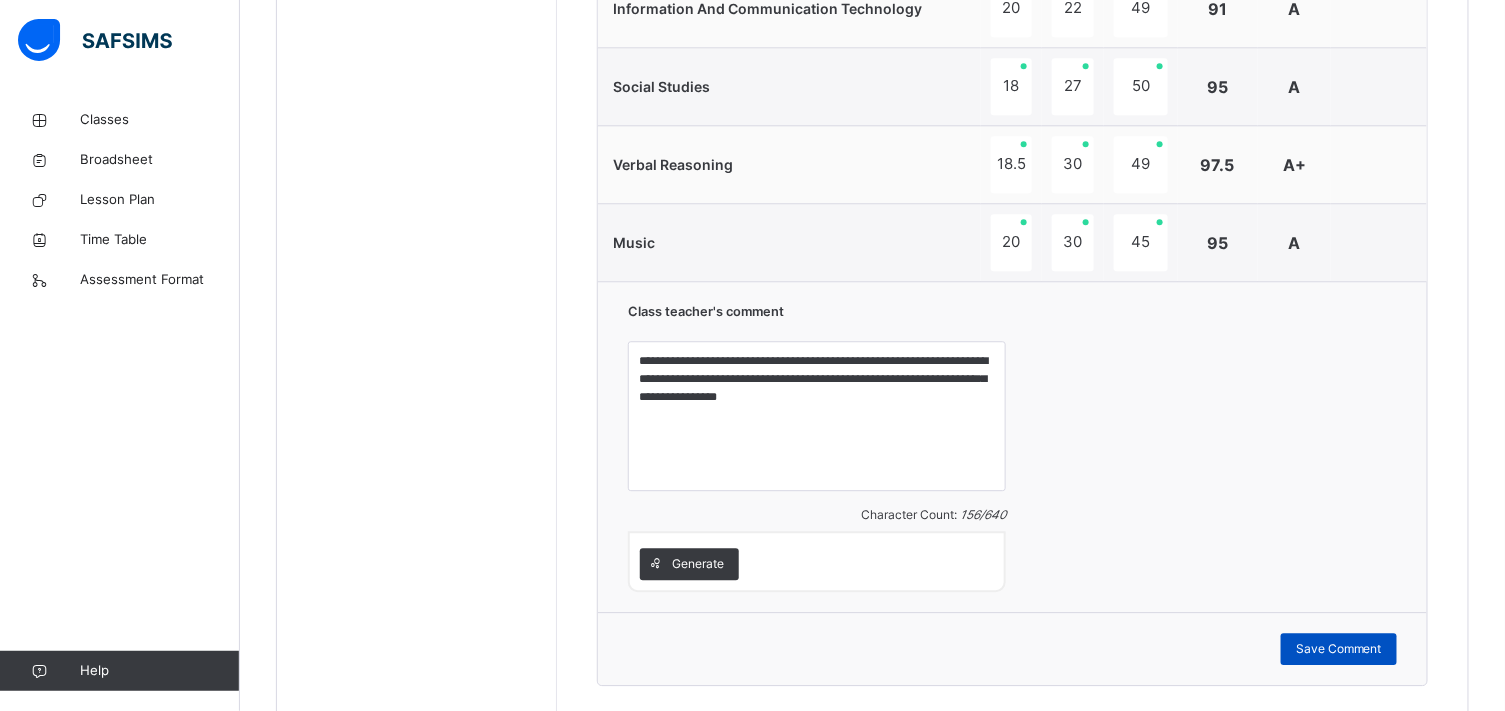 click on "Save Comment" at bounding box center [1339, 649] 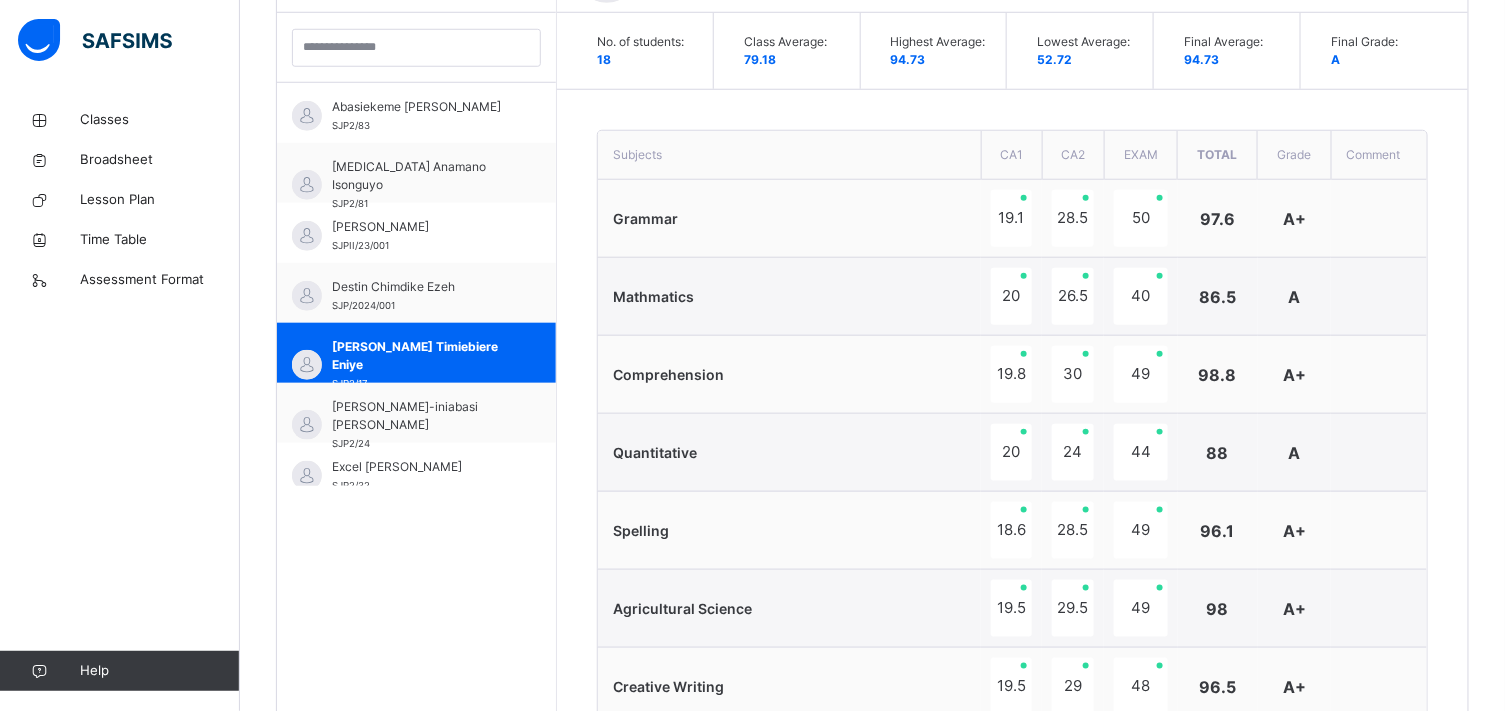 scroll, scrollTop: 577, scrollLeft: 0, axis: vertical 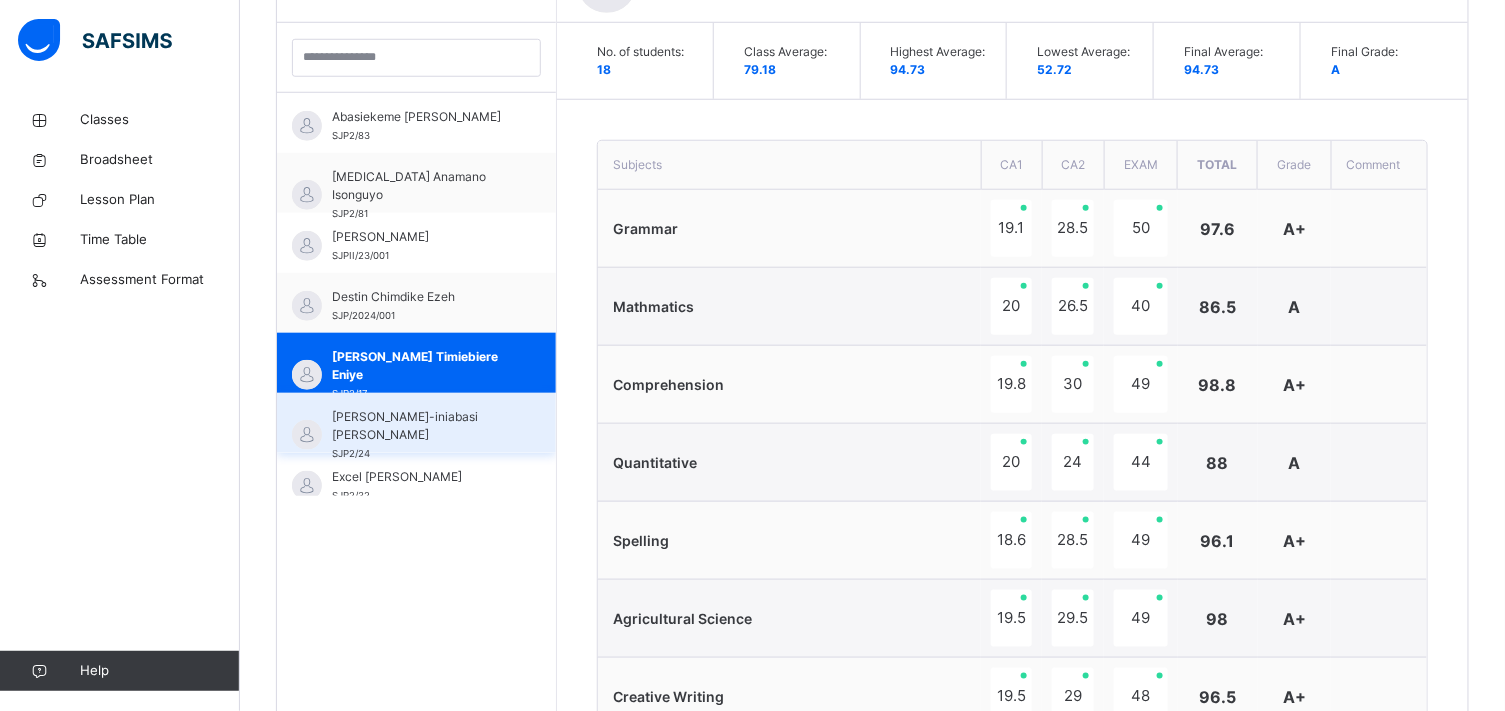 click on "[PERSON_NAME]-iniabasi [PERSON_NAME]" at bounding box center [421, 426] 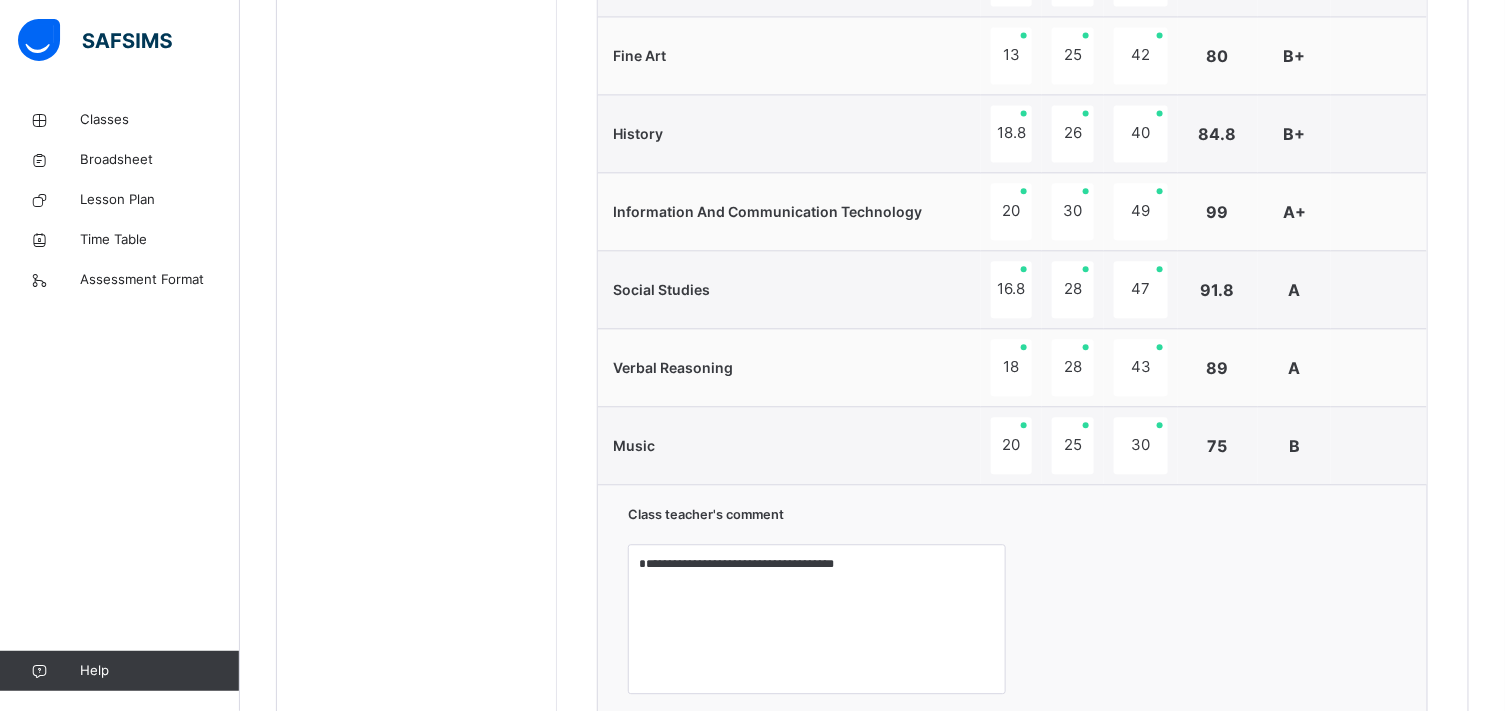scroll, scrollTop: 1600, scrollLeft: 0, axis: vertical 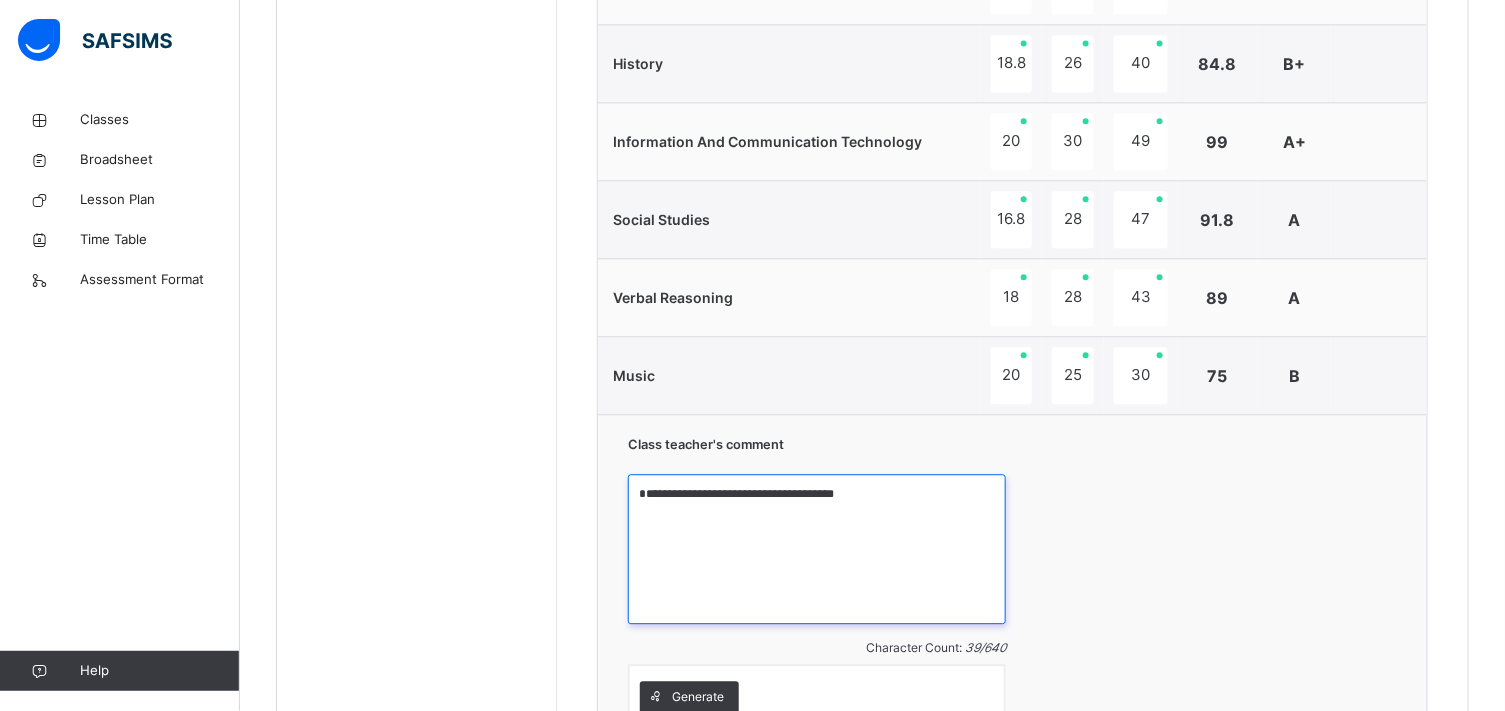 click on "**********" at bounding box center [817, 549] 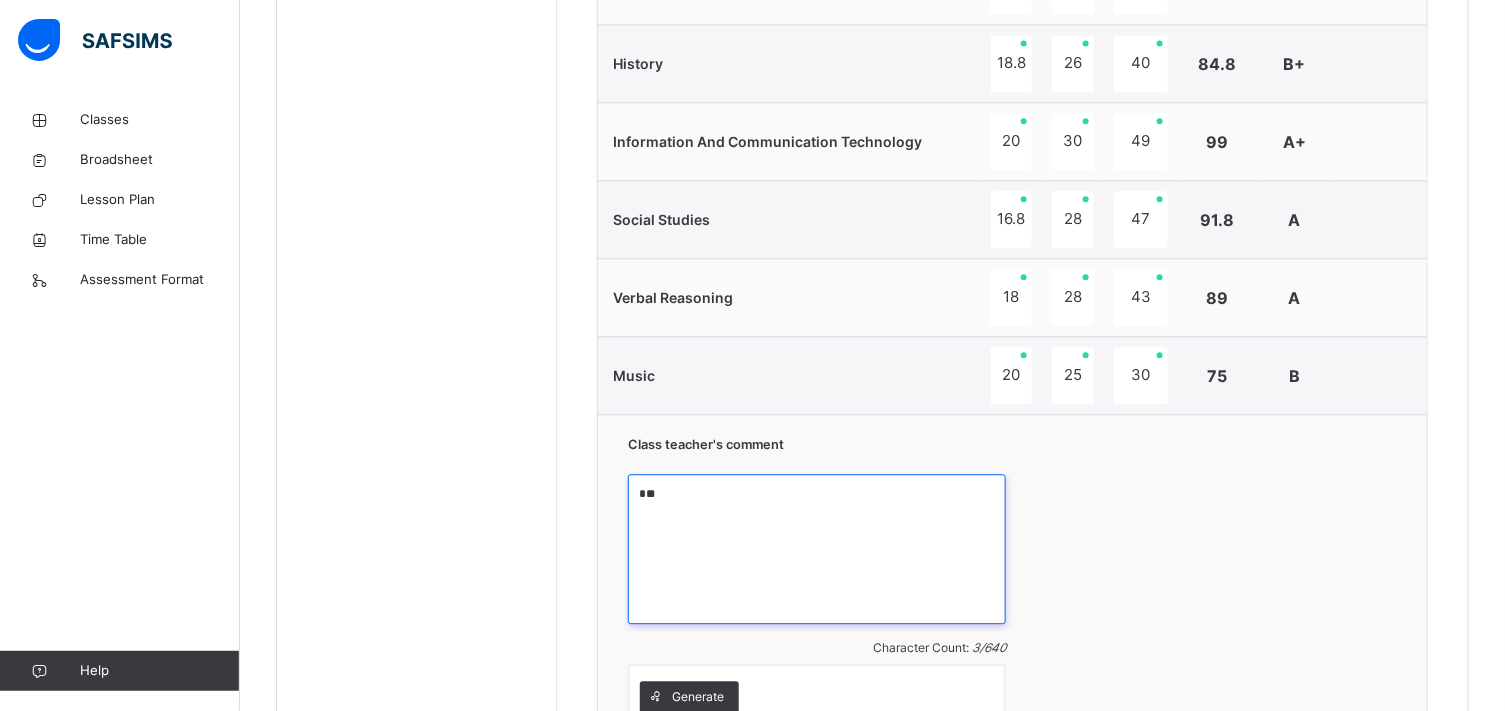type on "*" 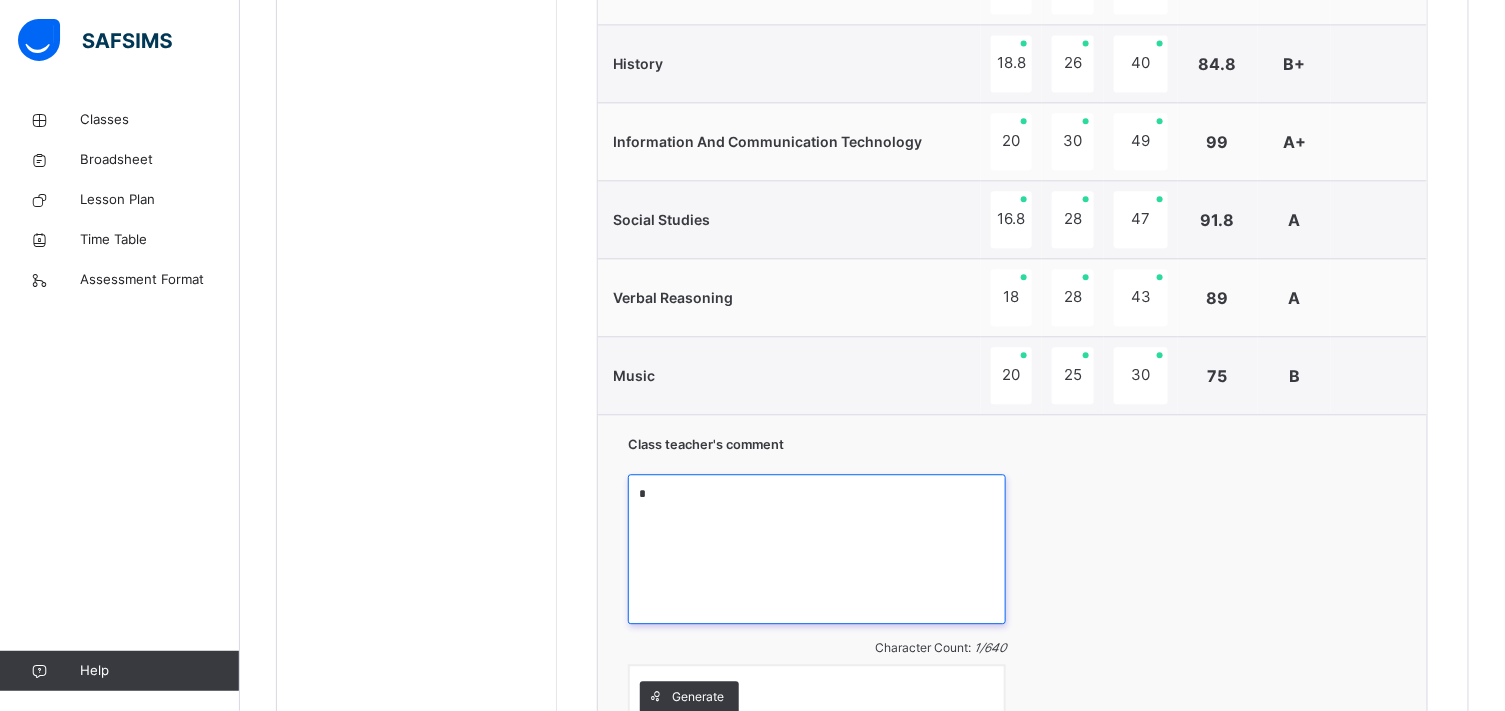 click at bounding box center [817, 549] 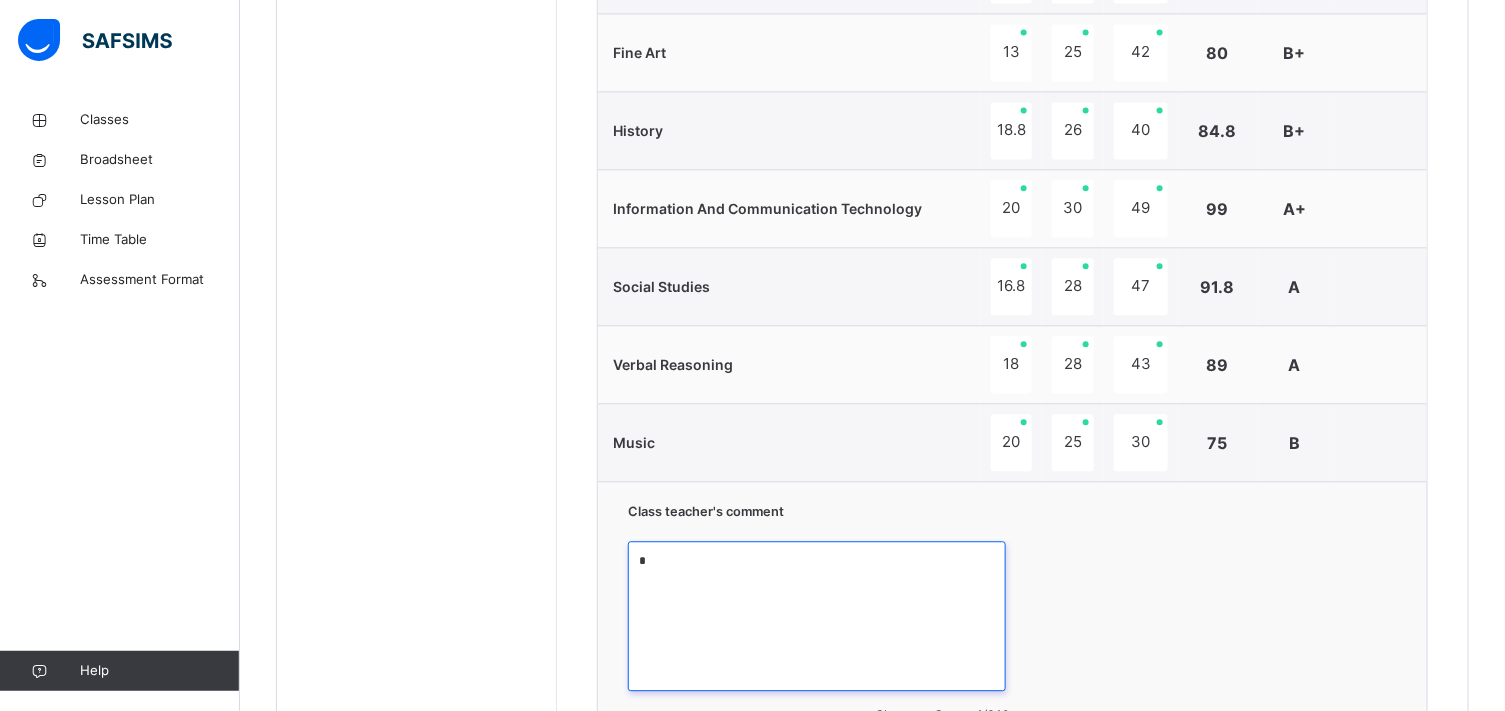 scroll, scrollTop: 1600, scrollLeft: 0, axis: vertical 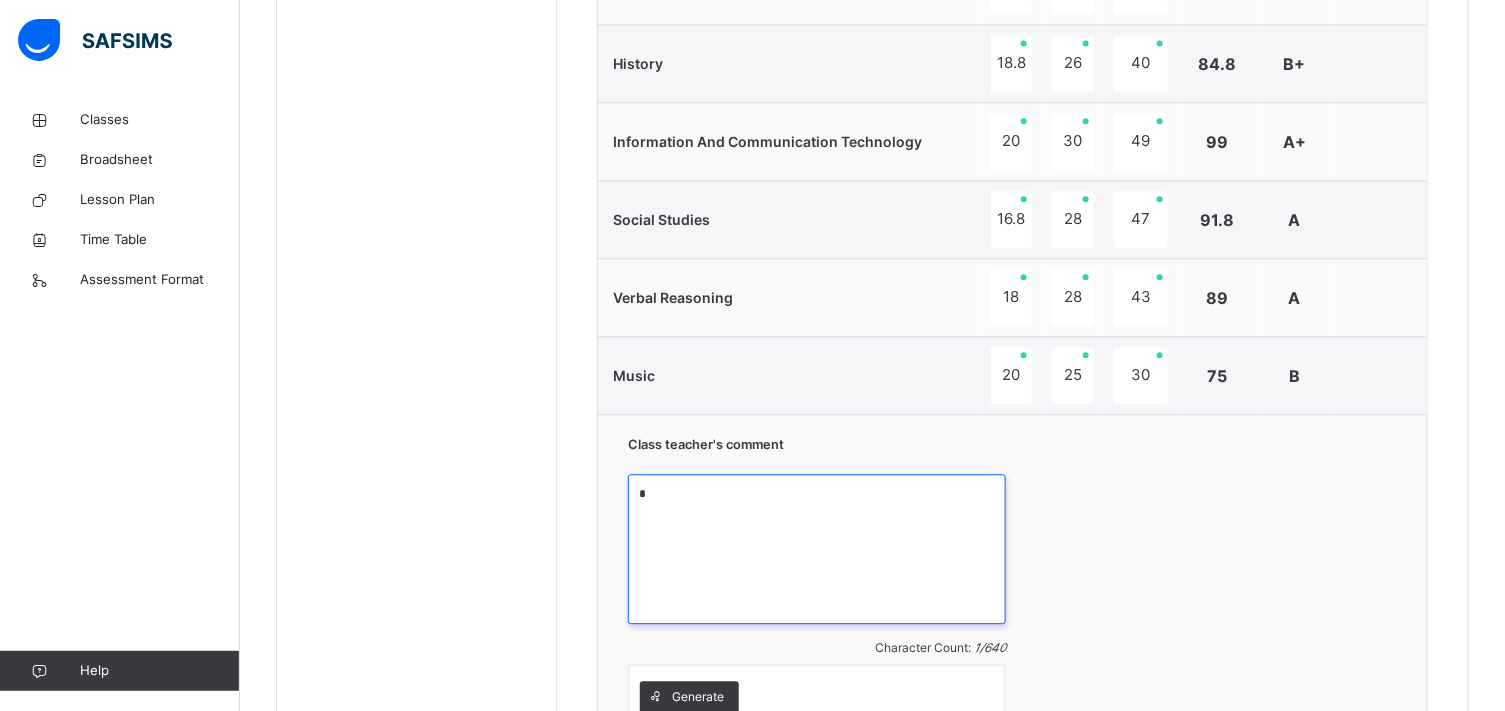 click at bounding box center (817, 549) 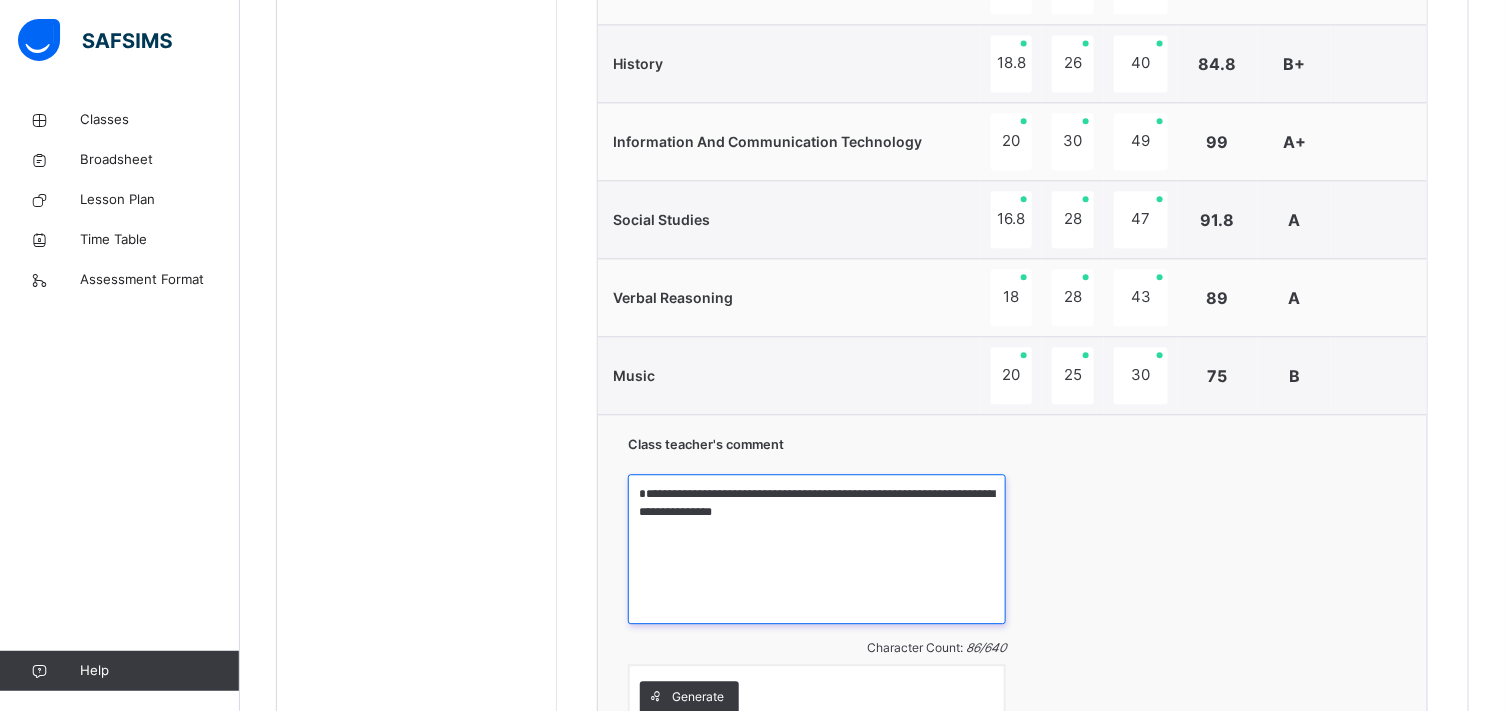 click on "**********" at bounding box center [817, 549] 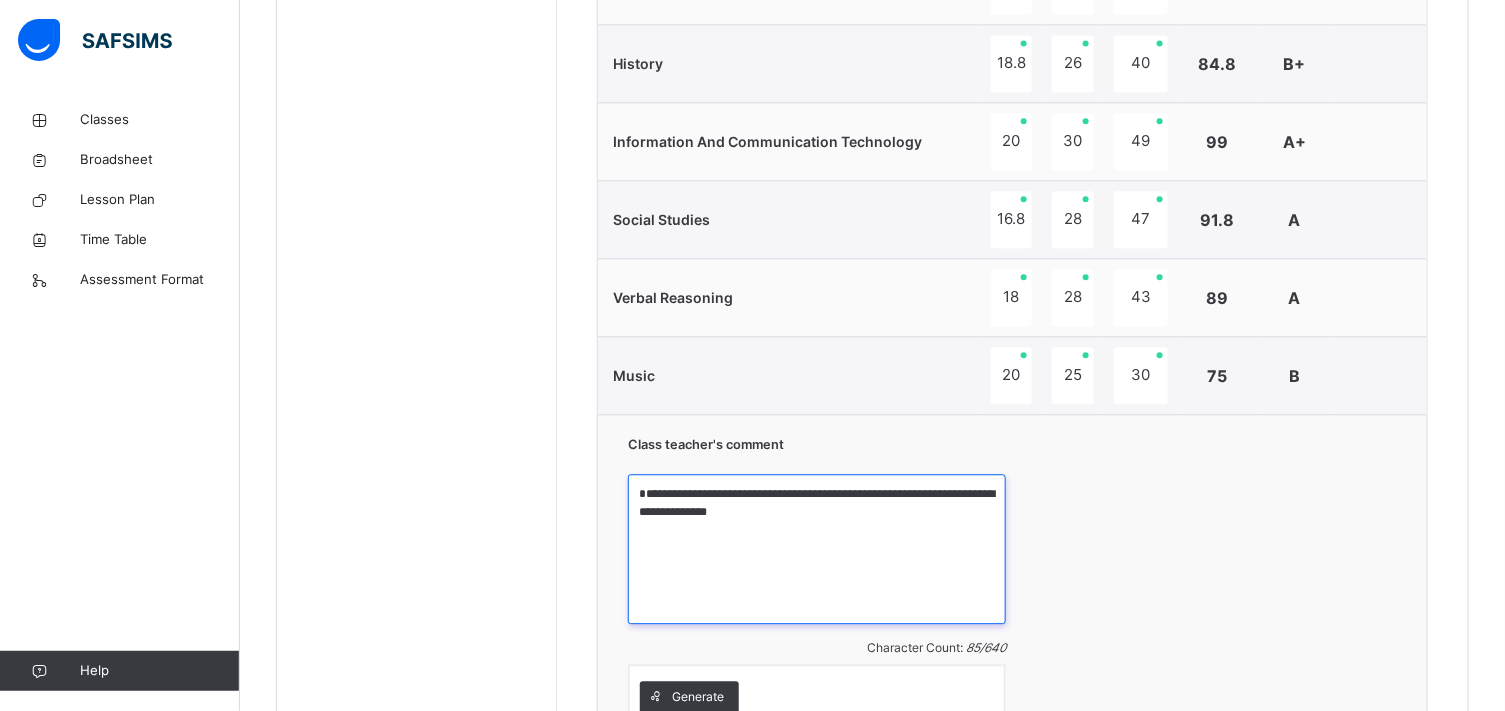 click on "**********" at bounding box center (817, 549) 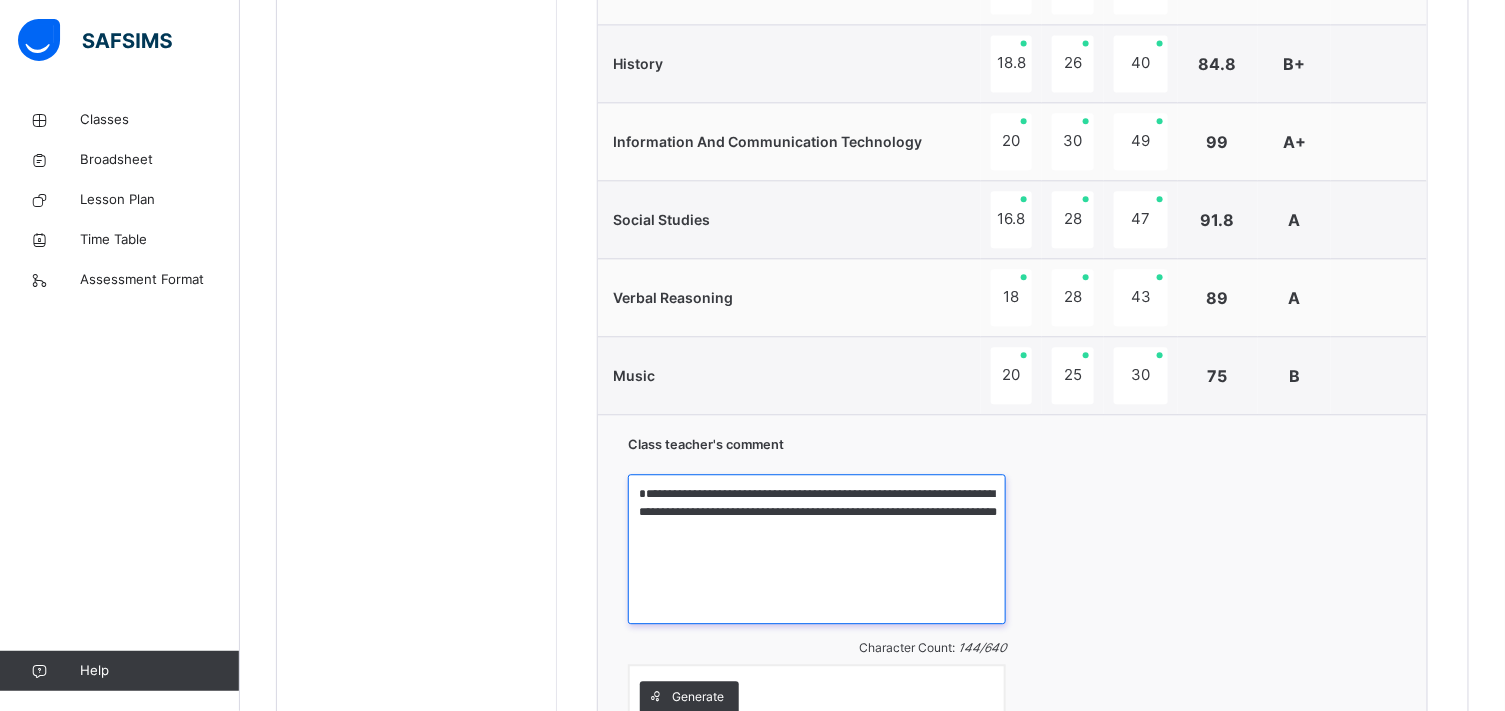 click on "**********" at bounding box center (817, 549) 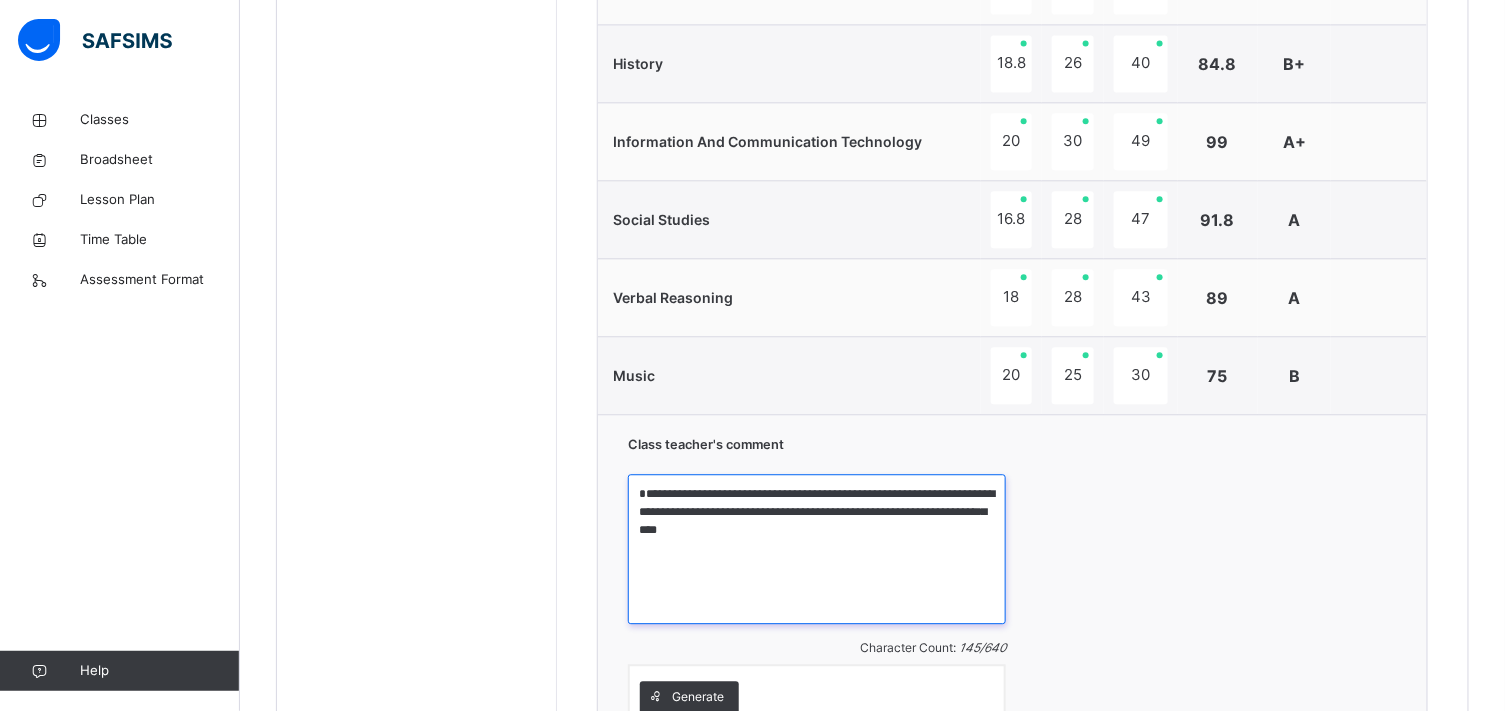 click on "**********" at bounding box center [817, 549] 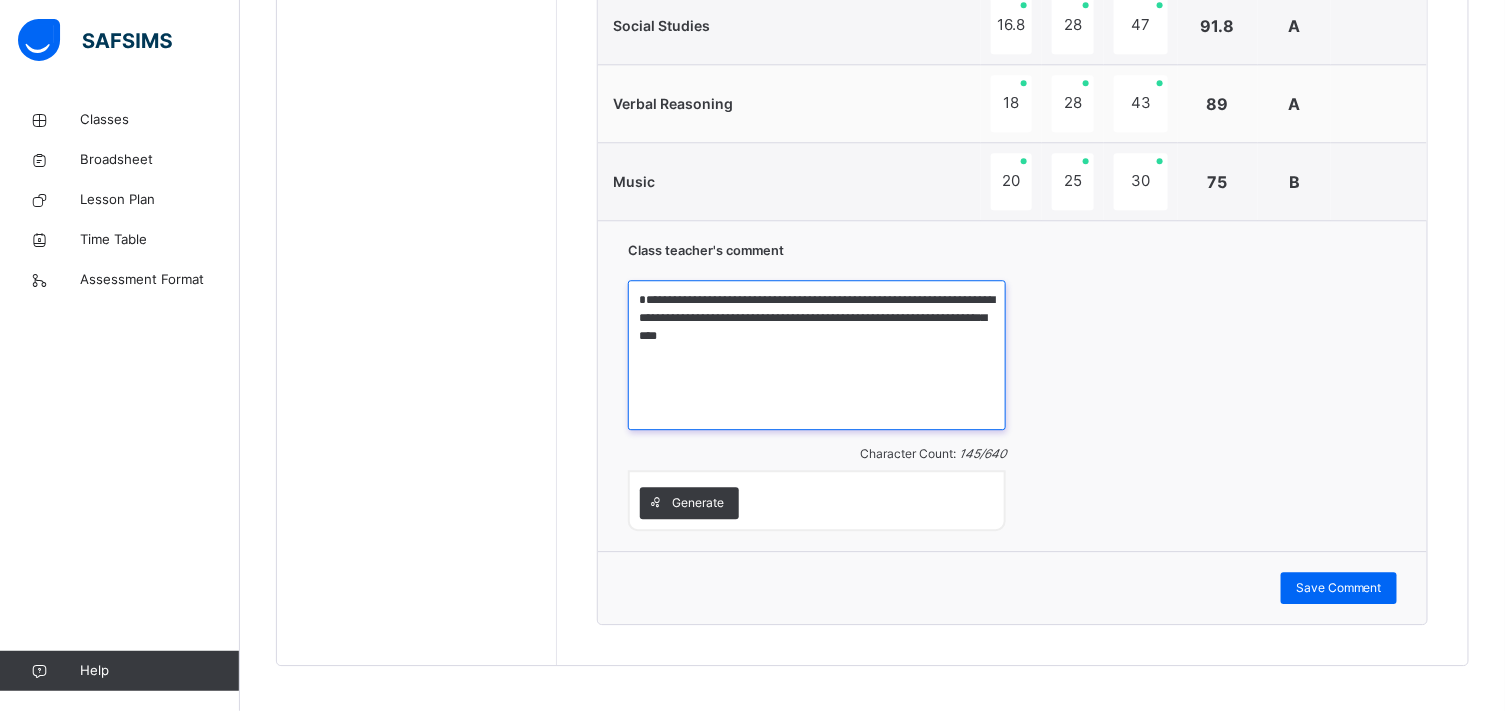 scroll, scrollTop: 1811, scrollLeft: 0, axis: vertical 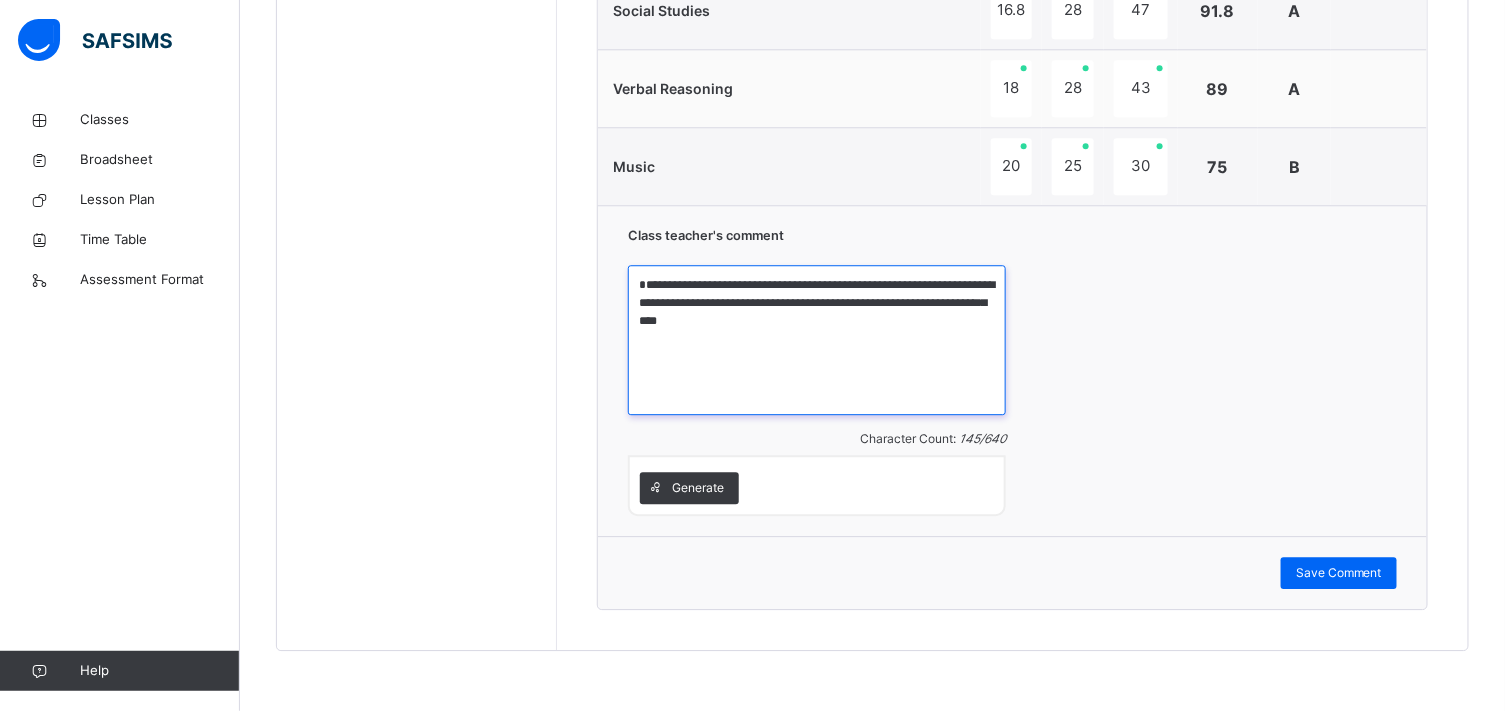 click on "**********" at bounding box center [817, 340] 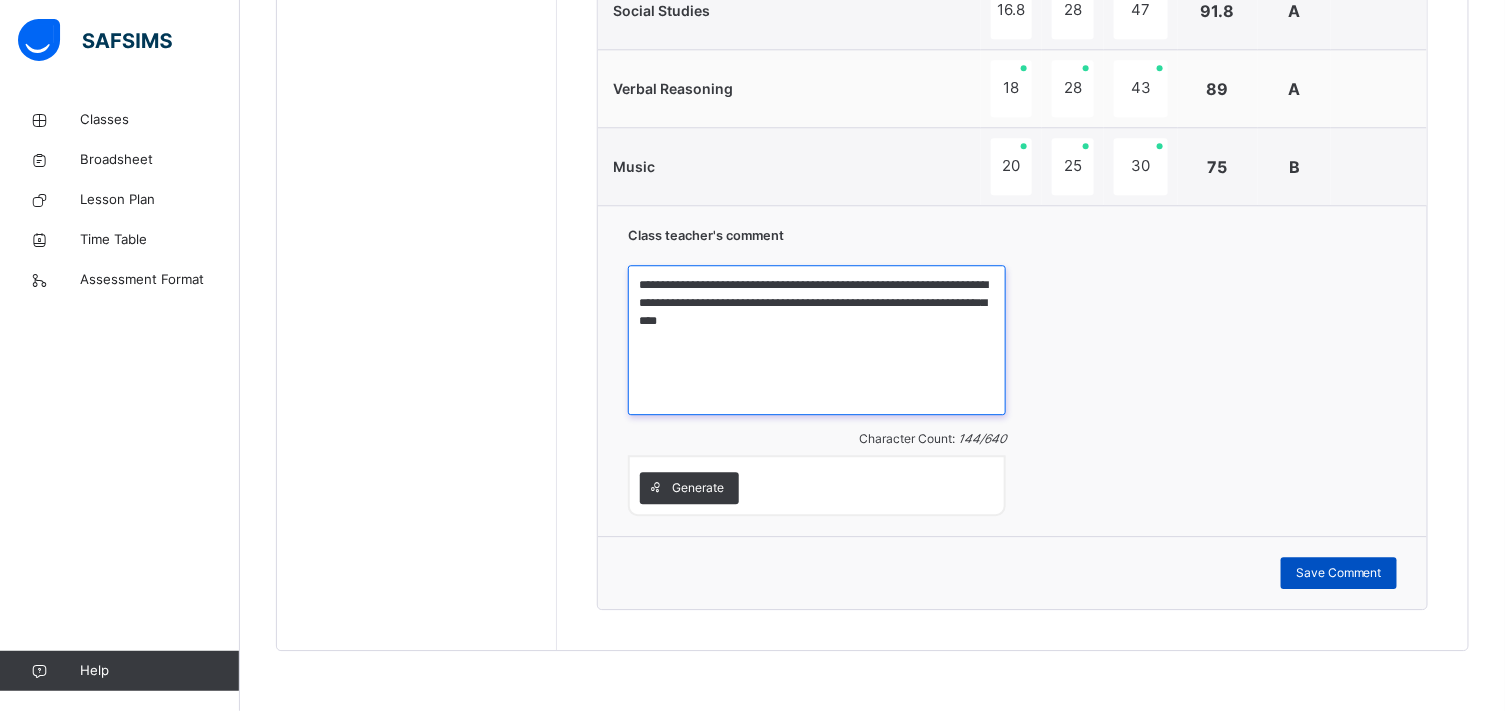 type on "**********" 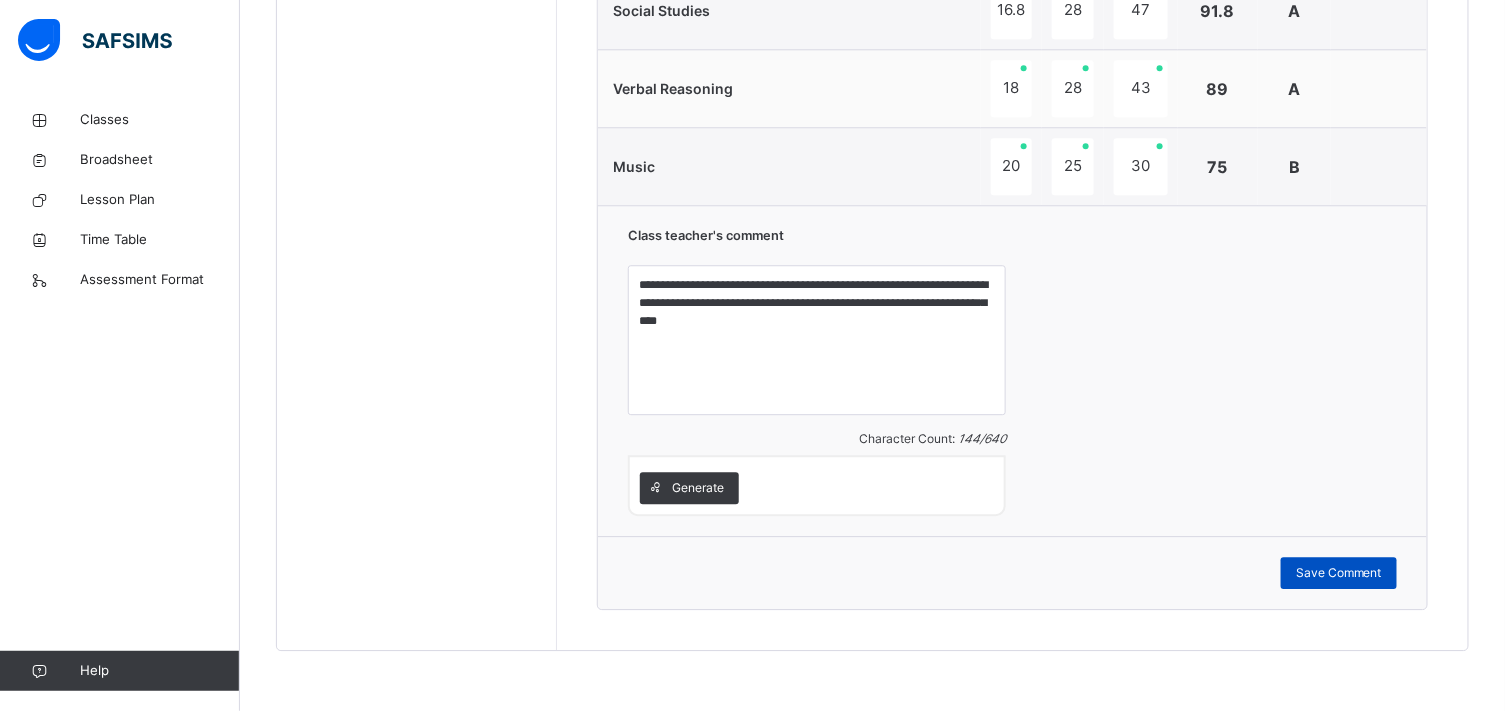 click on "Save Comment" at bounding box center (1339, 573) 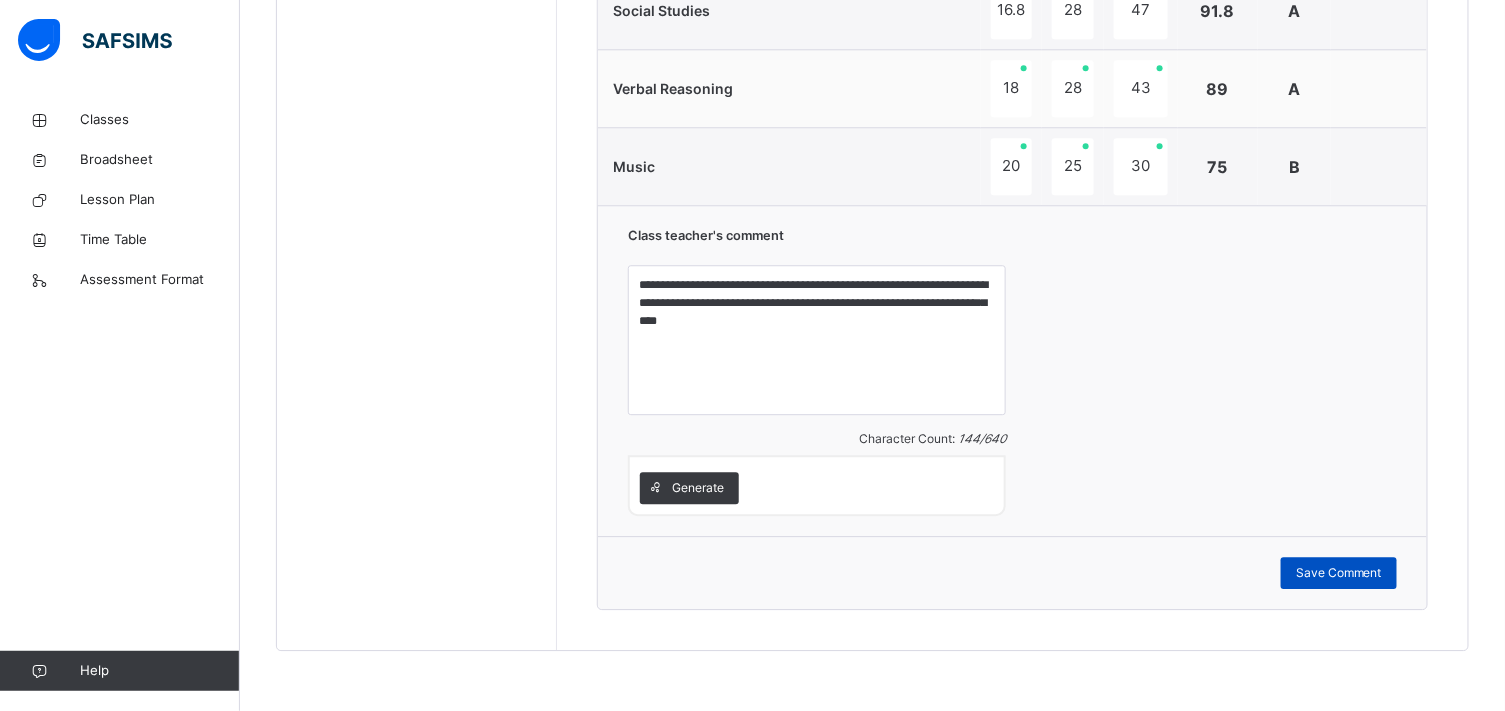 click on "Save Comment" at bounding box center (1339, 573) 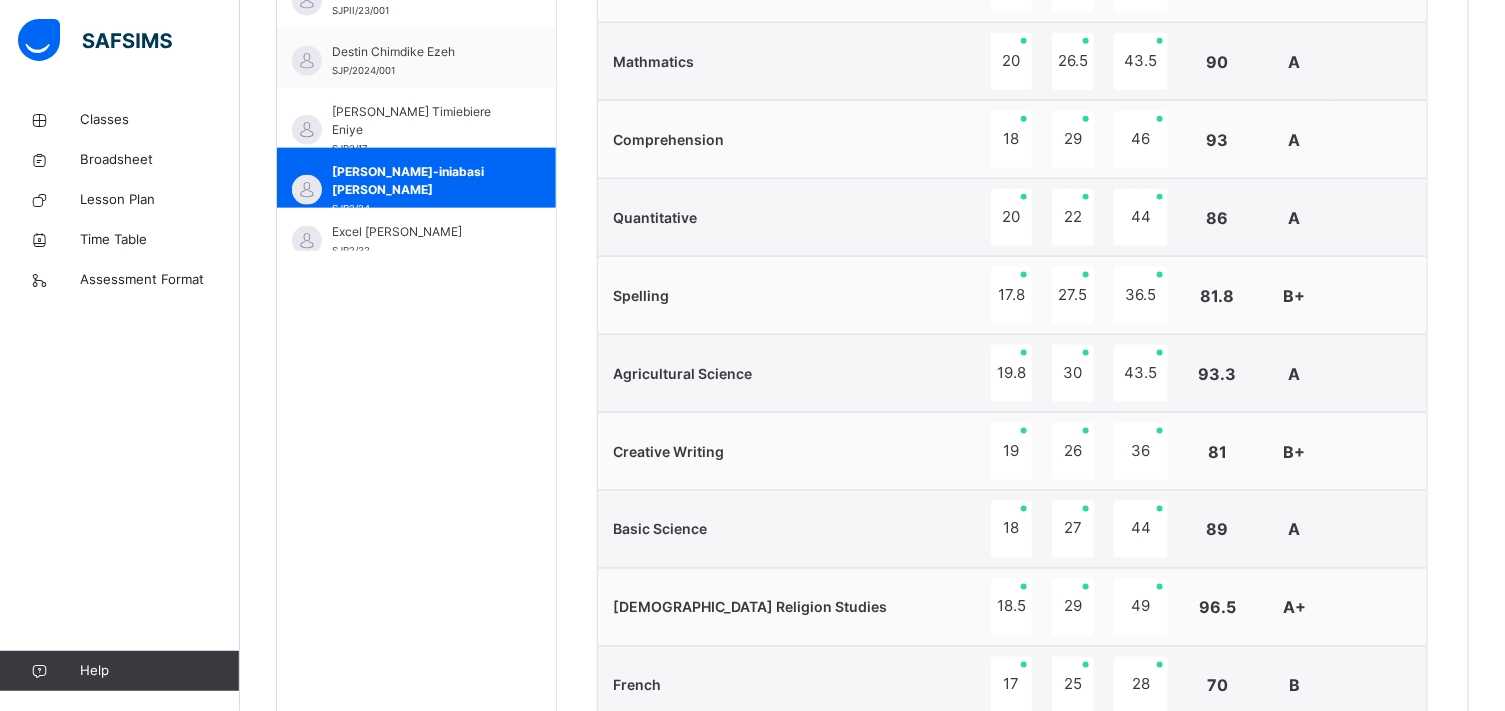 scroll, scrollTop: 700, scrollLeft: 0, axis: vertical 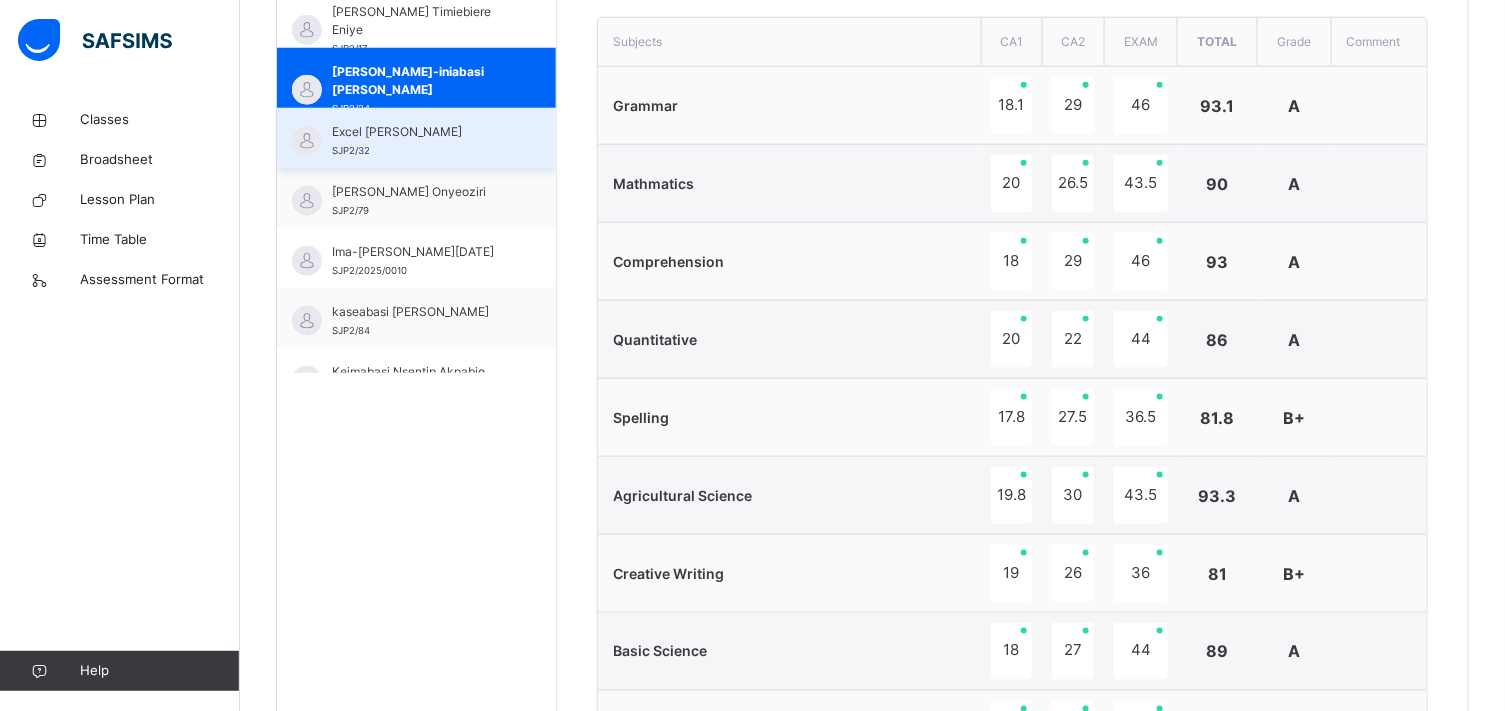 click on "Excel  [PERSON_NAME]" at bounding box center (421, 132) 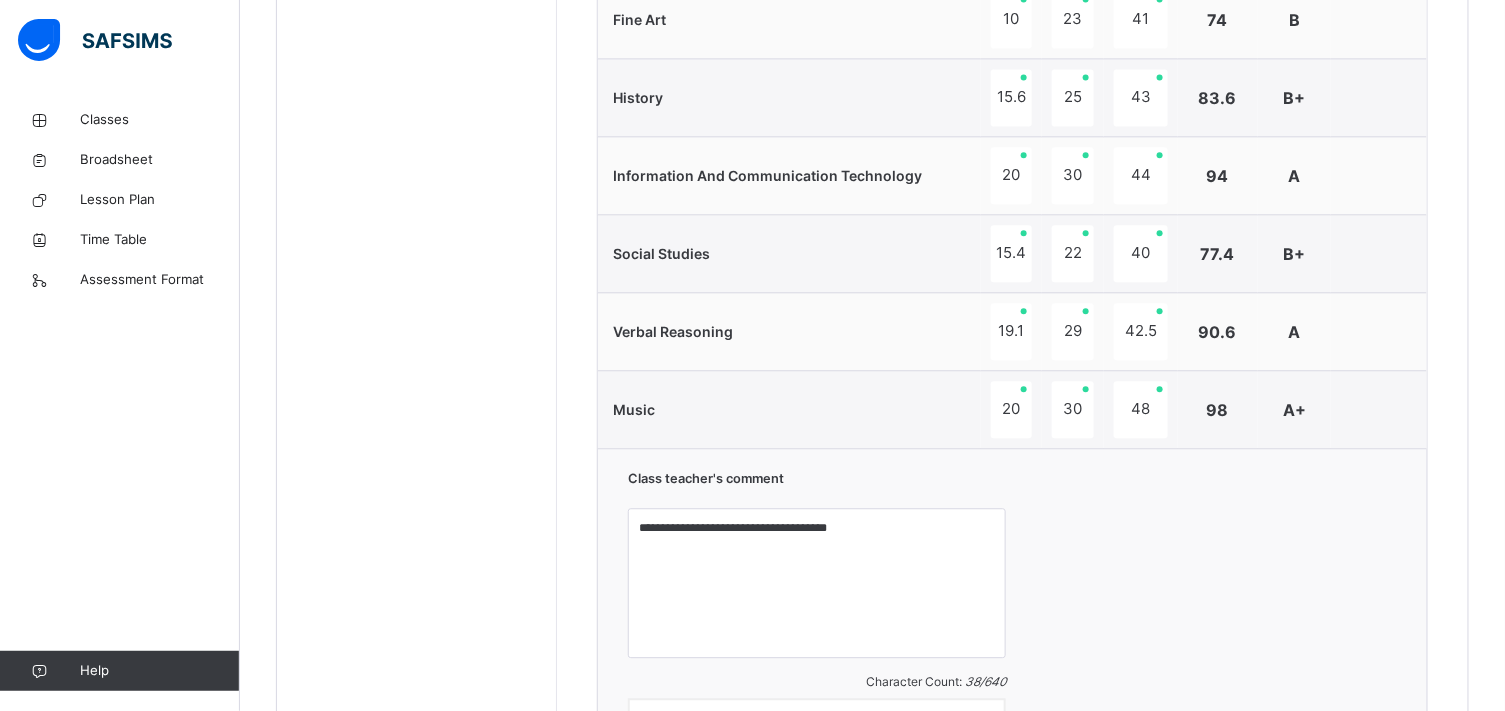 scroll, scrollTop: 1588, scrollLeft: 0, axis: vertical 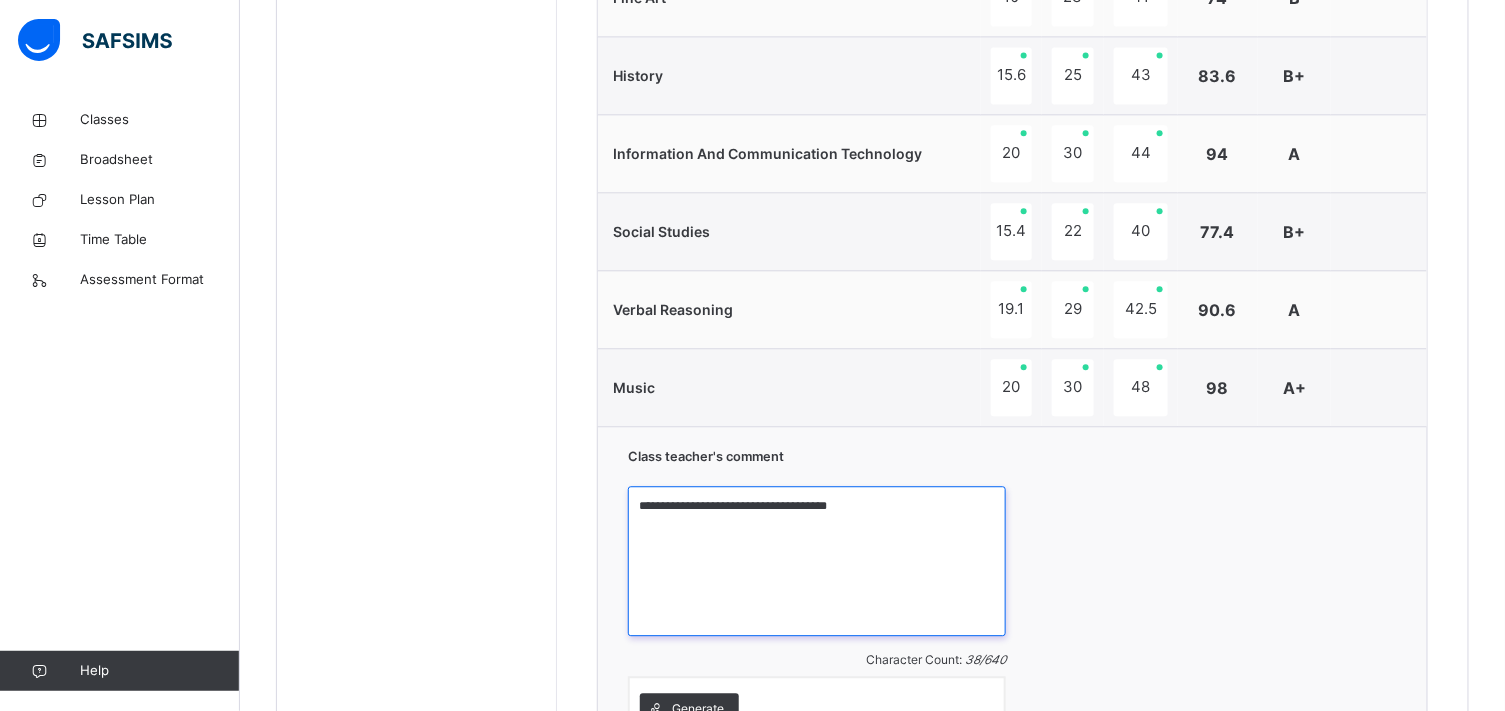 click on "**********" at bounding box center (817, 561) 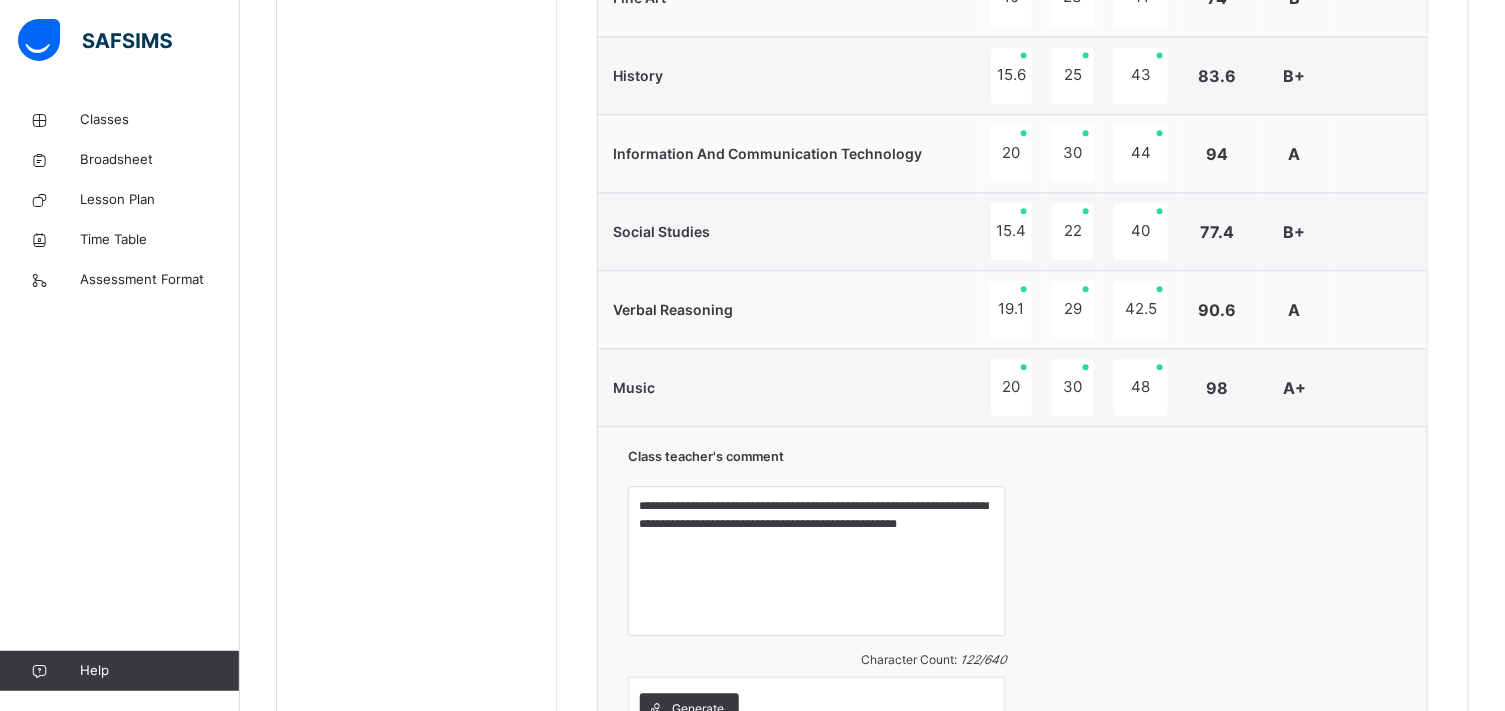 click on "**********" at bounding box center (817, 592) 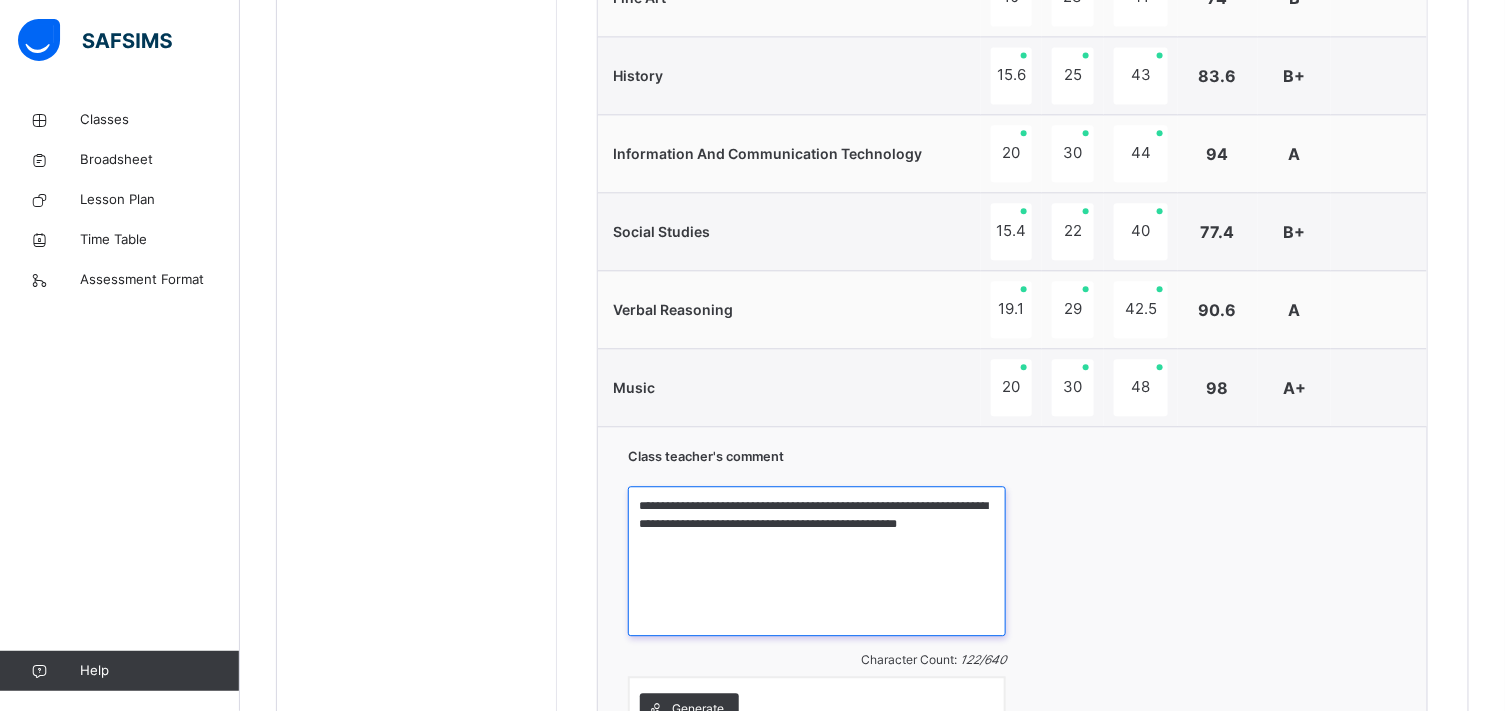 click on "**********" at bounding box center [817, 561] 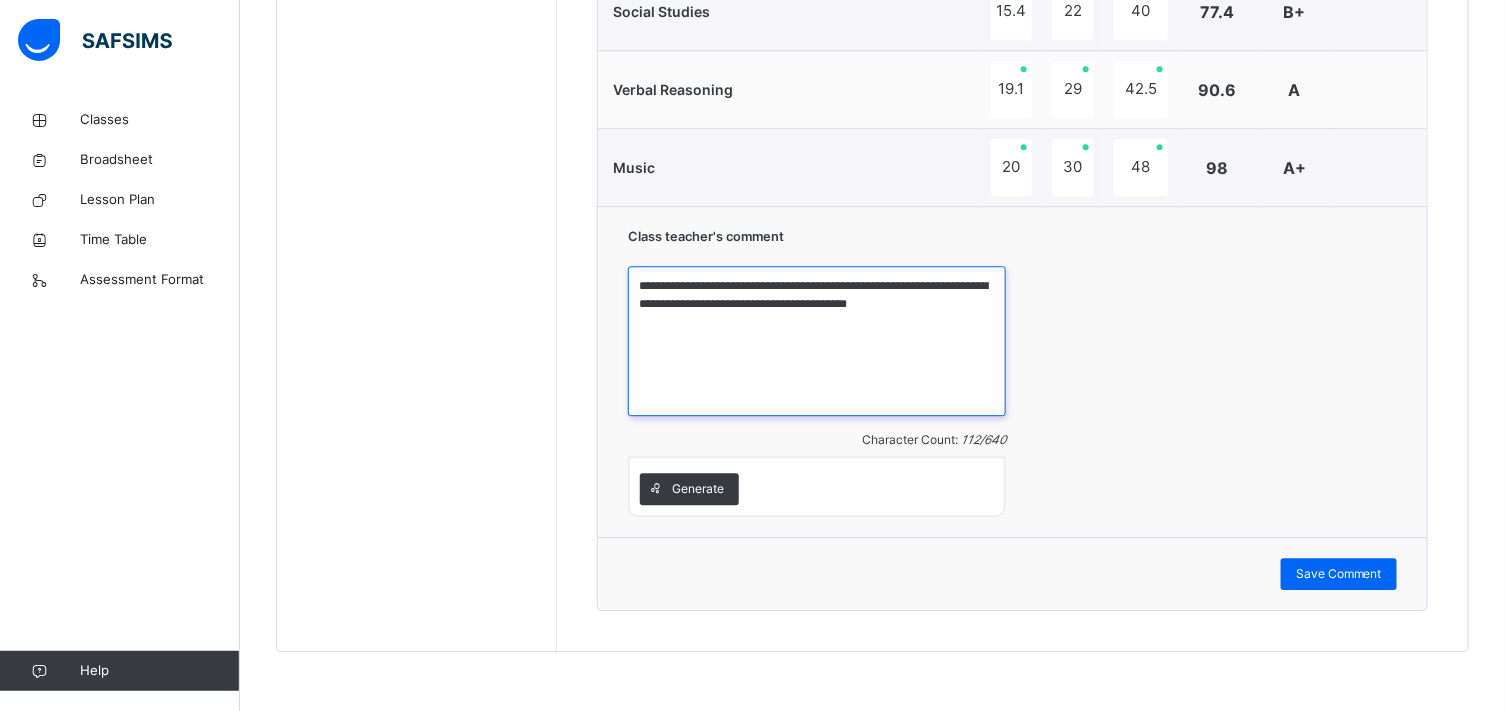 scroll, scrollTop: 1811, scrollLeft: 0, axis: vertical 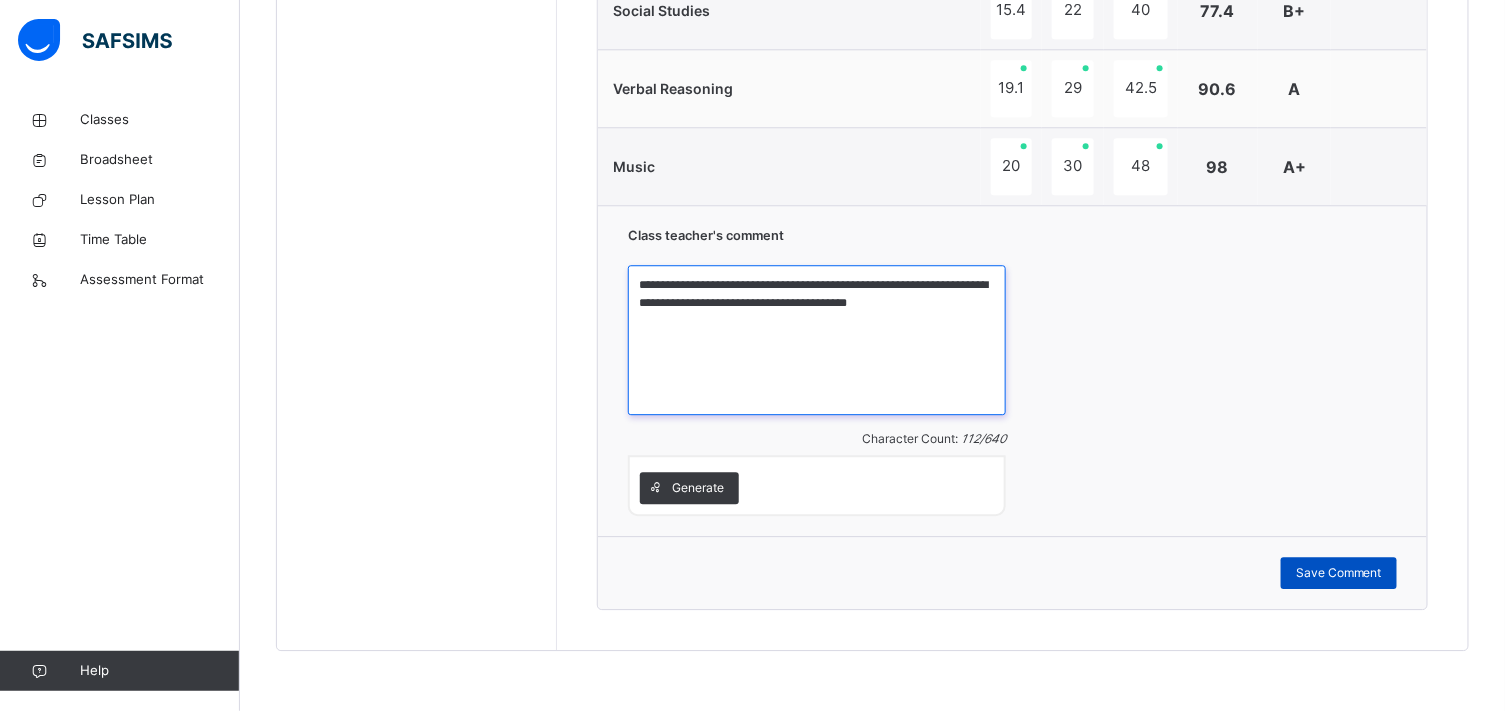 type on "**********" 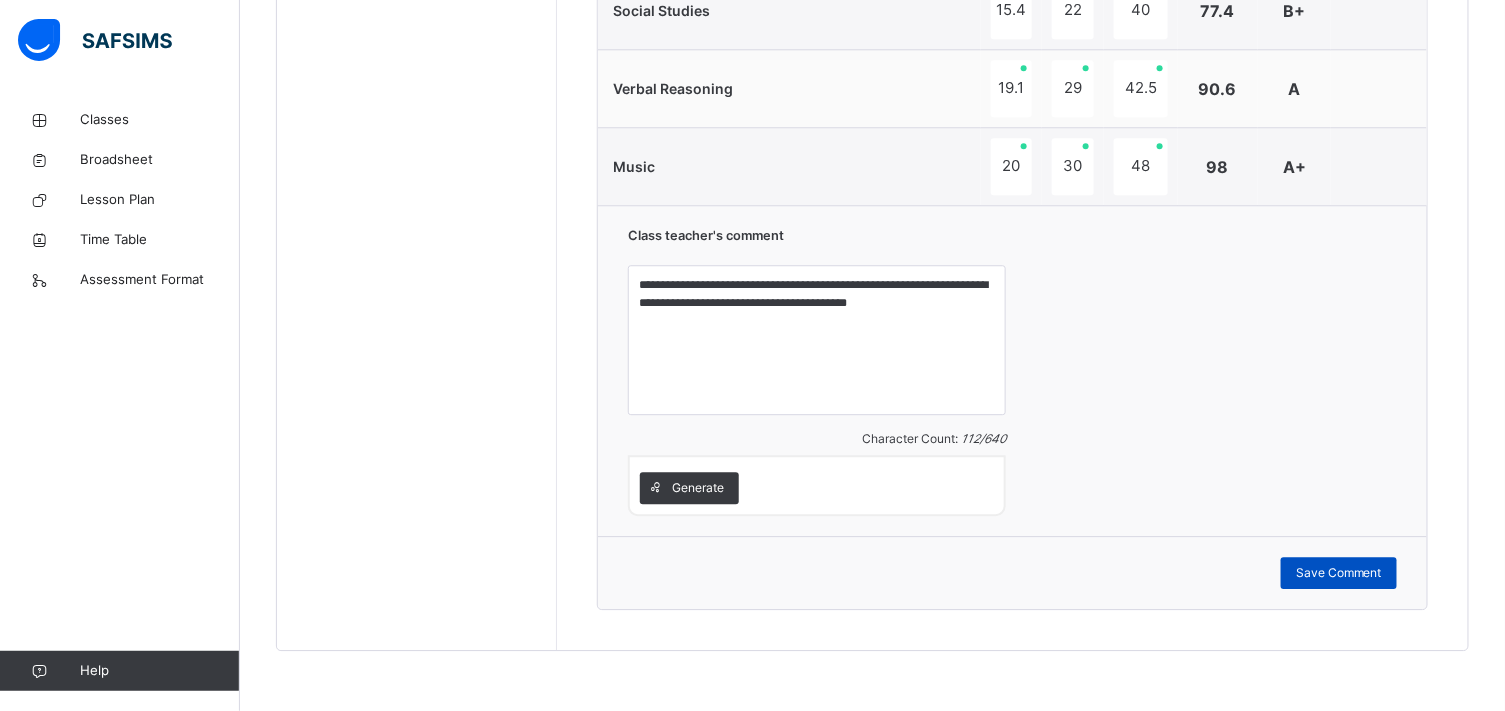 click on "Save Comment" at bounding box center (1339, 573) 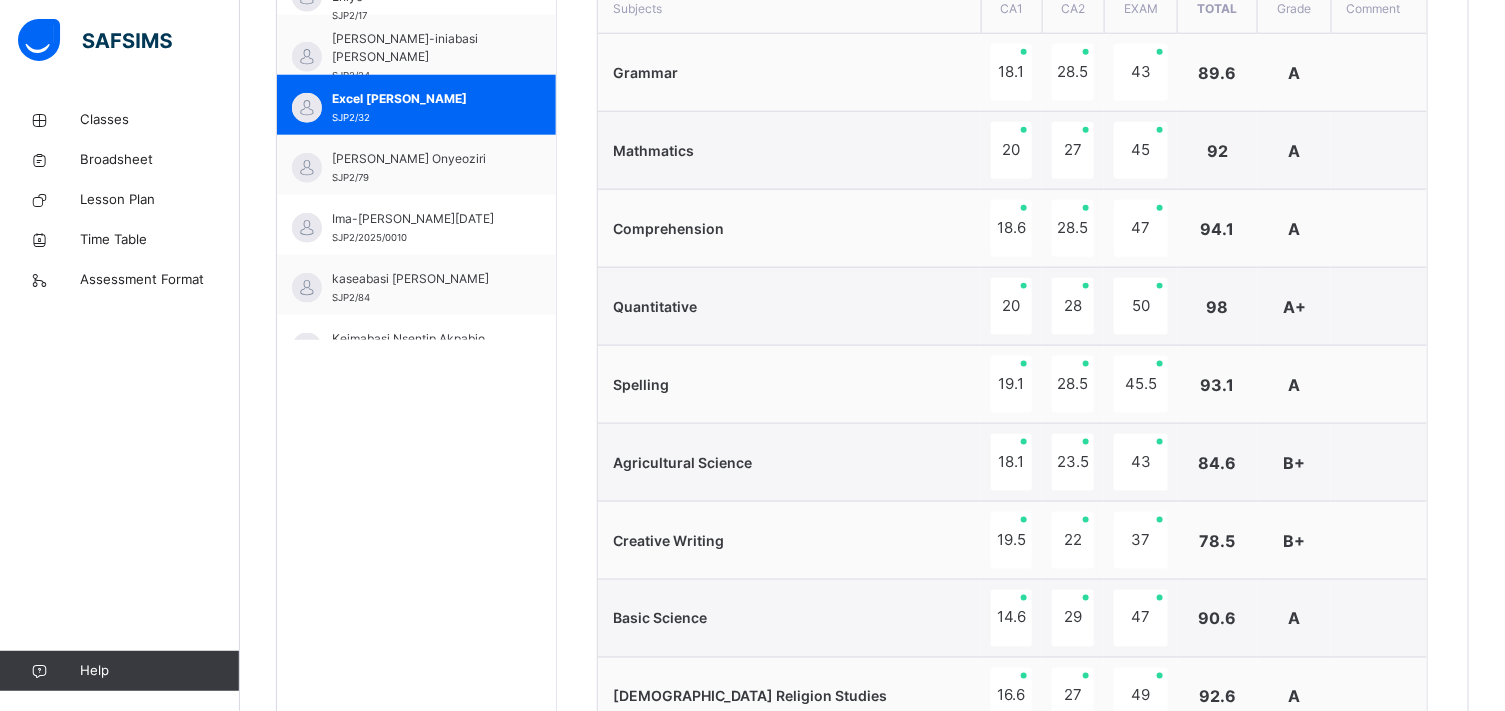 scroll, scrollTop: 700, scrollLeft: 0, axis: vertical 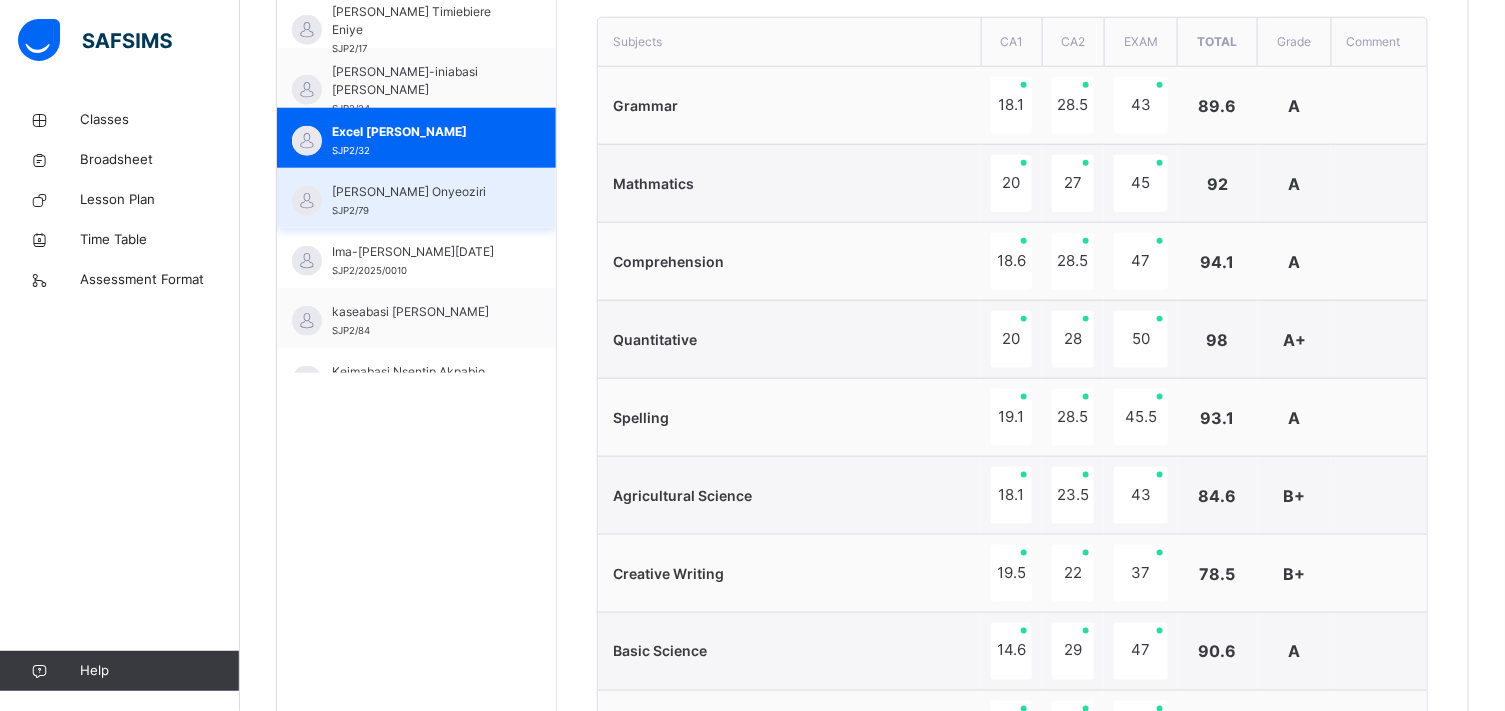 click on "[PERSON_NAME] Onyeoziri" at bounding box center (421, 192) 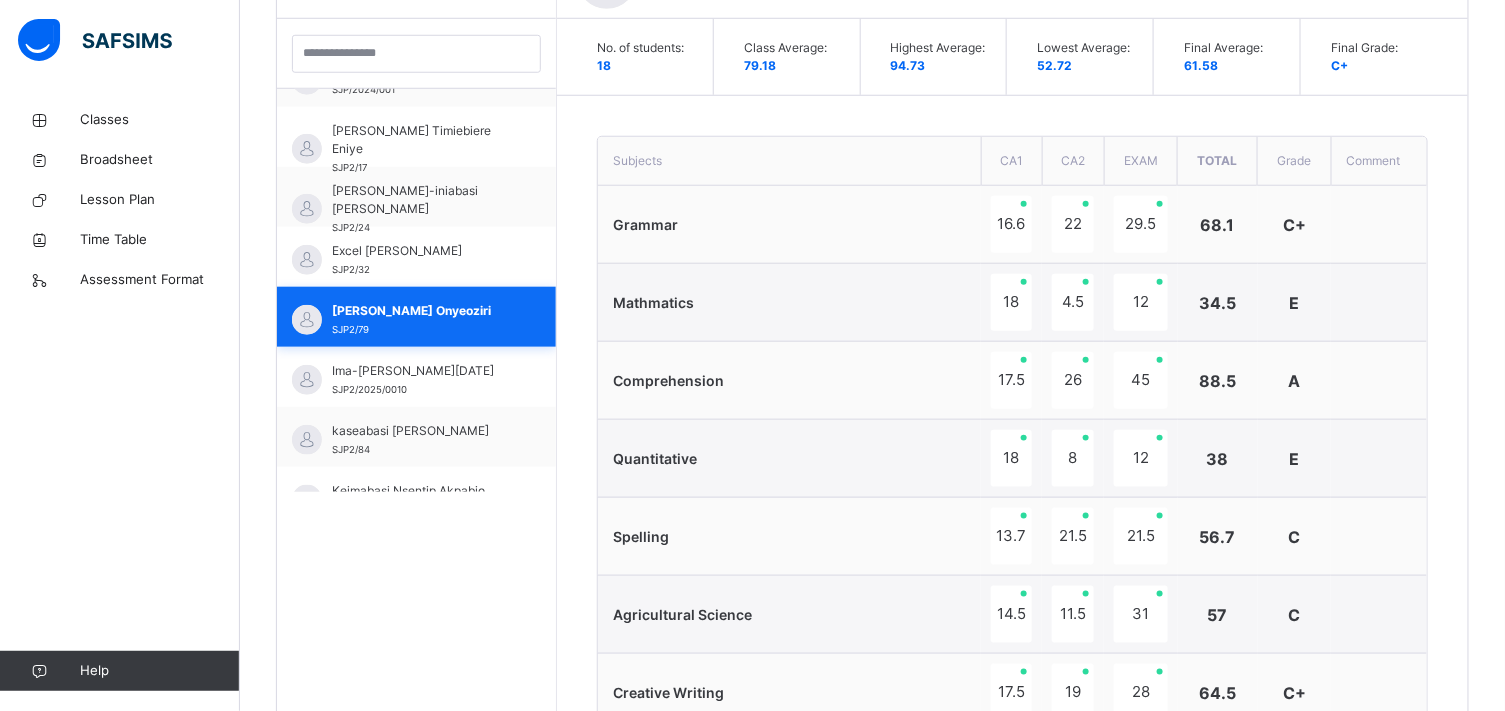 scroll, scrollTop: 700, scrollLeft: 0, axis: vertical 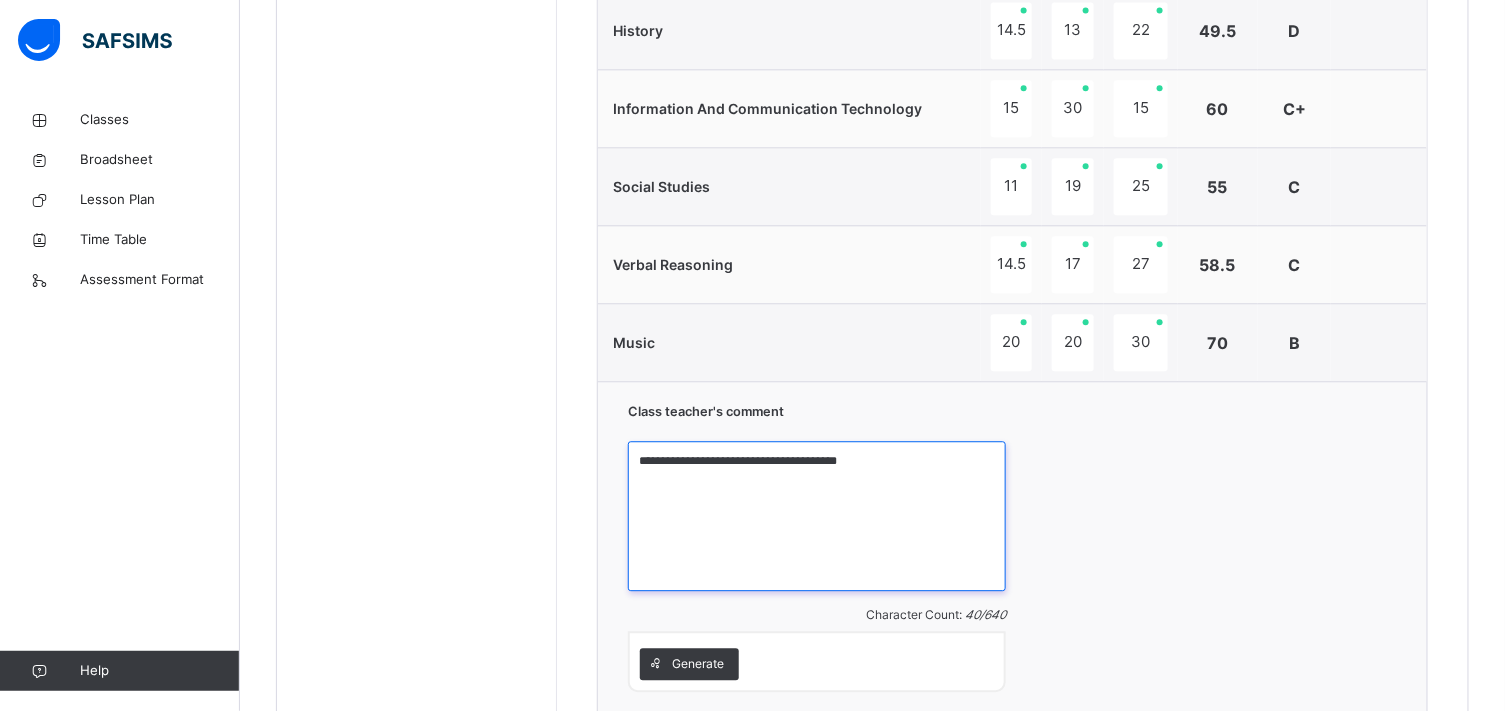 click on "**********" at bounding box center (817, 516) 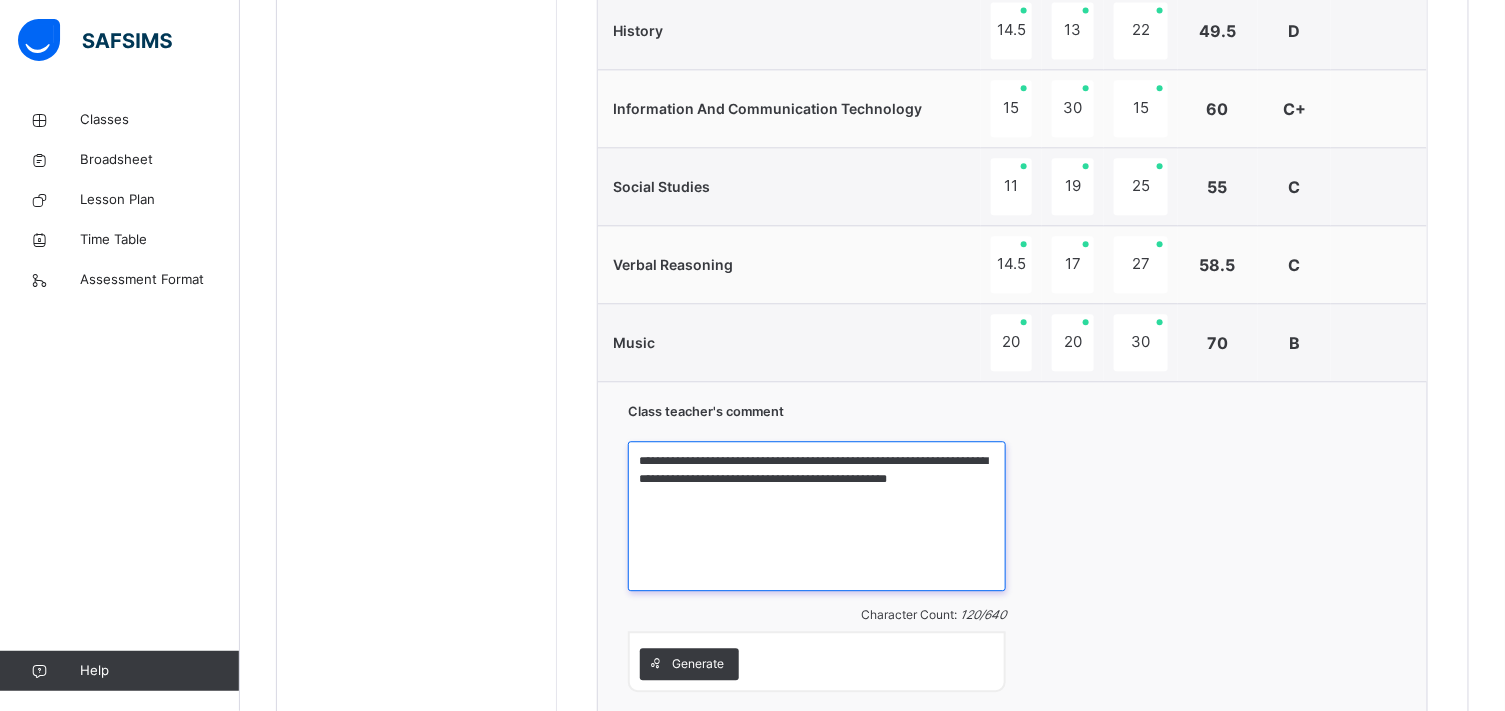 click on "**********" at bounding box center (817, 516) 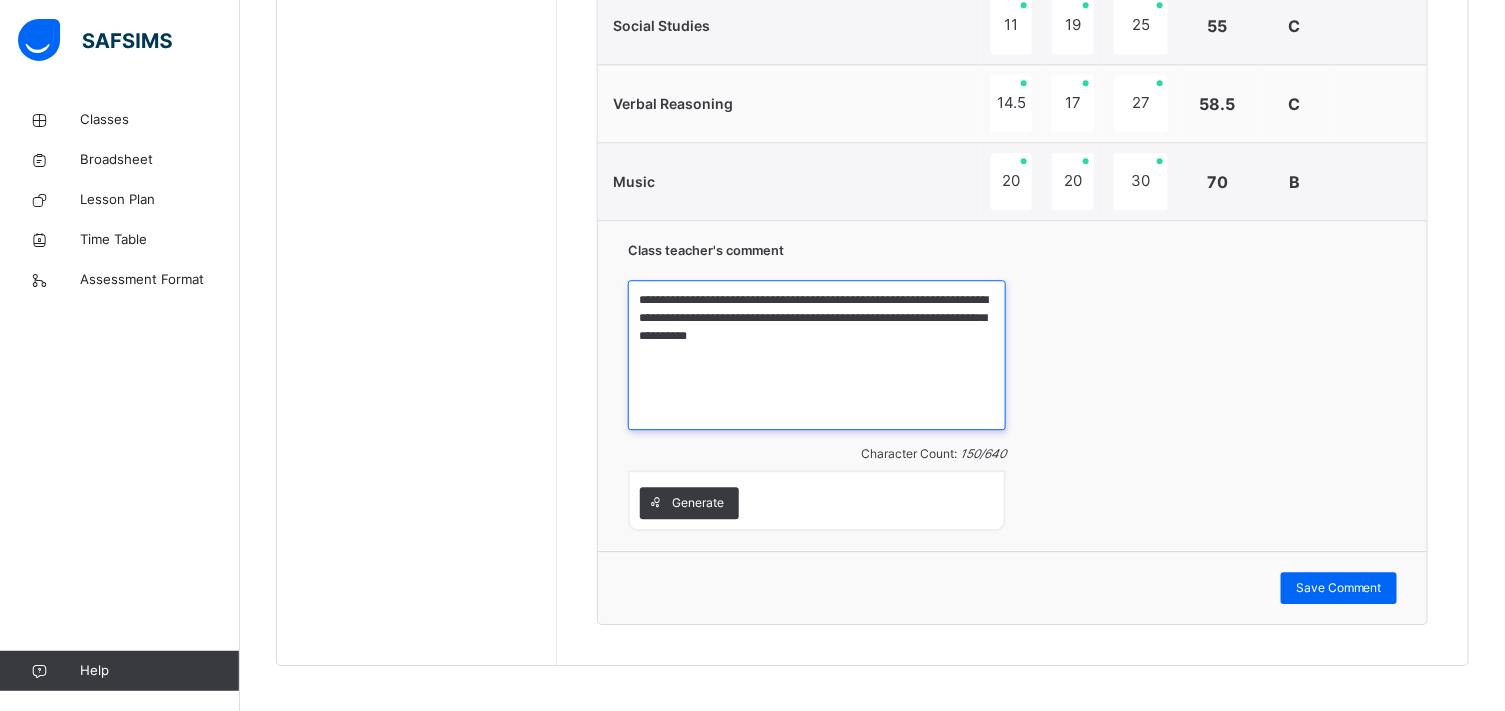scroll, scrollTop: 1811, scrollLeft: 0, axis: vertical 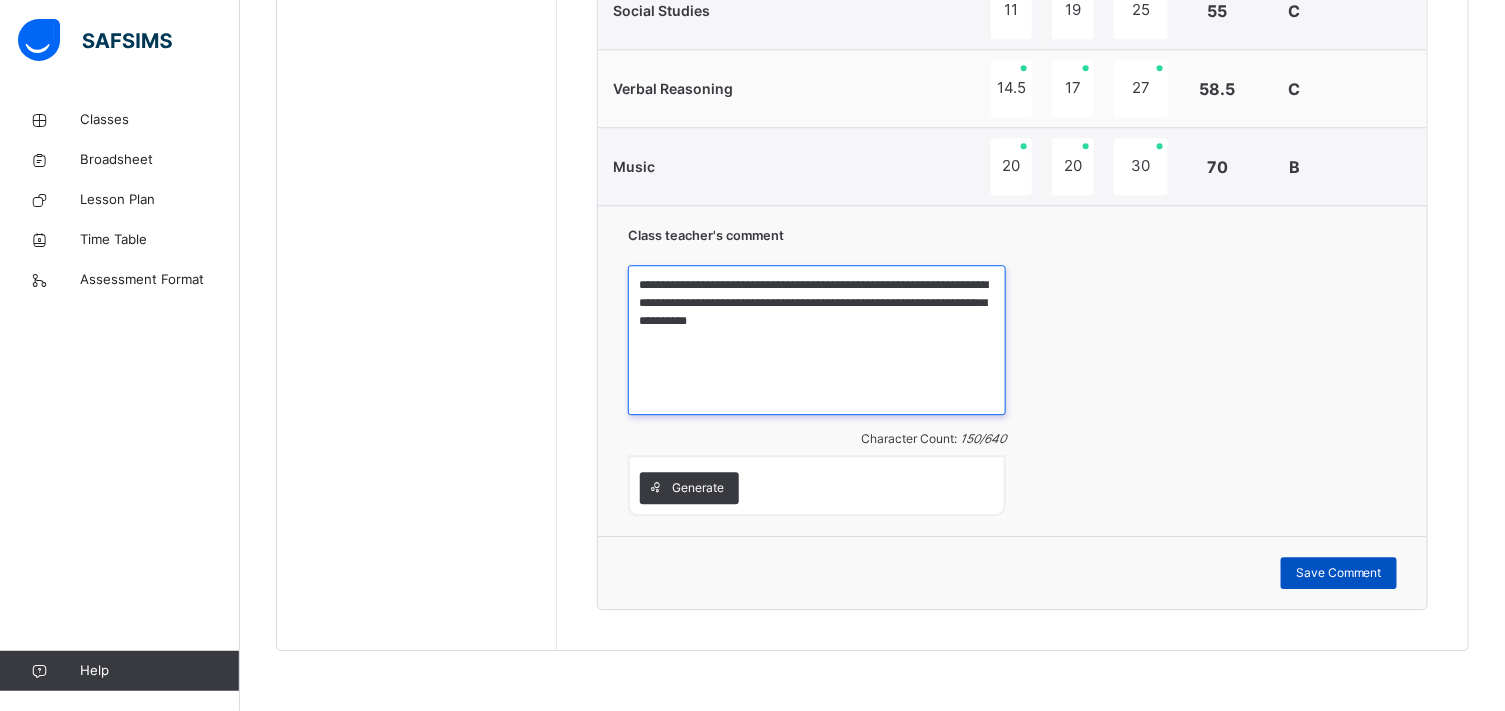 type on "**********" 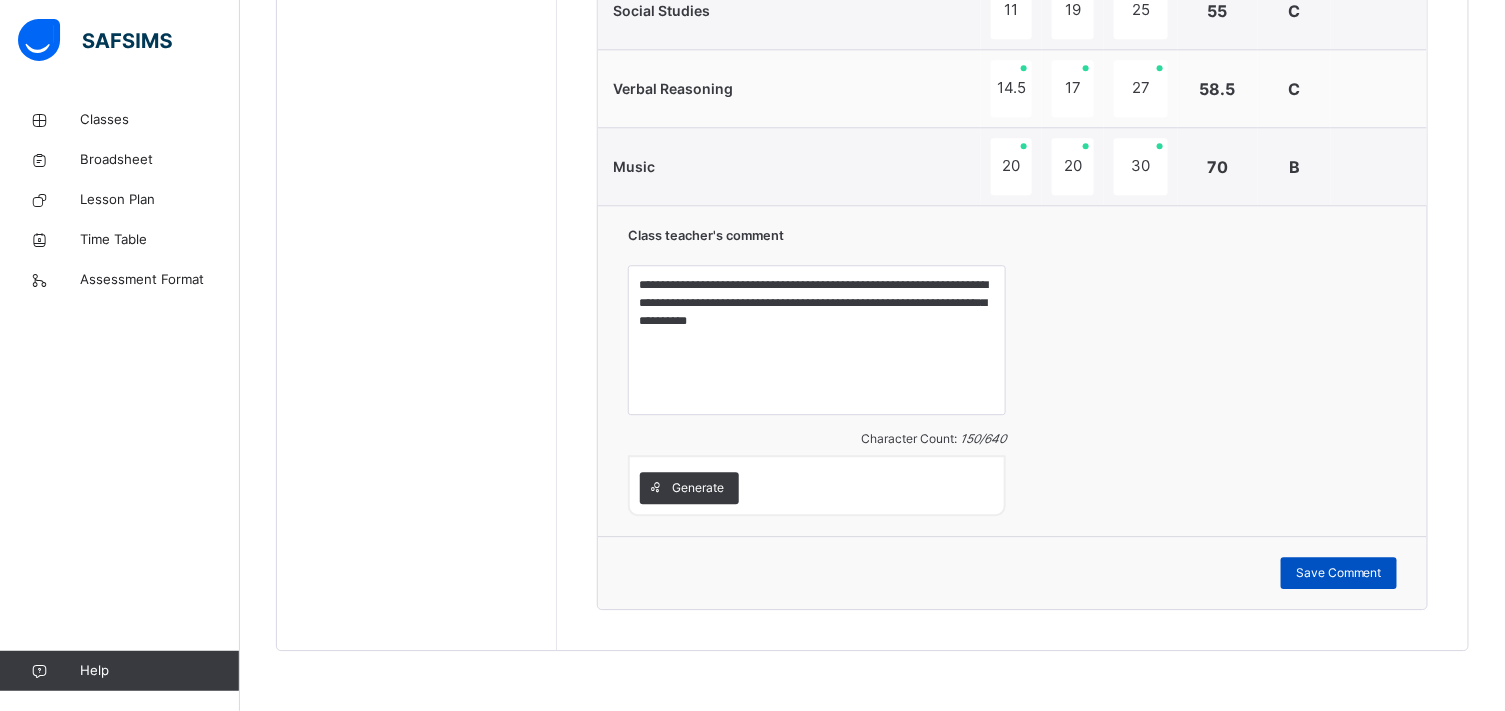 click on "Save Comment" at bounding box center (1339, 573) 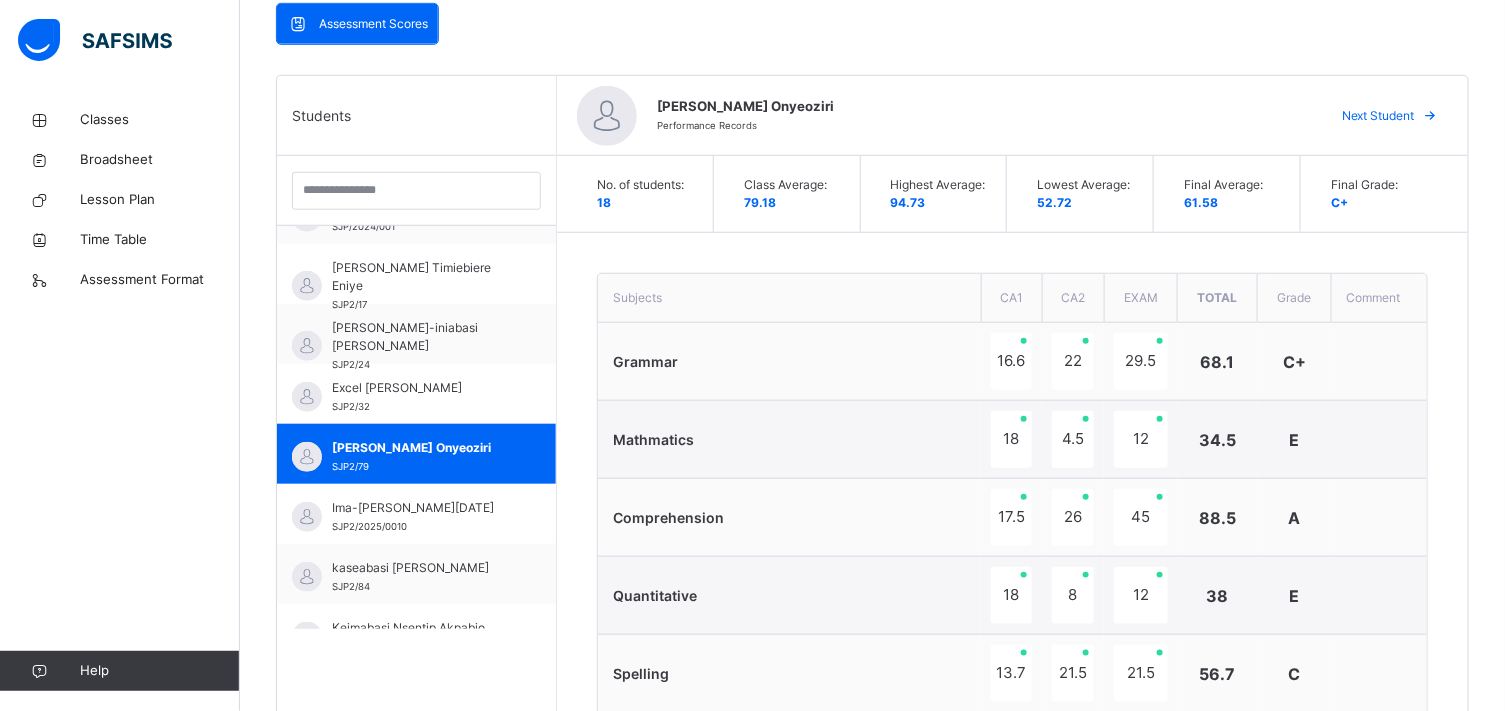 scroll, scrollTop: 388, scrollLeft: 0, axis: vertical 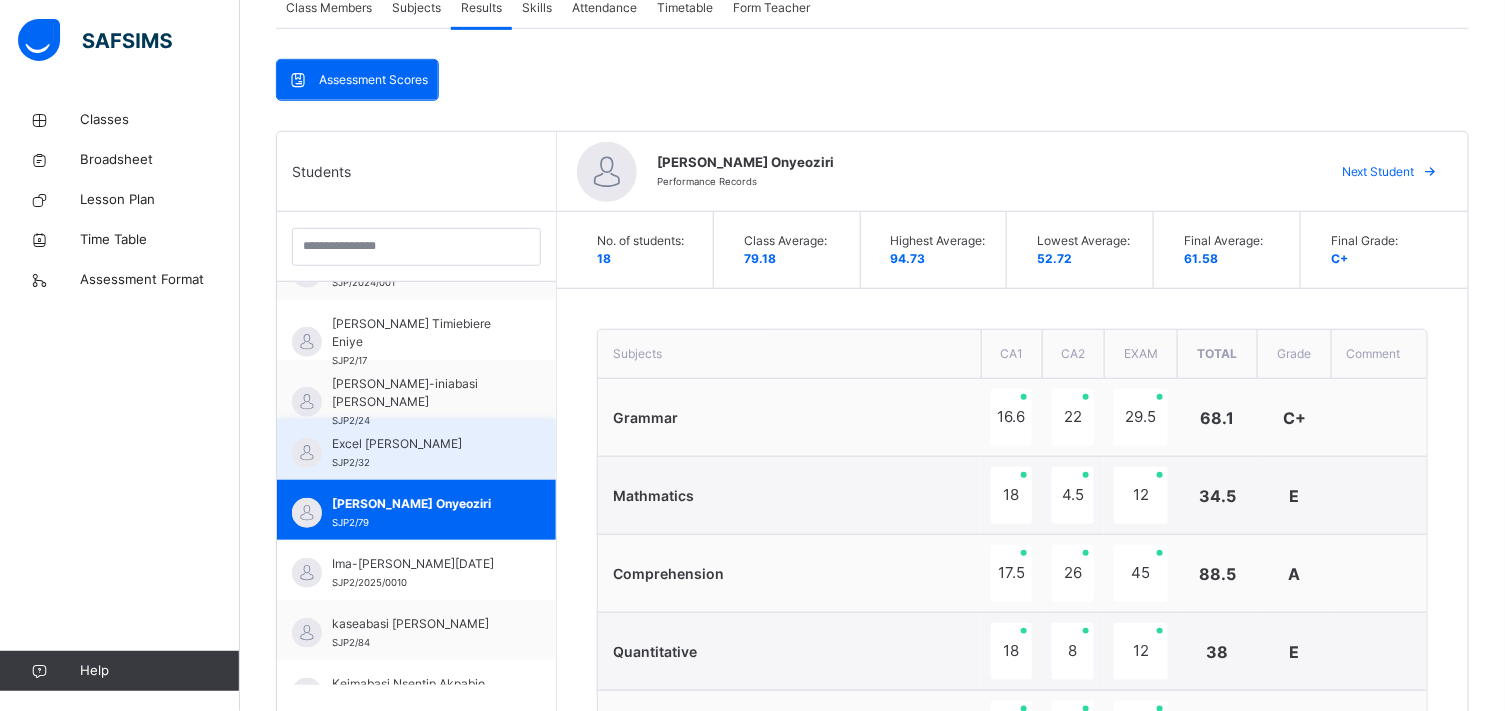 click on "Excel  [PERSON_NAME] SJP2/32" at bounding box center [421, 453] 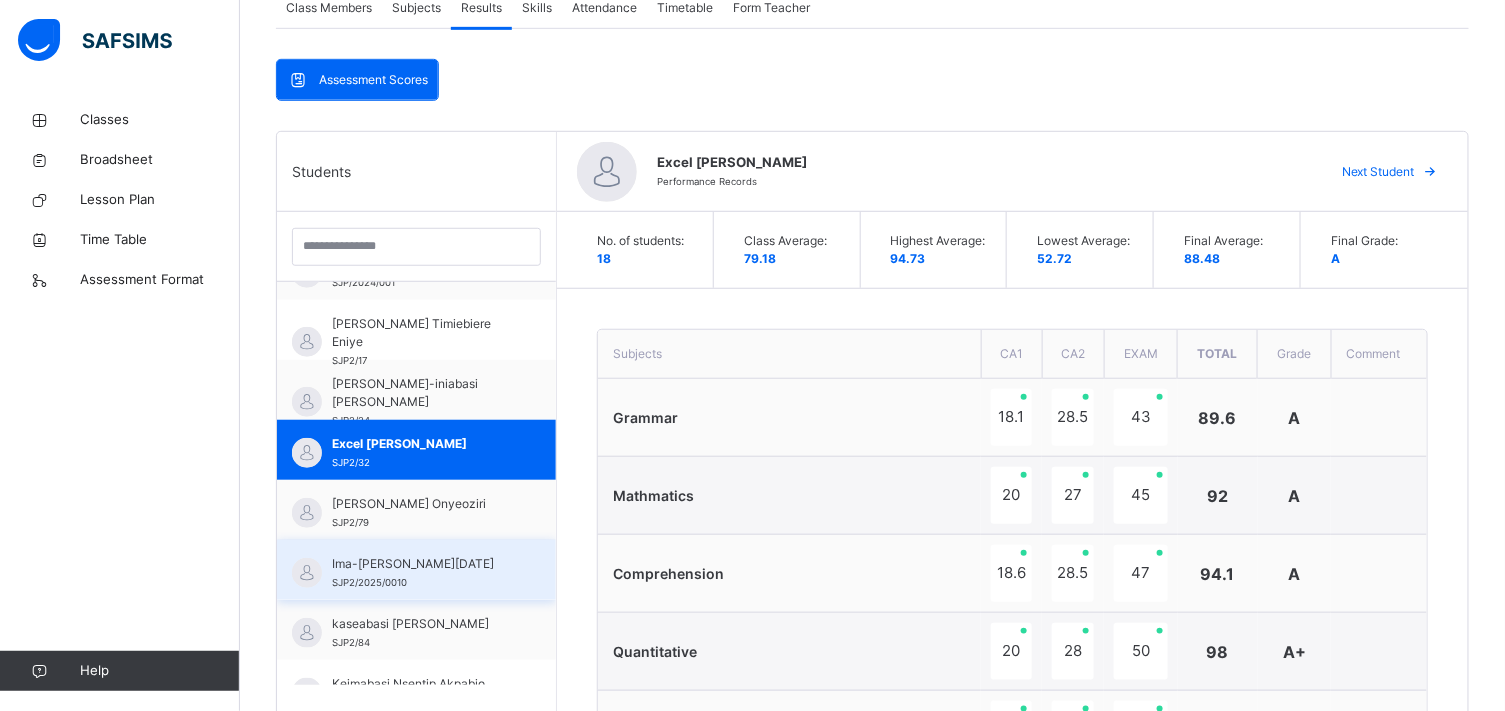 click on "Ima-[PERSON_NAME][DATE]" at bounding box center (421, 564) 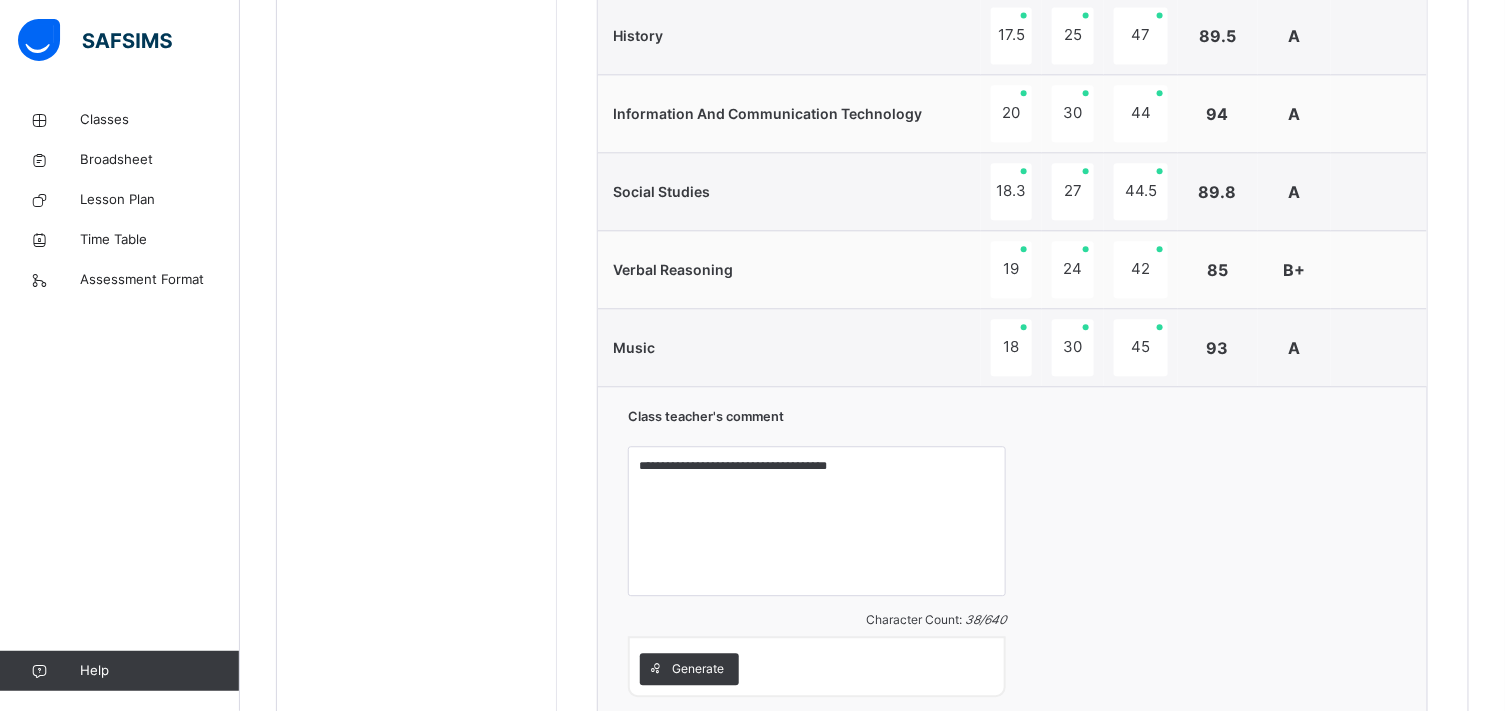scroll, scrollTop: 1647, scrollLeft: 0, axis: vertical 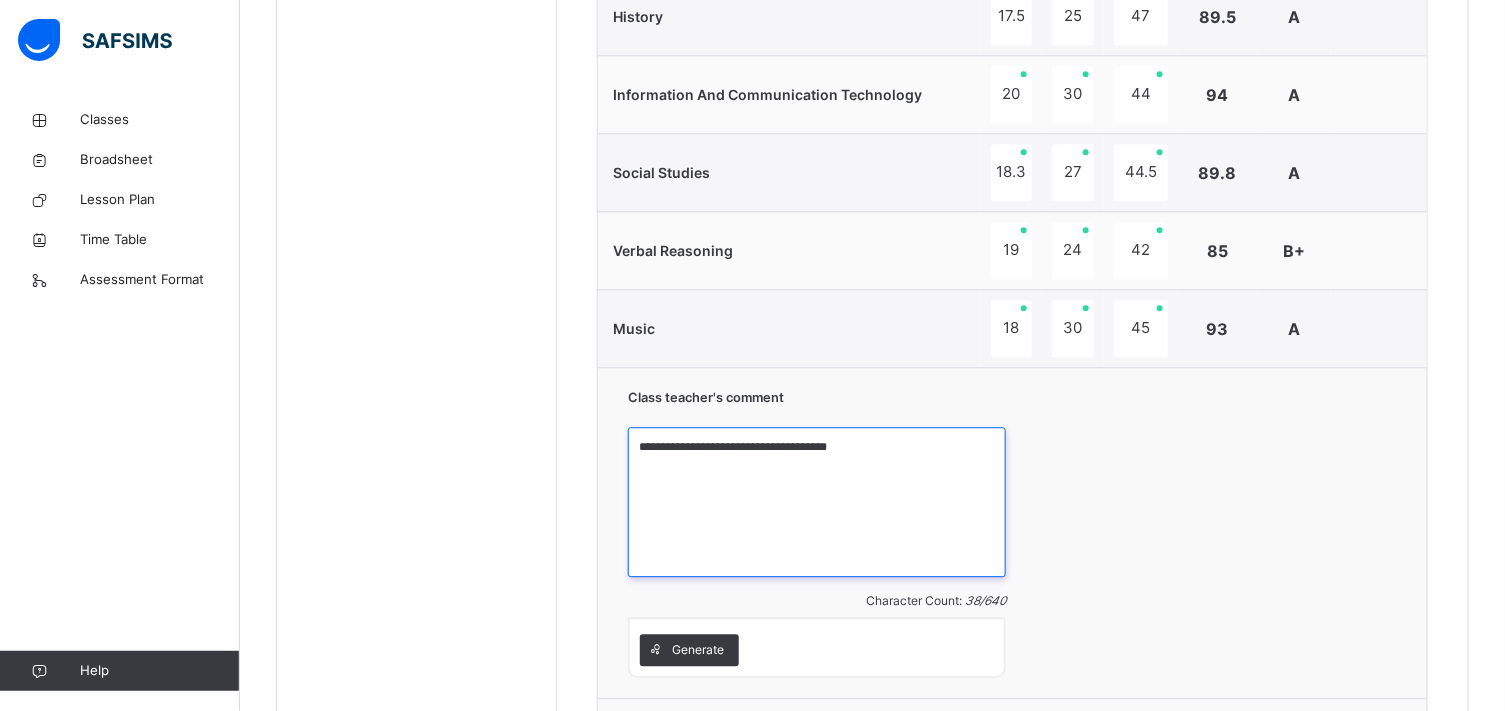 click on "**********" at bounding box center (817, 502) 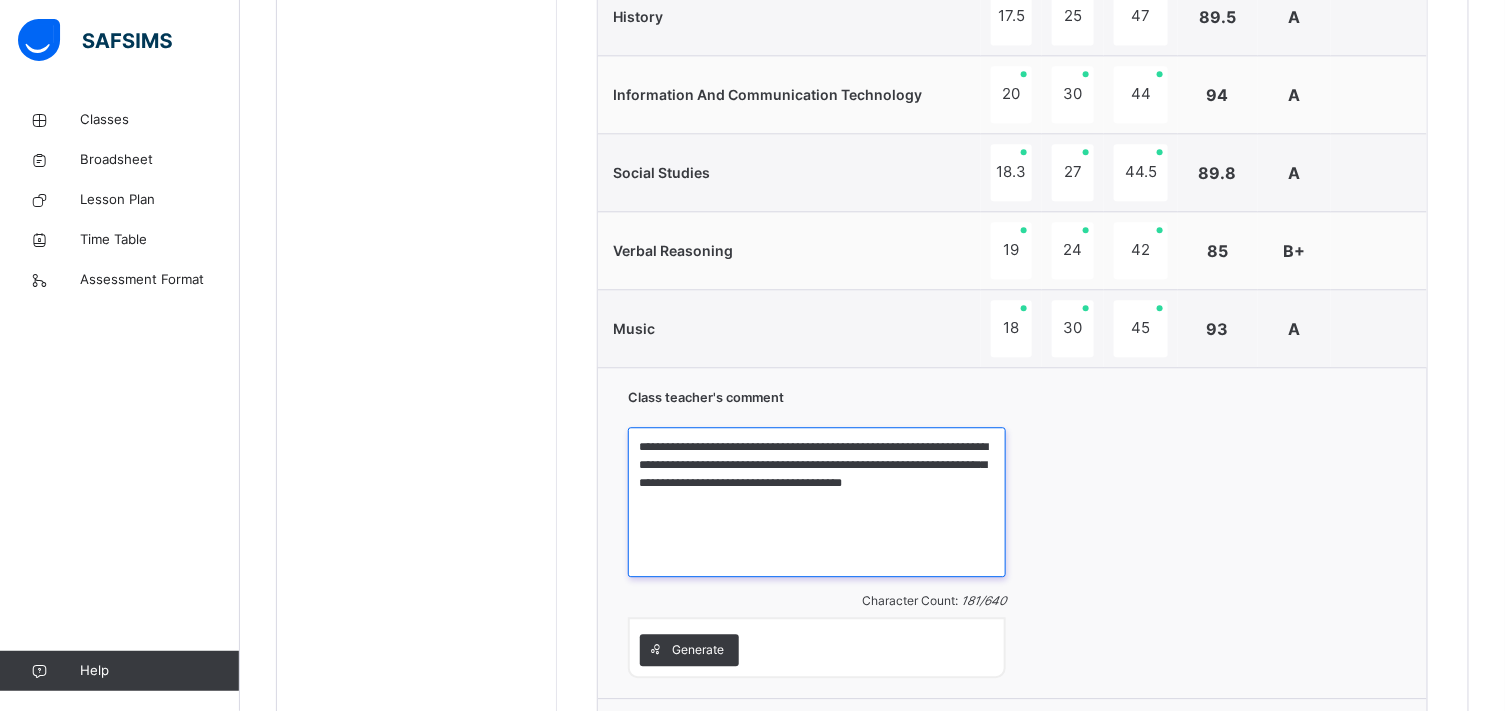 click on "**********" at bounding box center [817, 502] 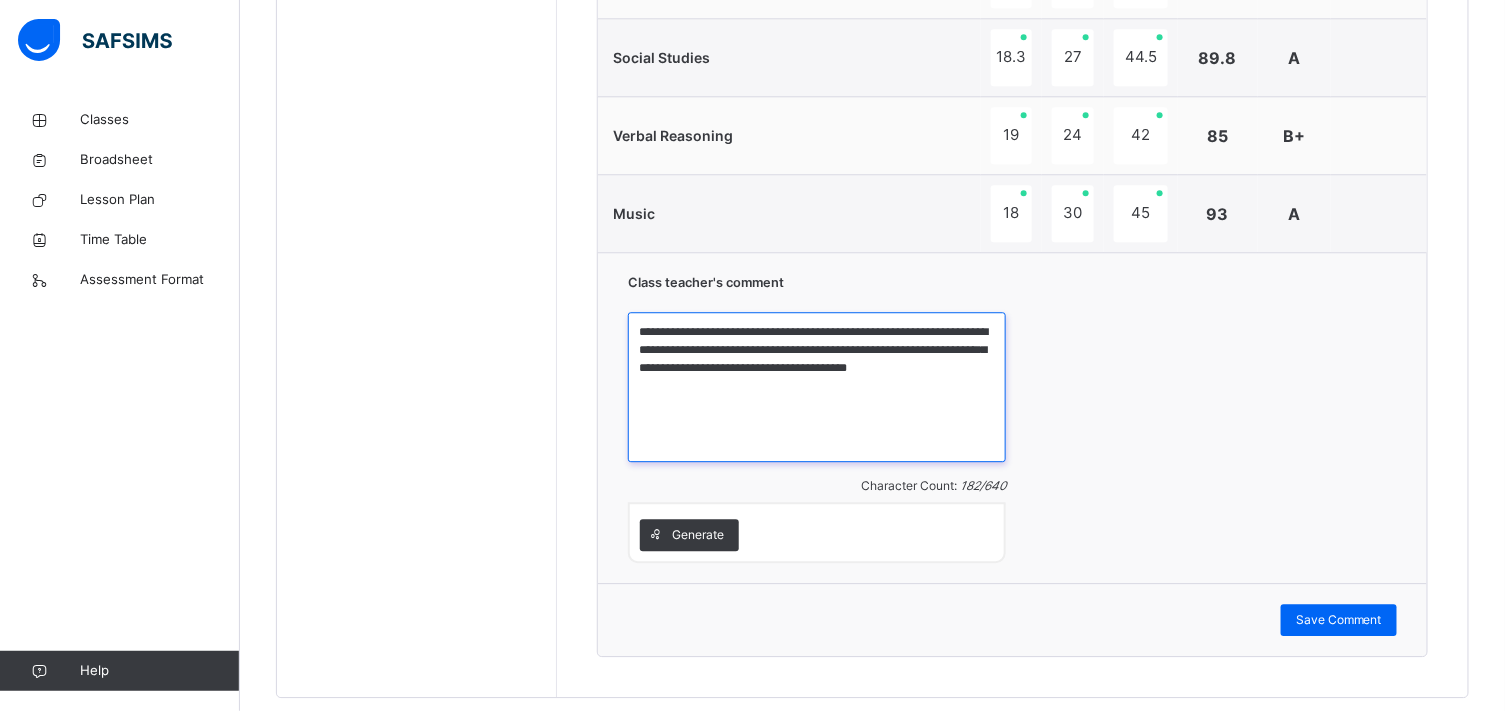 scroll, scrollTop: 1811, scrollLeft: 0, axis: vertical 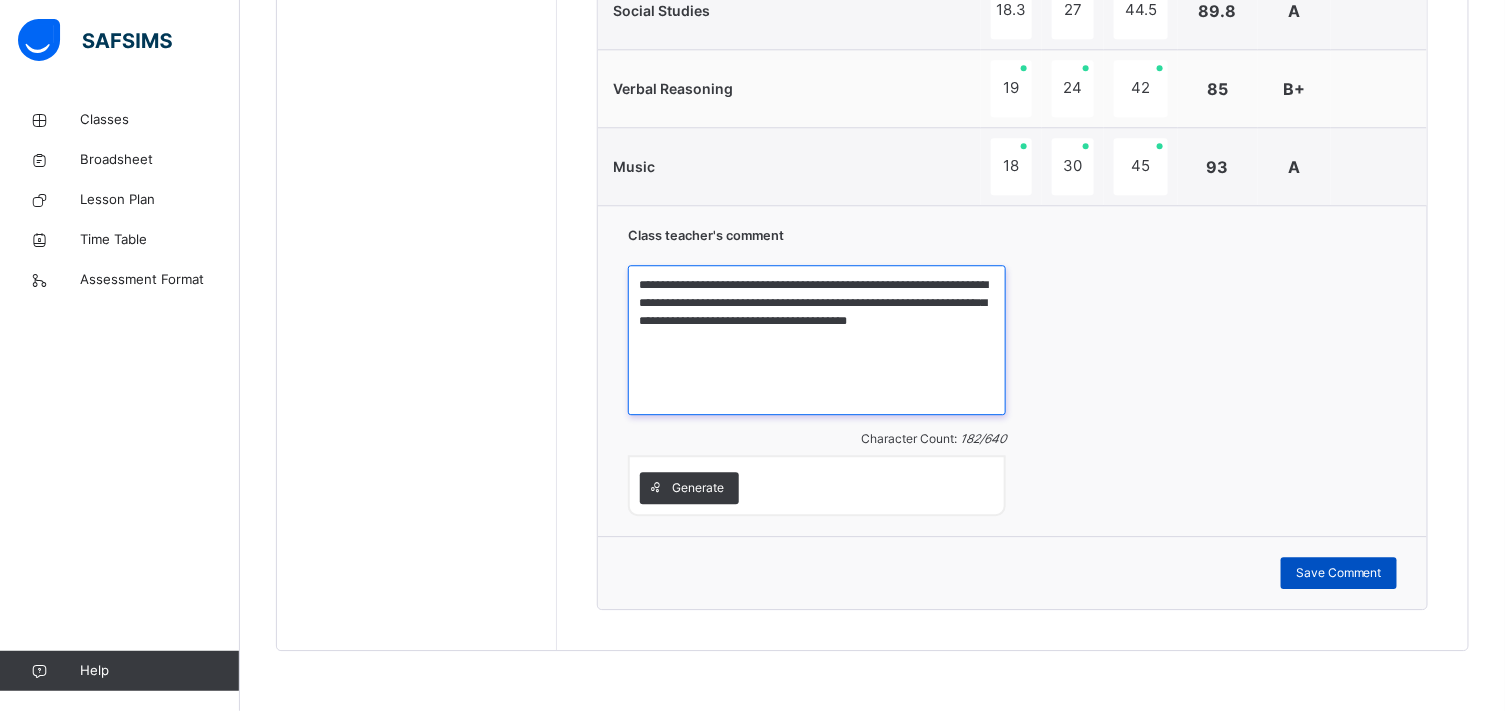 type on "**********" 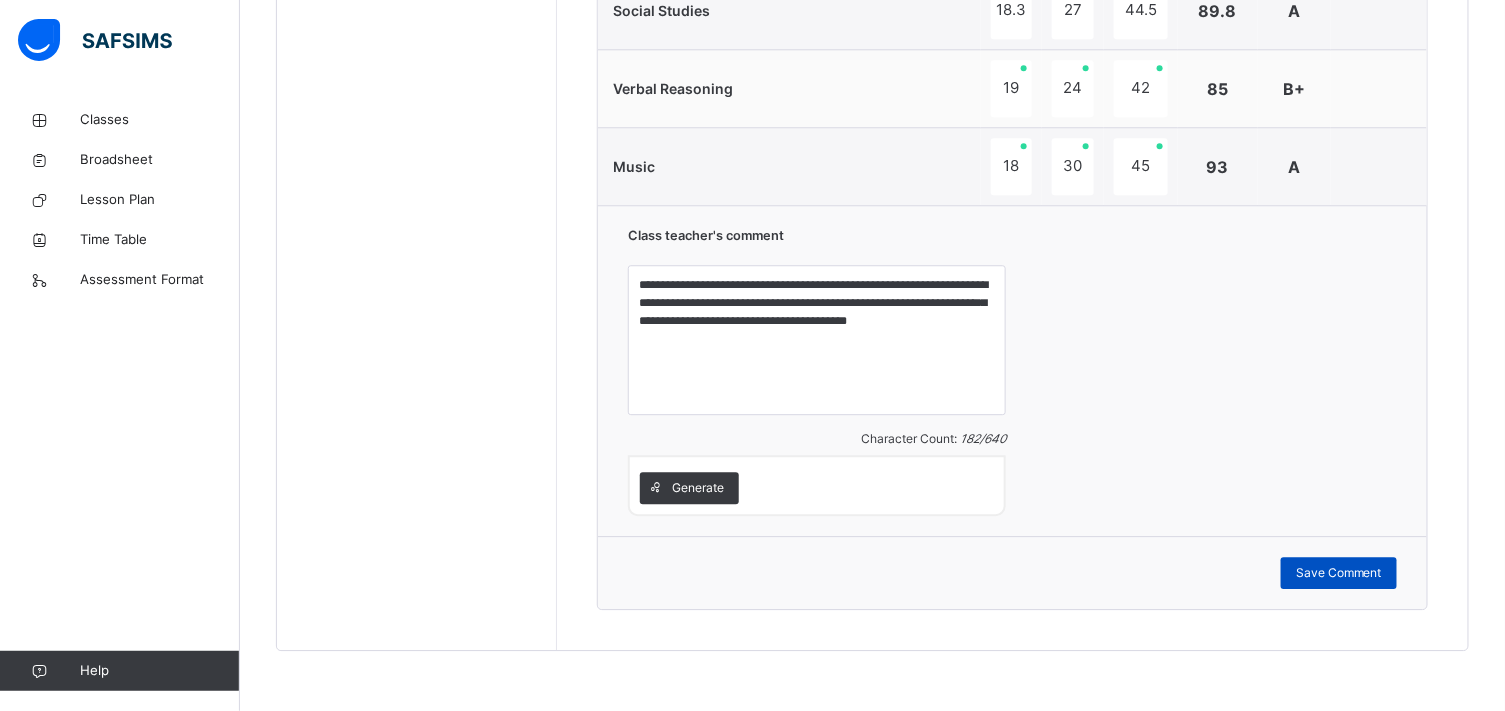 click on "Save Comment" at bounding box center [1339, 573] 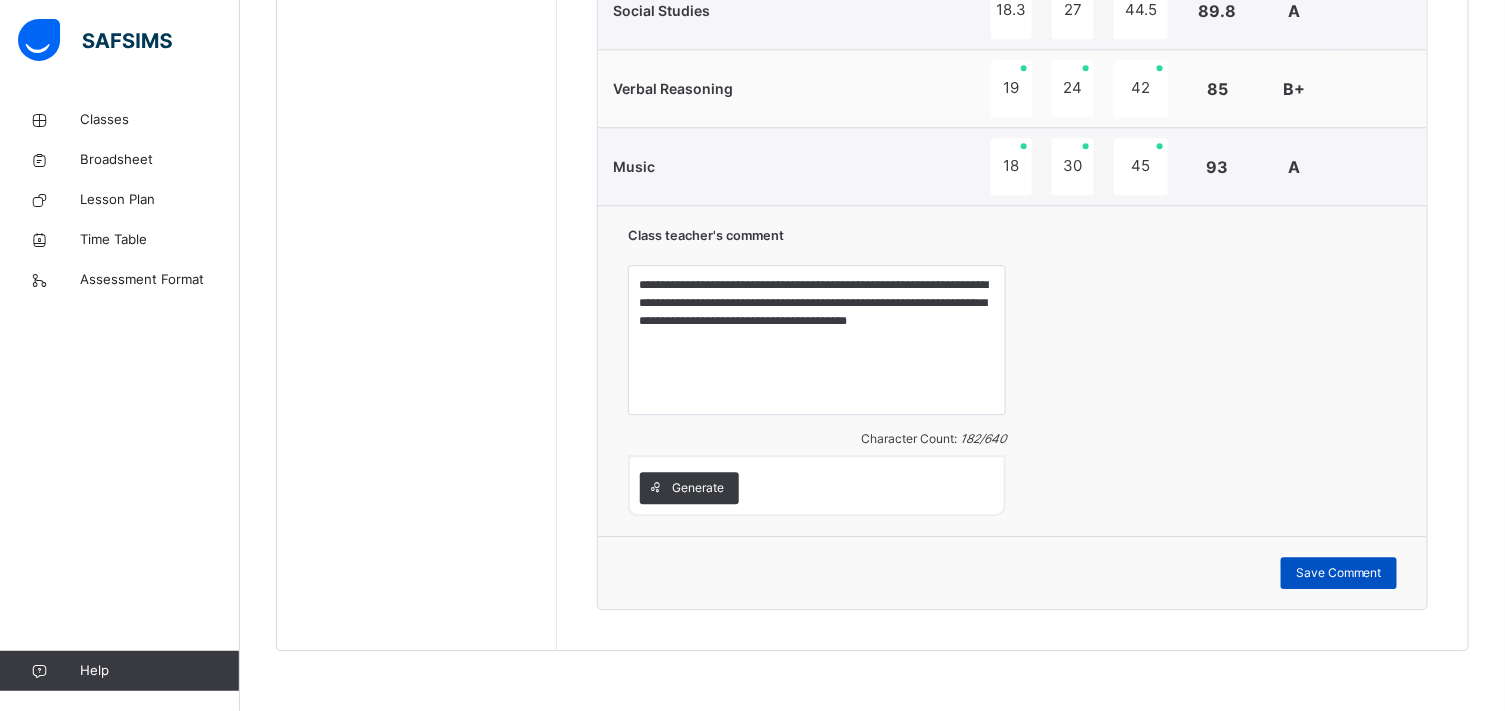 click on "Save Comment" at bounding box center (1339, 573) 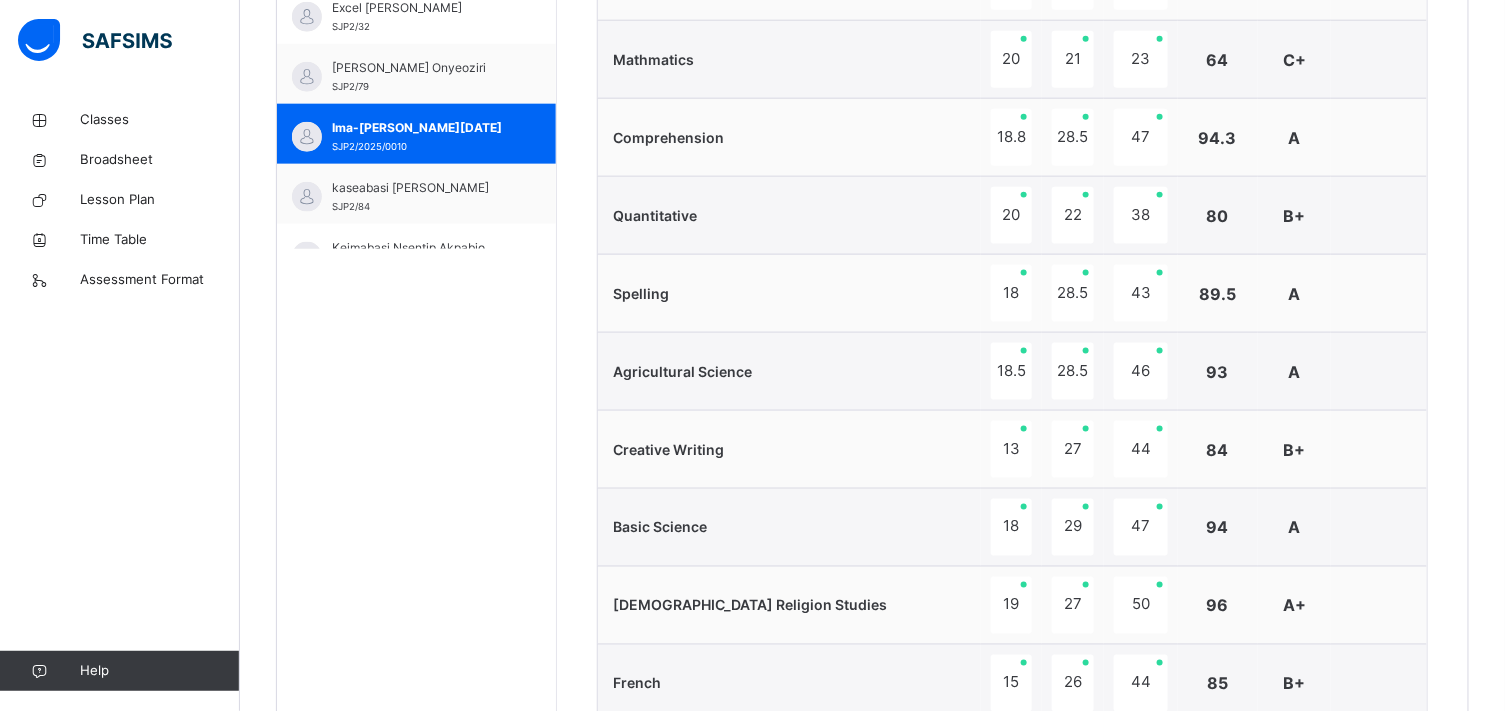 scroll, scrollTop: 788, scrollLeft: 0, axis: vertical 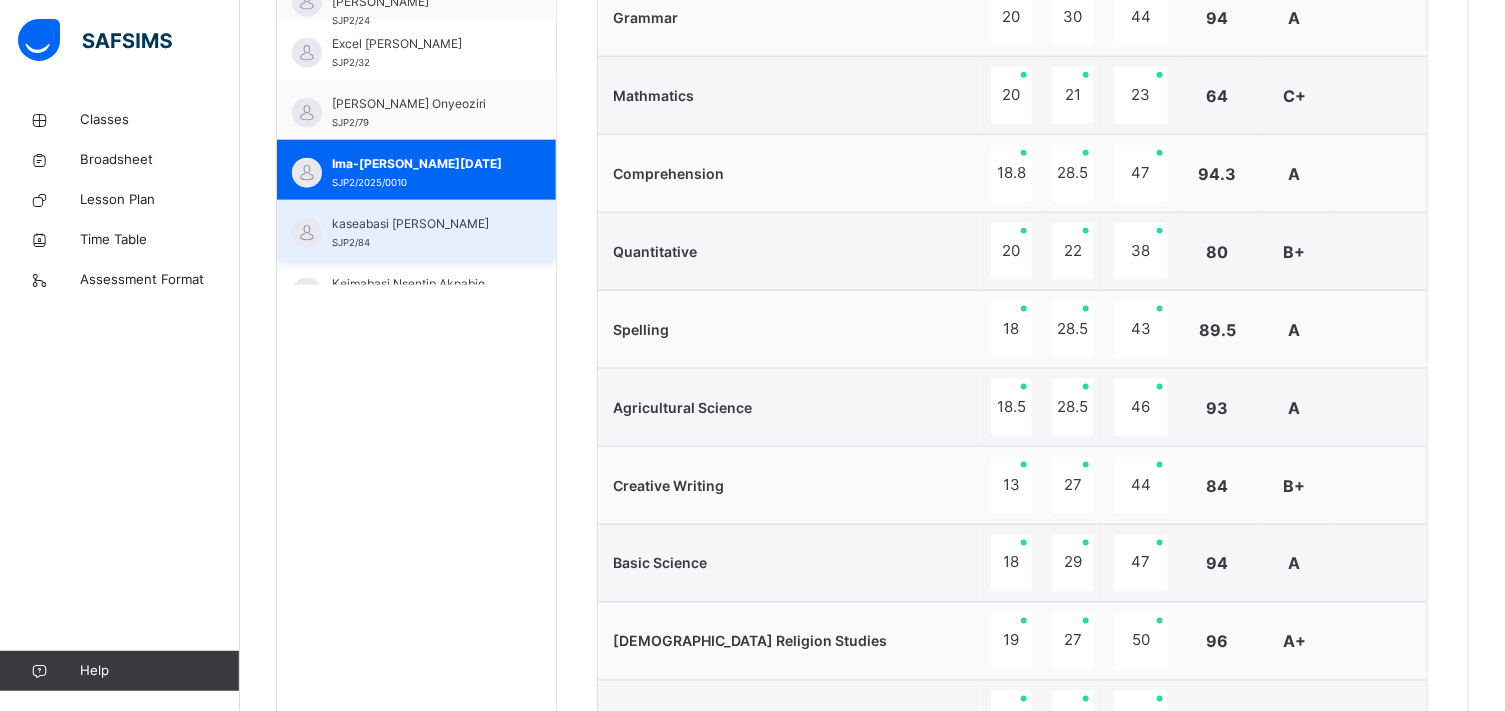 click on "kaseabasi [PERSON_NAME] SJP2/84" at bounding box center (421, 233) 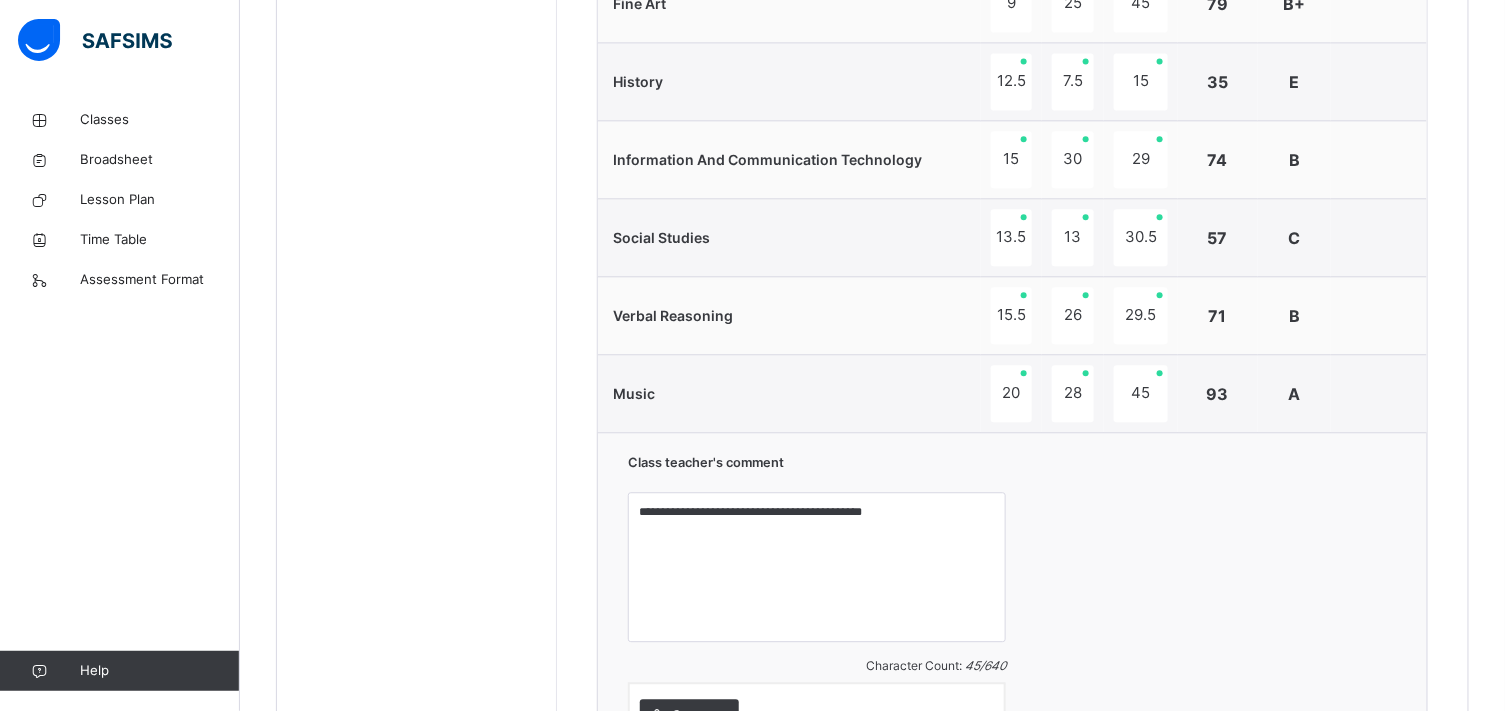 scroll, scrollTop: 1588, scrollLeft: 0, axis: vertical 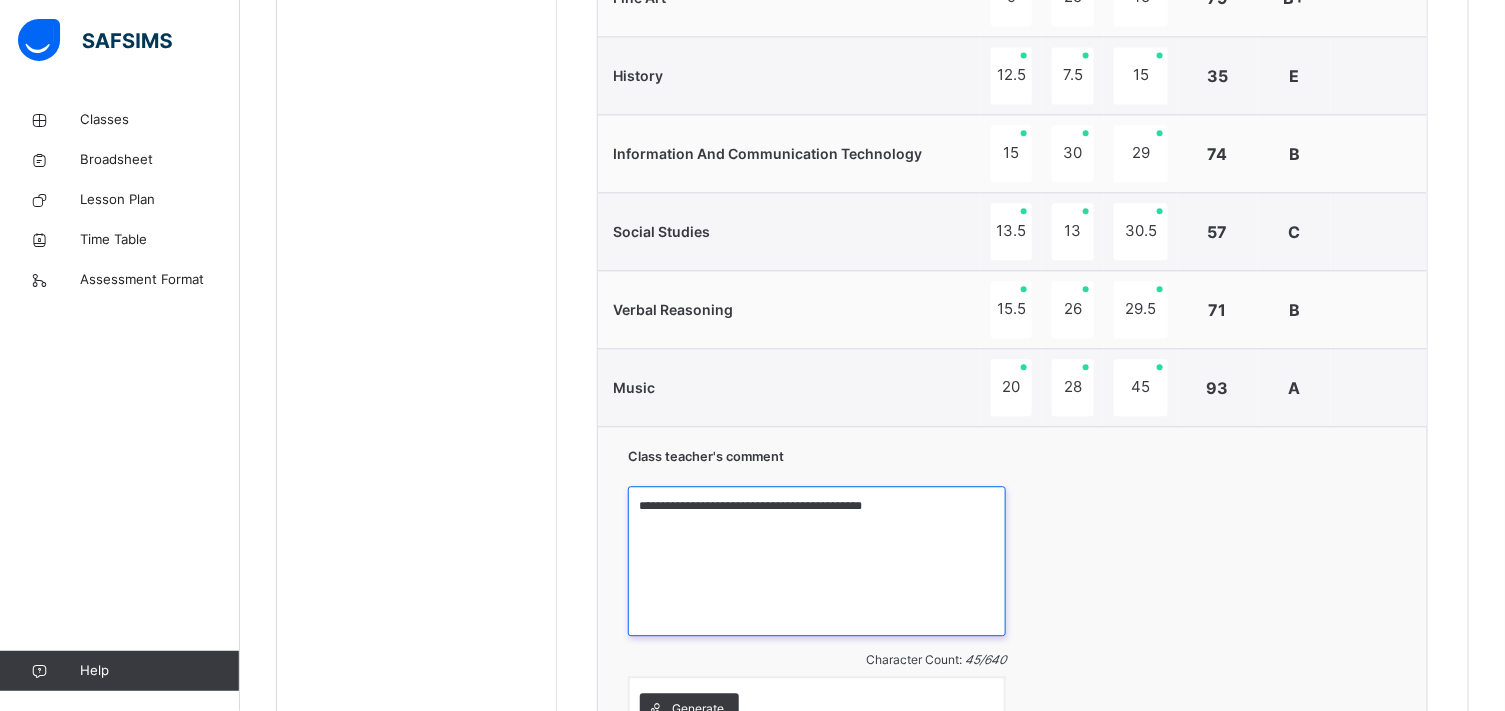 click on "**********" at bounding box center [817, 561] 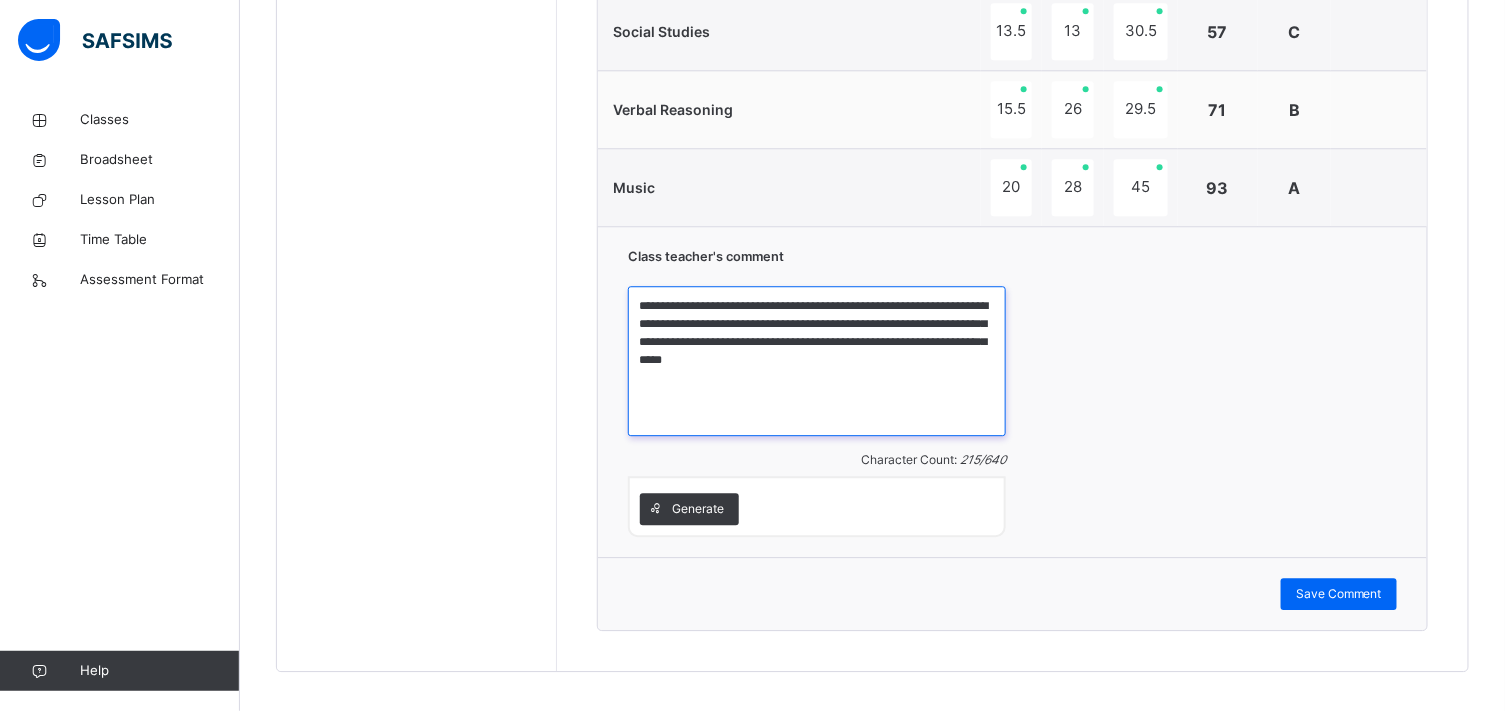 scroll, scrollTop: 1811, scrollLeft: 0, axis: vertical 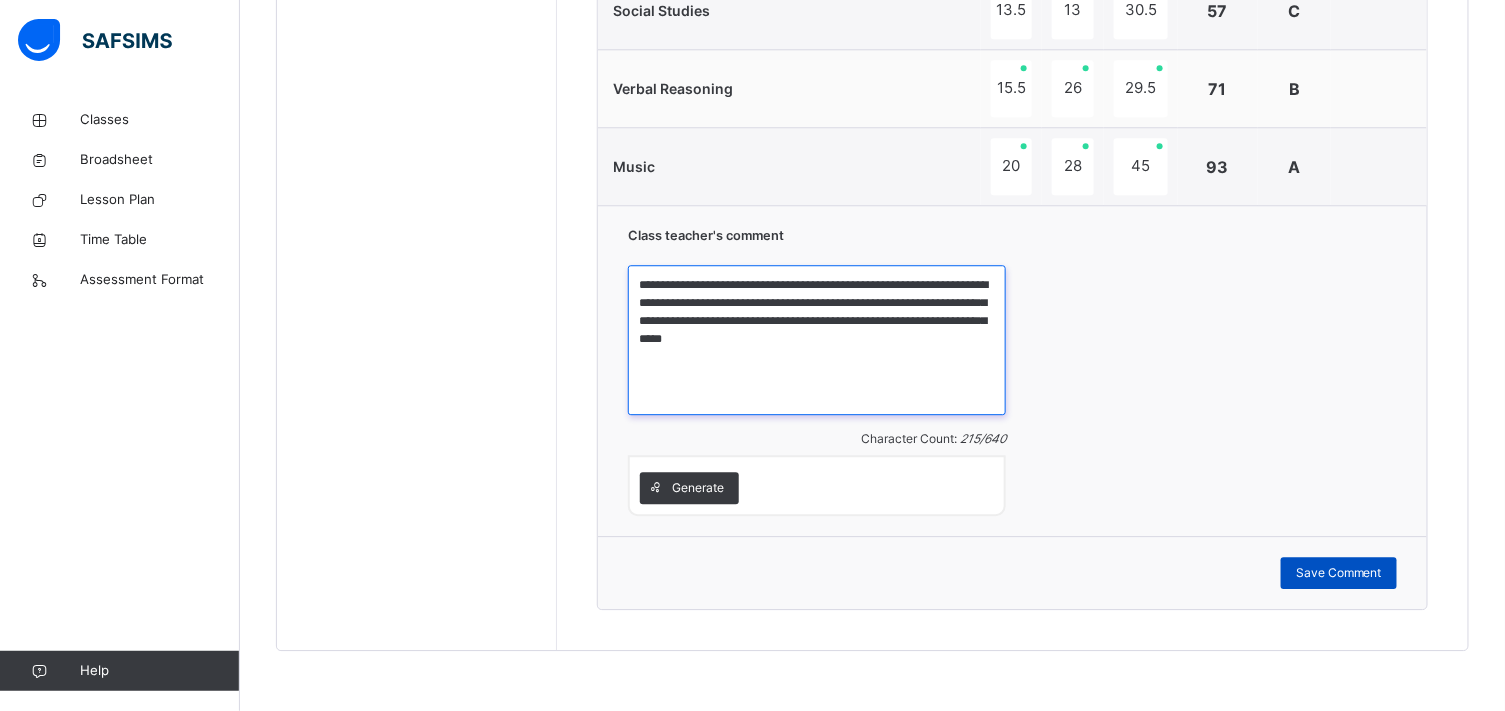 type on "**********" 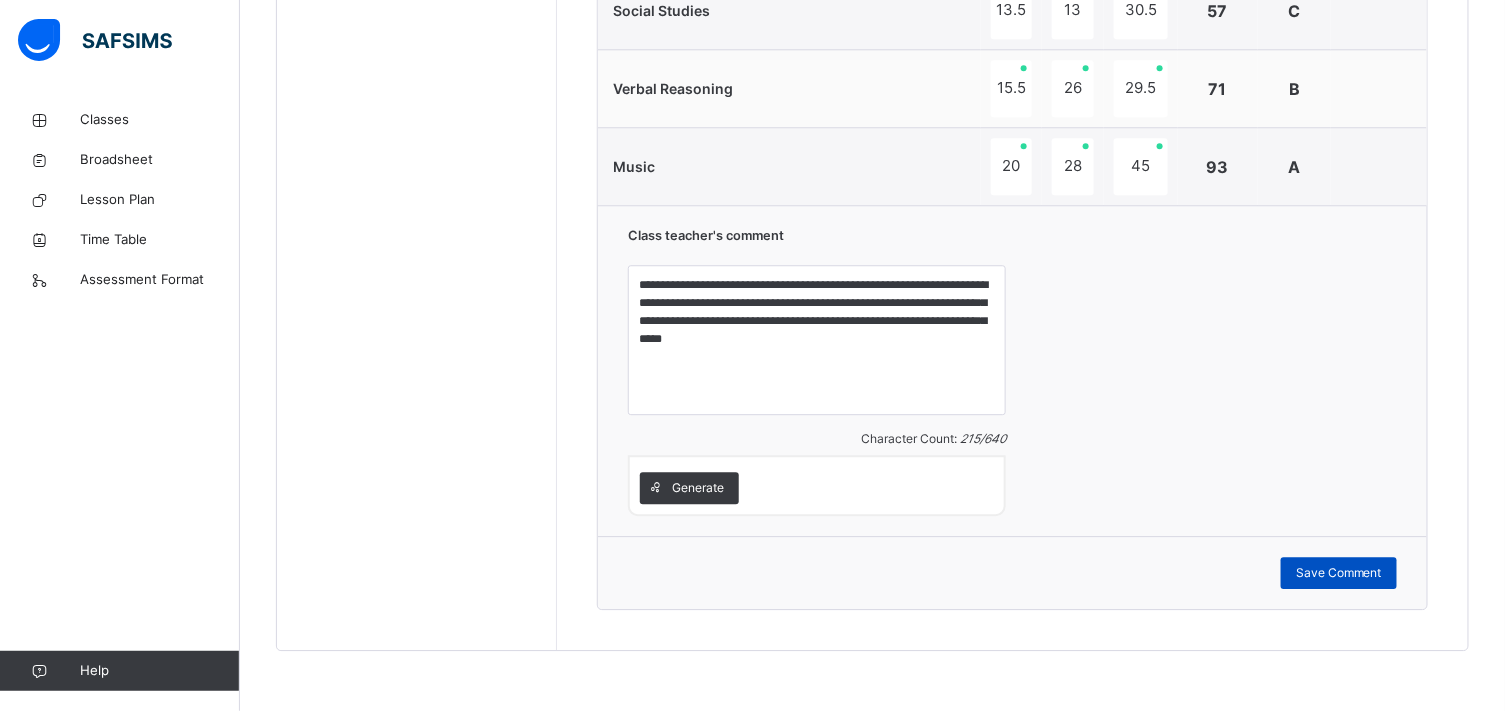 click on "Save Comment" at bounding box center [1339, 573] 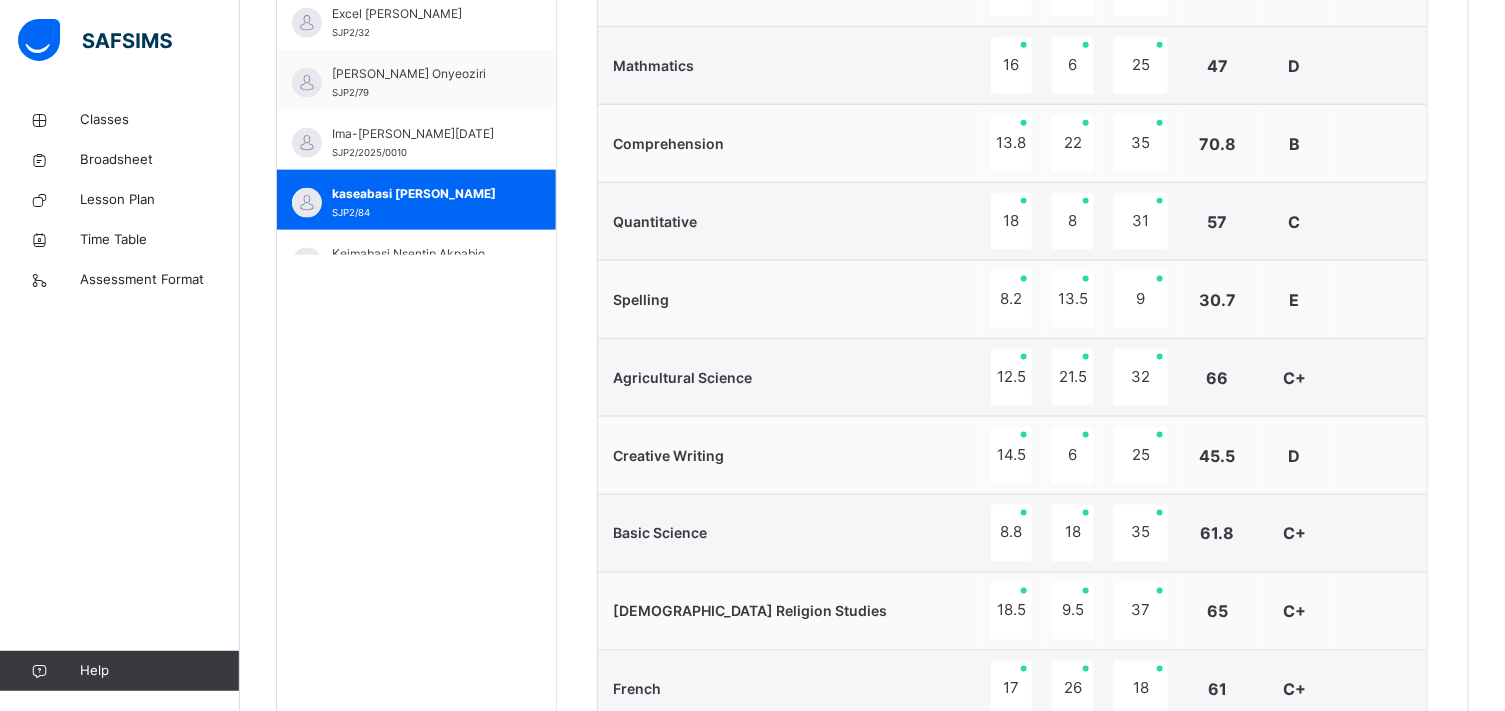 scroll, scrollTop: 788, scrollLeft: 0, axis: vertical 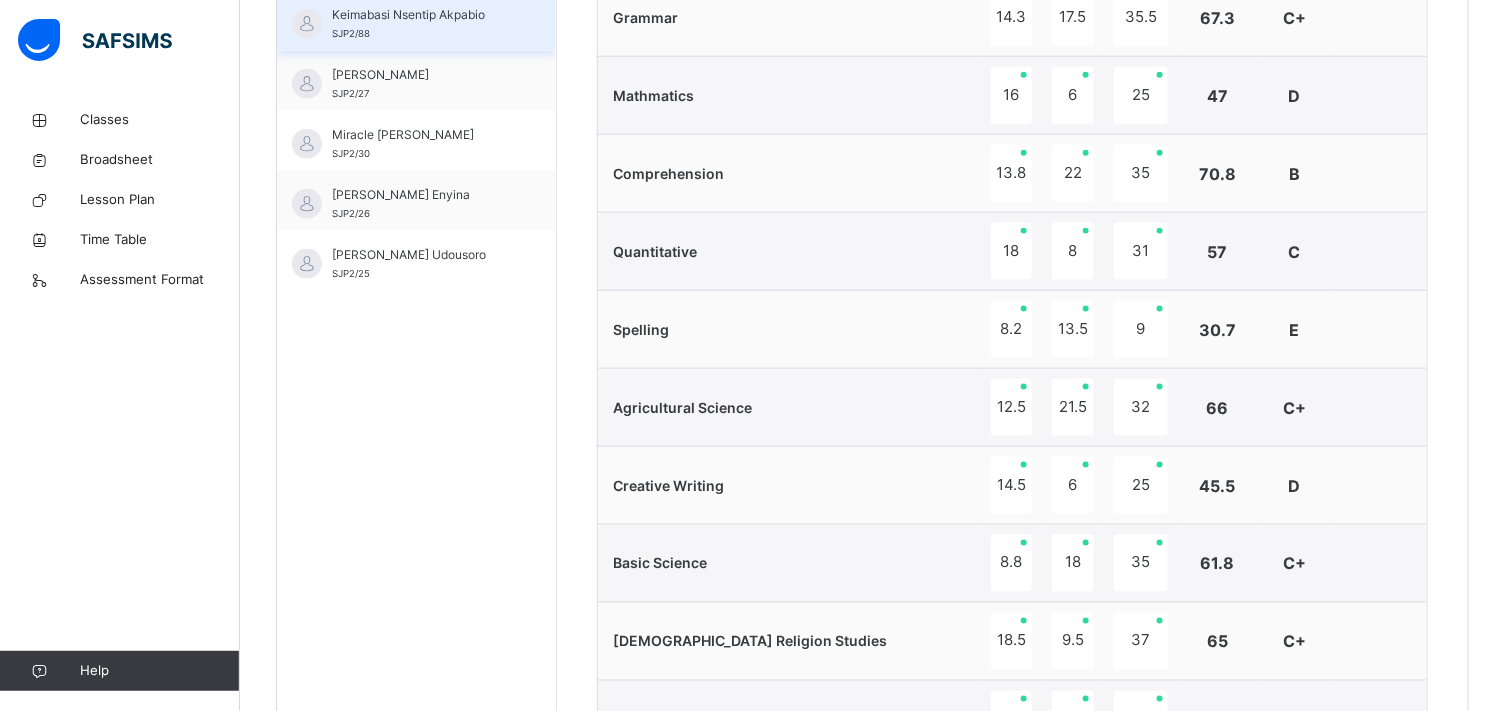 click on "Keimabasi Nsentip Akpabio SJP2/88" at bounding box center (421, 24) 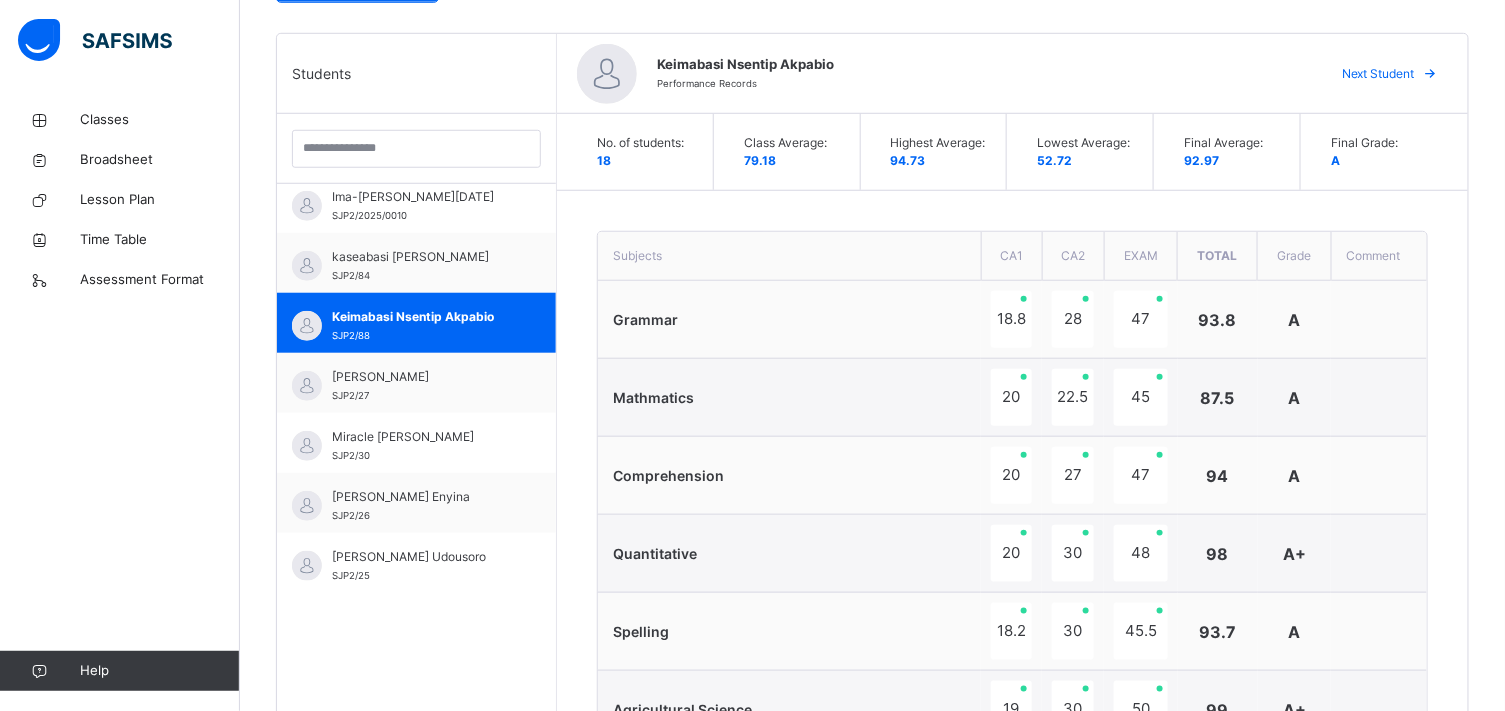 scroll, scrollTop: 477, scrollLeft: 0, axis: vertical 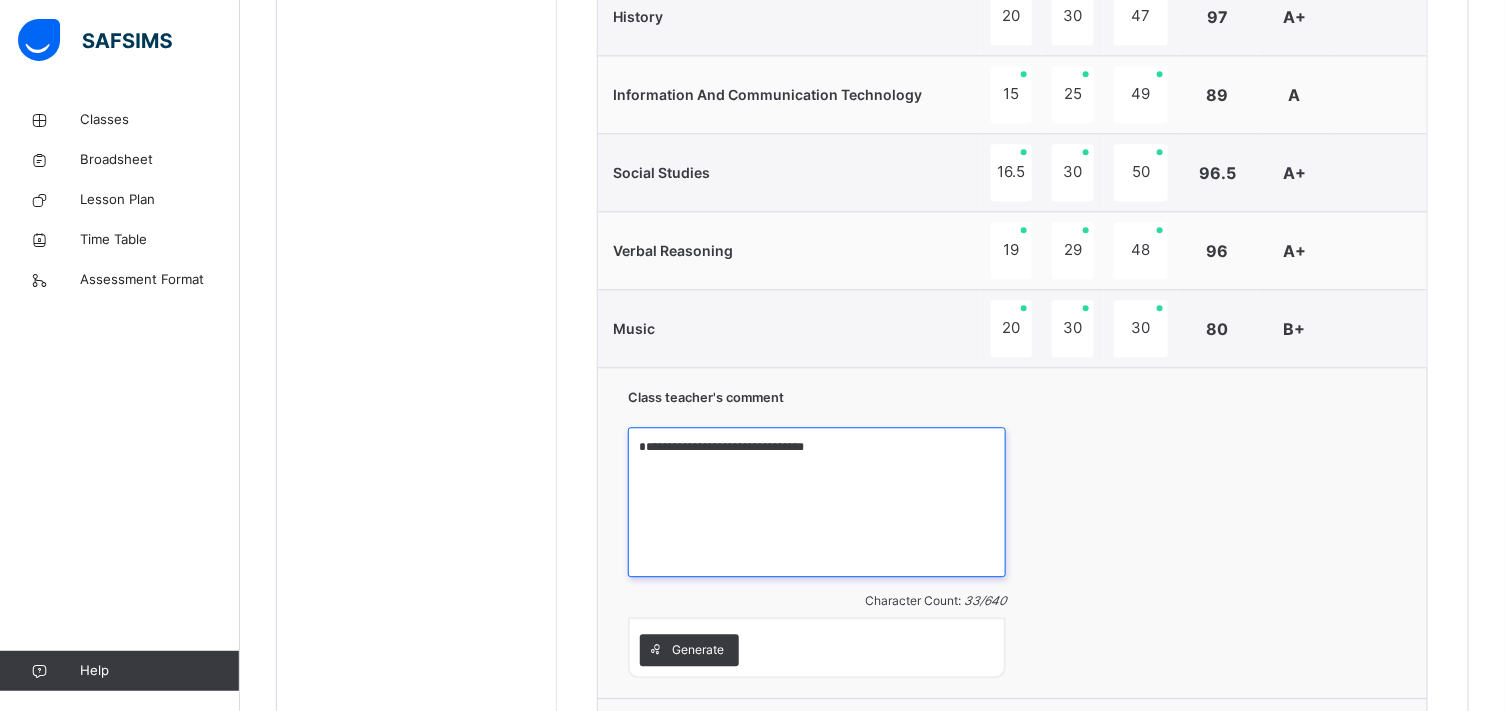 click on "**********" at bounding box center (817, 502) 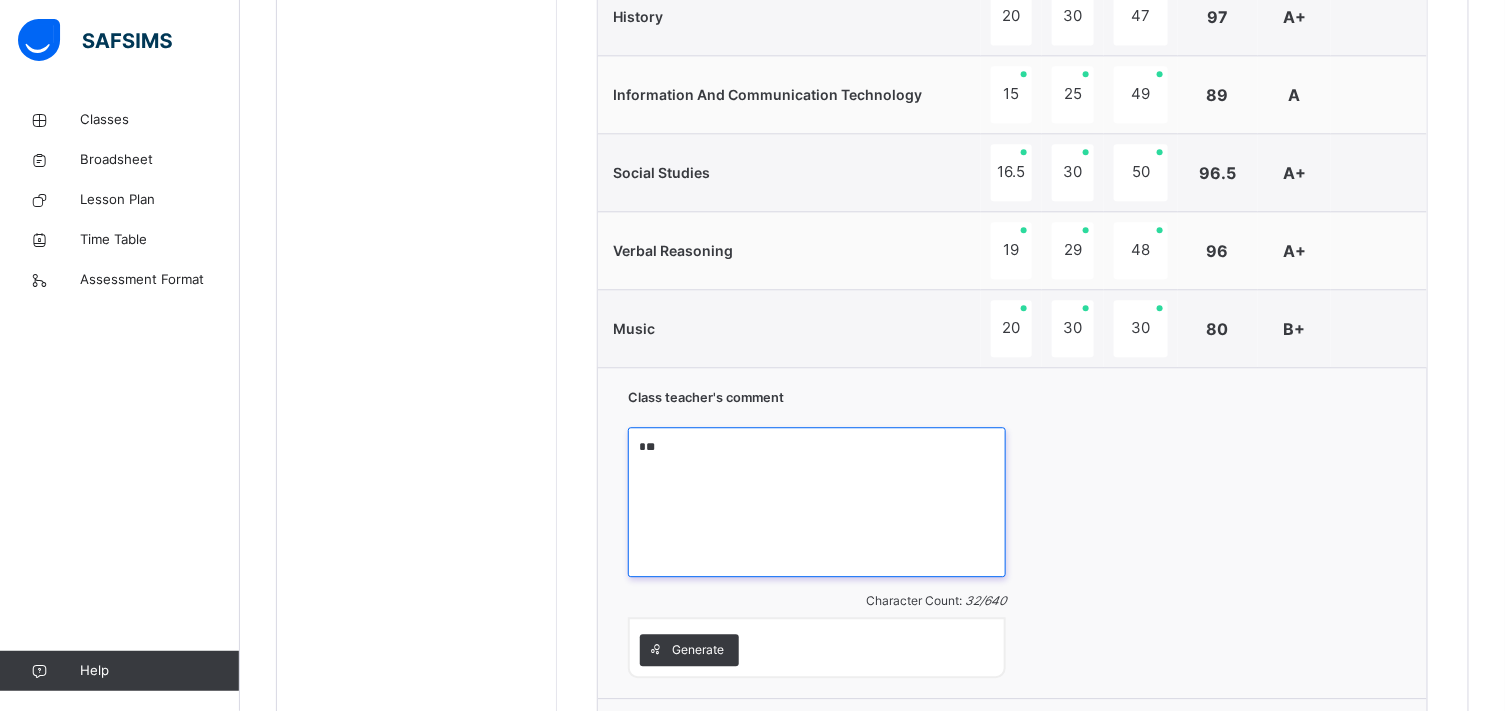 type on "*" 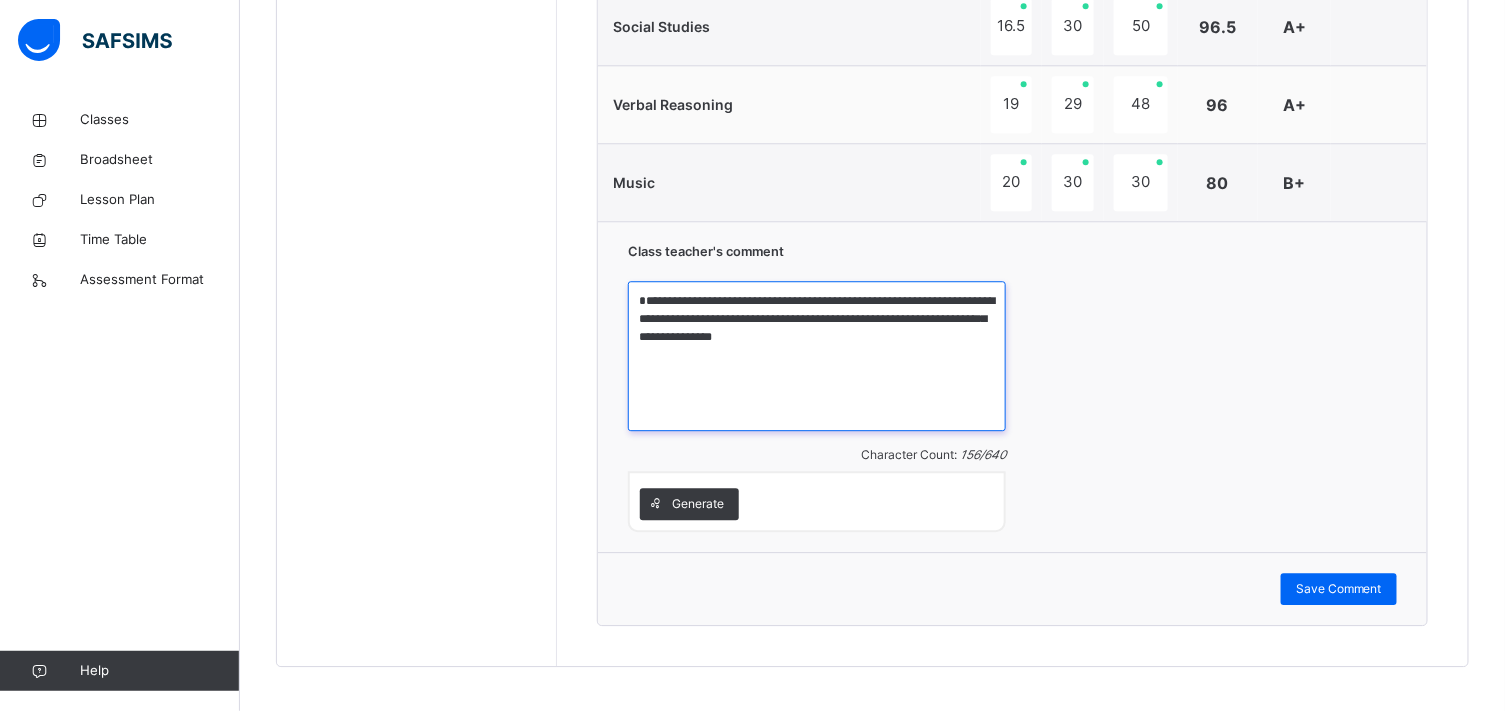scroll, scrollTop: 1811, scrollLeft: 0, axis: vertical 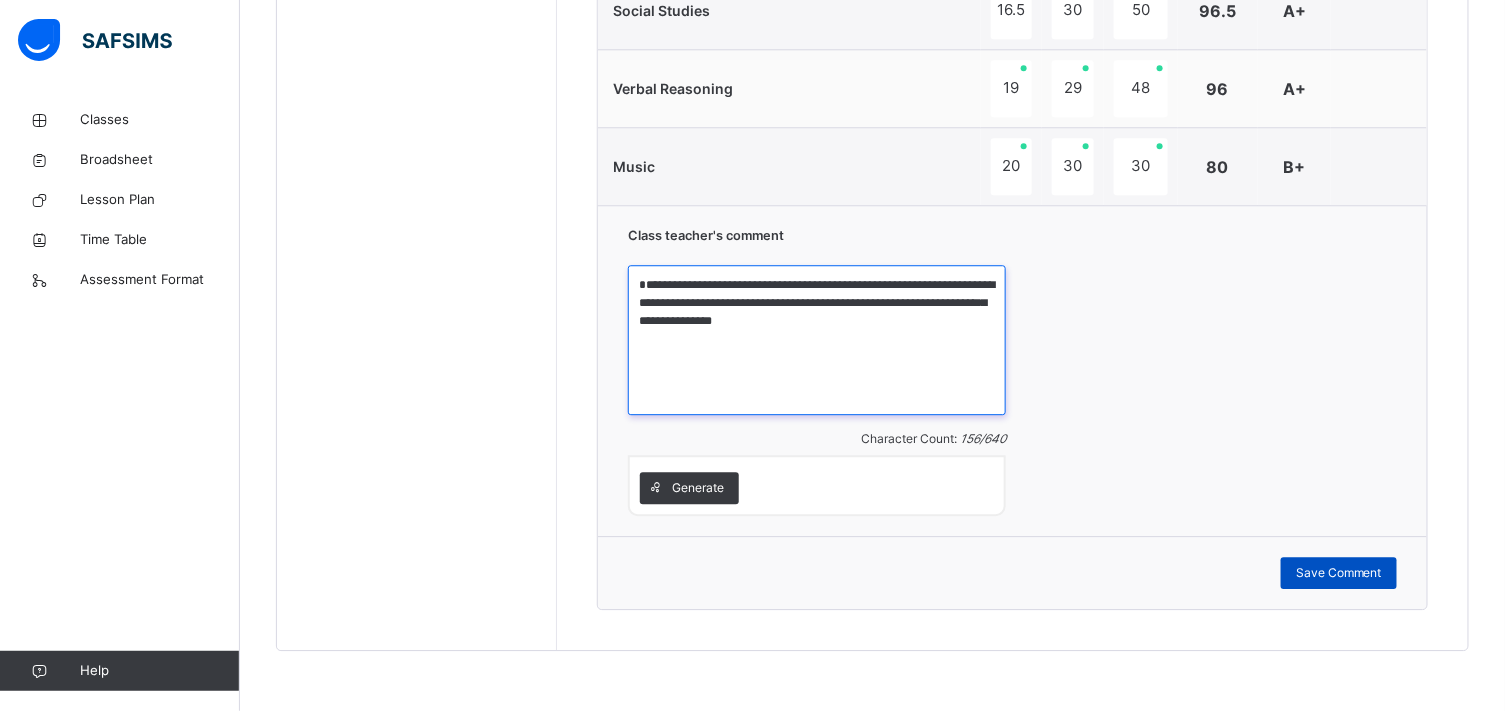 type on "**********" 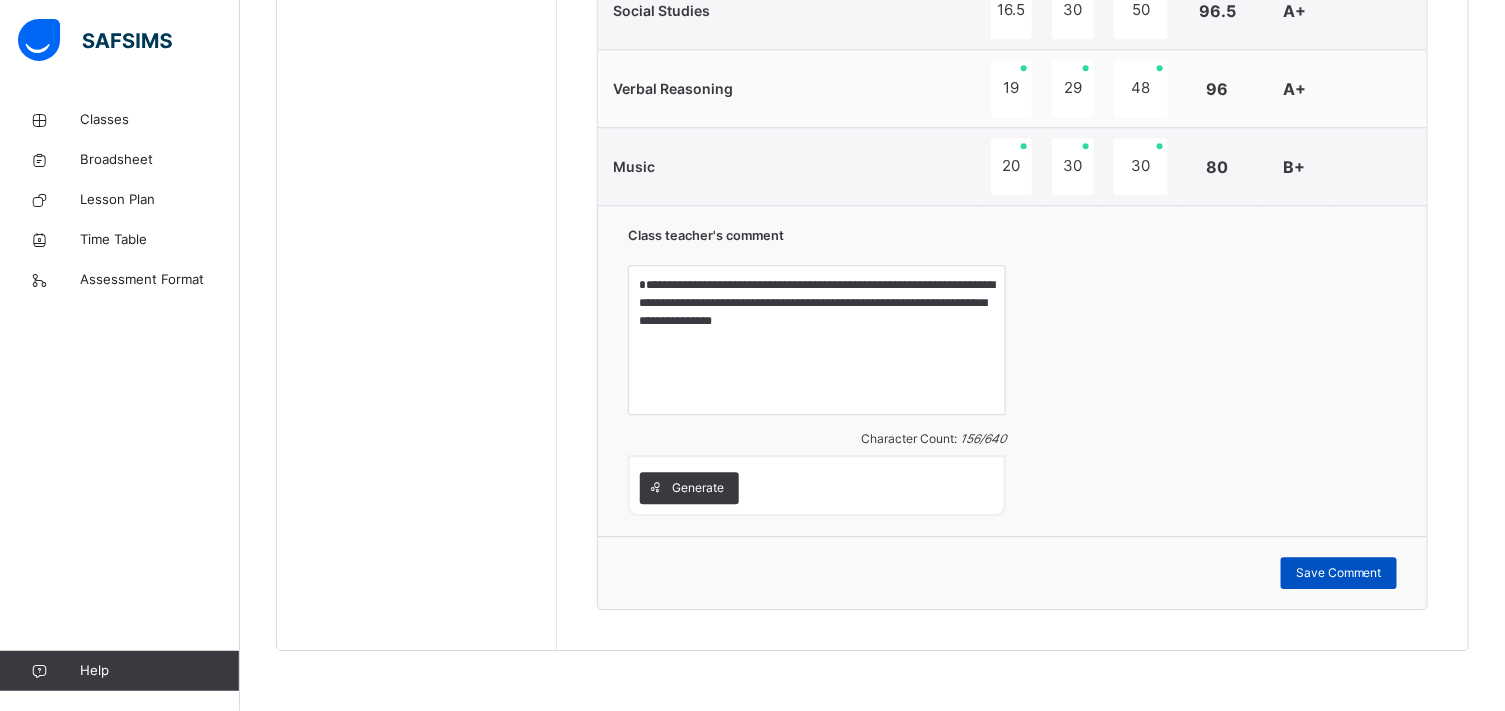 click on "Save Comment" at bounding box center (1339, 573) 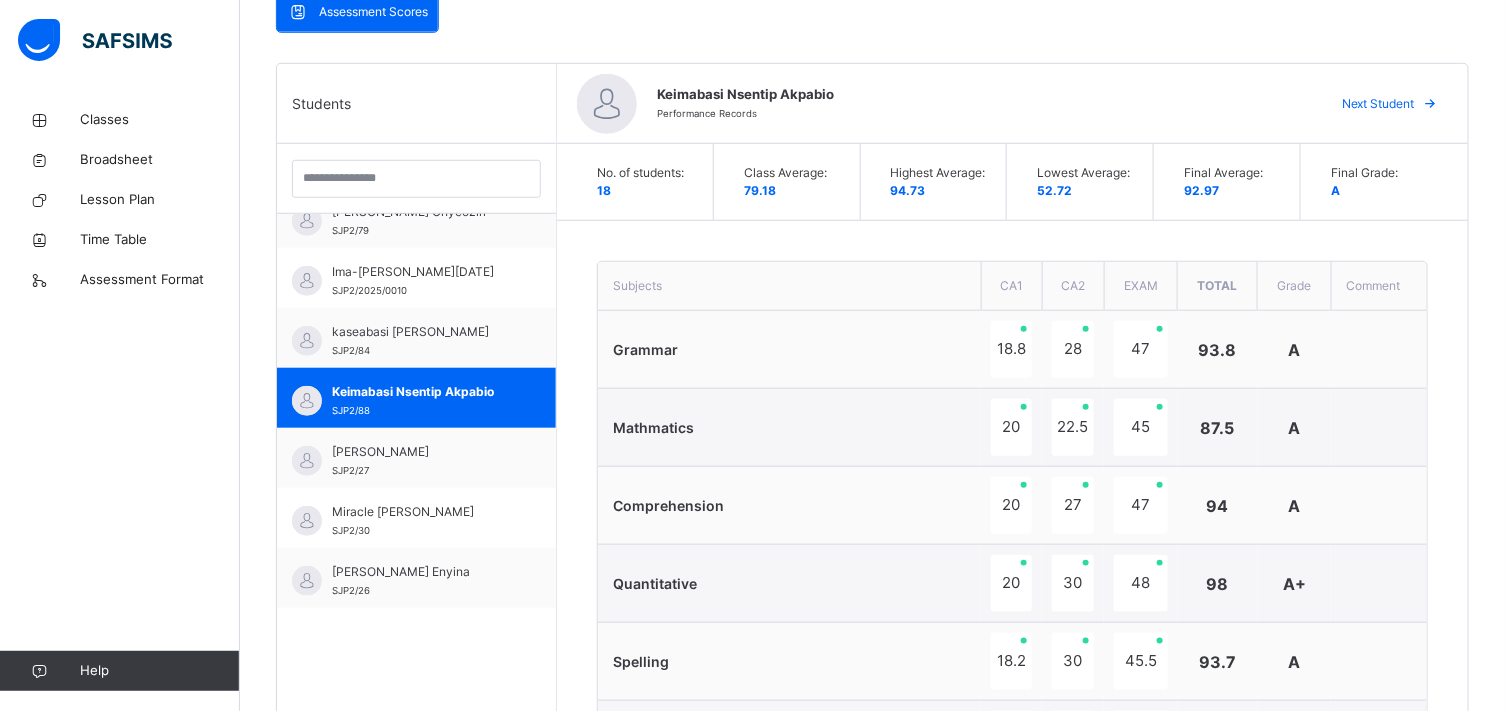 scroll, scrollTop: 477, scrollLeft: 0, axis: vertical 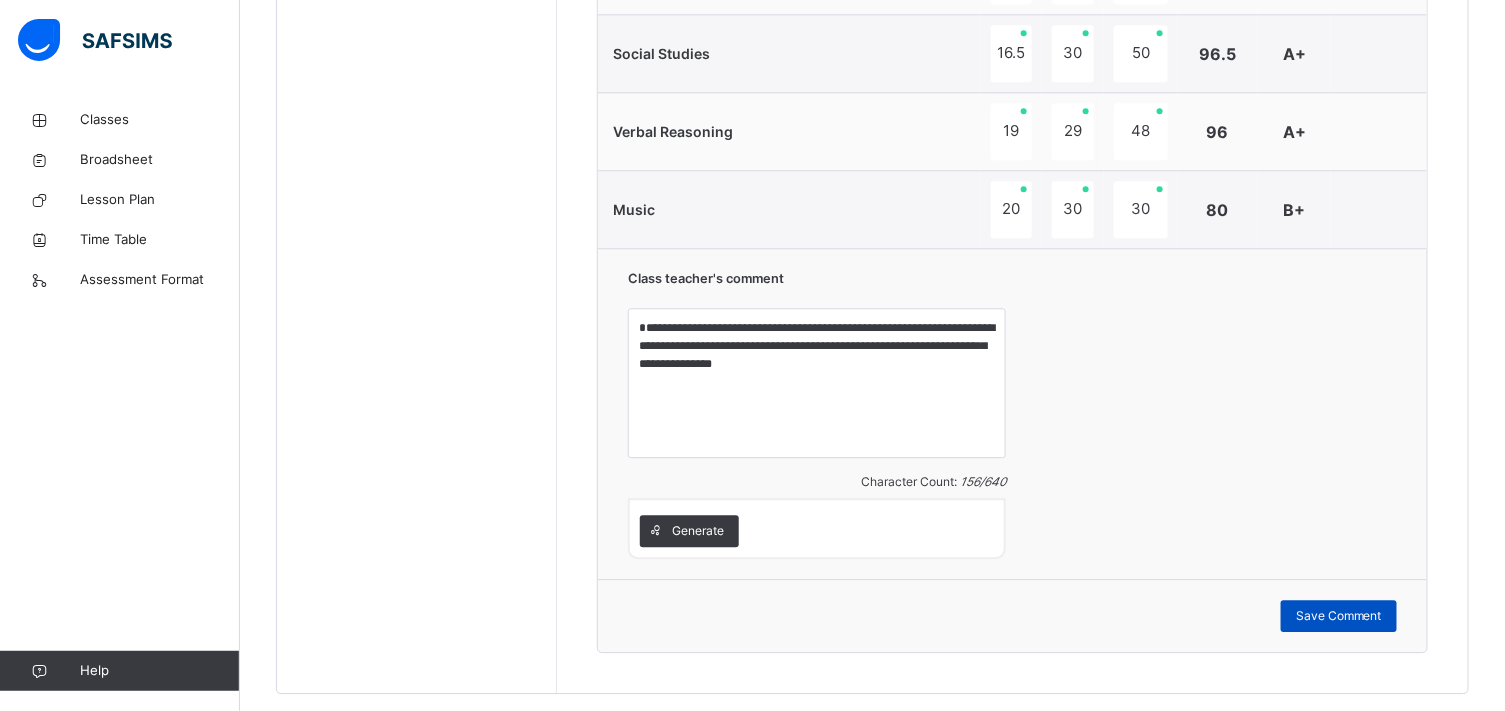 click on "Save Comment" at bounding box center [1339, 616] 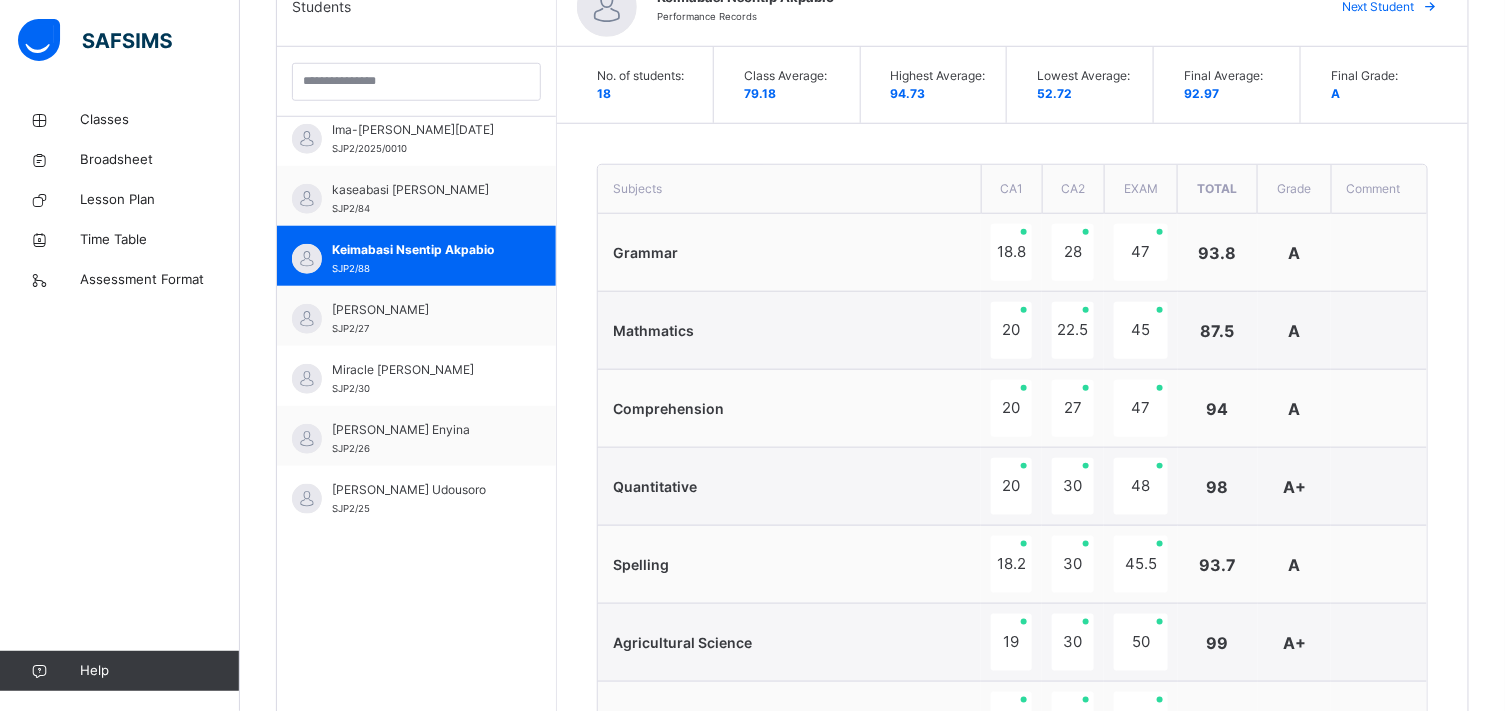 scroll, scrollTop: 522, scrollLeft: 0, axis: vertical 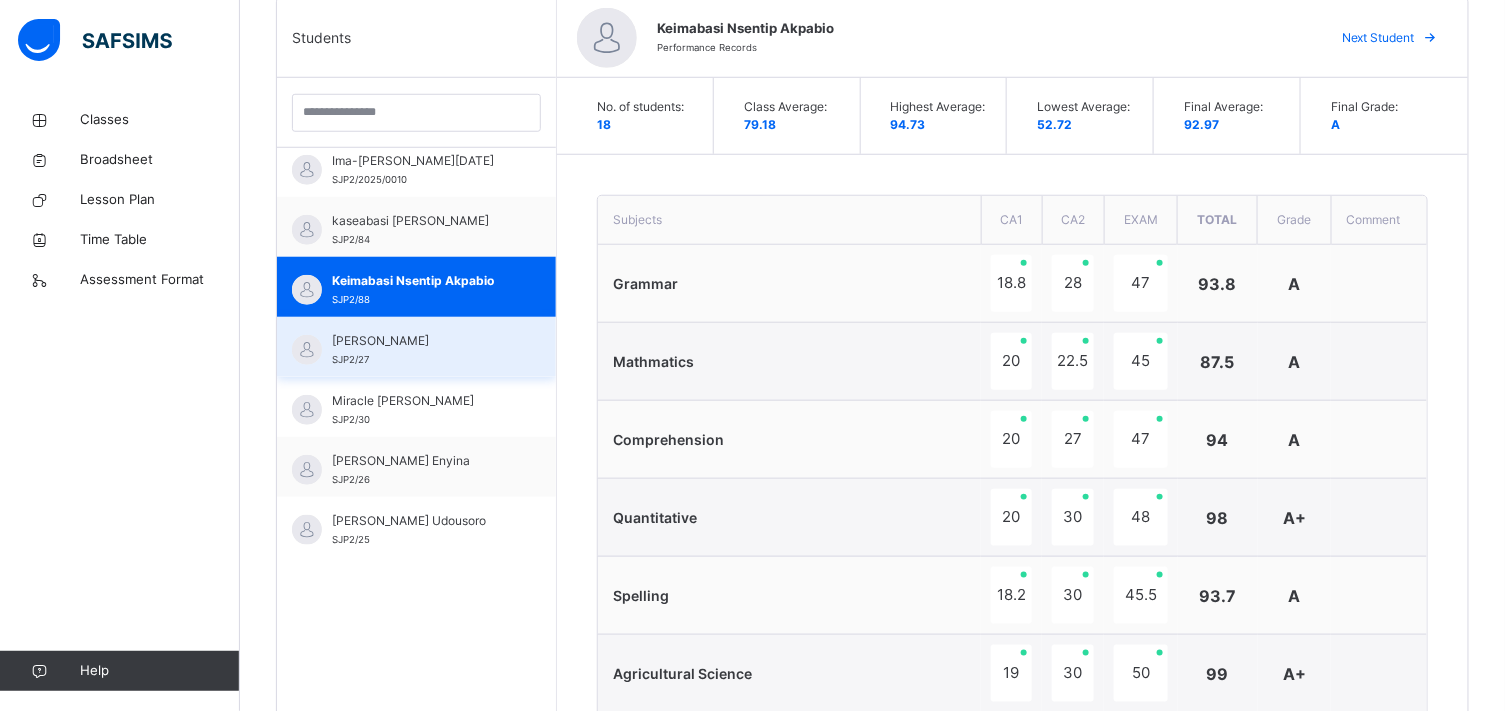 click on "[PERSON_NAME]" at bounding box center [421, 341] 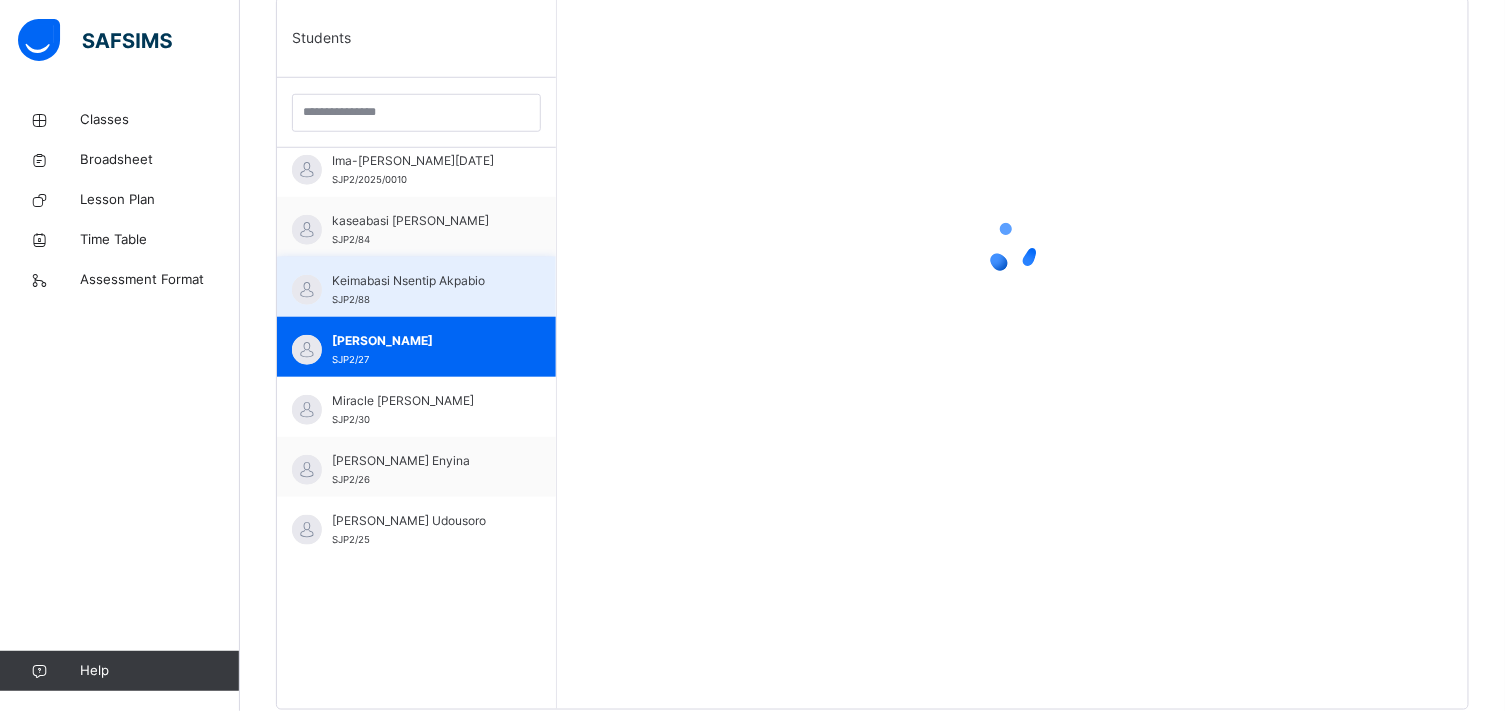 click on "Keimabasi Nsentip Akpabio" at bounding box center [421, 281] 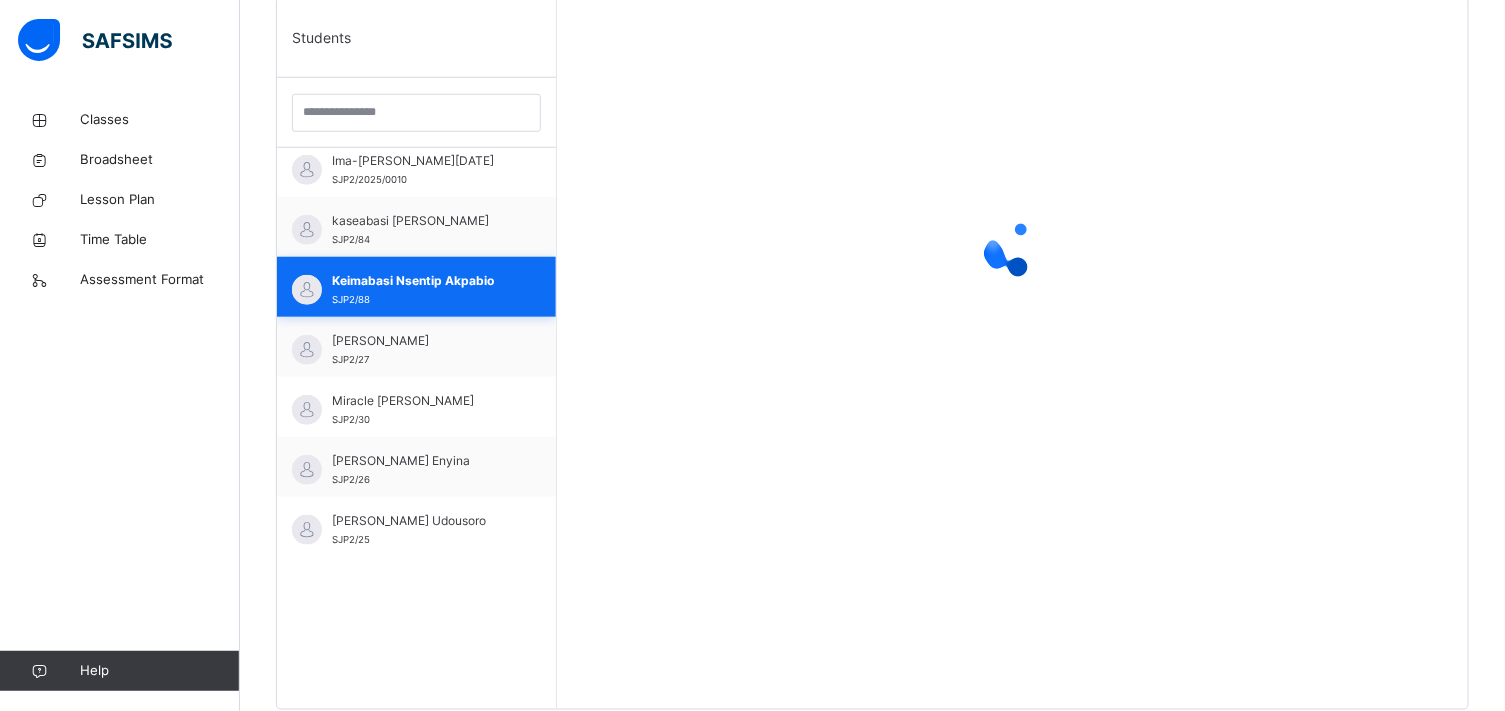 click on "Keimabasi Nsentip Akpabio" at bounding box center (421, 281) 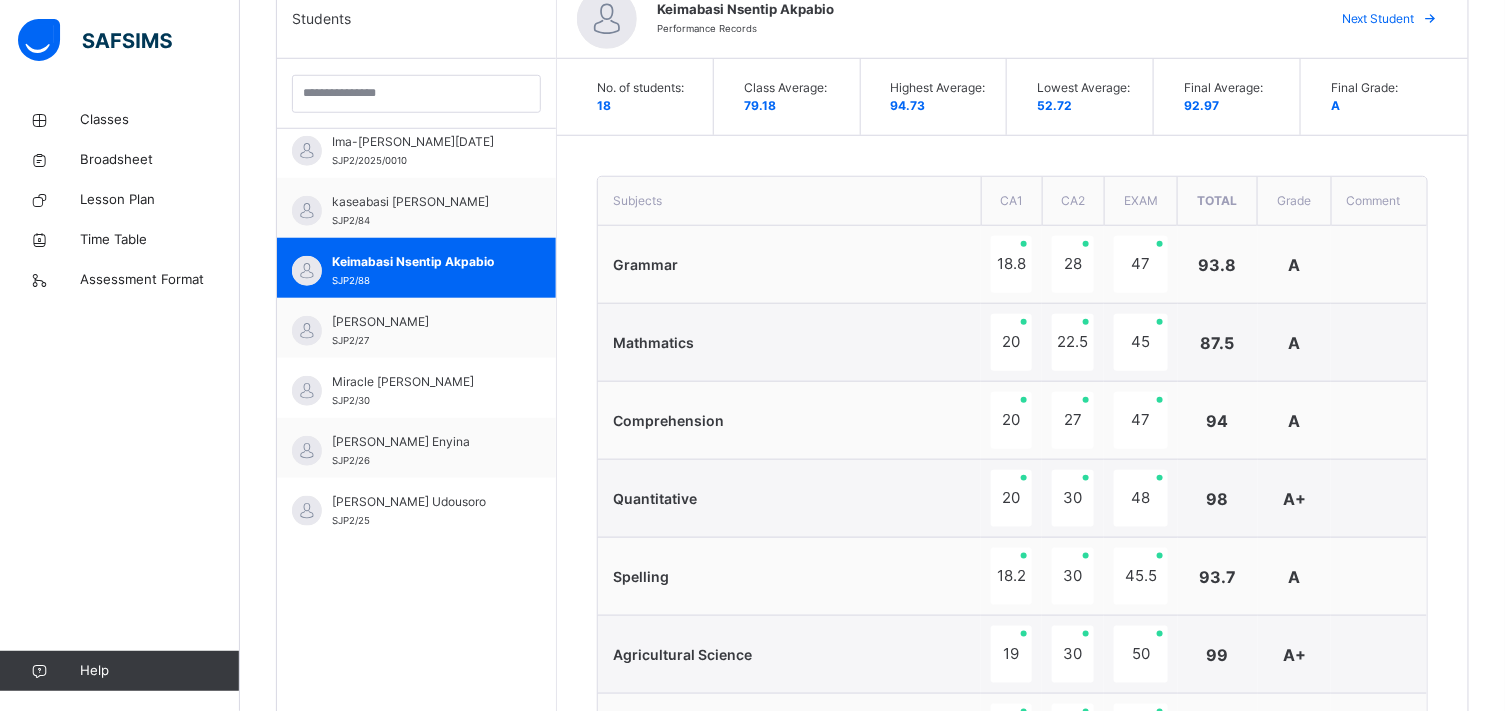 scroll, scrollTop: 522, scrollLeft: 0, axis: vertical 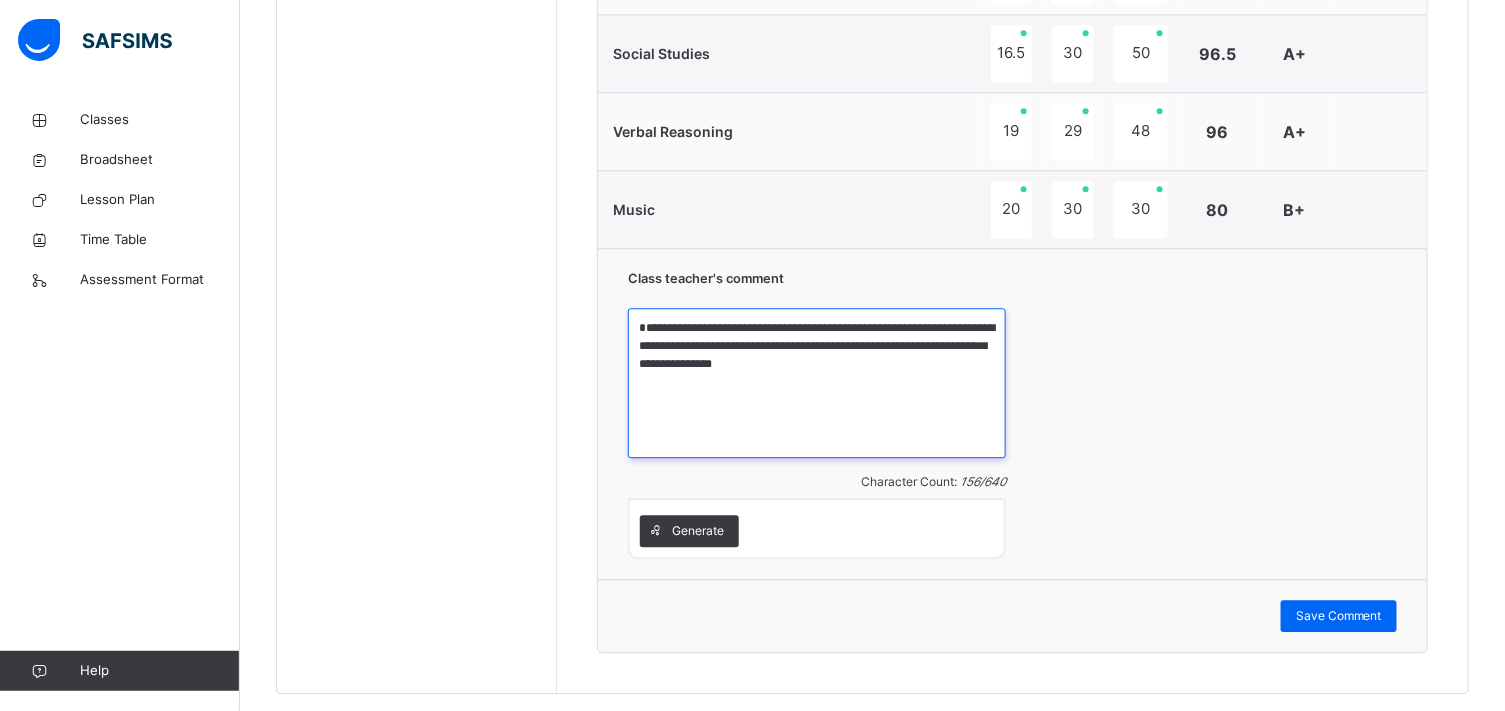 click on "**********" at bounding box center (817, 383) 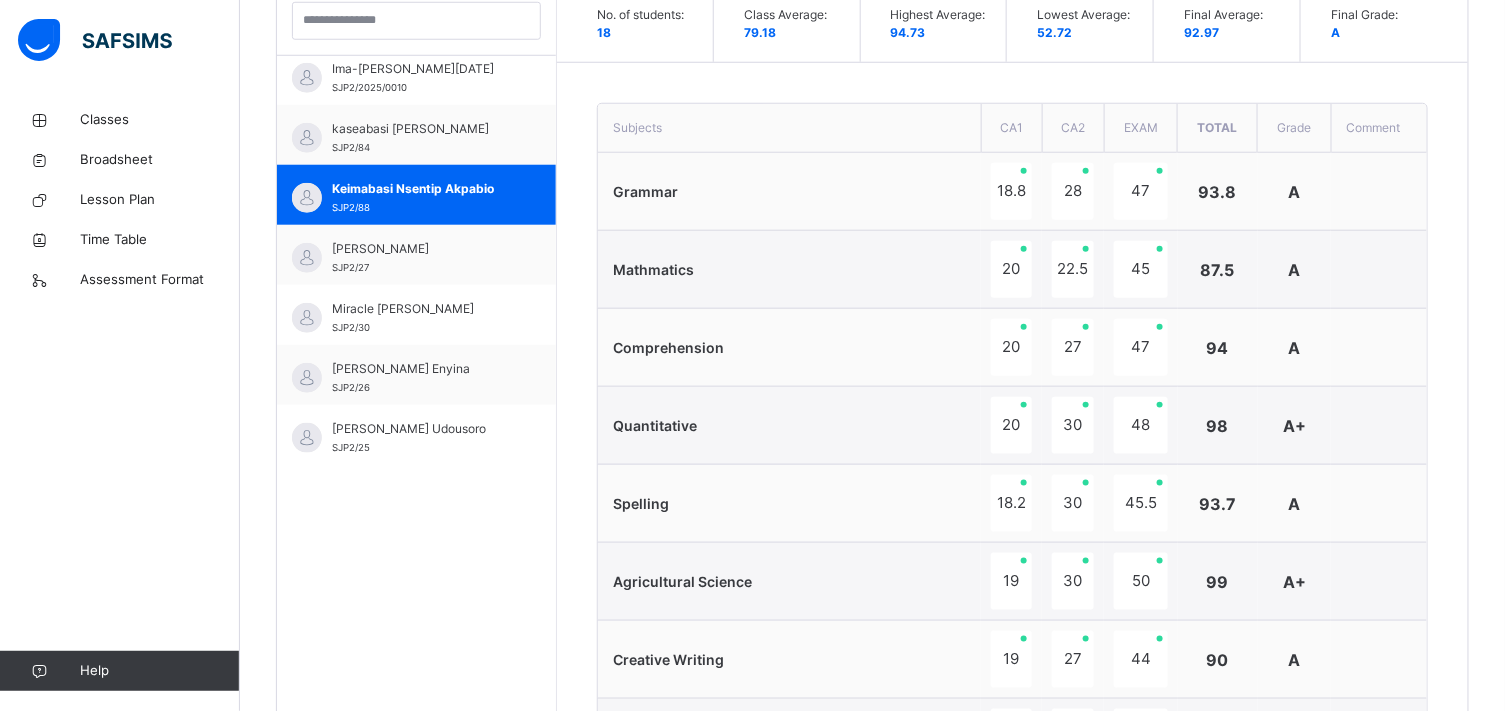 scroll, scrollTop: 611, scrollLeft: 0, axis: vertical 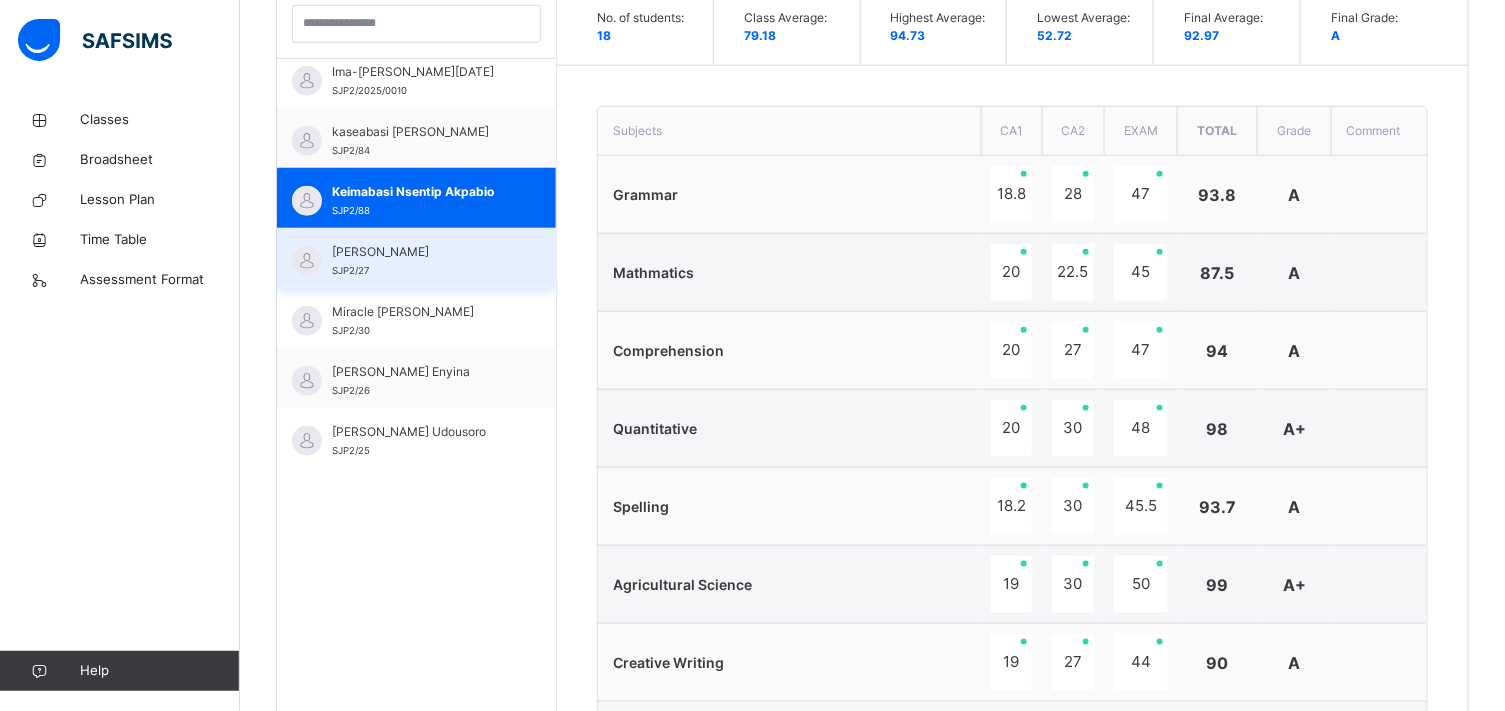 type on "**********" 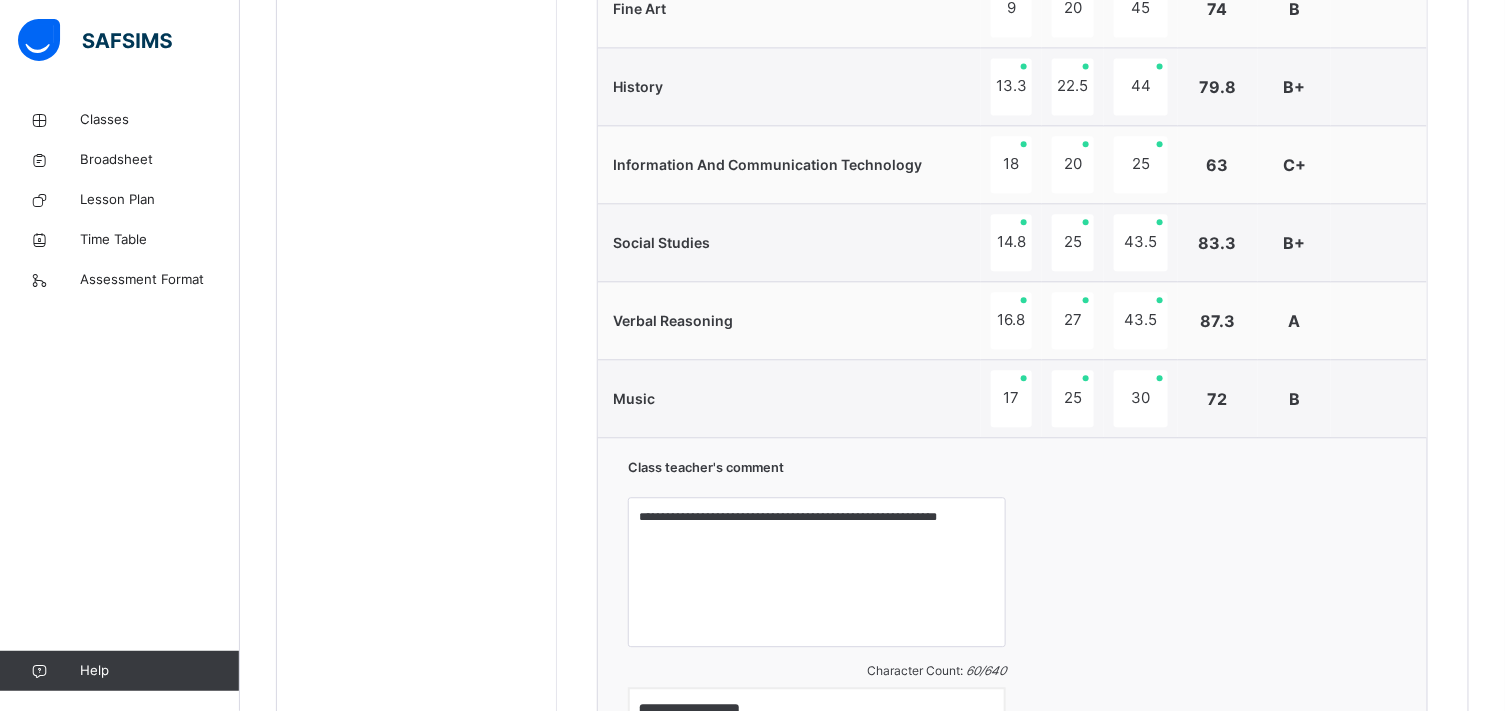 scroll, scrollTop: 1588, scrollLeft: 0, axis: vertical 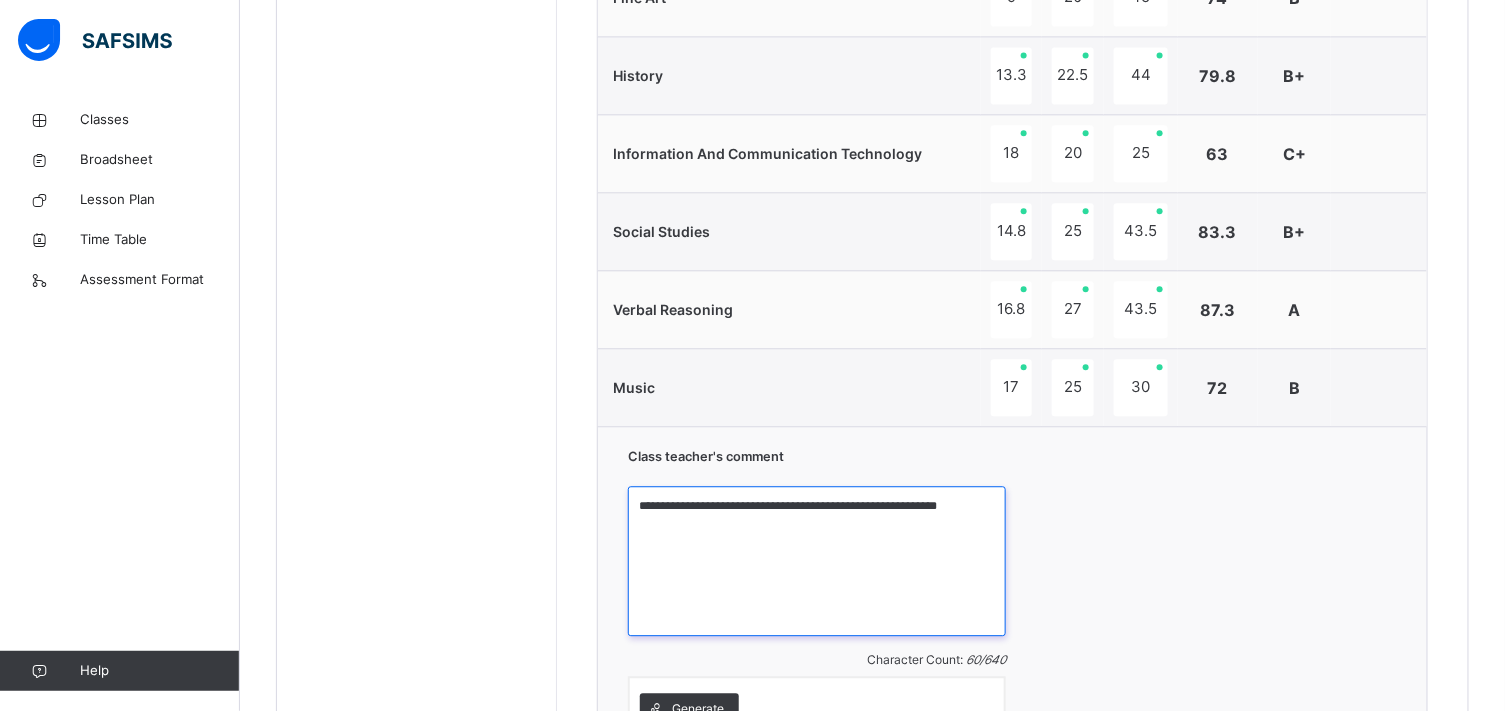 click on "**********" at bounding box center (817, 561) 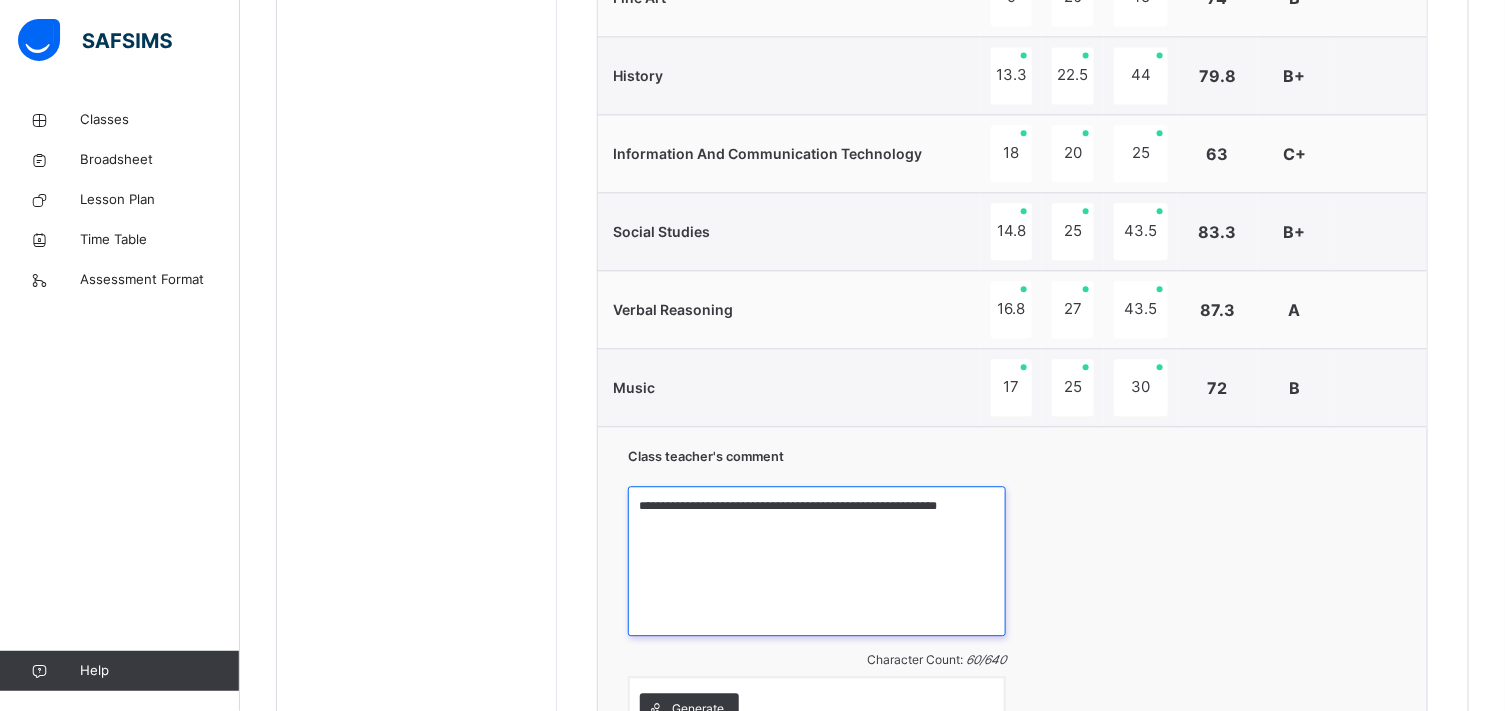 click on "**********" at bounding box center [817, 561] 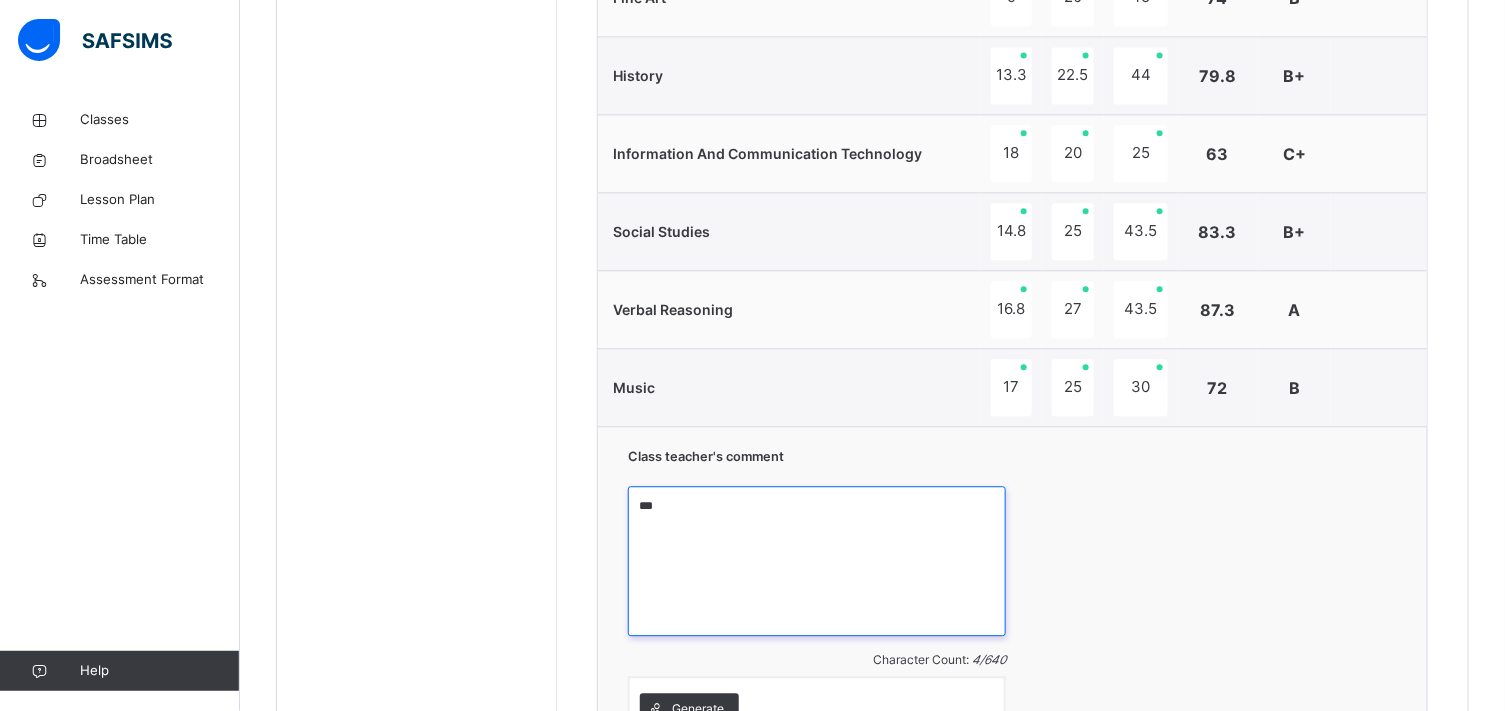 type on "*" 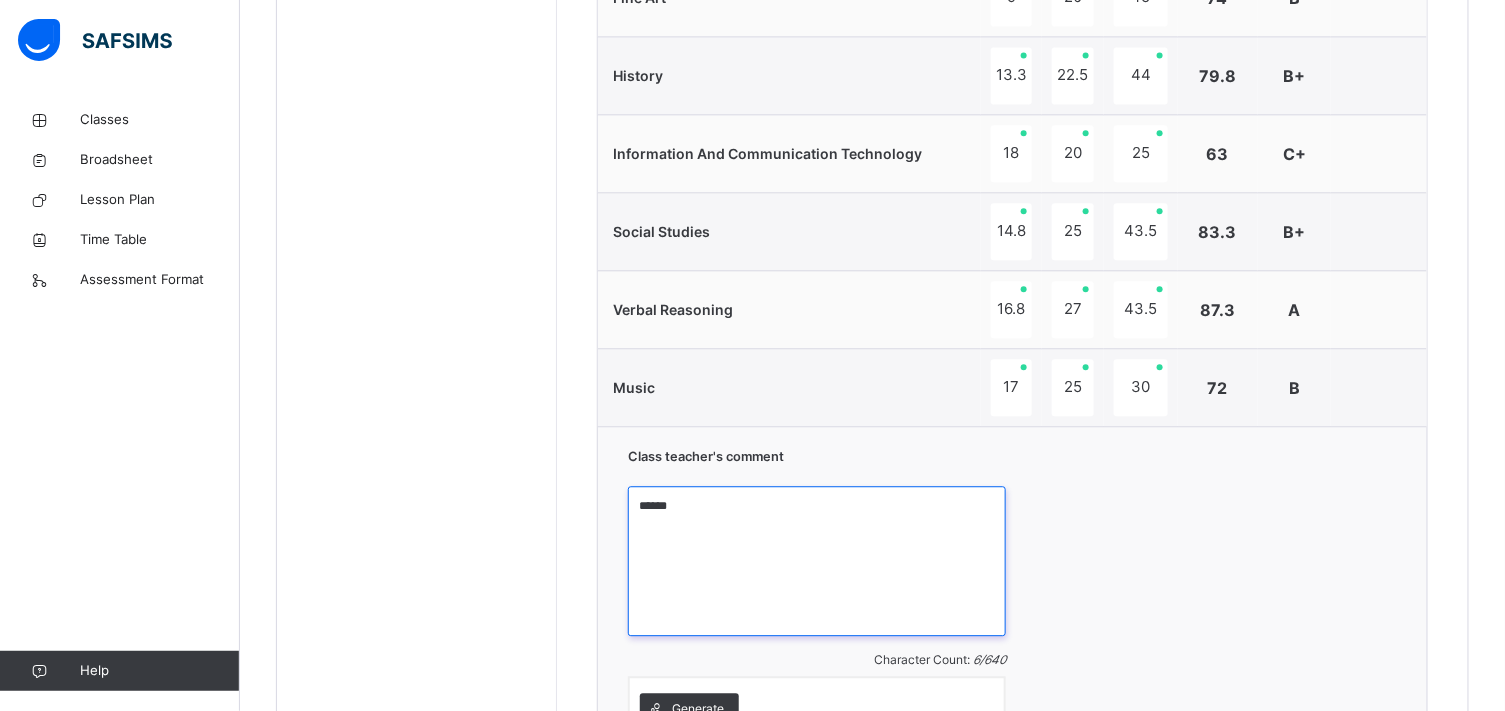 click on "****" at bounding box center (817, 561) 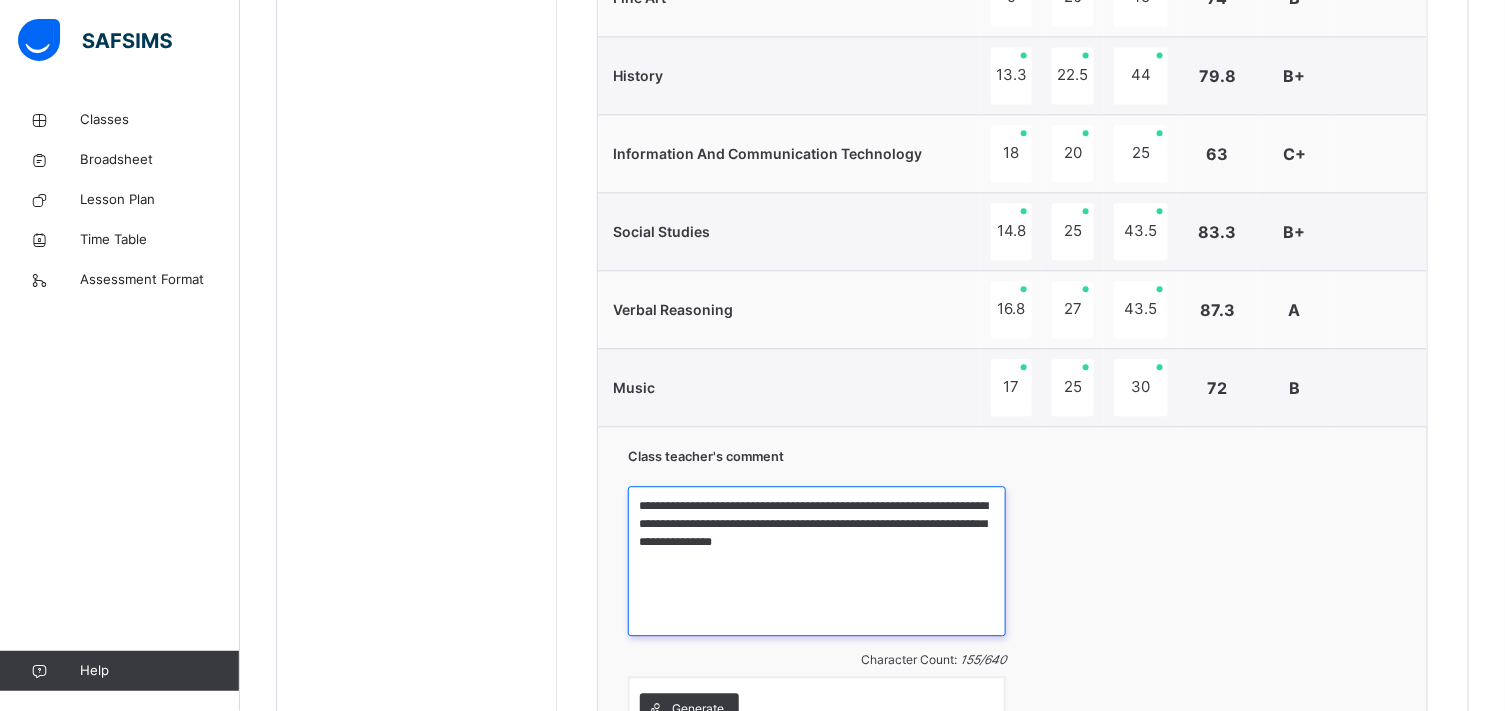 click on "**********" at bounding box center [817, 561] 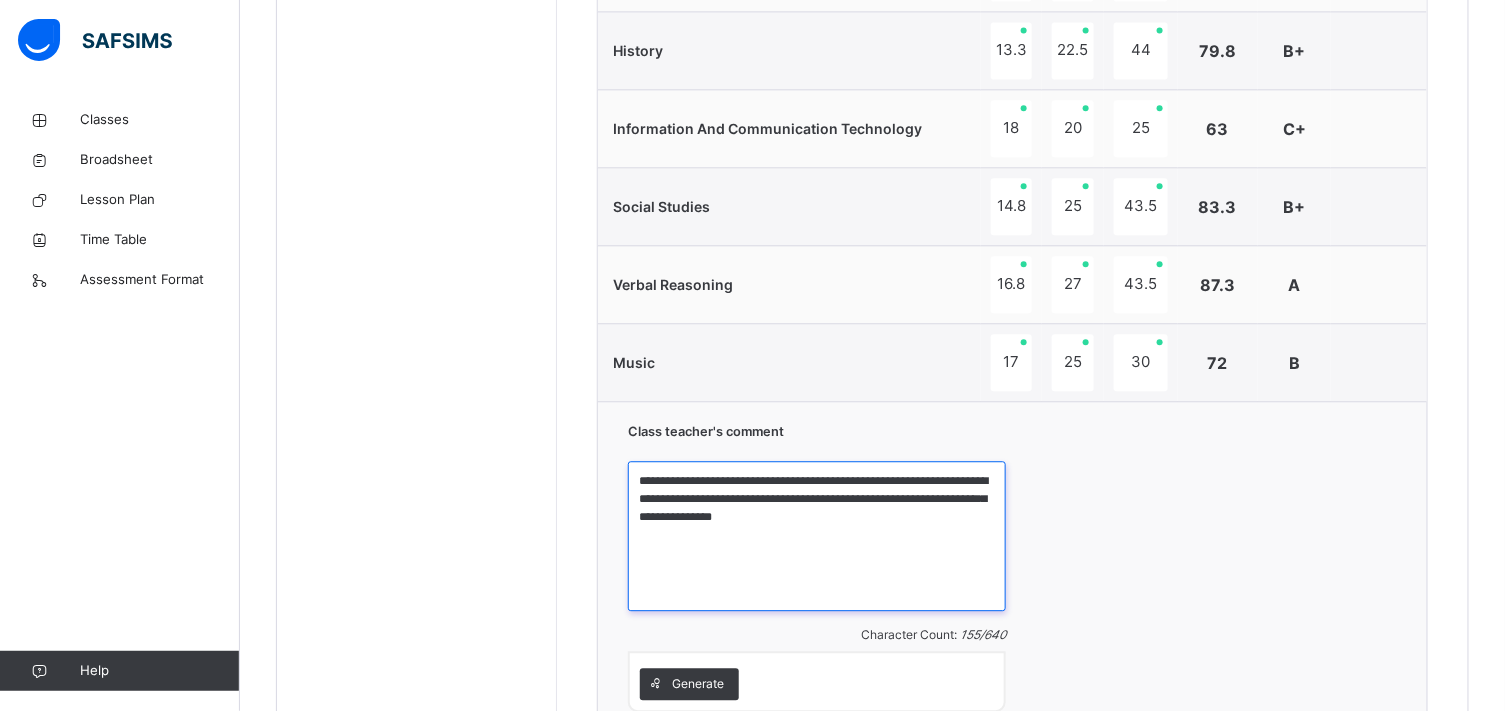 scroll, scrollTop: 1633, scrollLeft: 0, axis: vertical 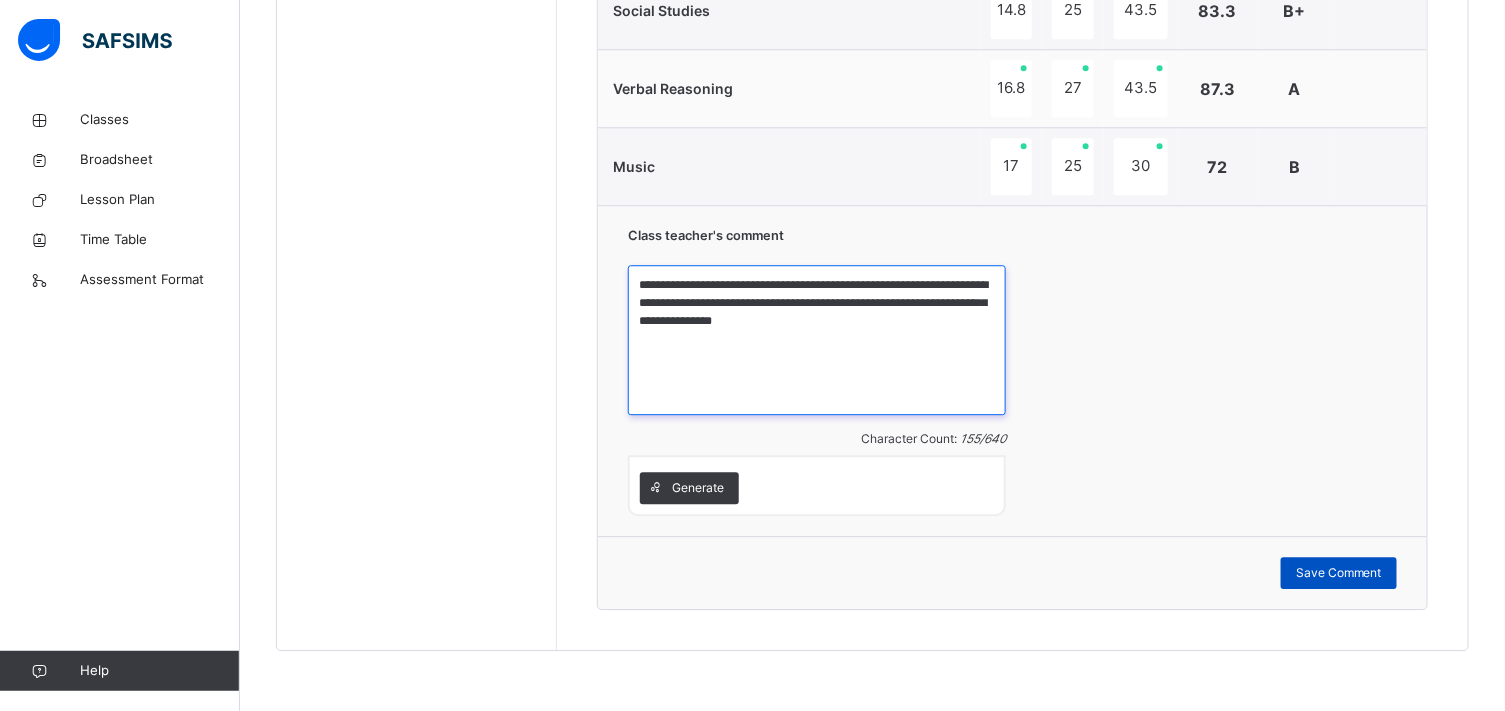type on "**********" 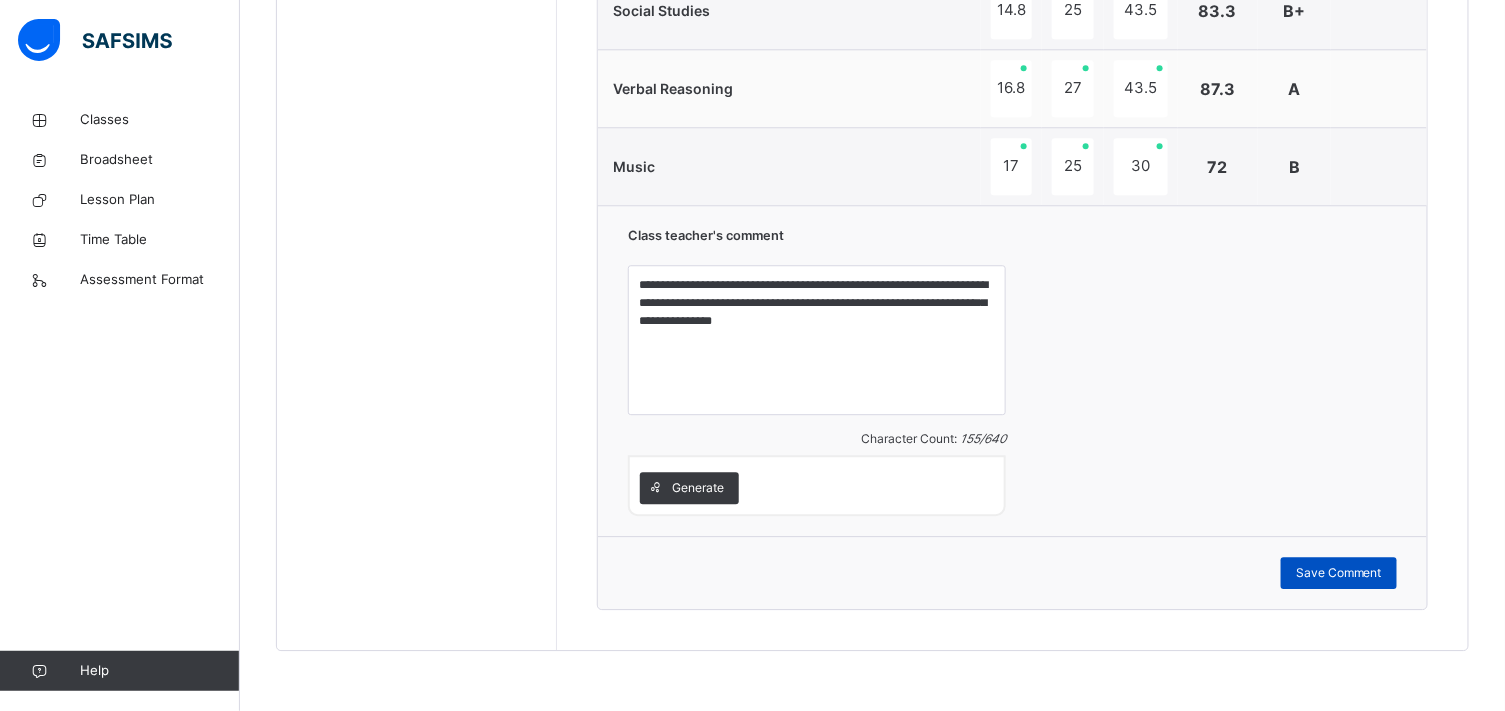 click on "Save Comment" at bounding box center (1339, 573) 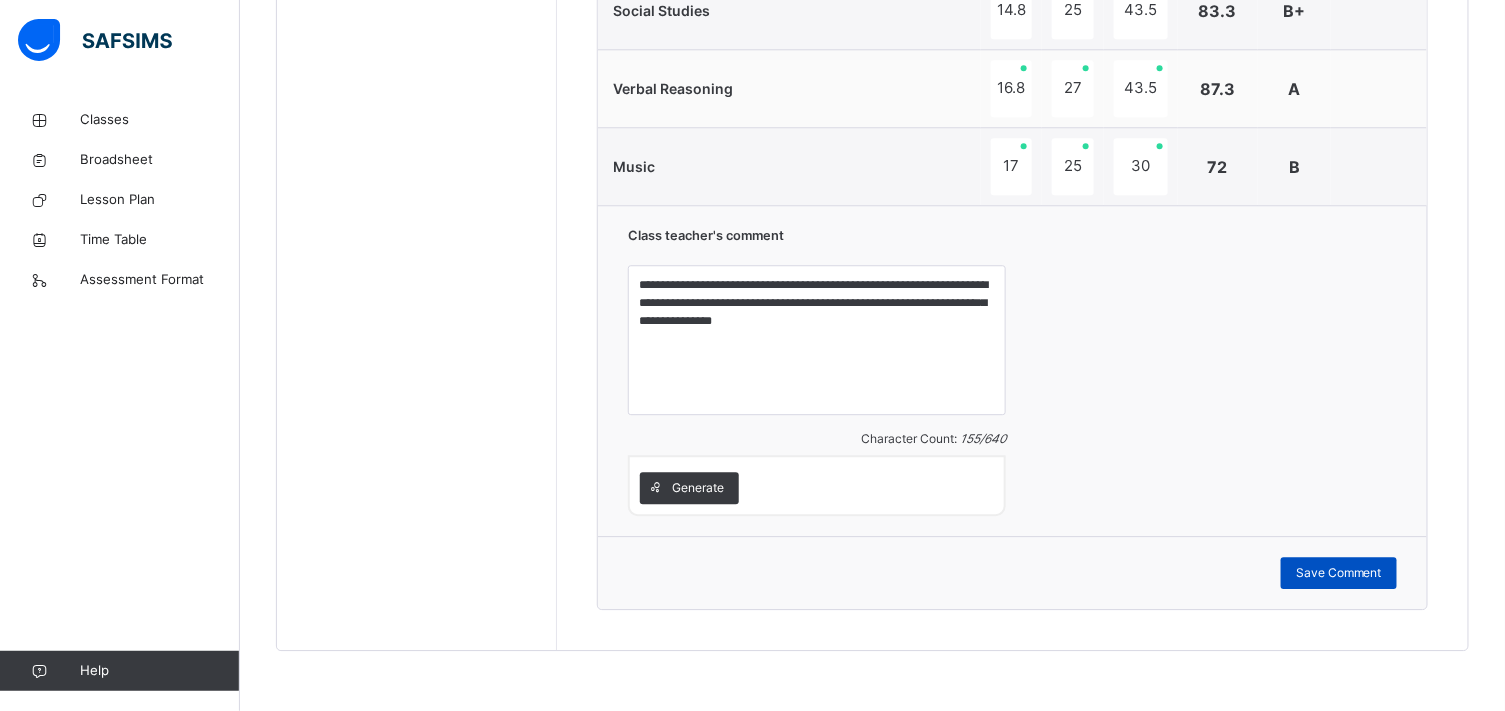 click on "Save Comment" at bounding box center (1339, 573) 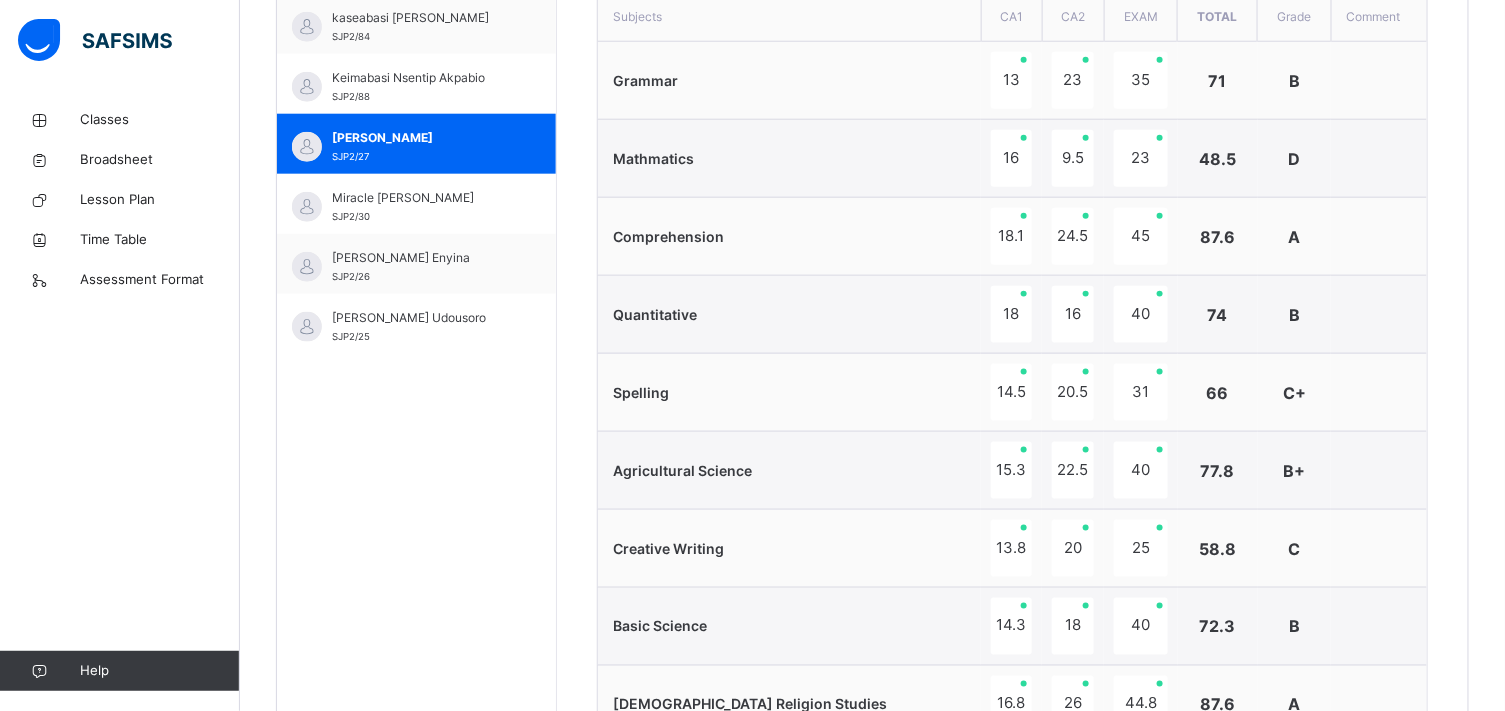 scroll, scrollTop: 700, scrollLeft: 0, axis: vertical 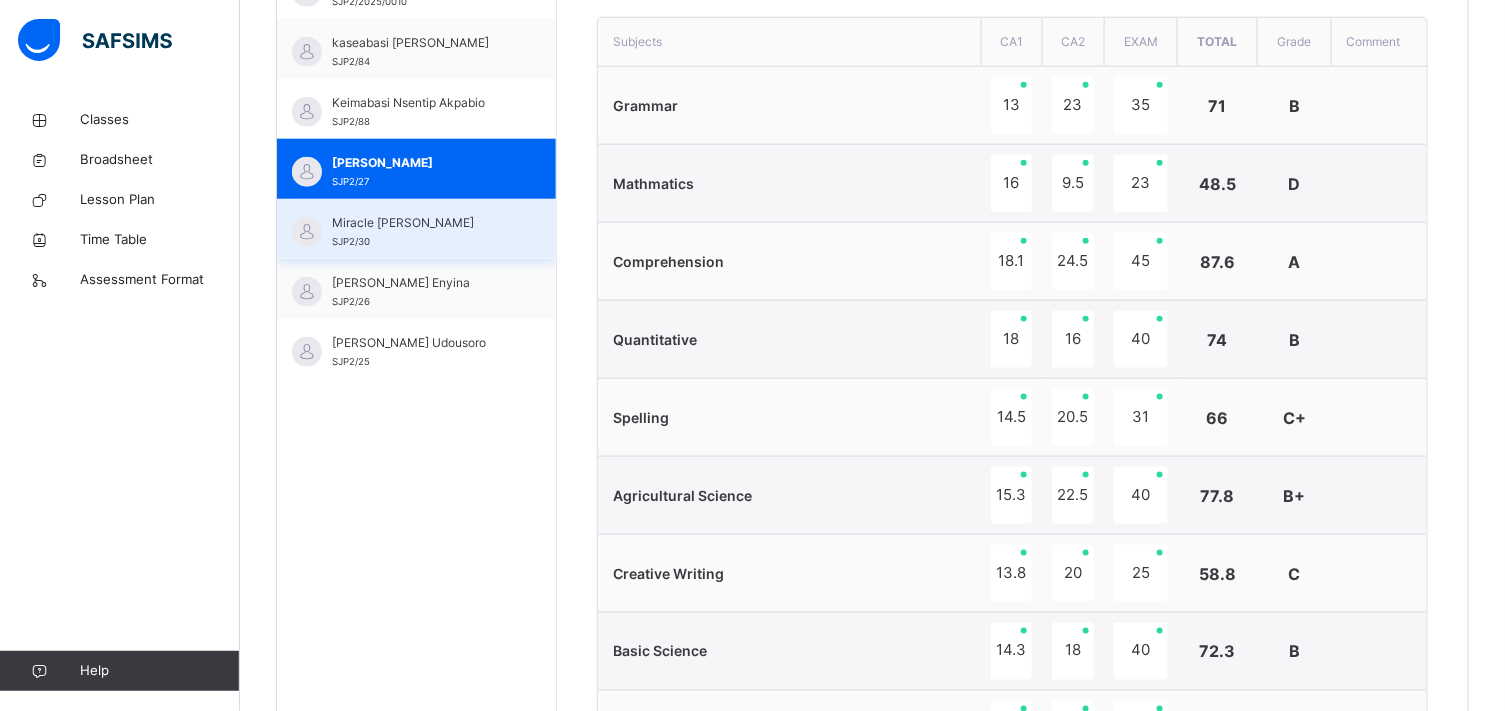 click on "Miracle [PERSON_NAME]" at bounding box center (421, 223) 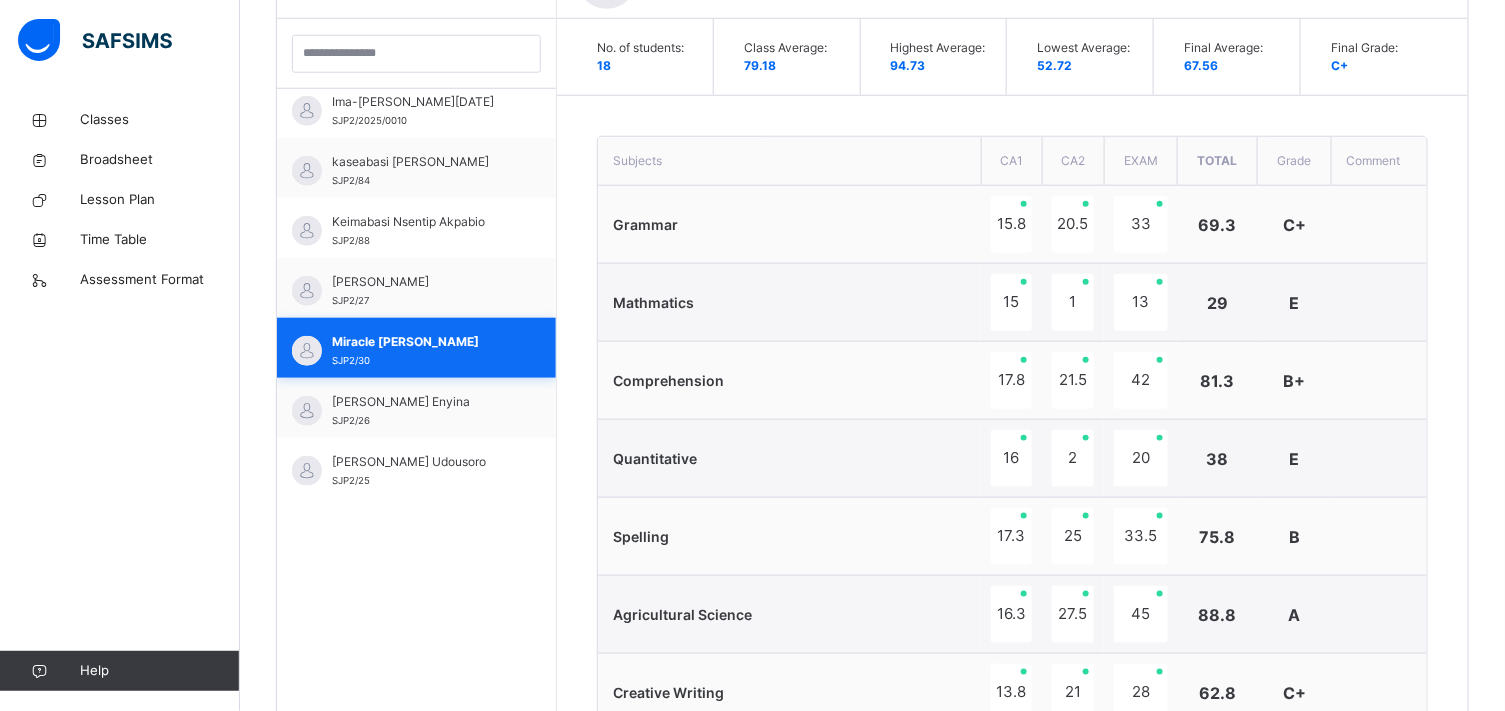 scroll, scrollTop: 700, scrollLeft: 0, axis: vertical 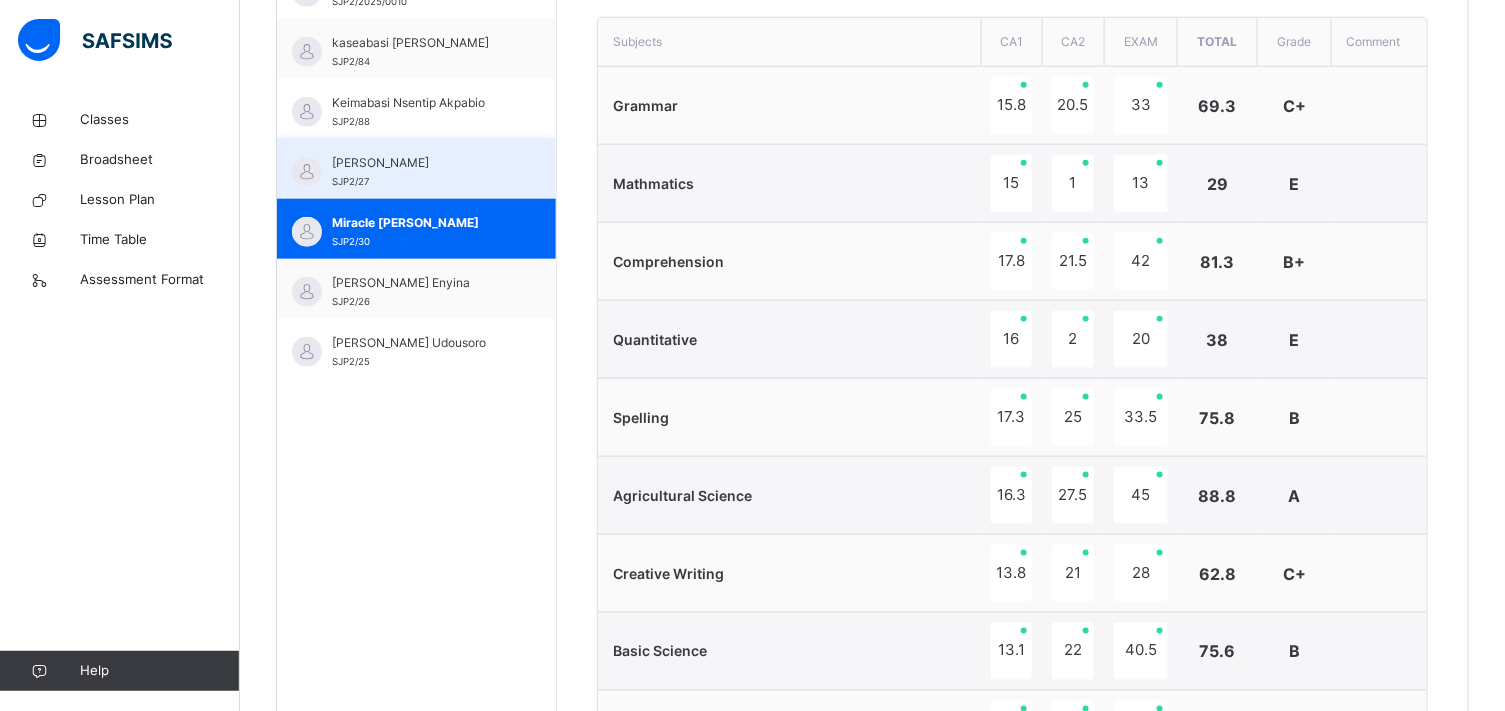 click on "[PERSON_NAME] SJP2/27" at bounding box center [421, 172] 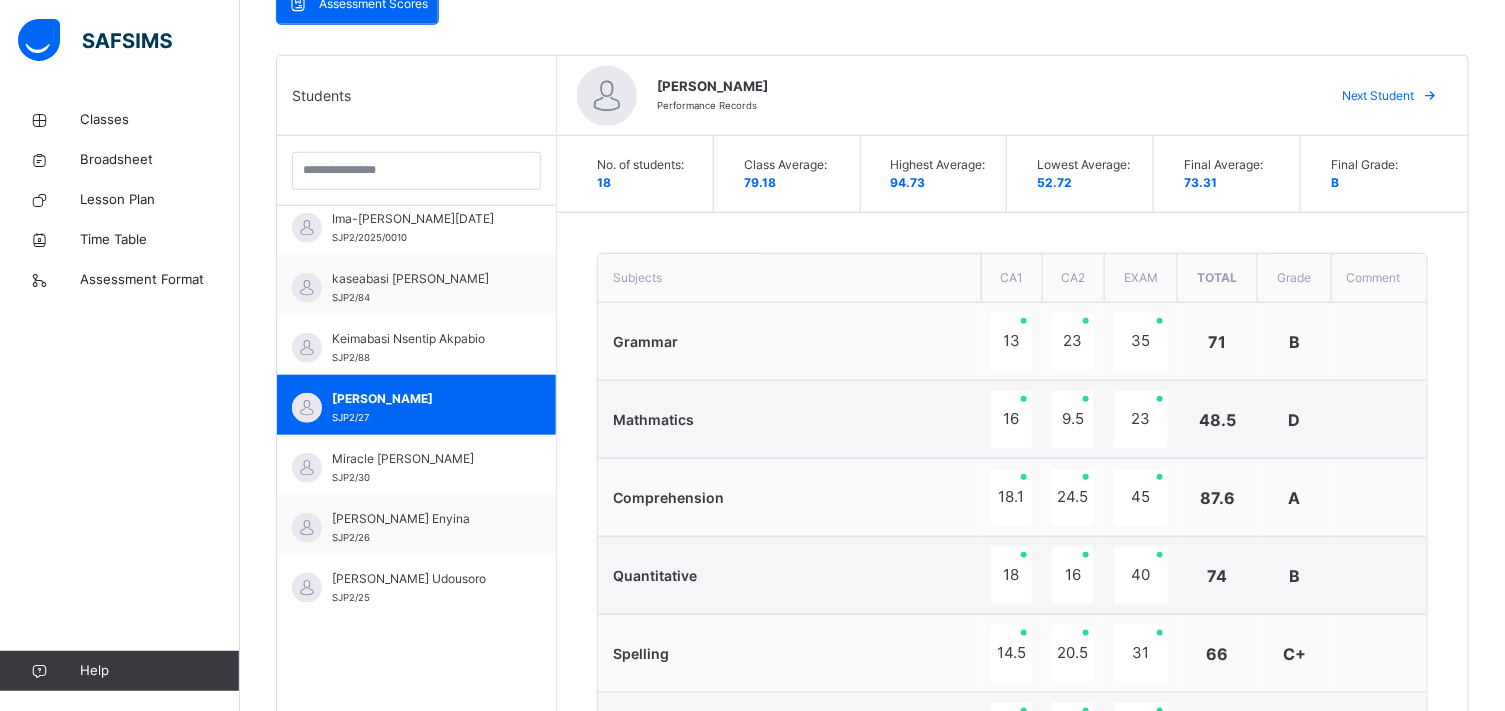 scroll, scrollTop: 433, scrollLeft: 0, axis: vertical 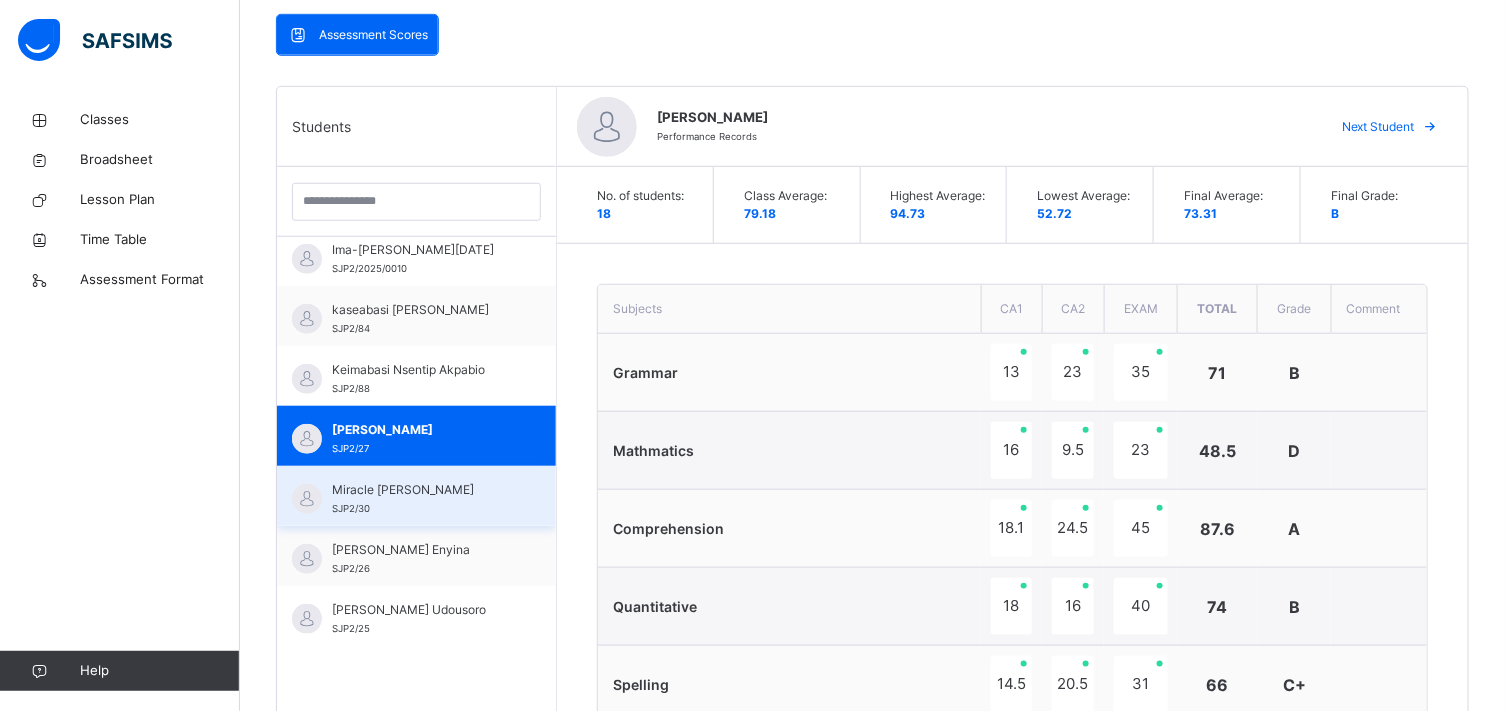 click on "Miracle [PERSON_NAME]" at bounding box center (421, 490) 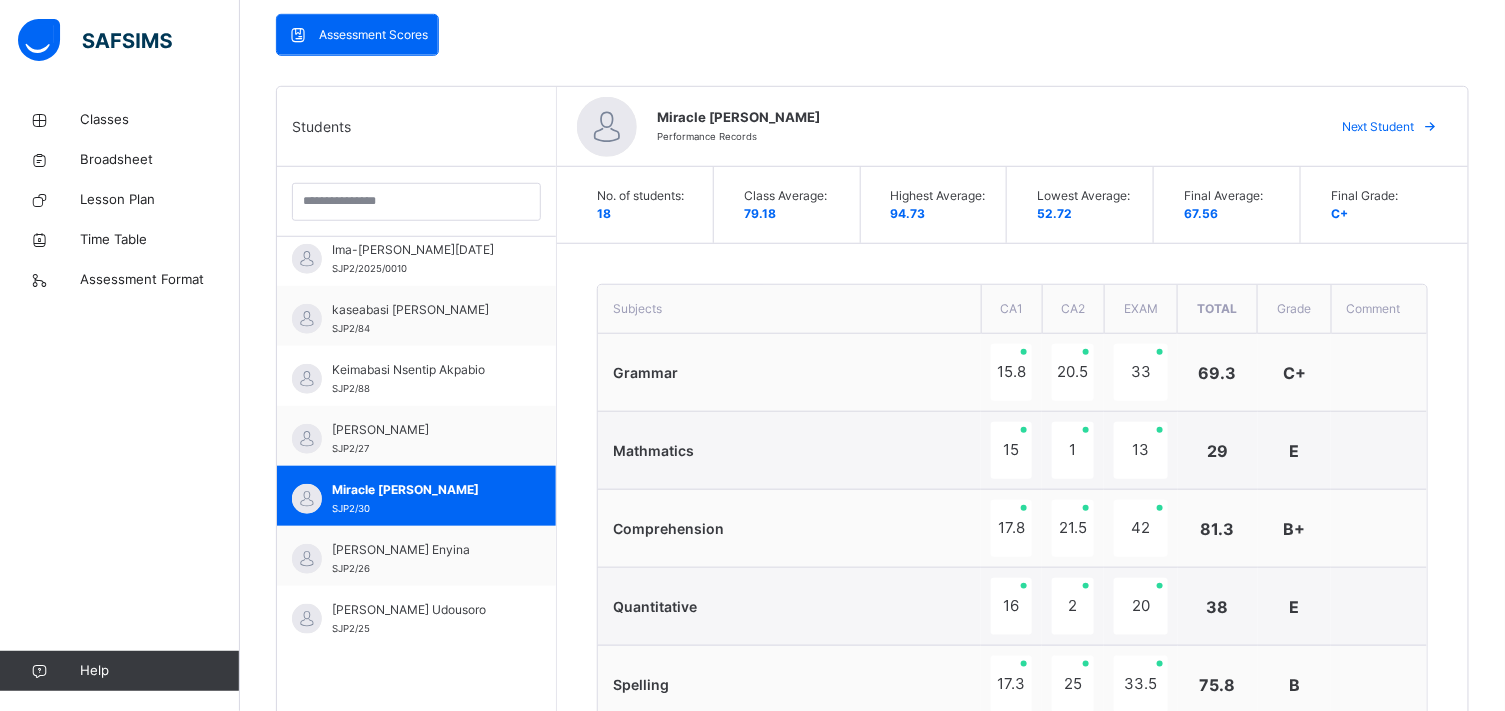 scroll, scrollTop: 581, scrollLeft: 0, axis: vertical 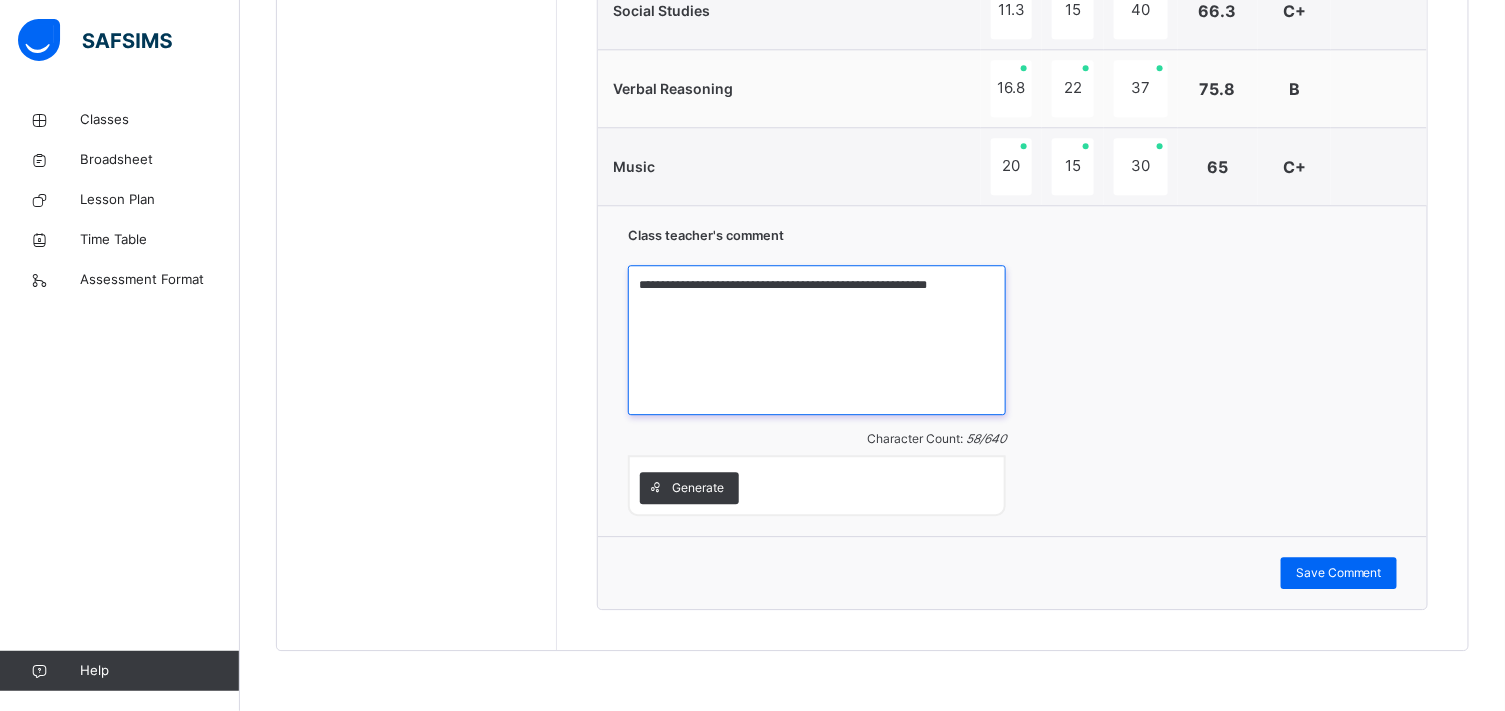 click on "**********" at bounding box center [817, 340] 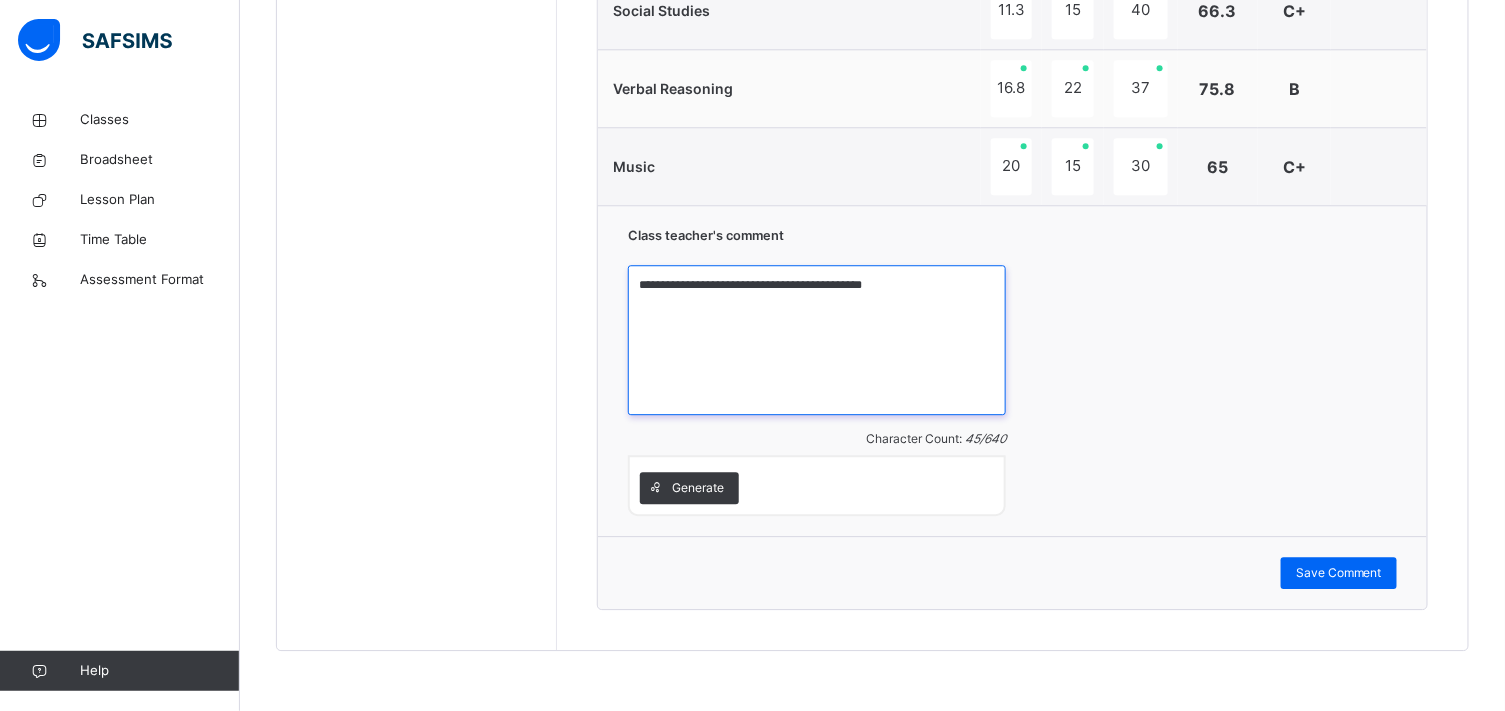 click on "**********" at bounding box center [817, 340] 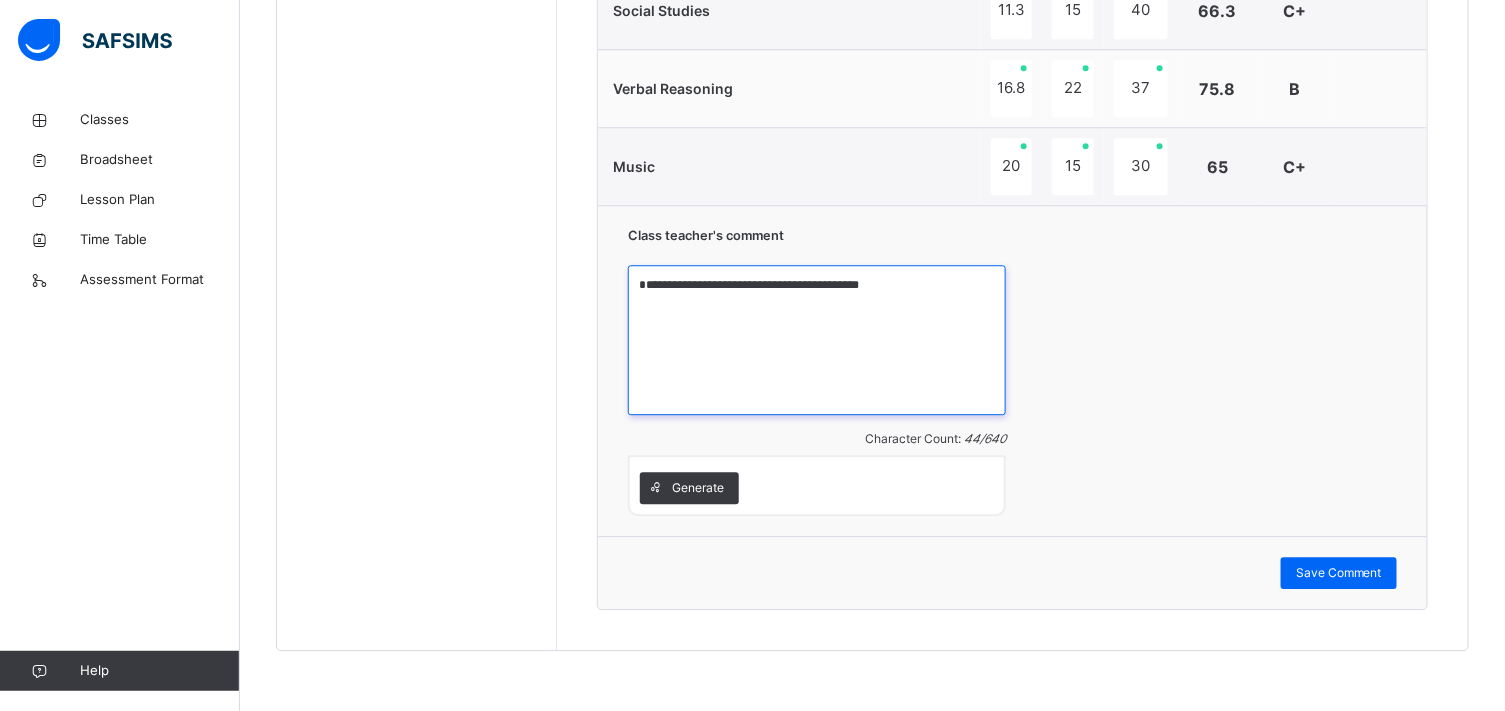 click on "**********" at bounding box center (817, 340) 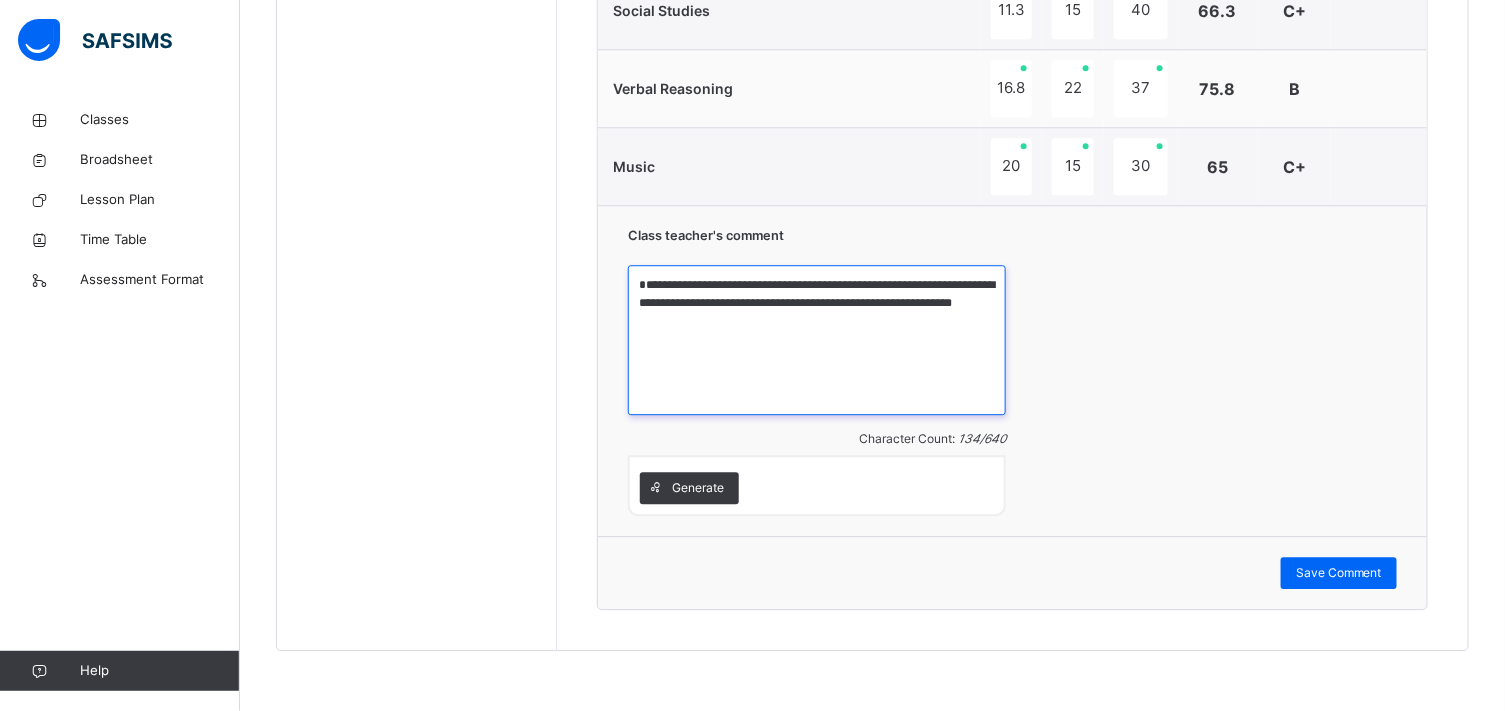 click on "**********" at bounding box center (817, 340) 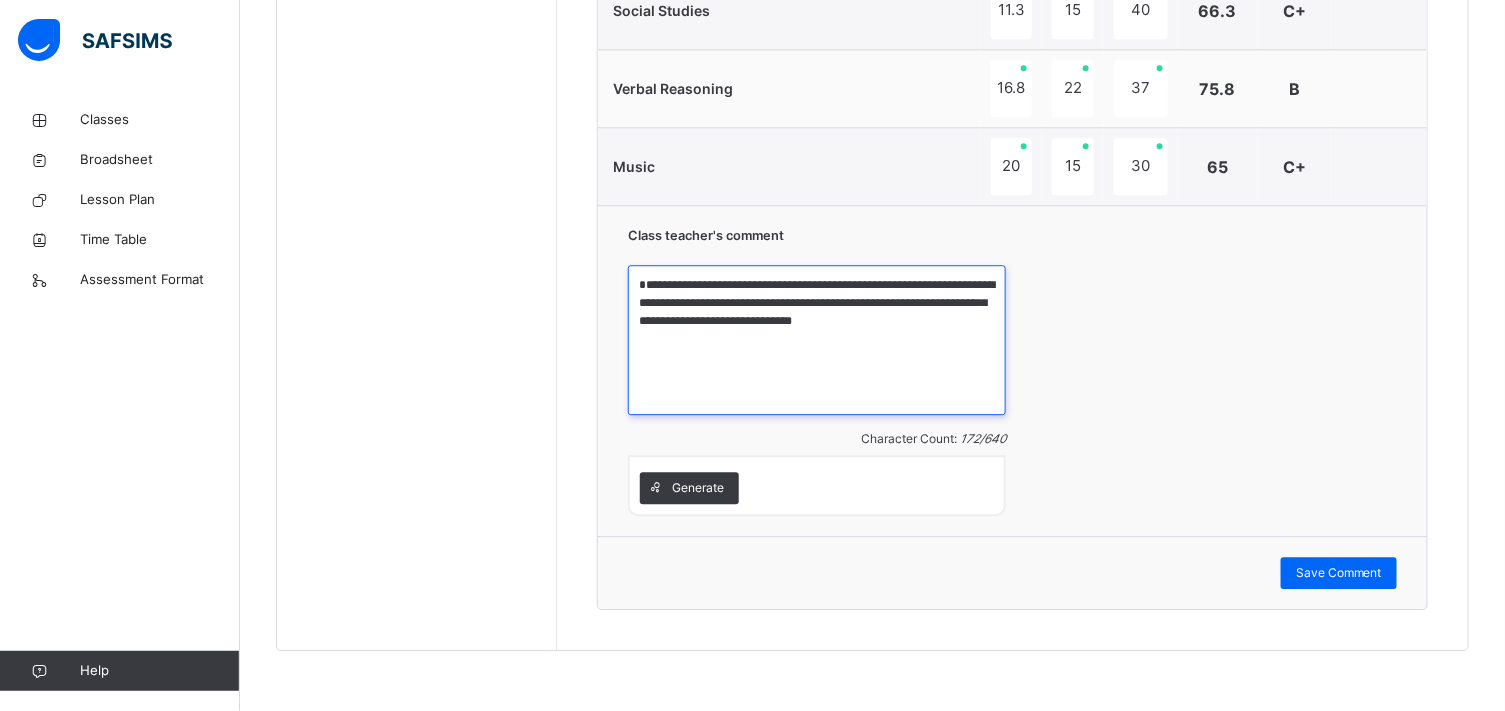 click on "**********" at bounding box center [817, 340] 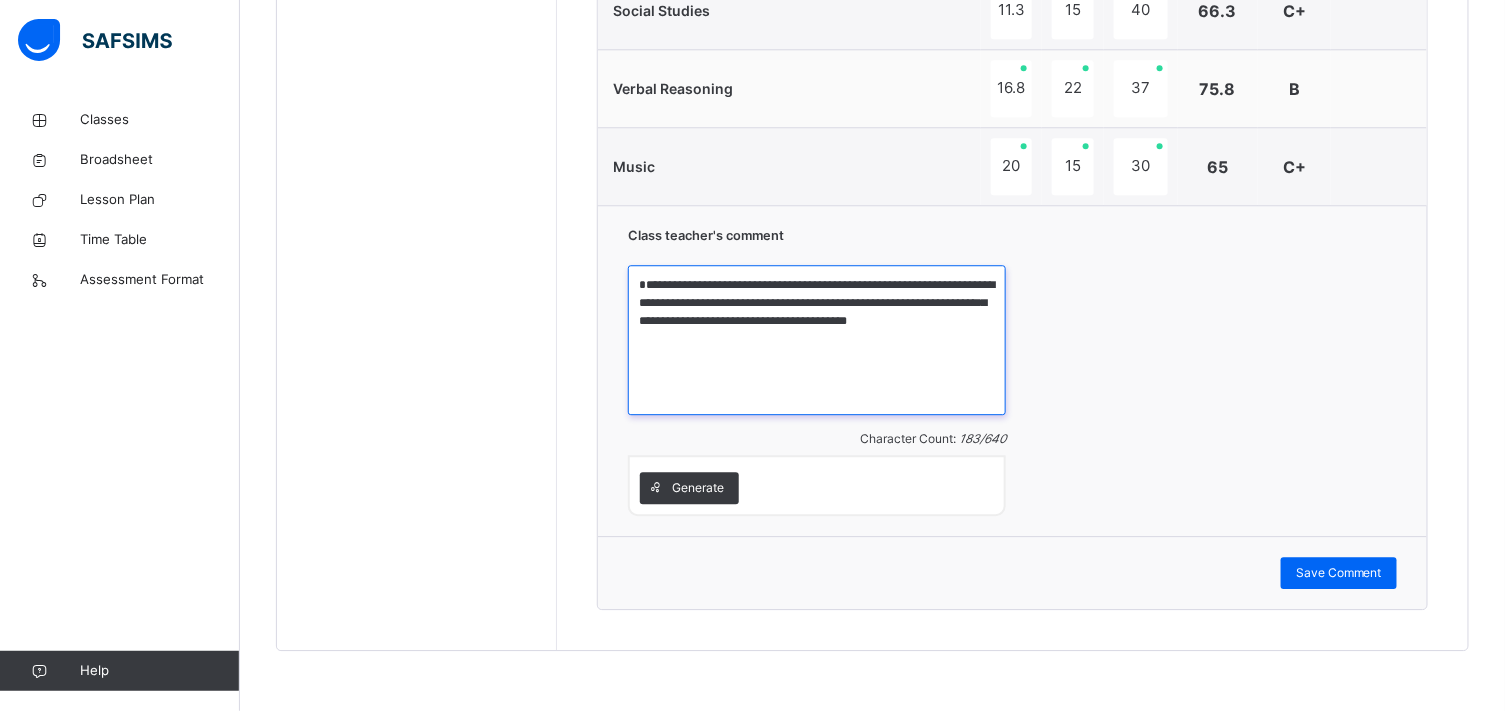 click on "**********" at bounding box center (817, 340) 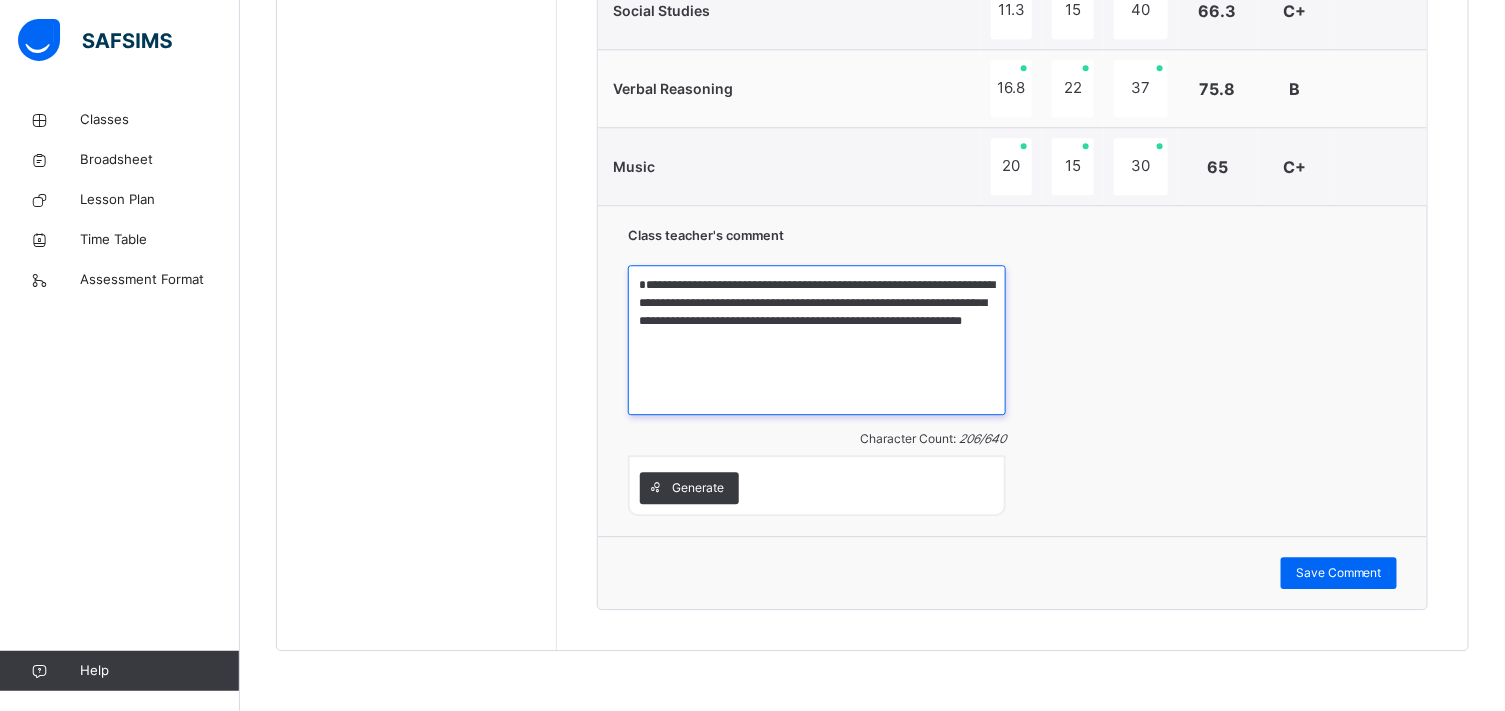 click on "**********" at bounding box center (817, 340) 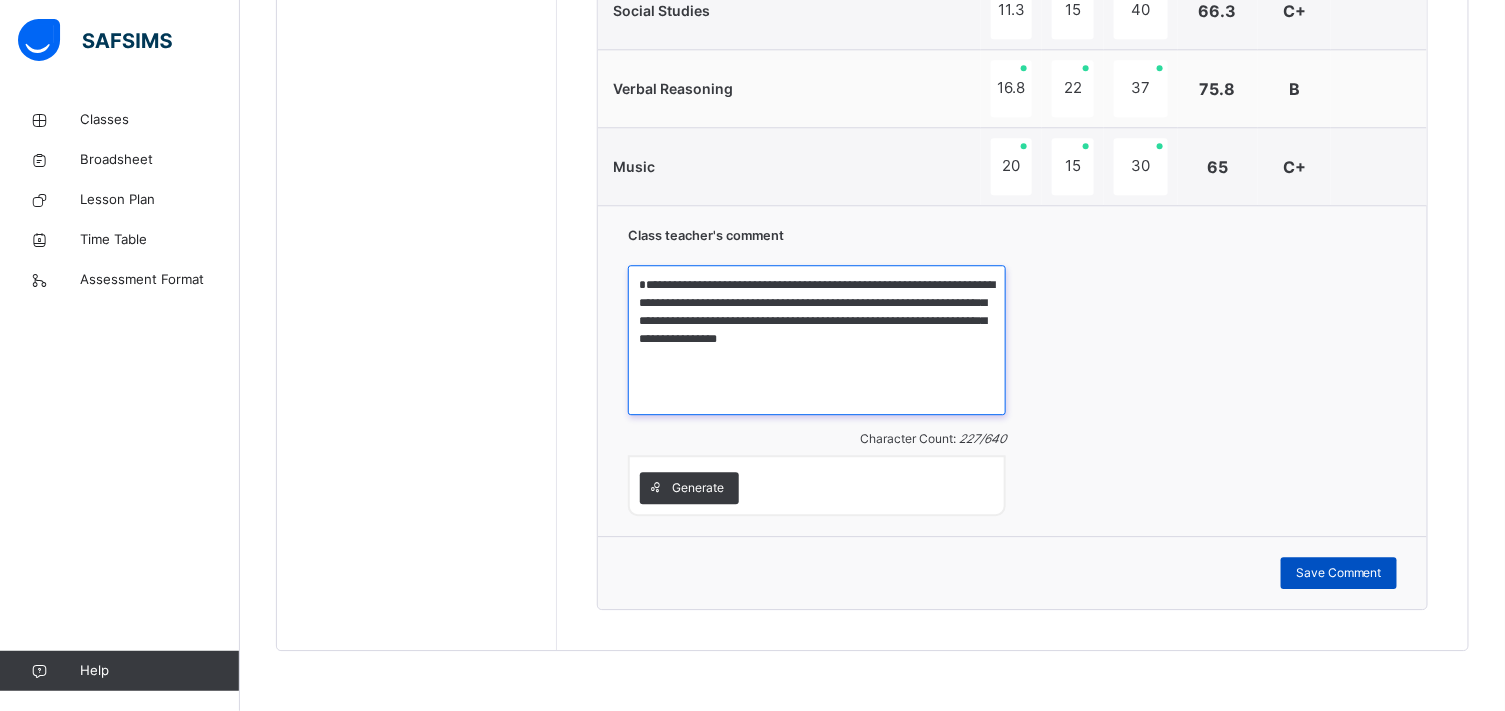 type on "**********" 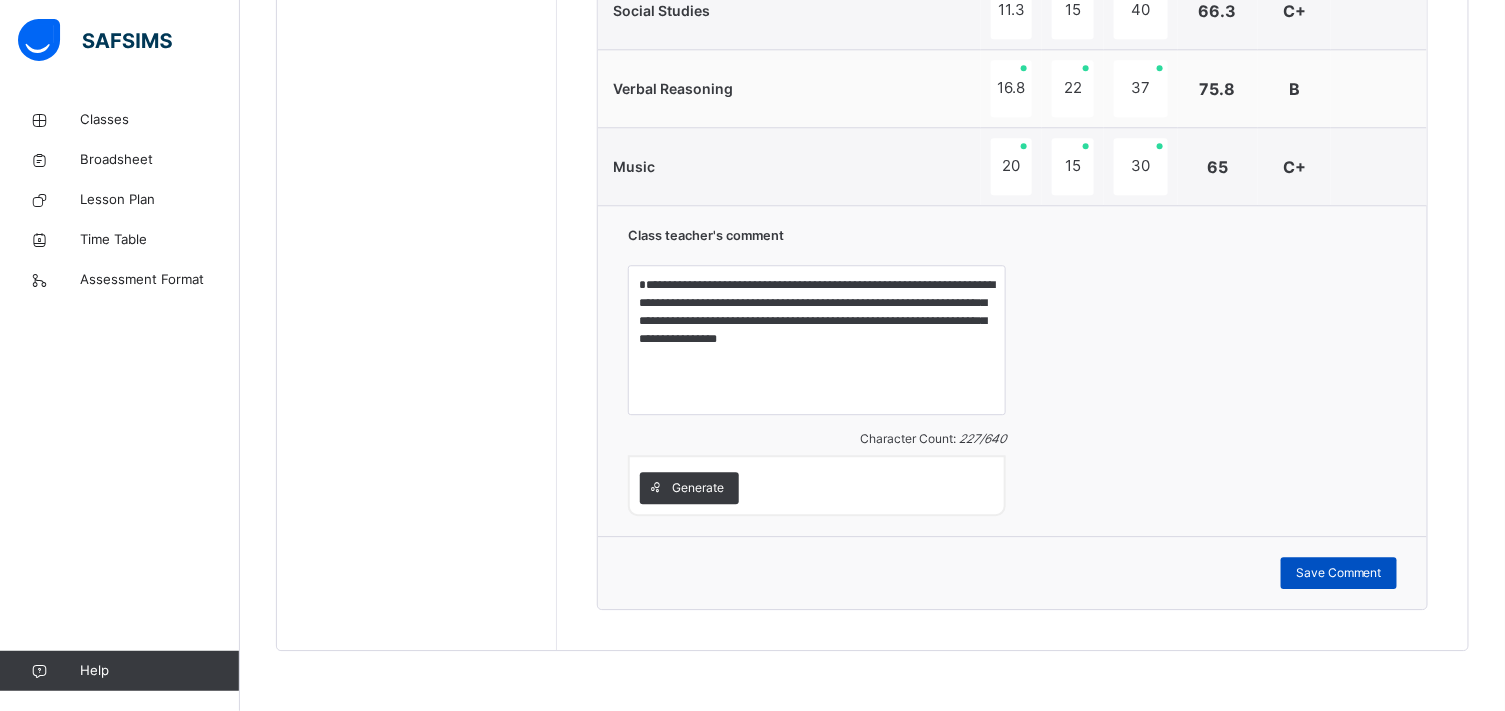 click on "Save Comment" at bounding box center [1339, 573] 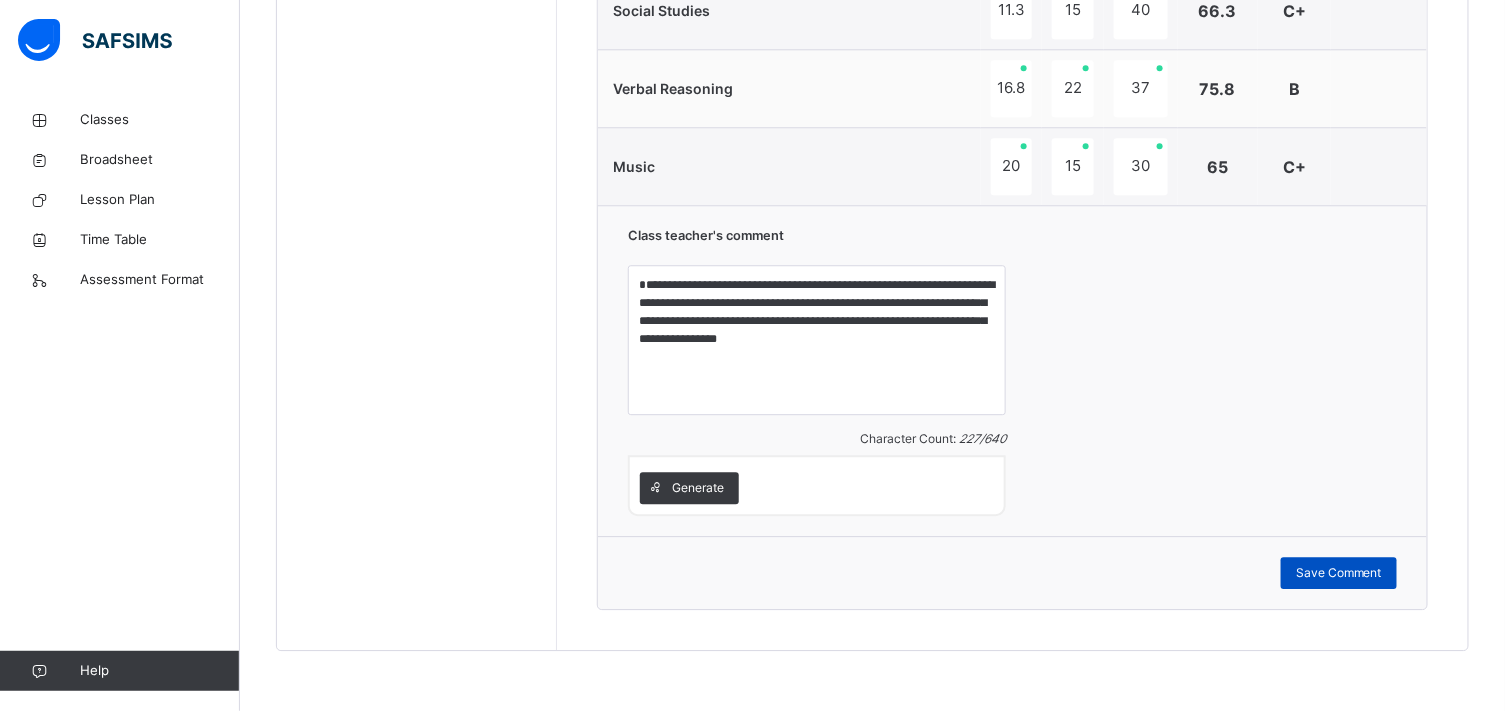 click on "Save Comment" at bounding box center (1339, 573) 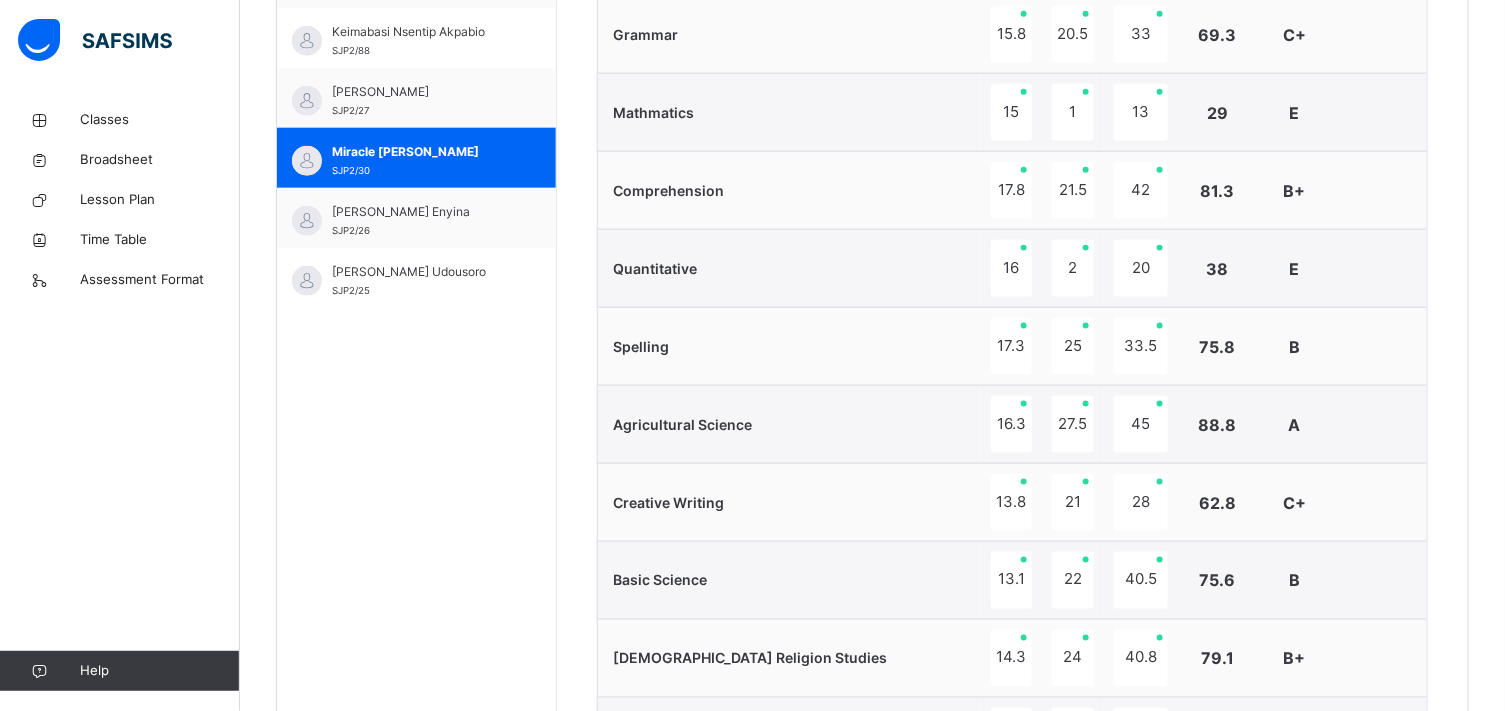 scroll, scrollTop: 744, scrollLeft: 0, axis: vertical 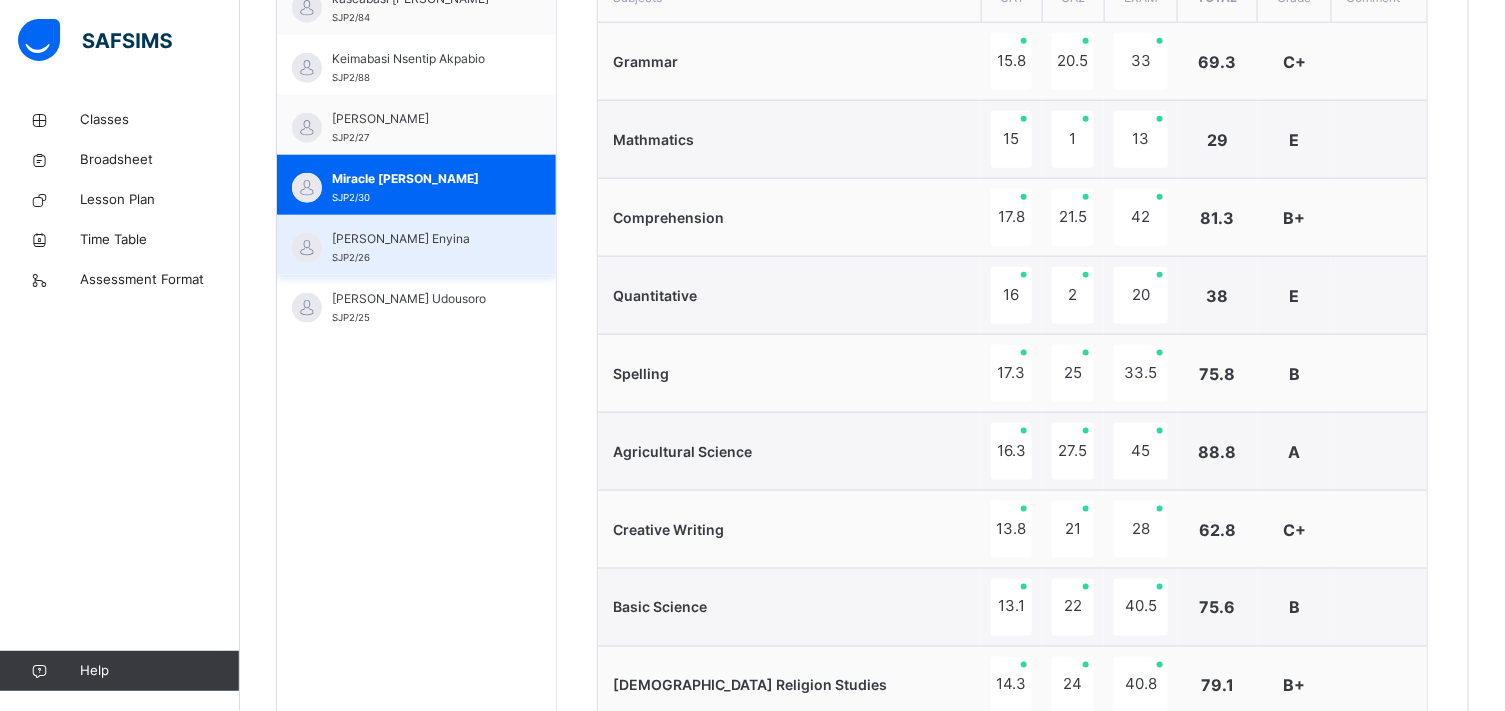 click on "[PERSON_NAME] Enyina" at bounding box center (421, 239) 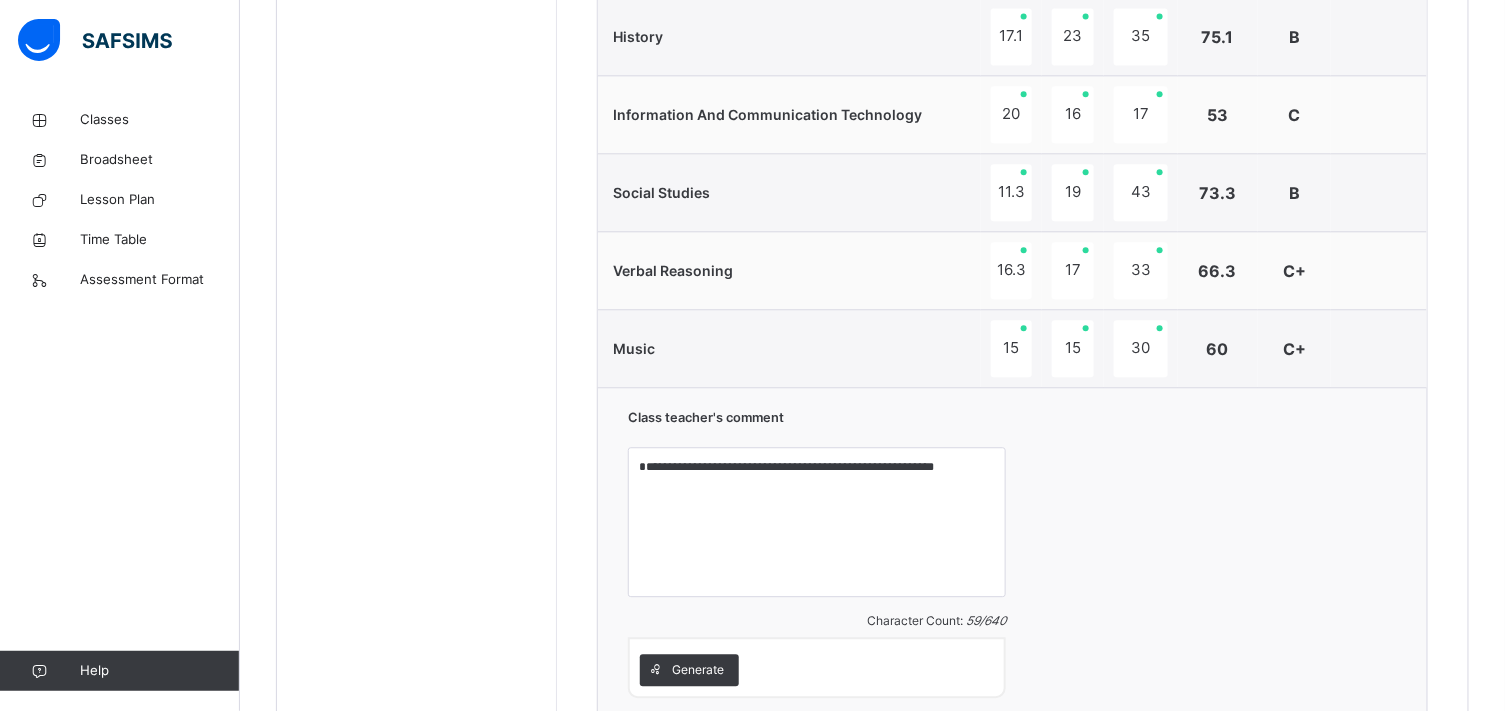scroll, scrollTop: 1633, scrollLeft: 0, axis: vertical 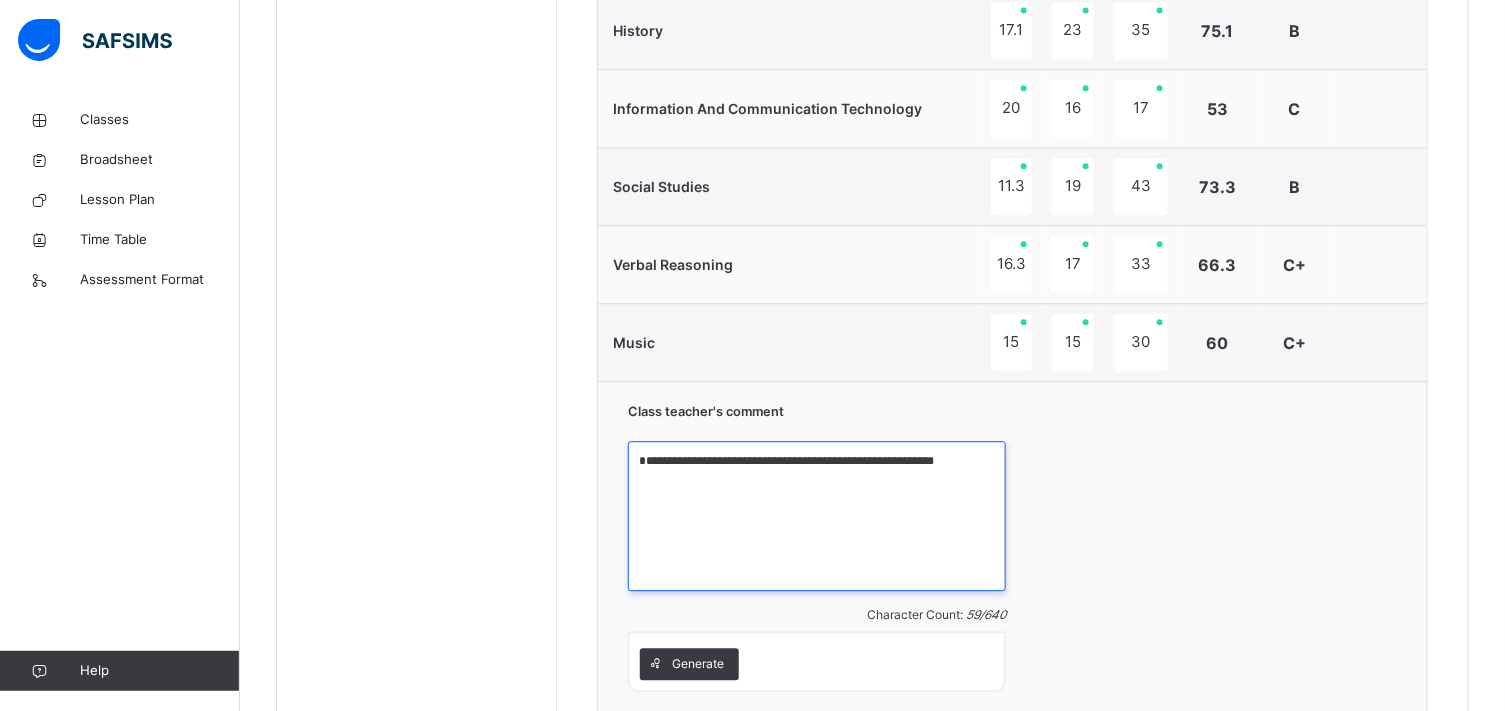 click on "**********" at bounding box center [817, 516] 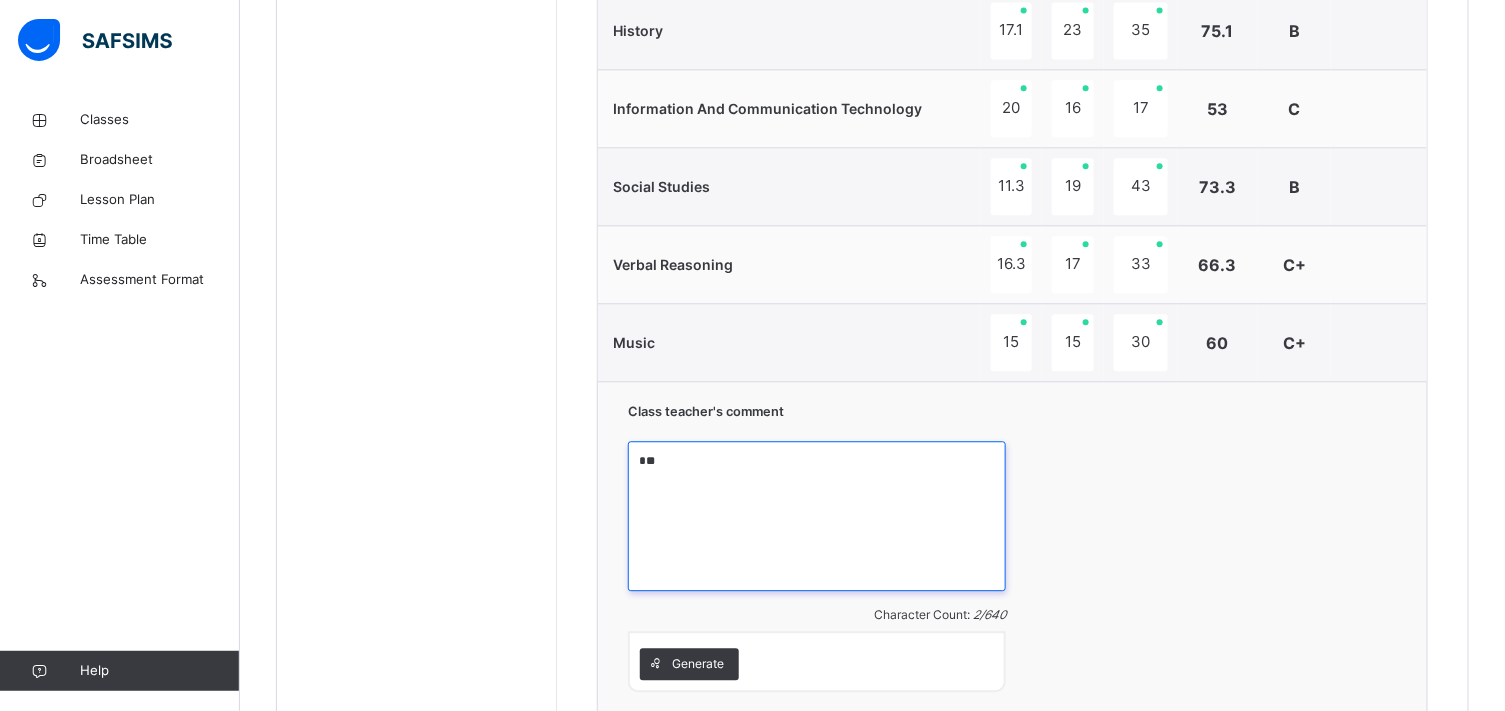 type on "*" 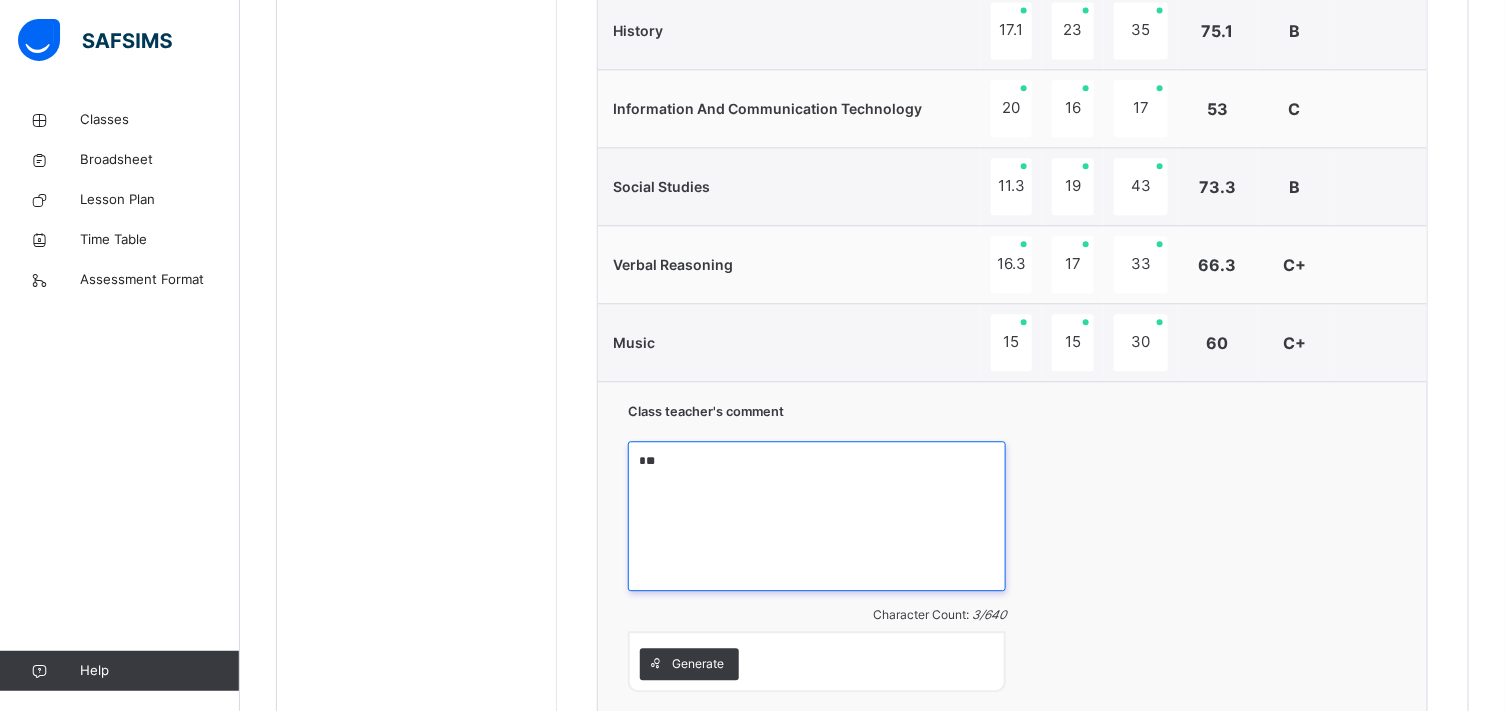 type on "*" 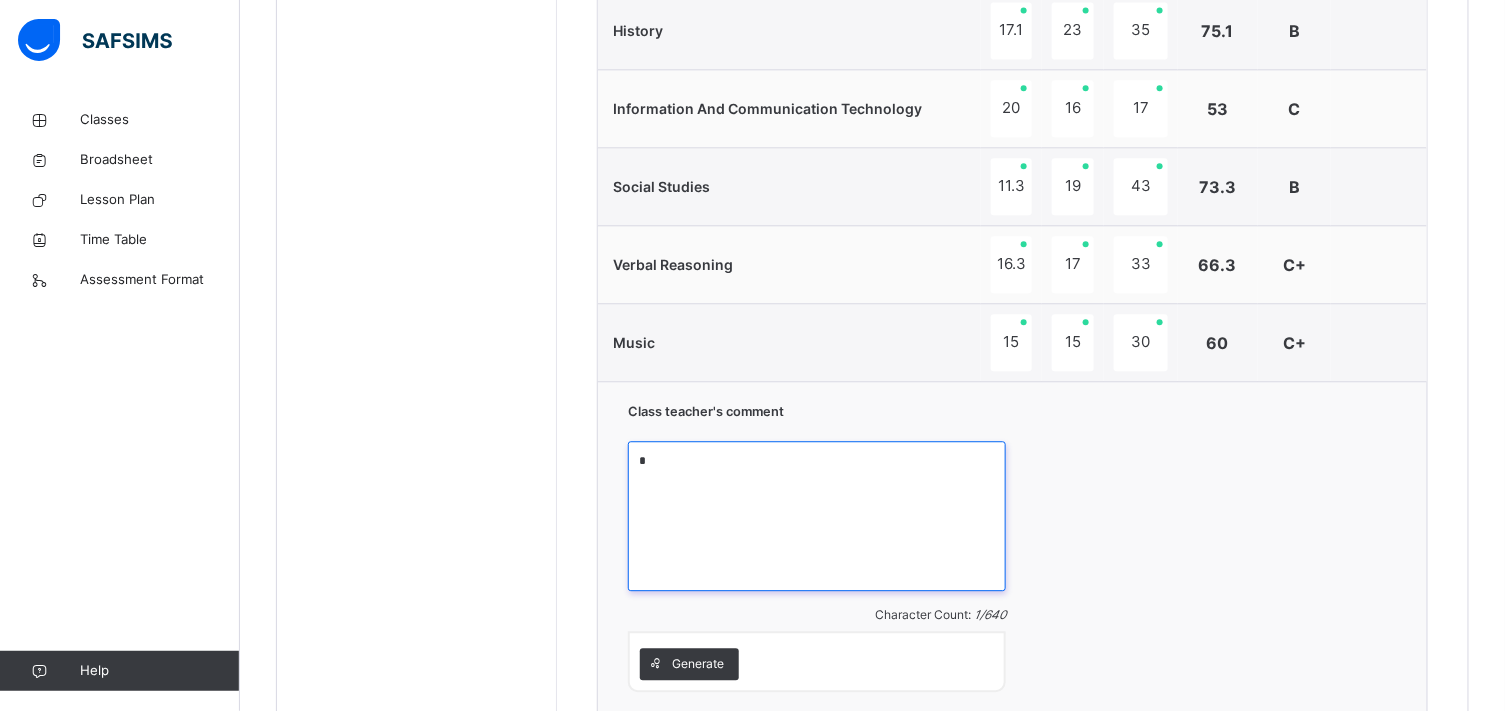 type on "*" 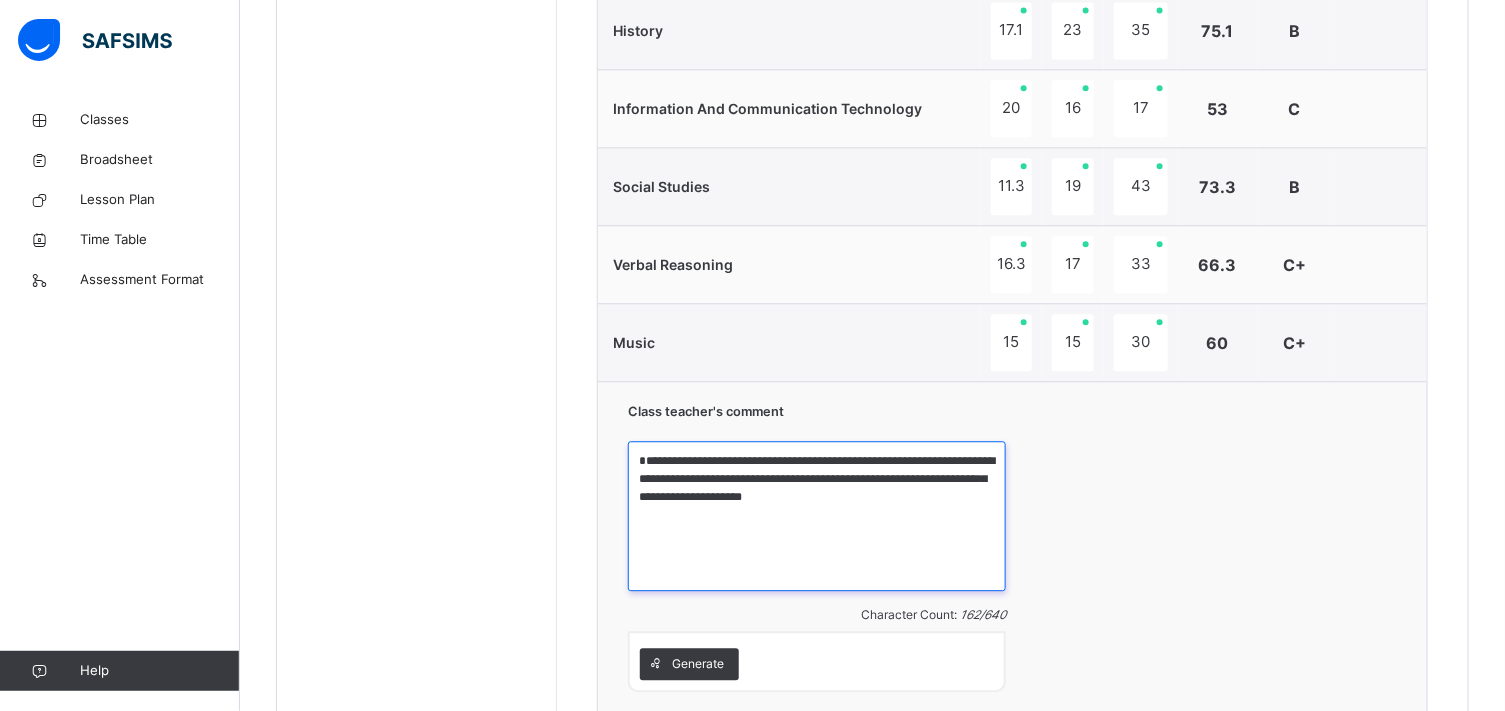 click on "**********" at bounding box center [817, 516] 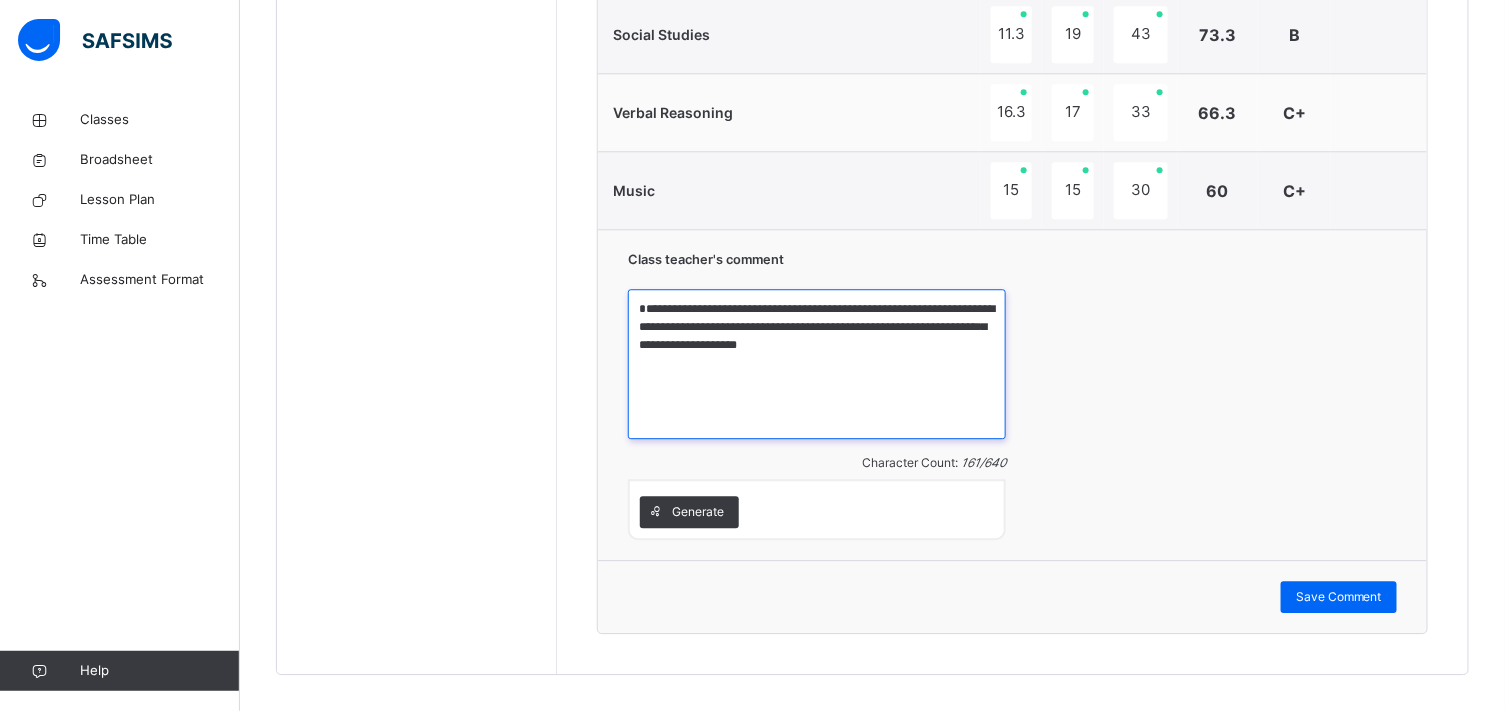 scroll, scrollTop: 1811, scrollLeft: 0, axis: vertical 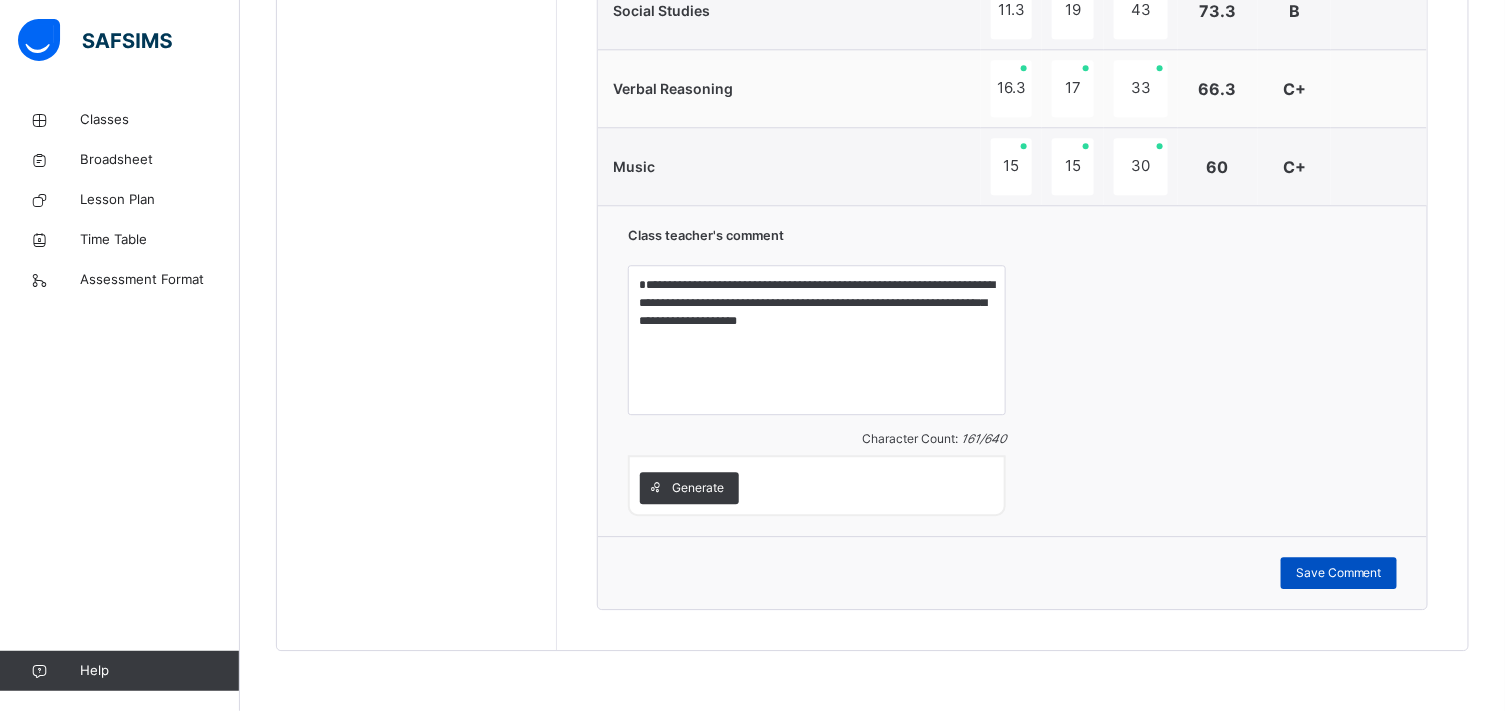 click on "Save Comment" at bounding box center [1339, 573] 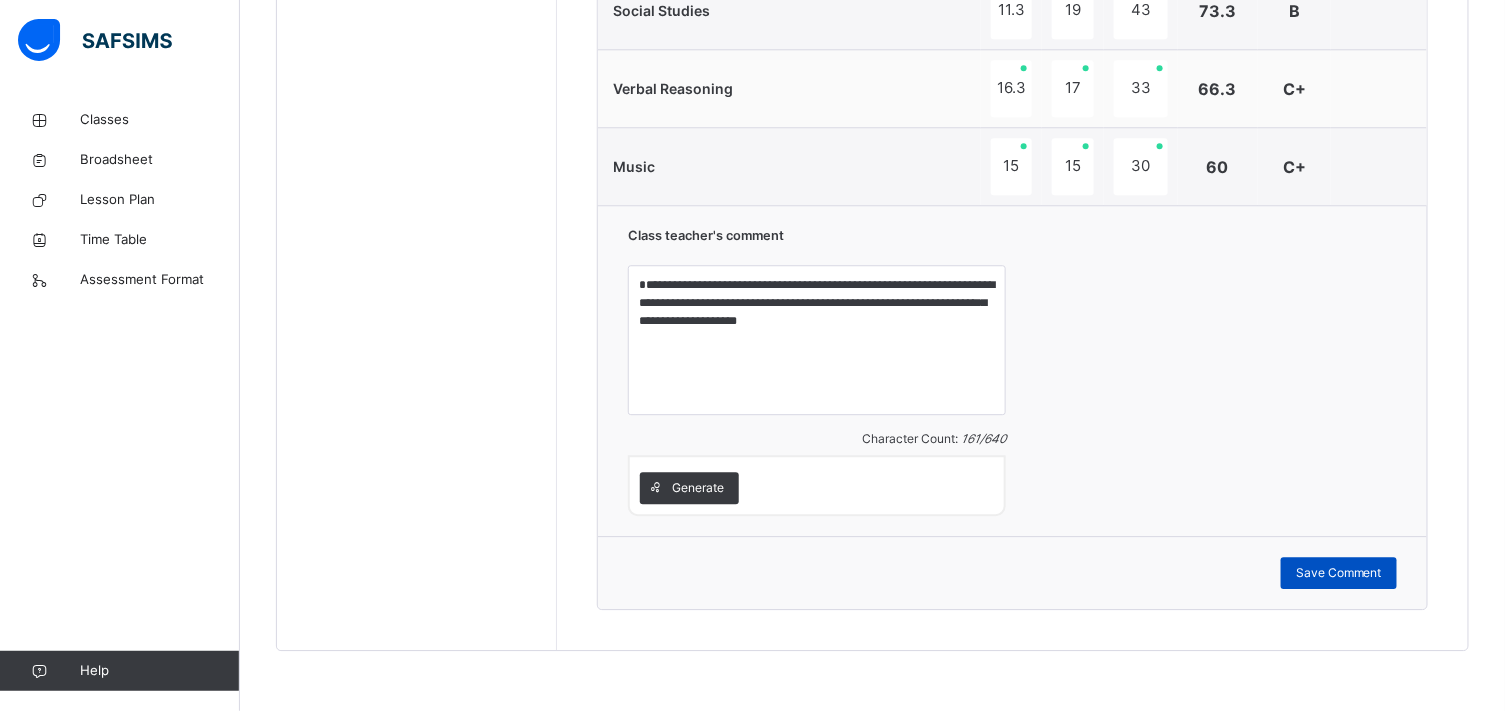 click on "Save Comment" at bounding box center (1339, 573) 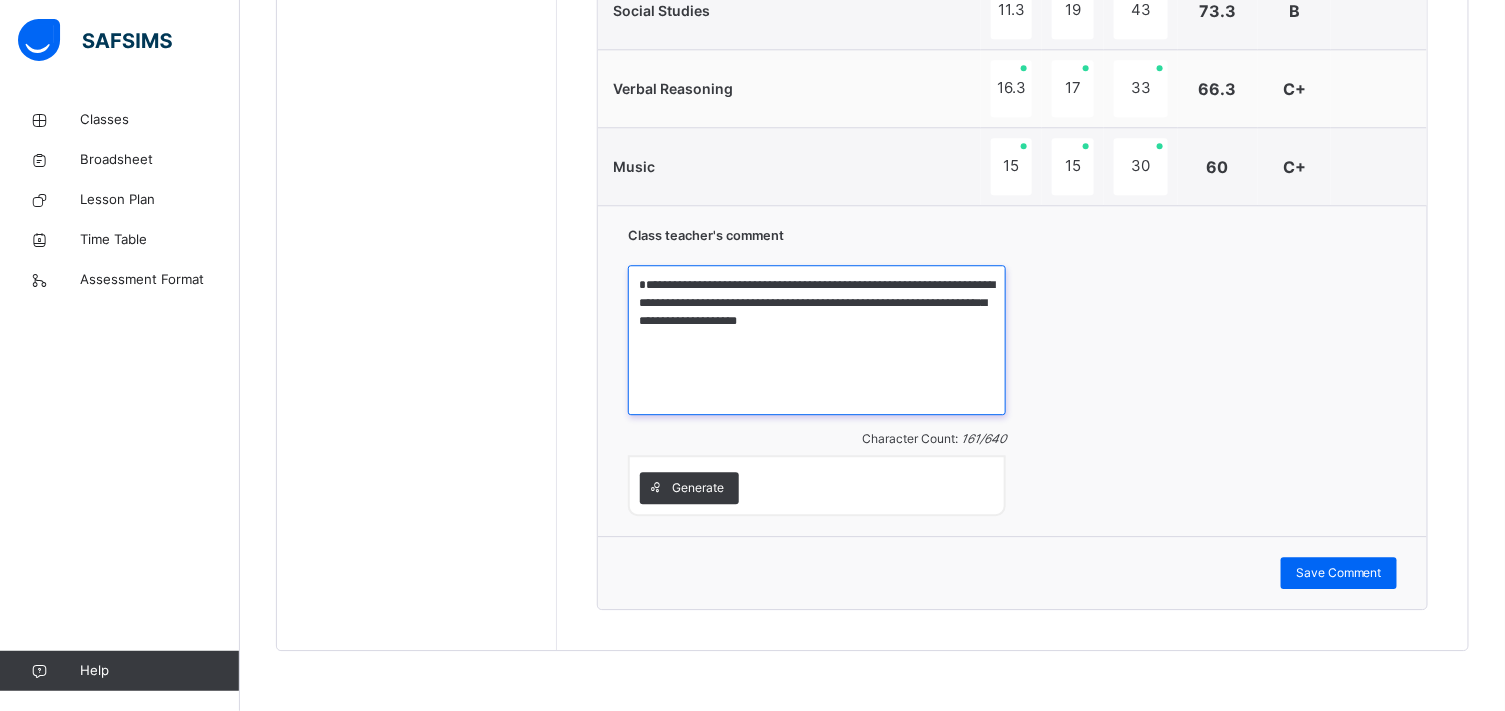 click on "**********" at bounding box center [817, 340] 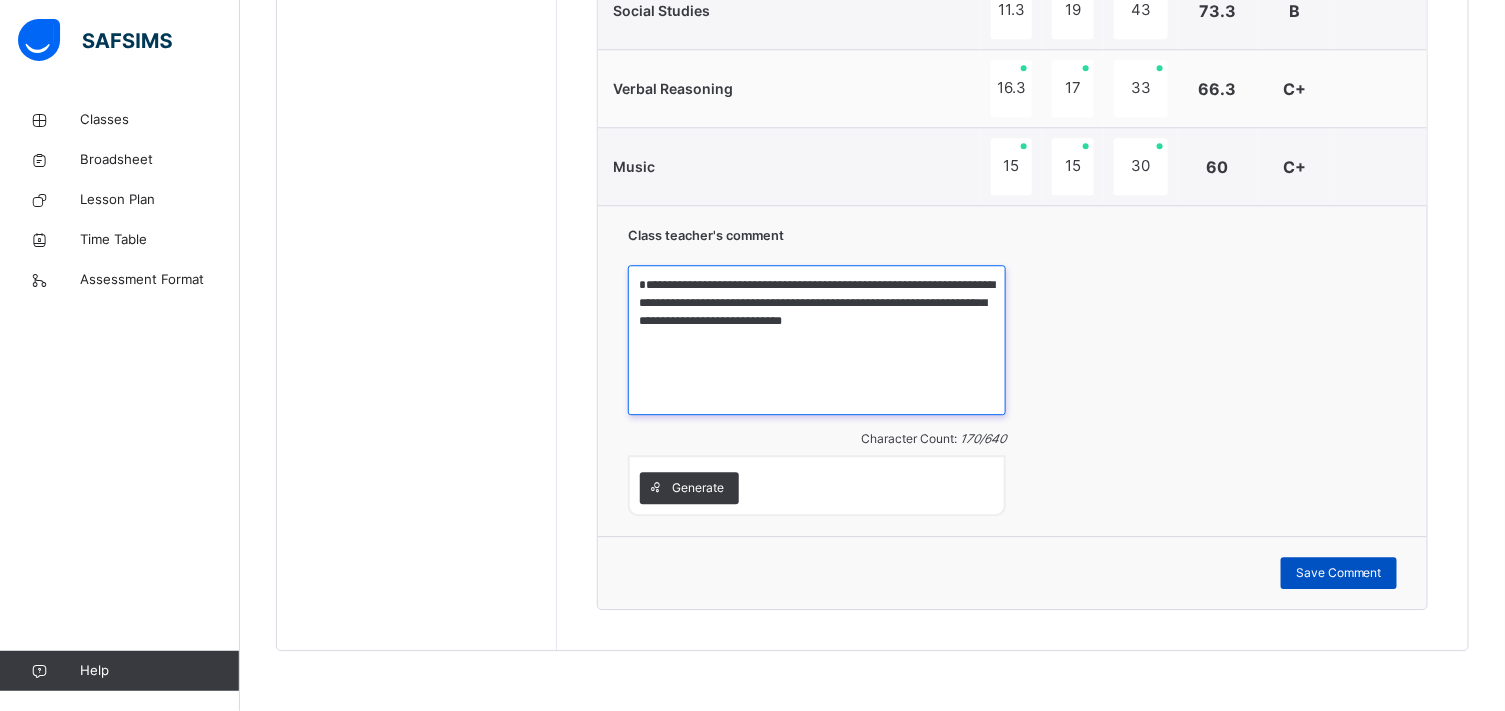 type on "**********" 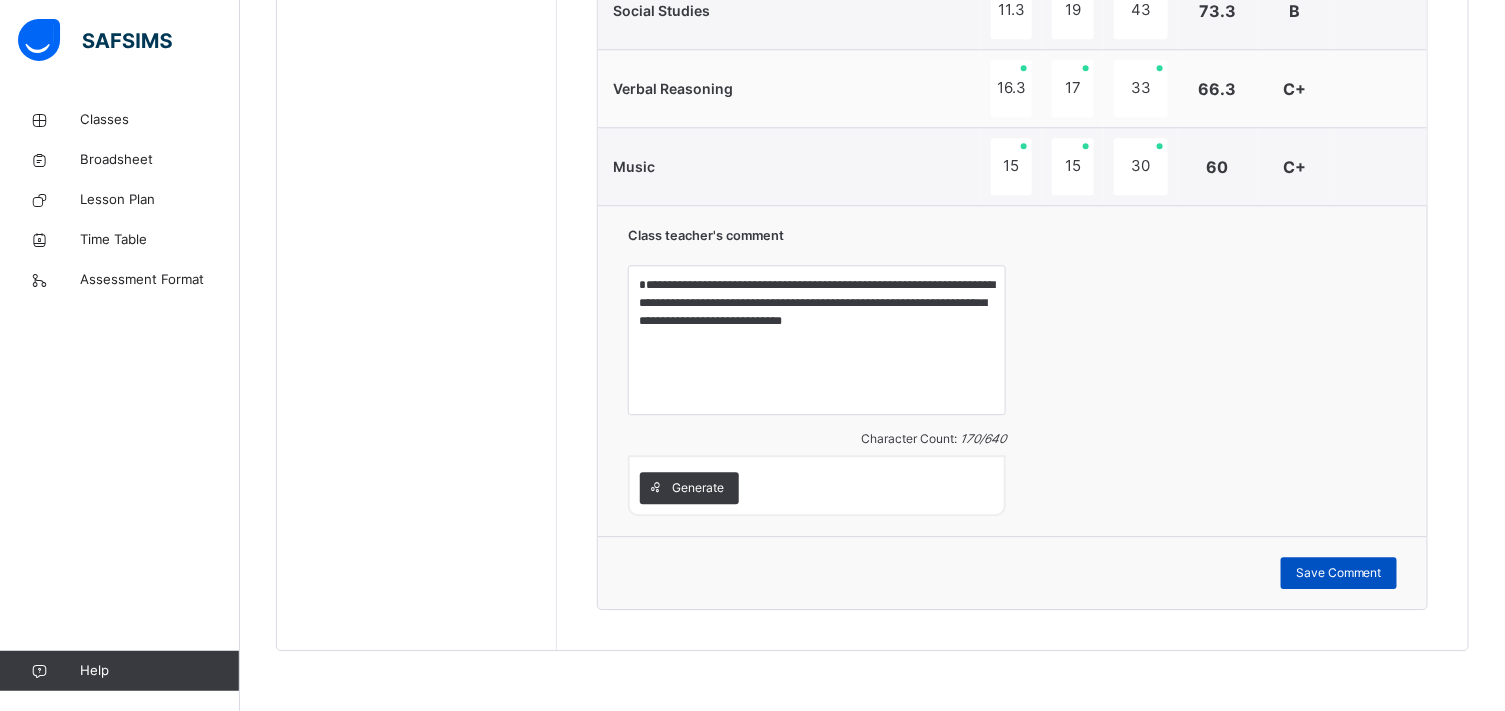 click on "Save Comment" at bounding box center (1339, 573) 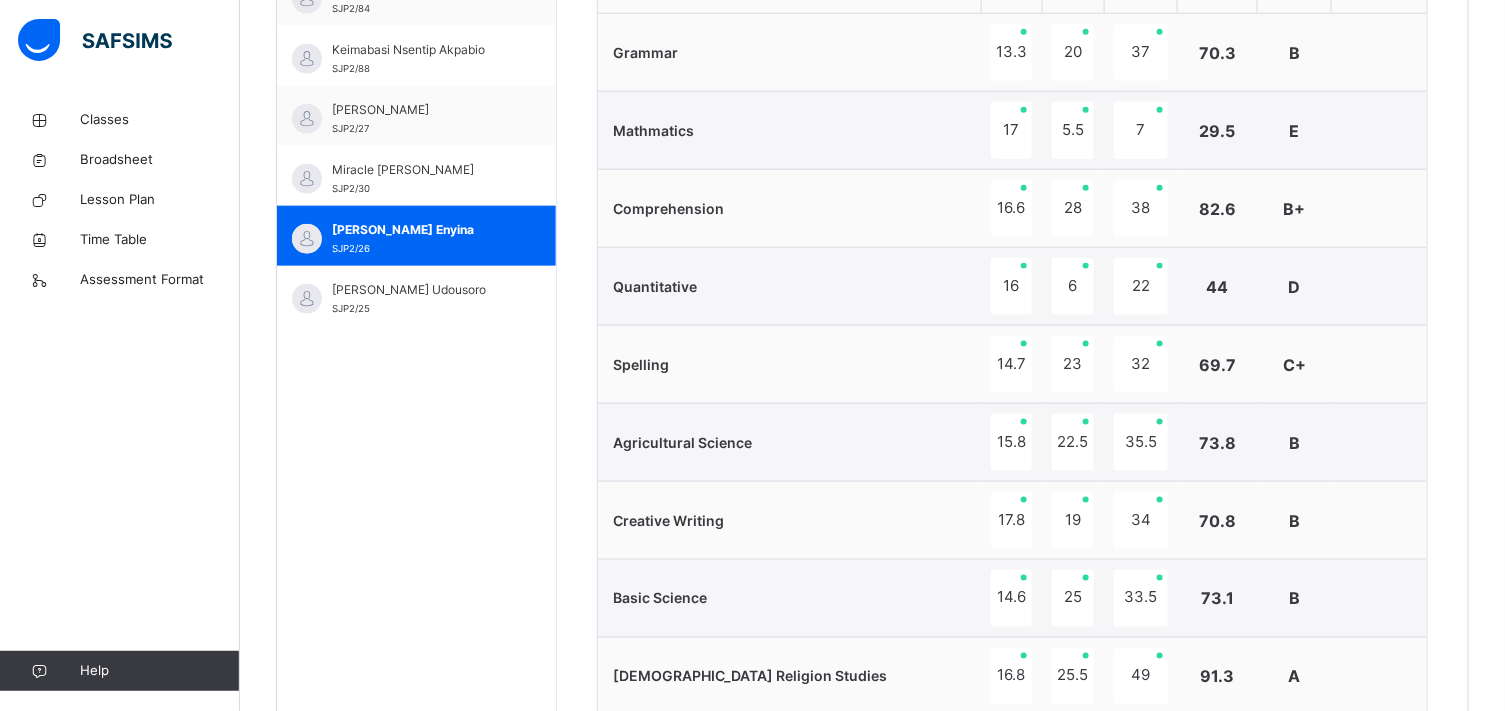scroll, scrollTop: 744, scrollLeft: 0, axis: vertical 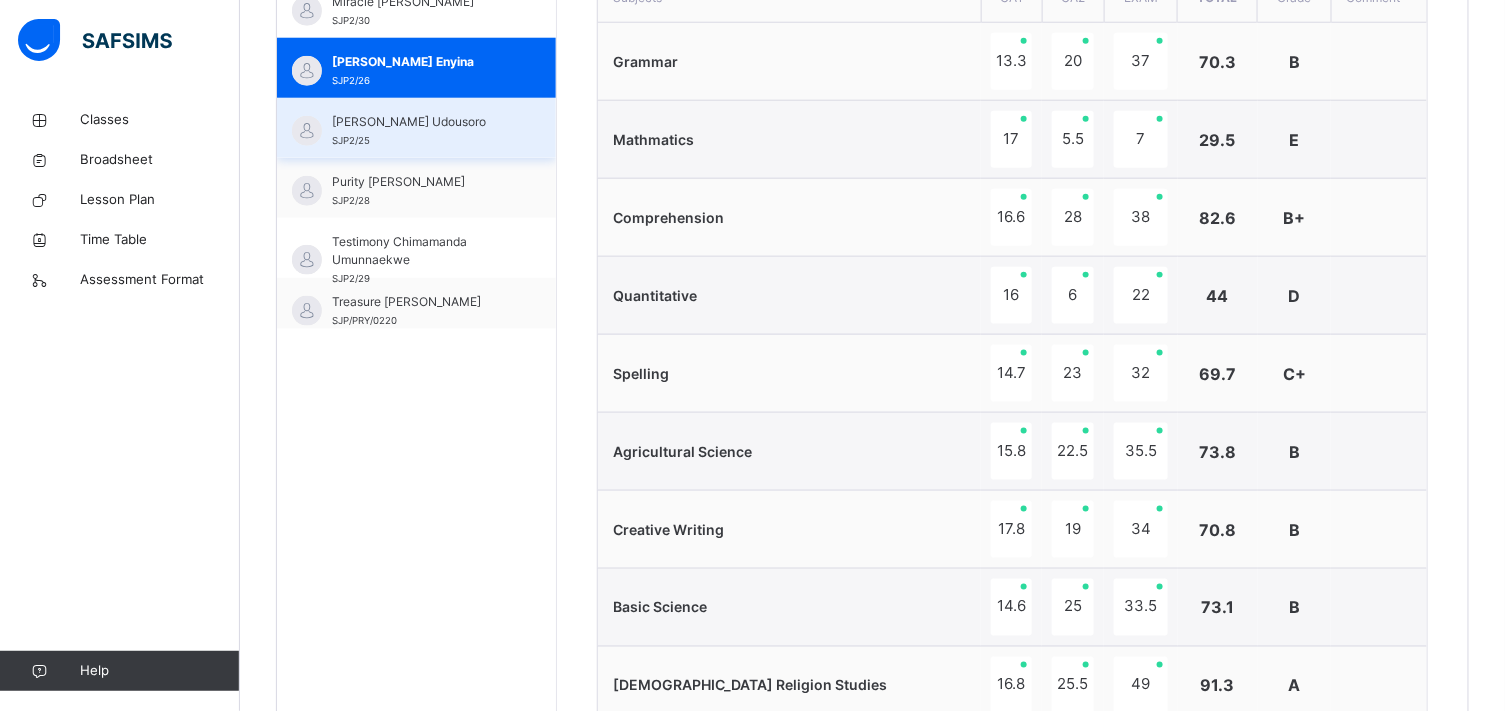 click on "[PERSON_NAME] Udousoro" at bounding box center (421, 122) 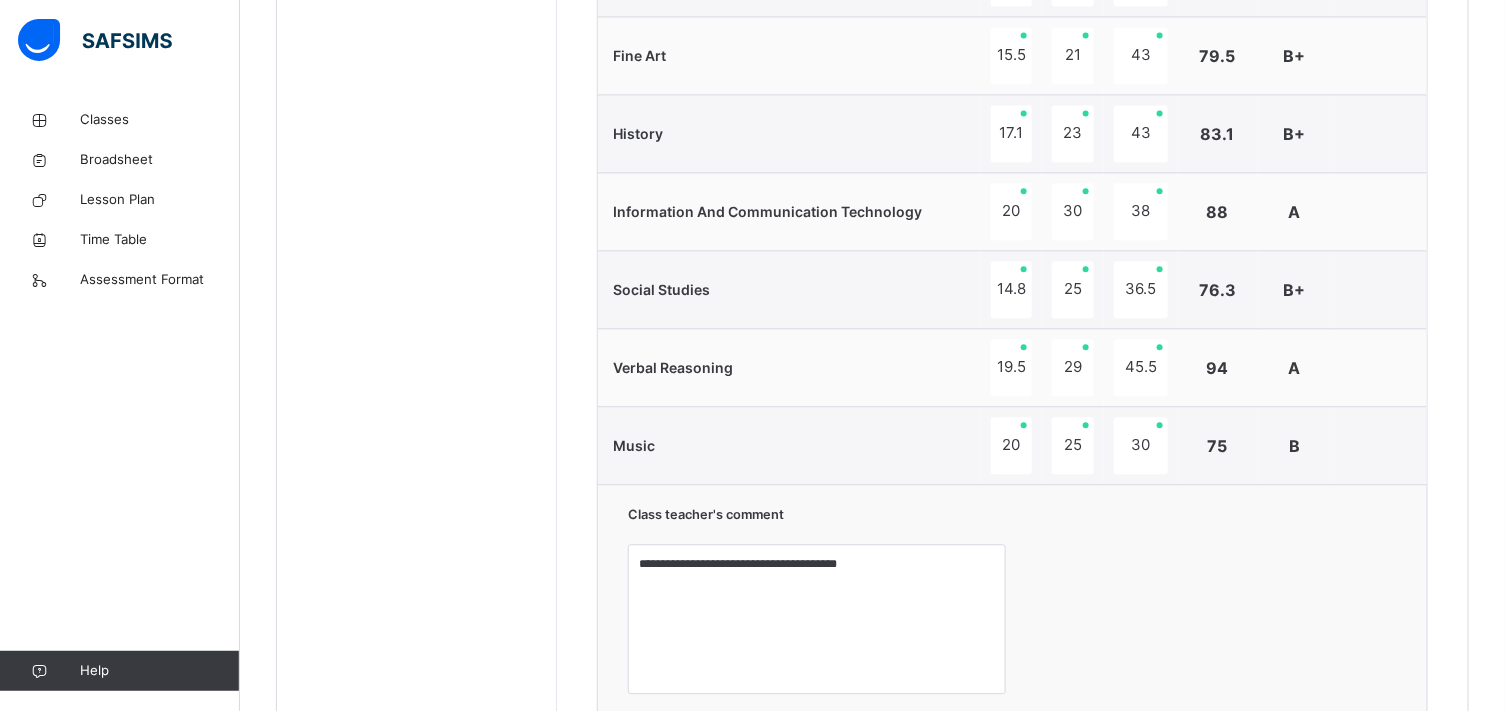 scroll, scrollTop: 1544, scrollLeft: 0, axis: vertical 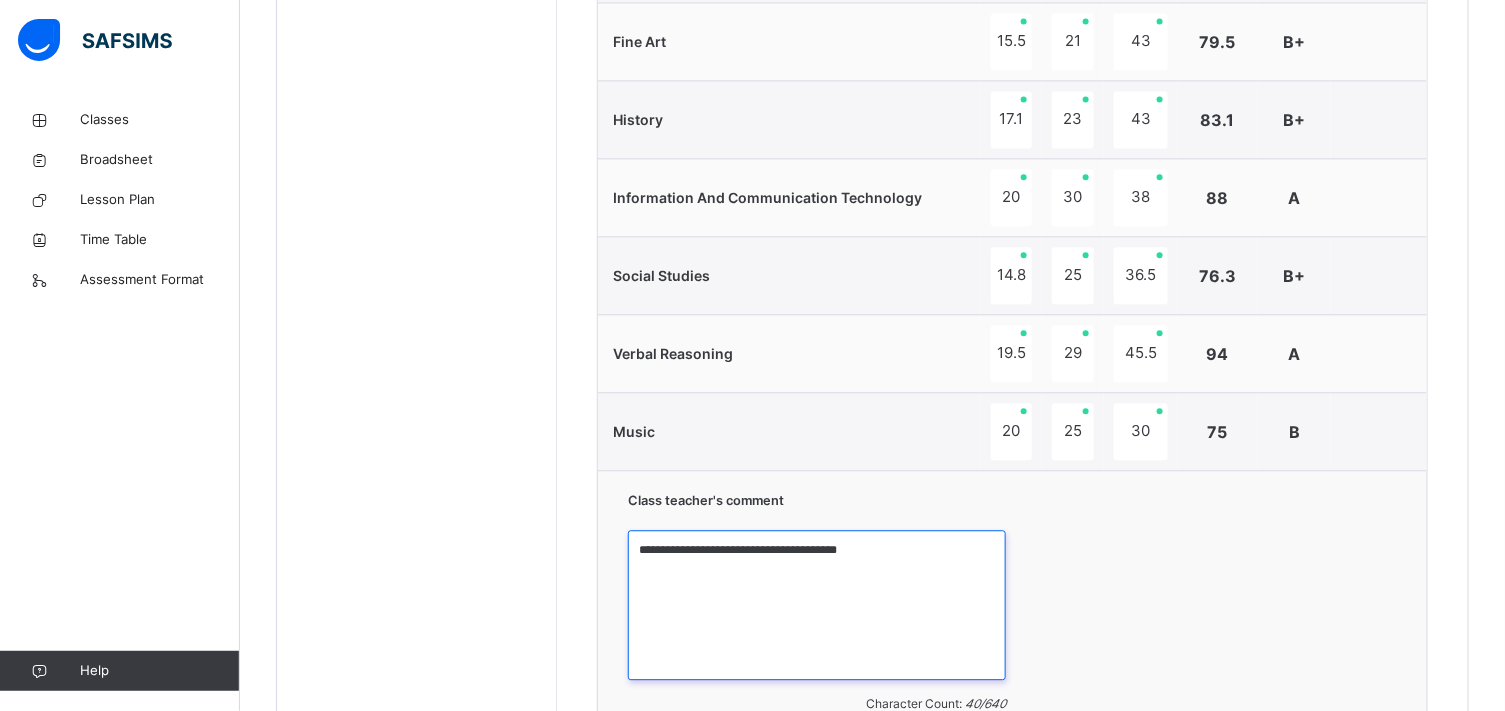 click on "**********" at bounding box center (817, 605) 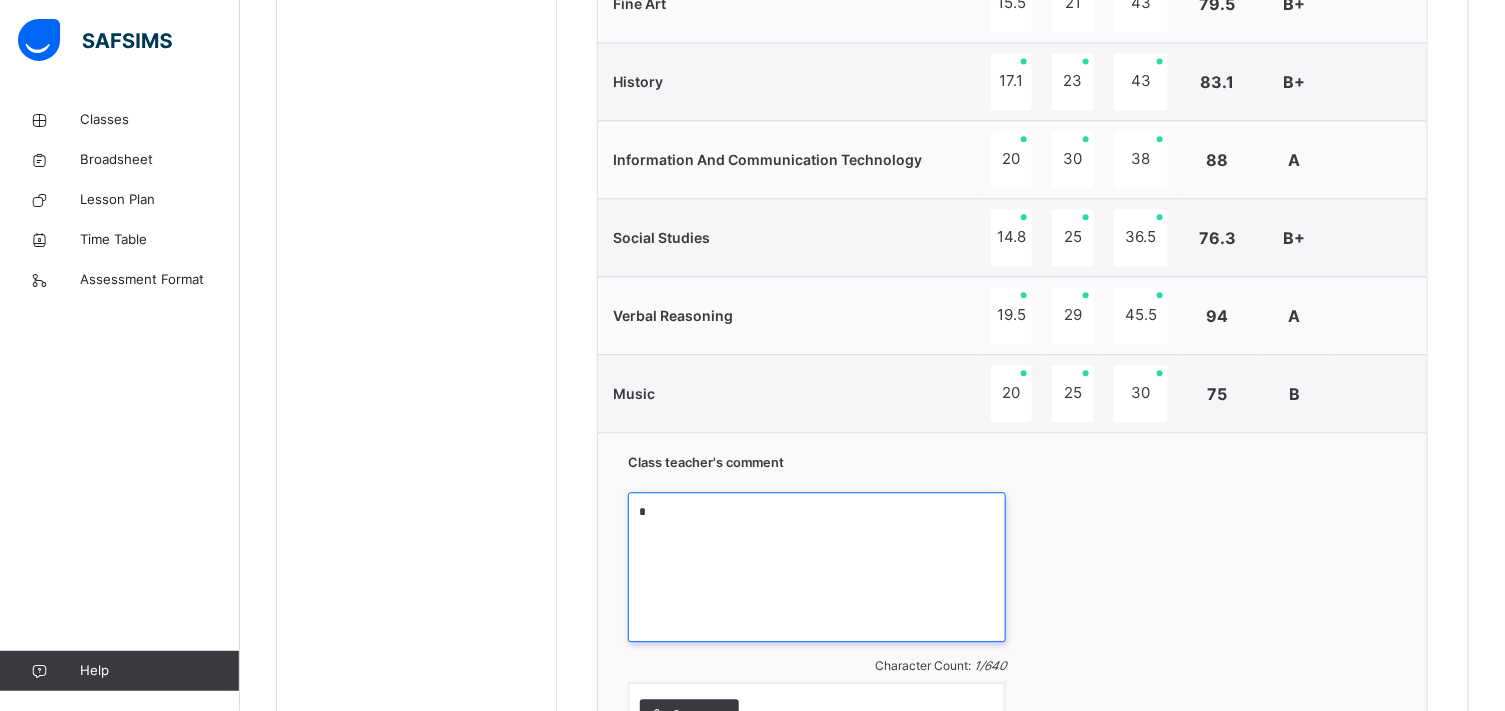 scroll, scrollTop: 1633, scrollLeft: 0, axis: vertical 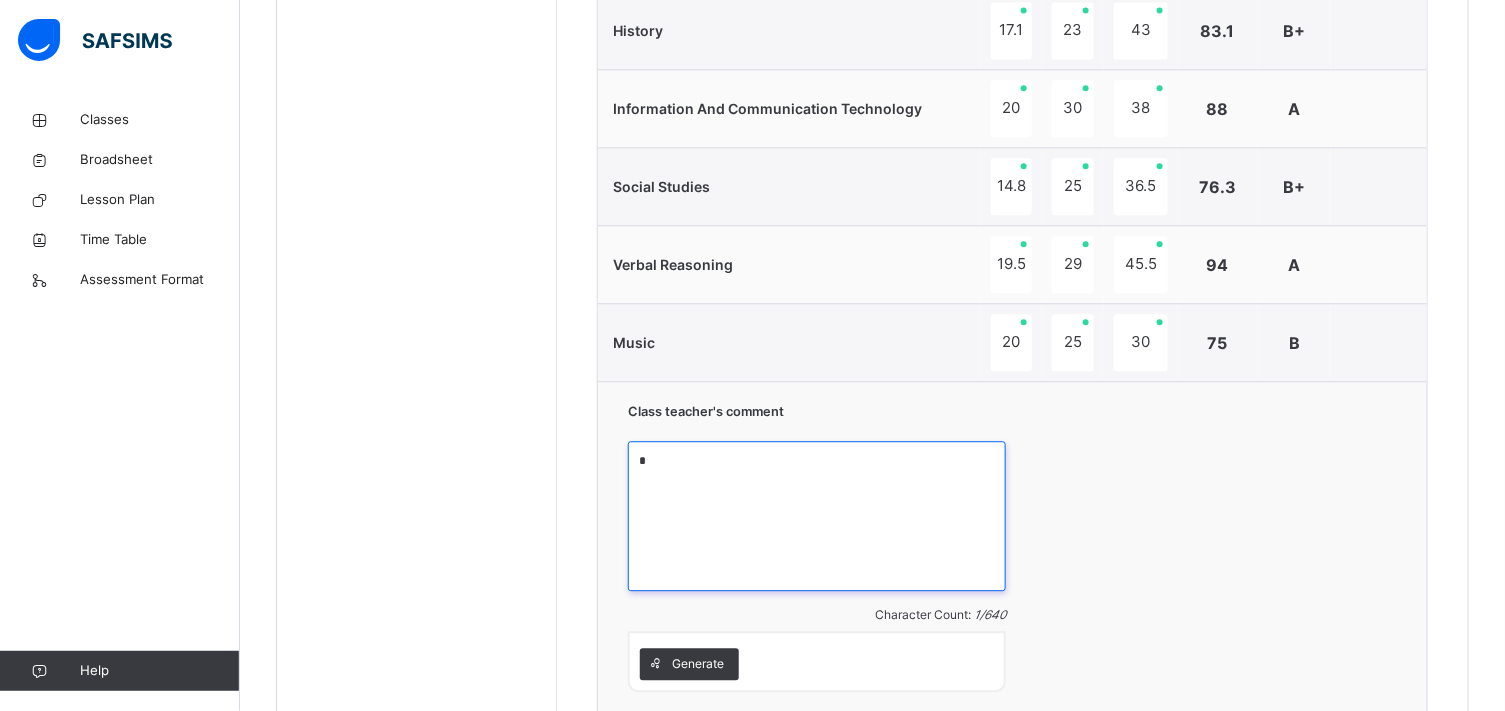 click on "*" at bounding box center [817, 516] 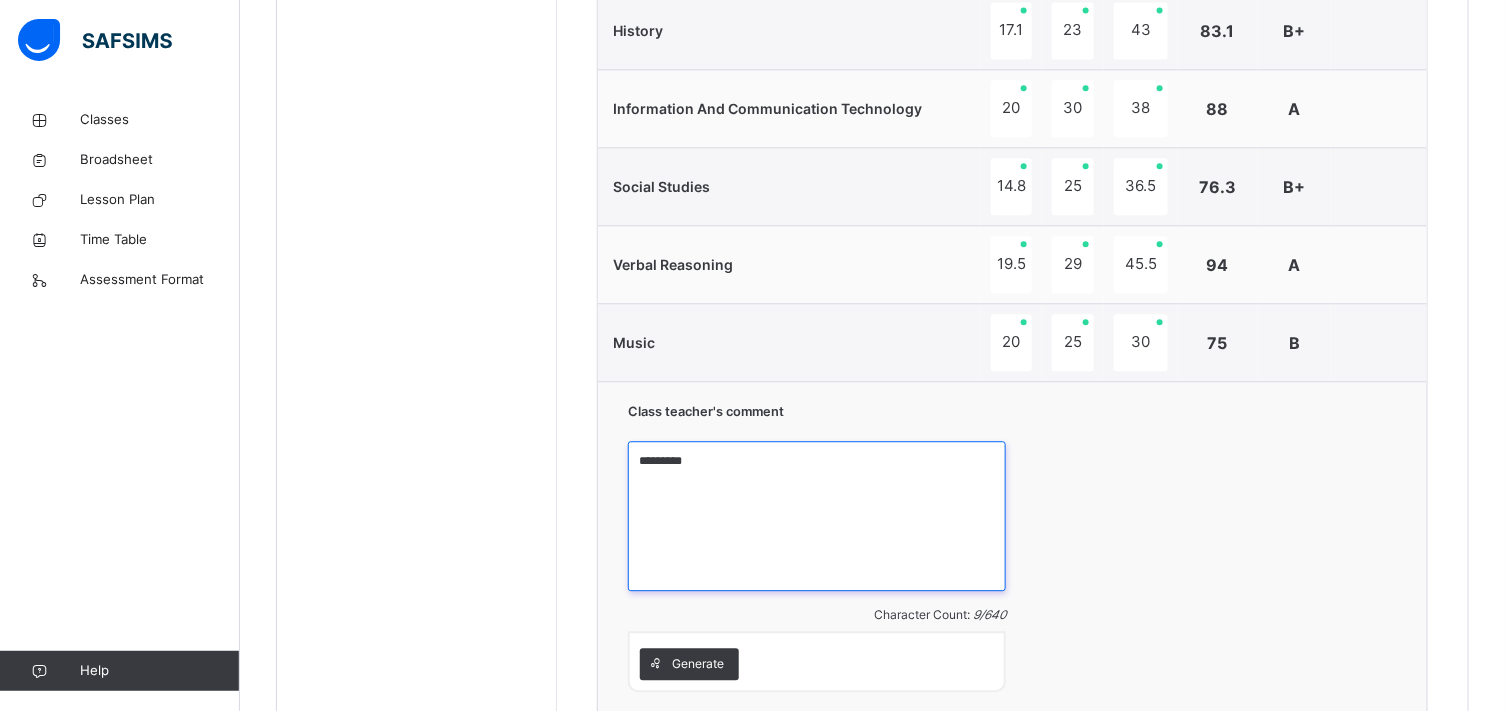 click on "********" at bounding box center [817, 516] 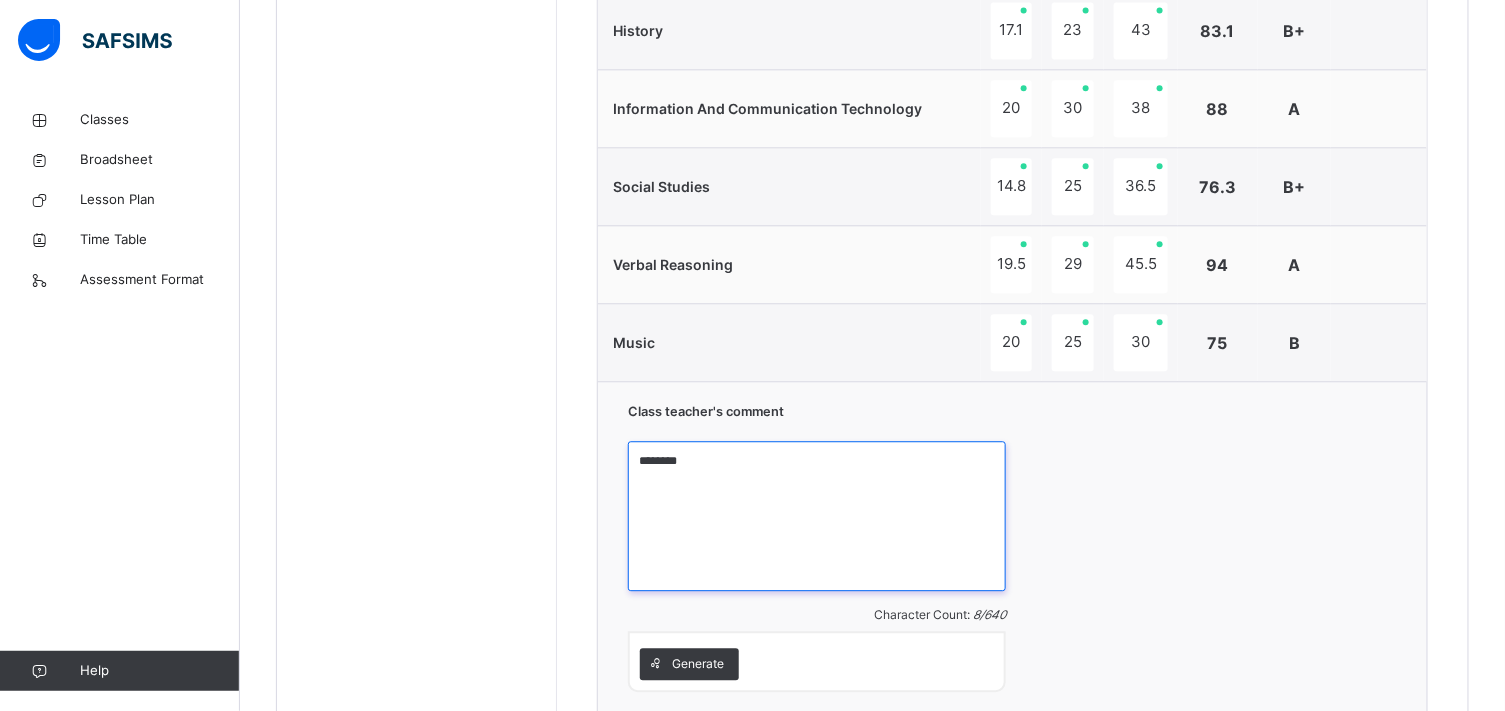 click on "*******" at bounding box center [817, 516] 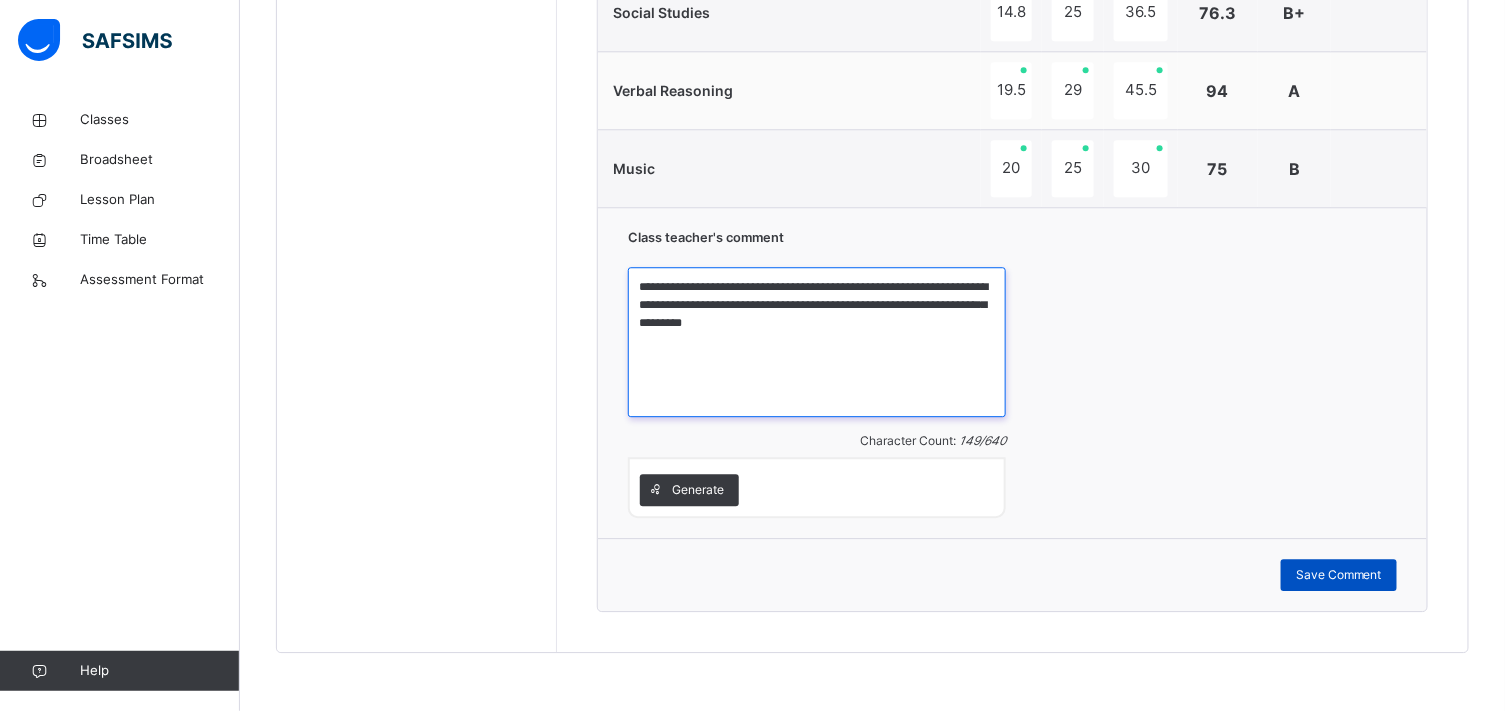 scroll, scrollTop: 1811, scrollLeft: 0, axis: vertical 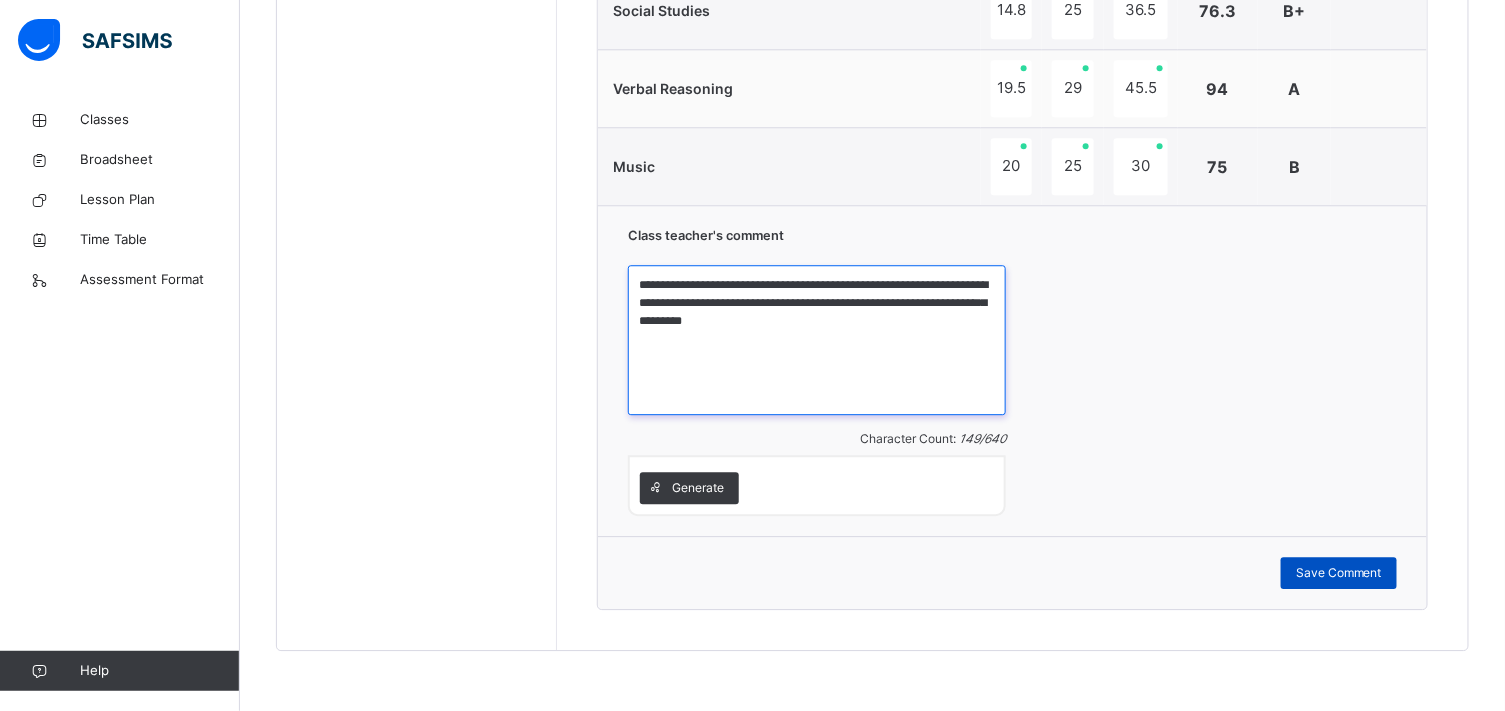 type on "**********" 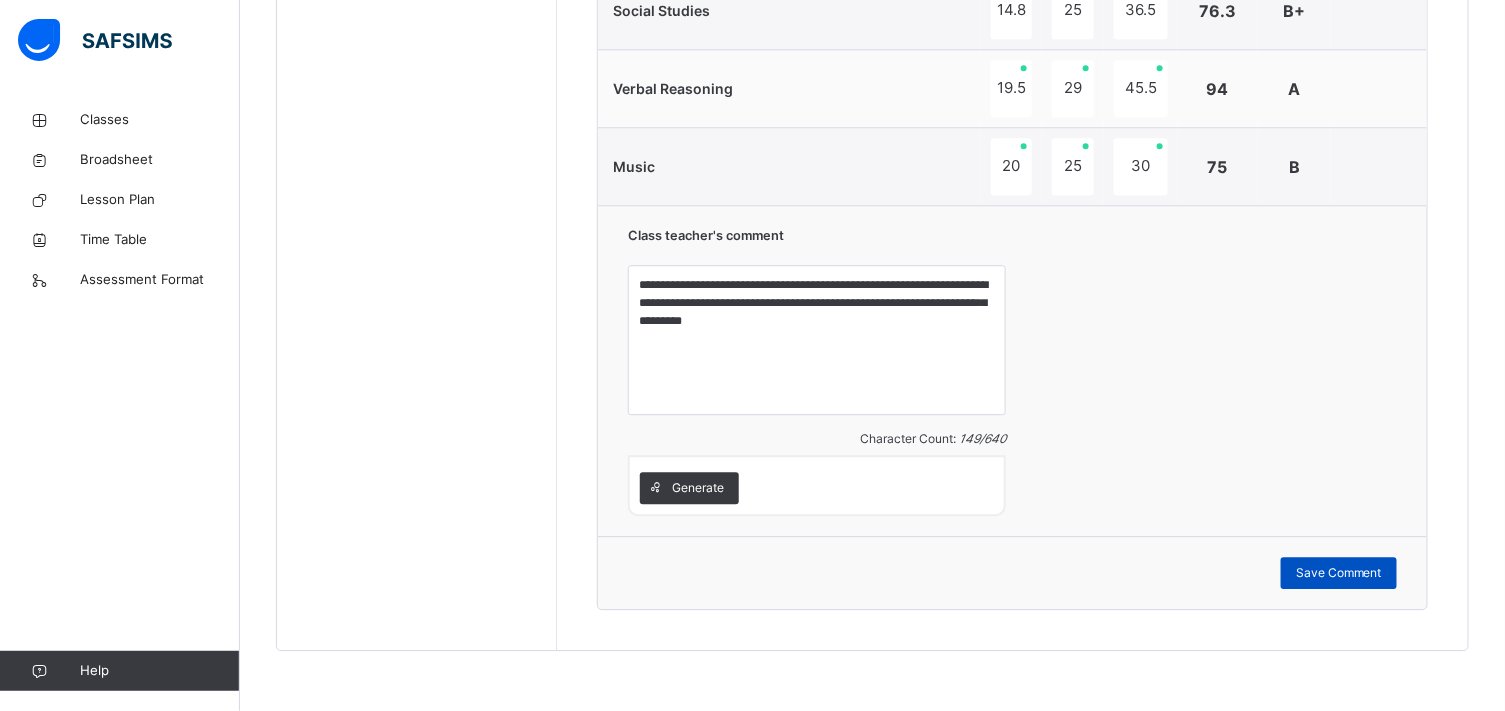 click on "Save Comment" at bounding box center [1339, 573] 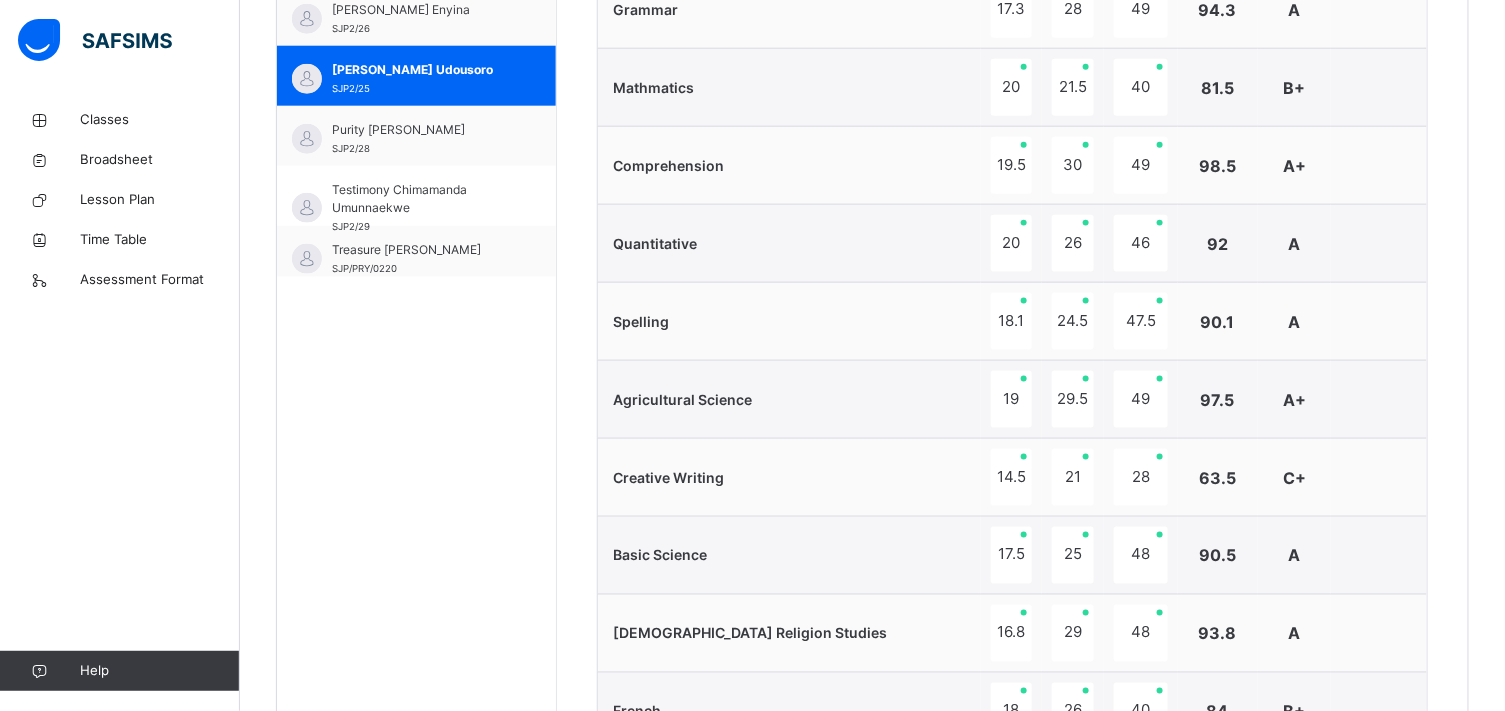 scroll, scrollTop: 744, scrollLeft: 0, axis: vertical 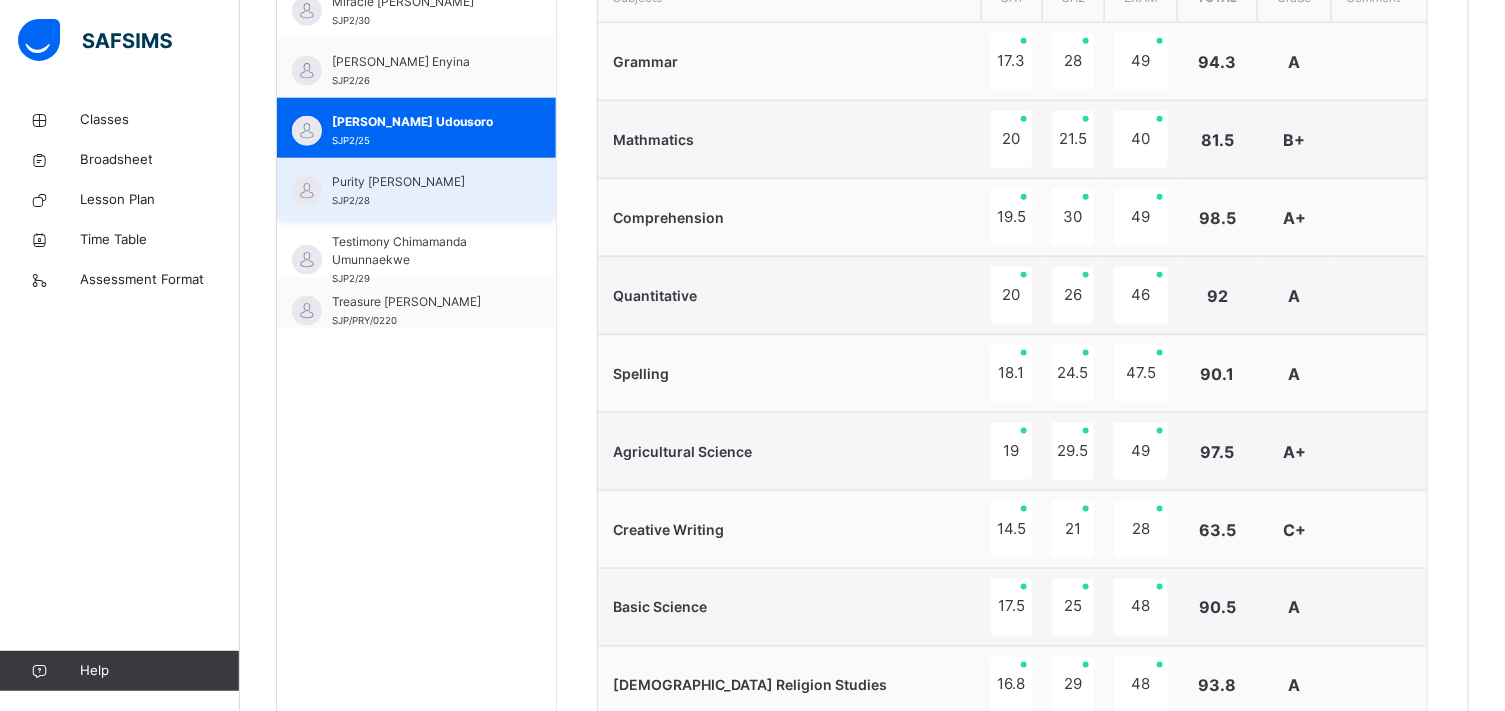 click on "Purity [PERSON_NAME] SJP2/28" at bounding box center (416, 188) 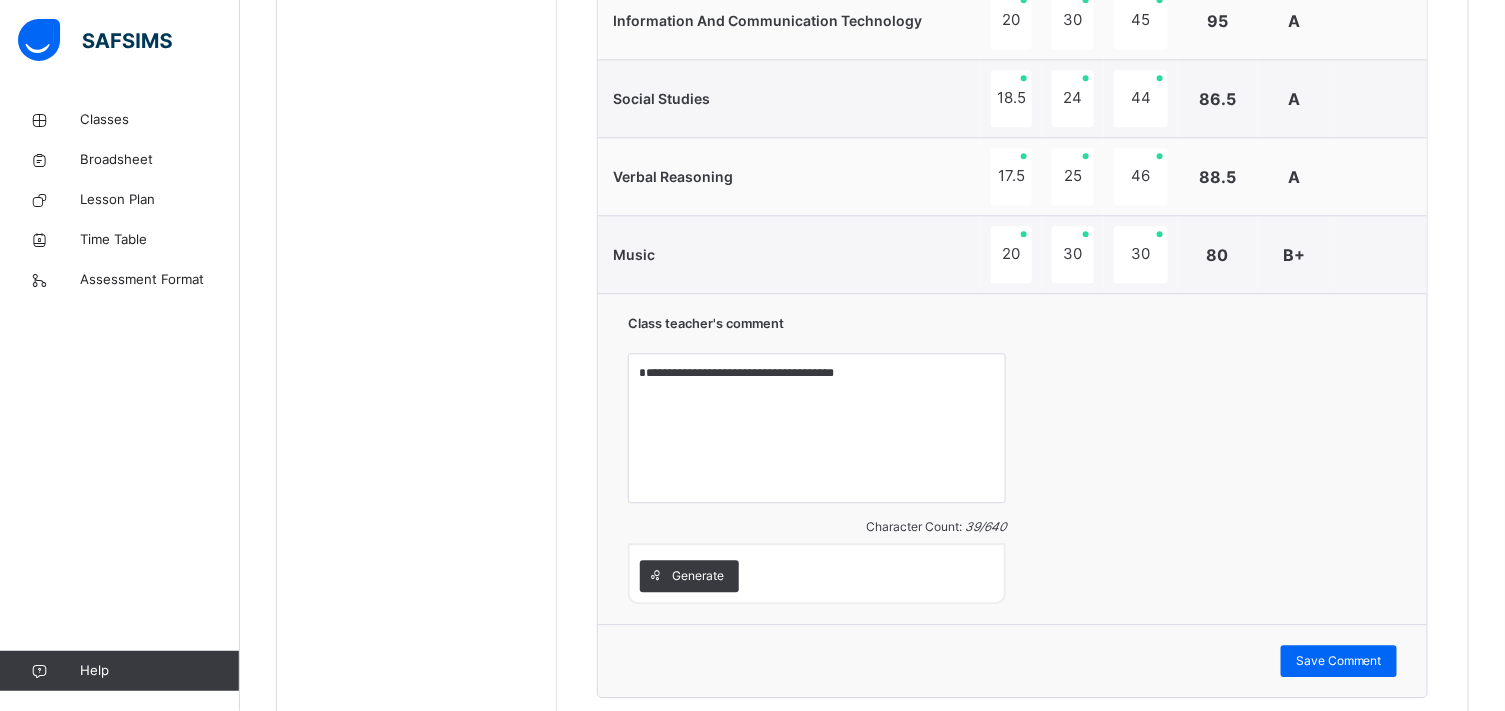 scroll, scrollTop: 1722, scrollLeft: 0, axis: vertical 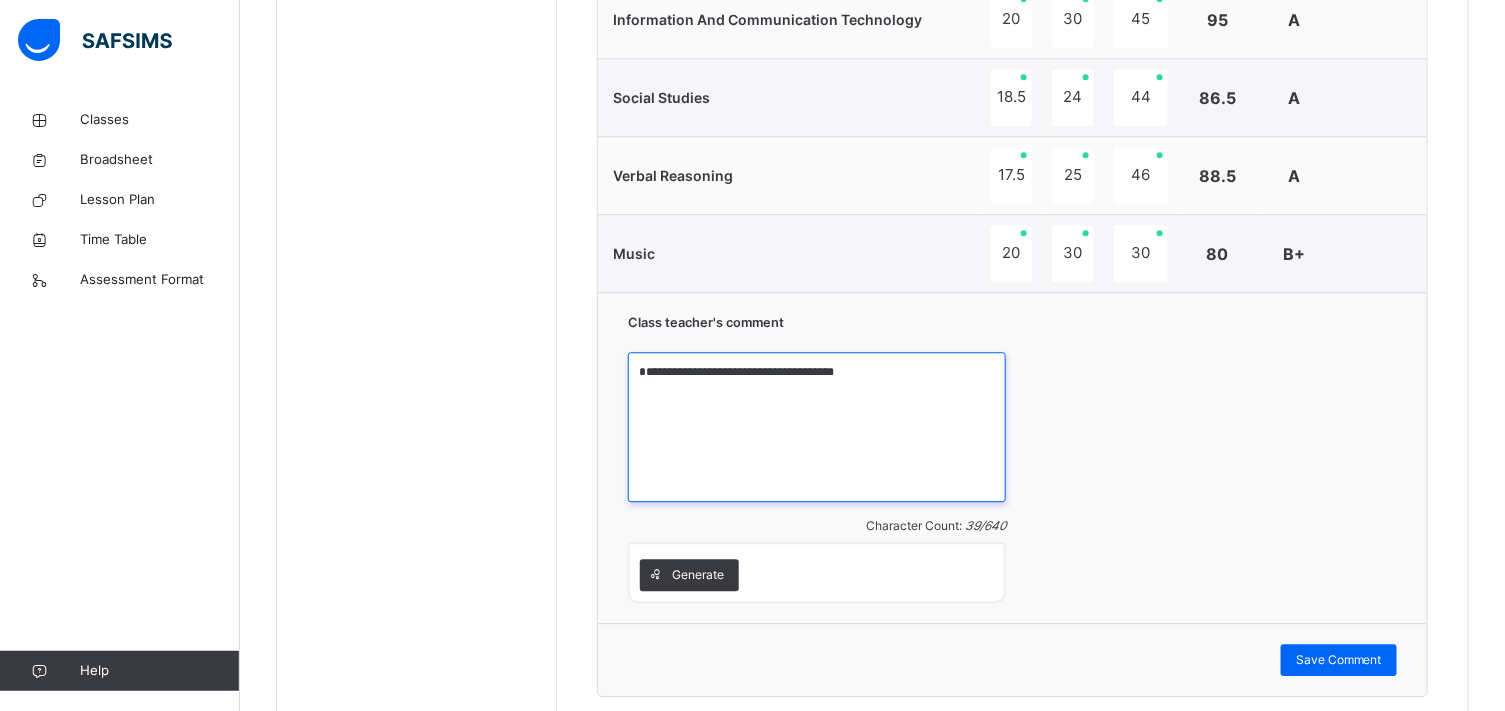 click on "**********" at bounding box center [817, 427] 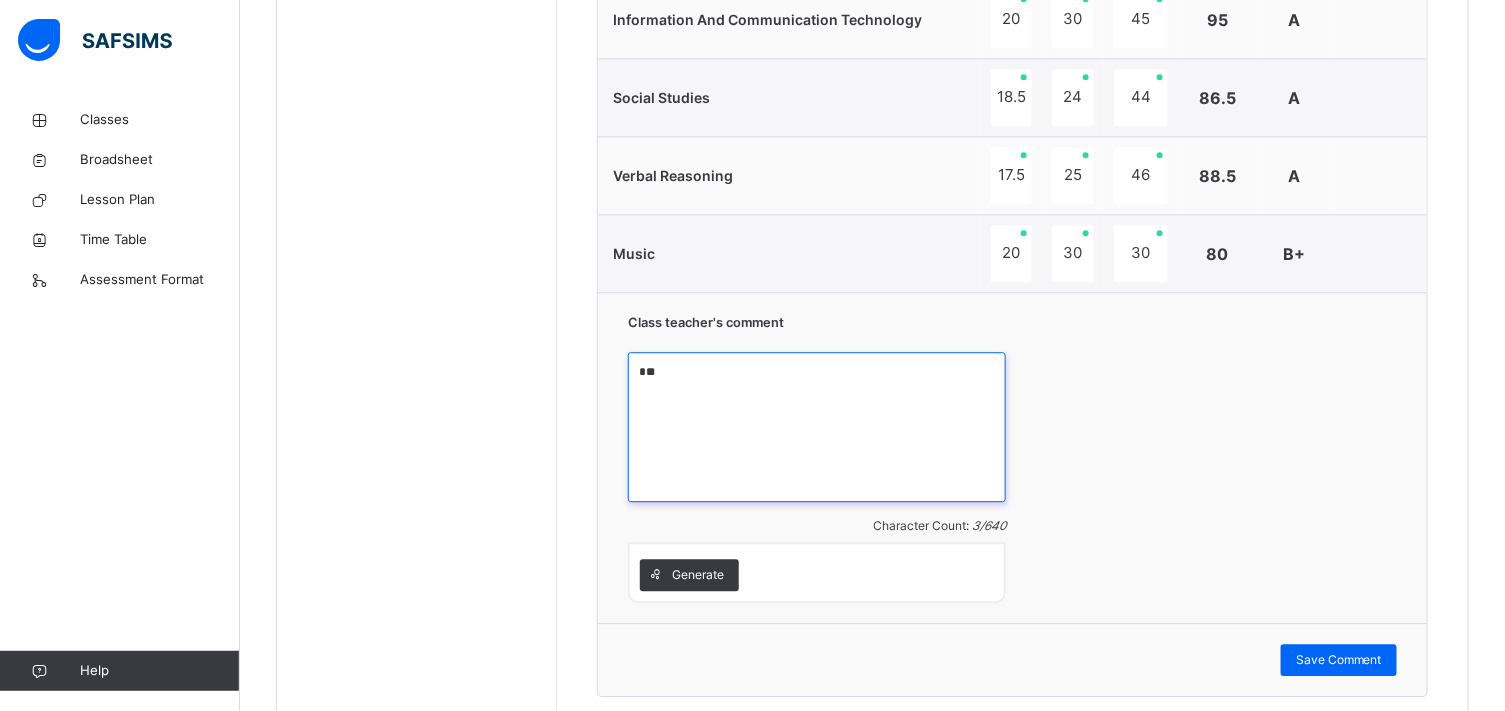 type on "*" 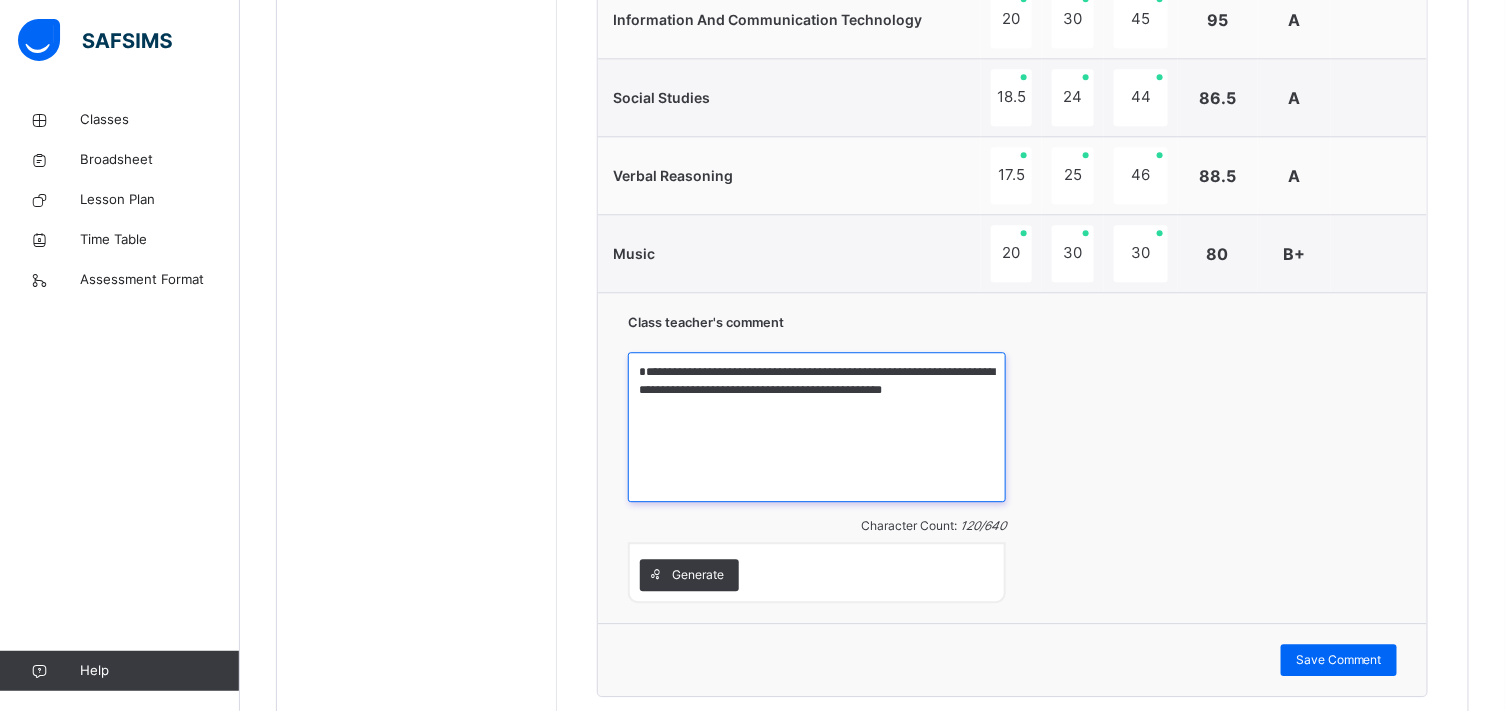 click on "**********" at bounding box center (817, 427) 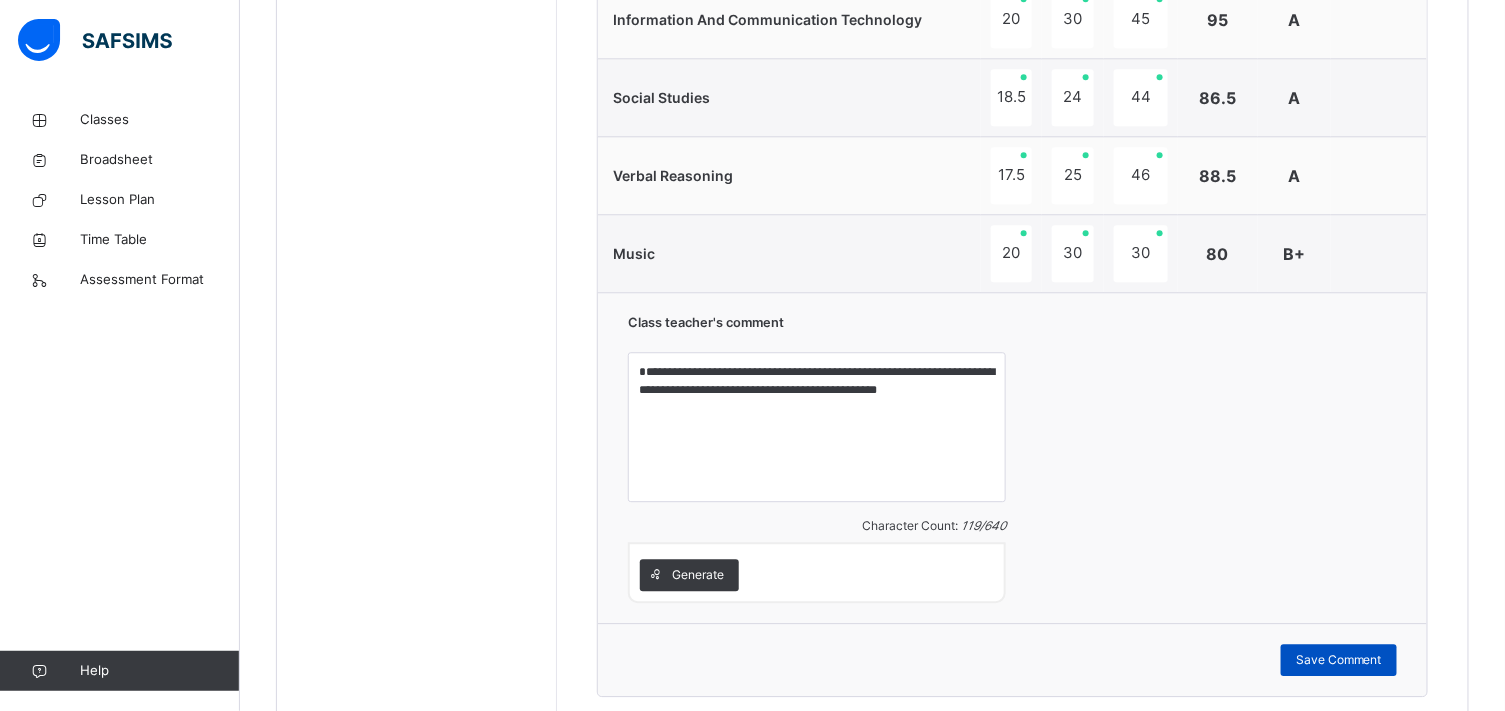 click on "Save Comment" at bounding box center (1339, 660) 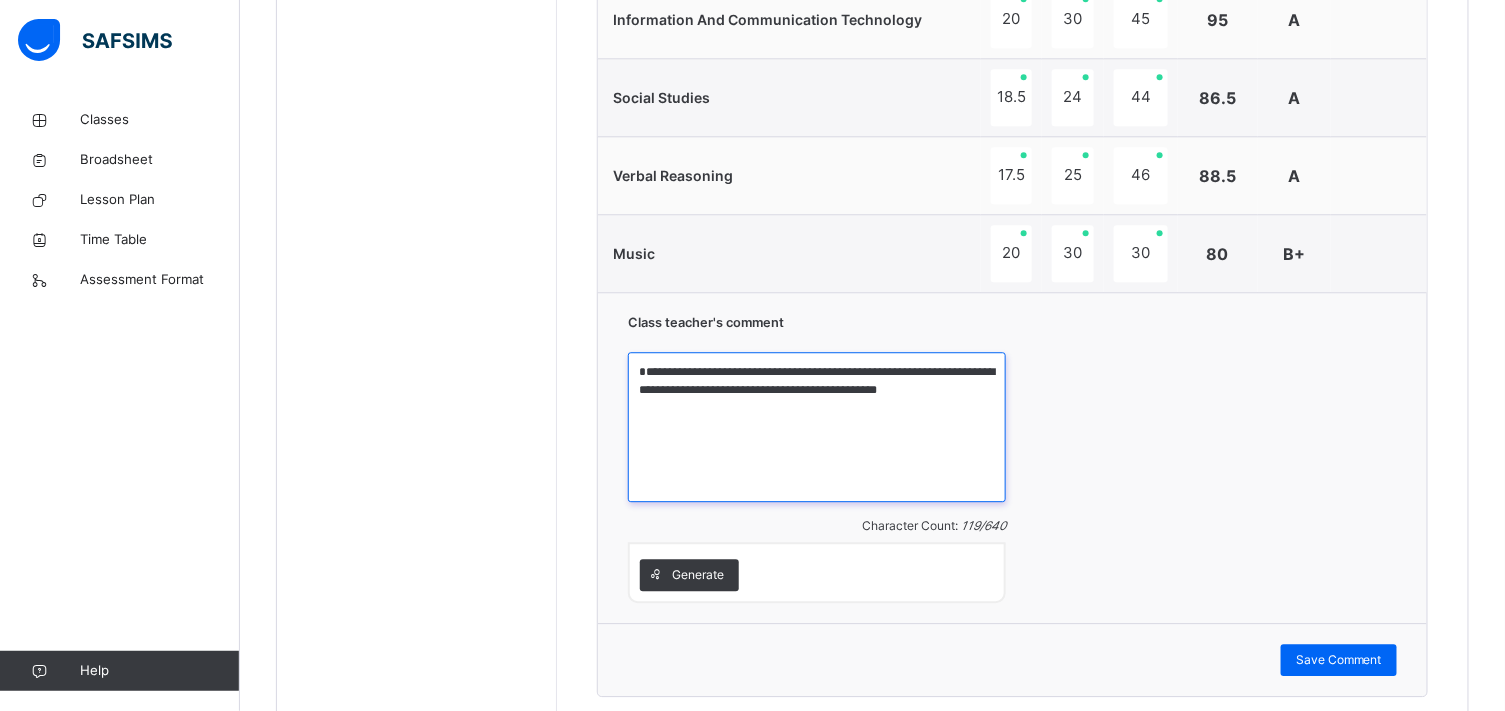 click on "**********" at bounding box center [817, 427] 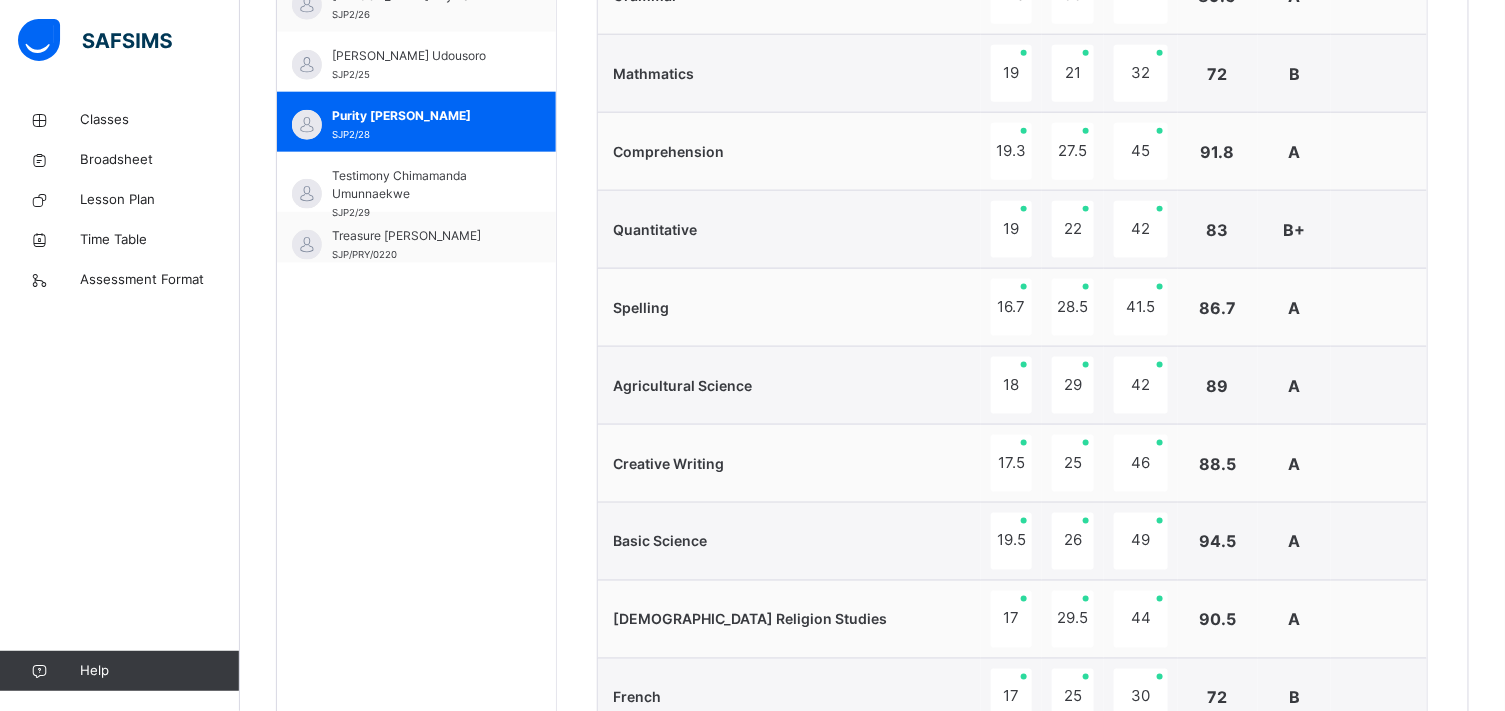 scroll, scrollTop: 788, scrollLeft: 0, axis: vertical 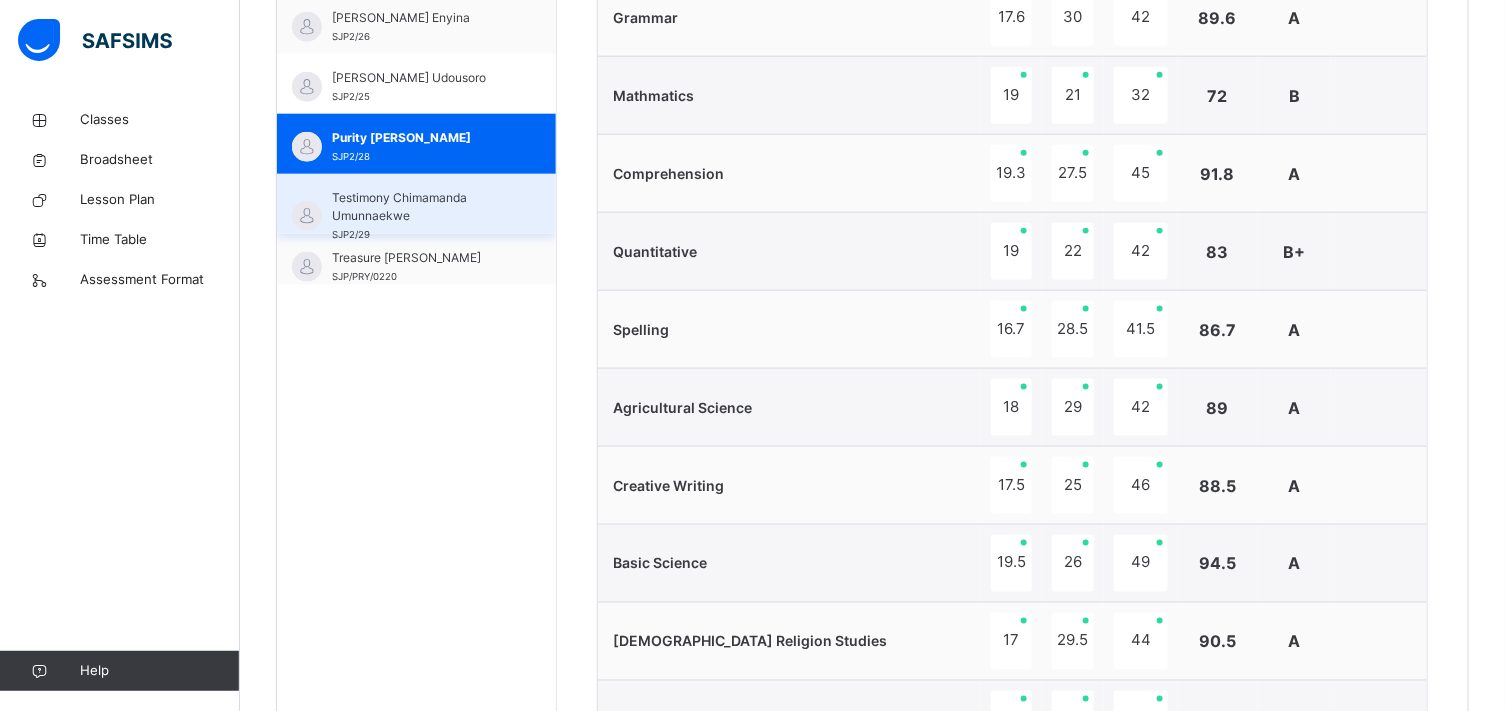 type on "**********" 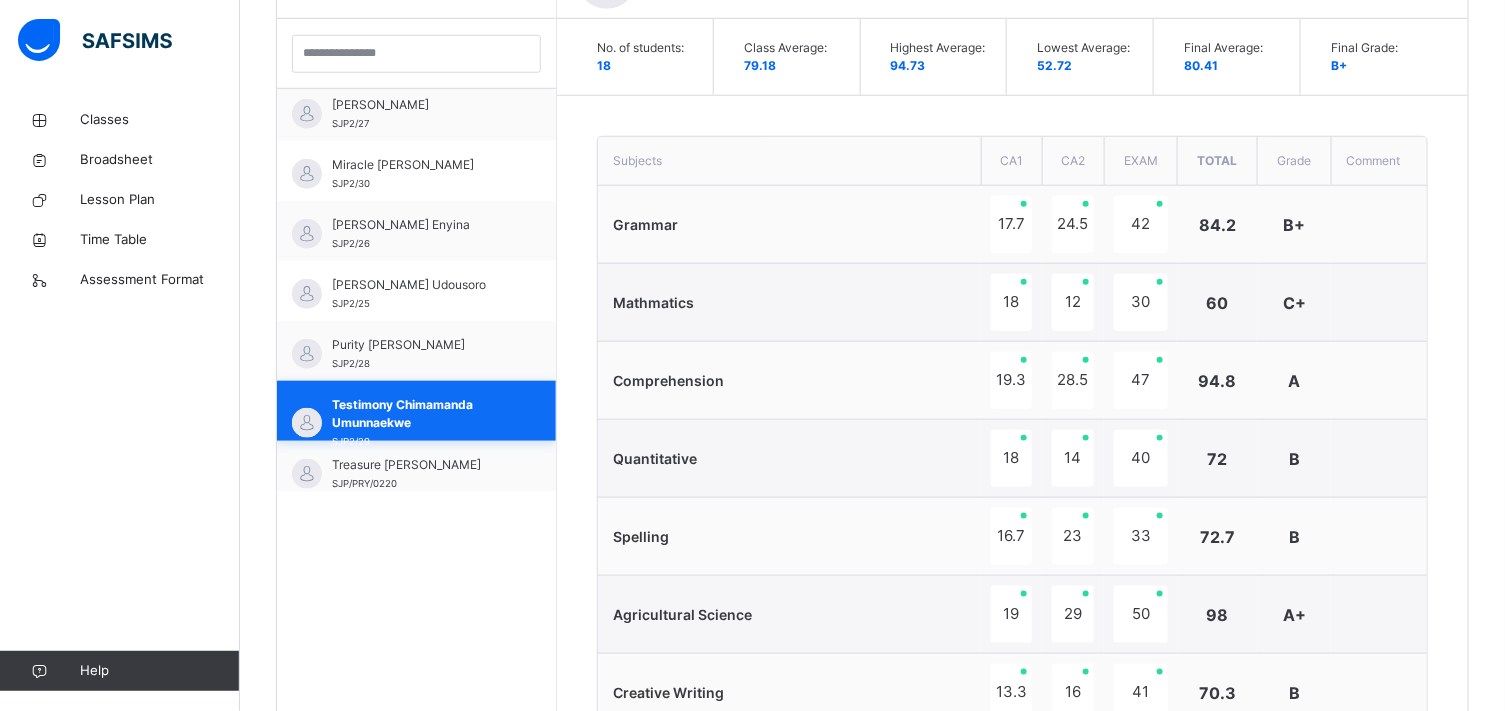 scroll, scrollTop: 788, scrollLeft: 0, axis: vertical 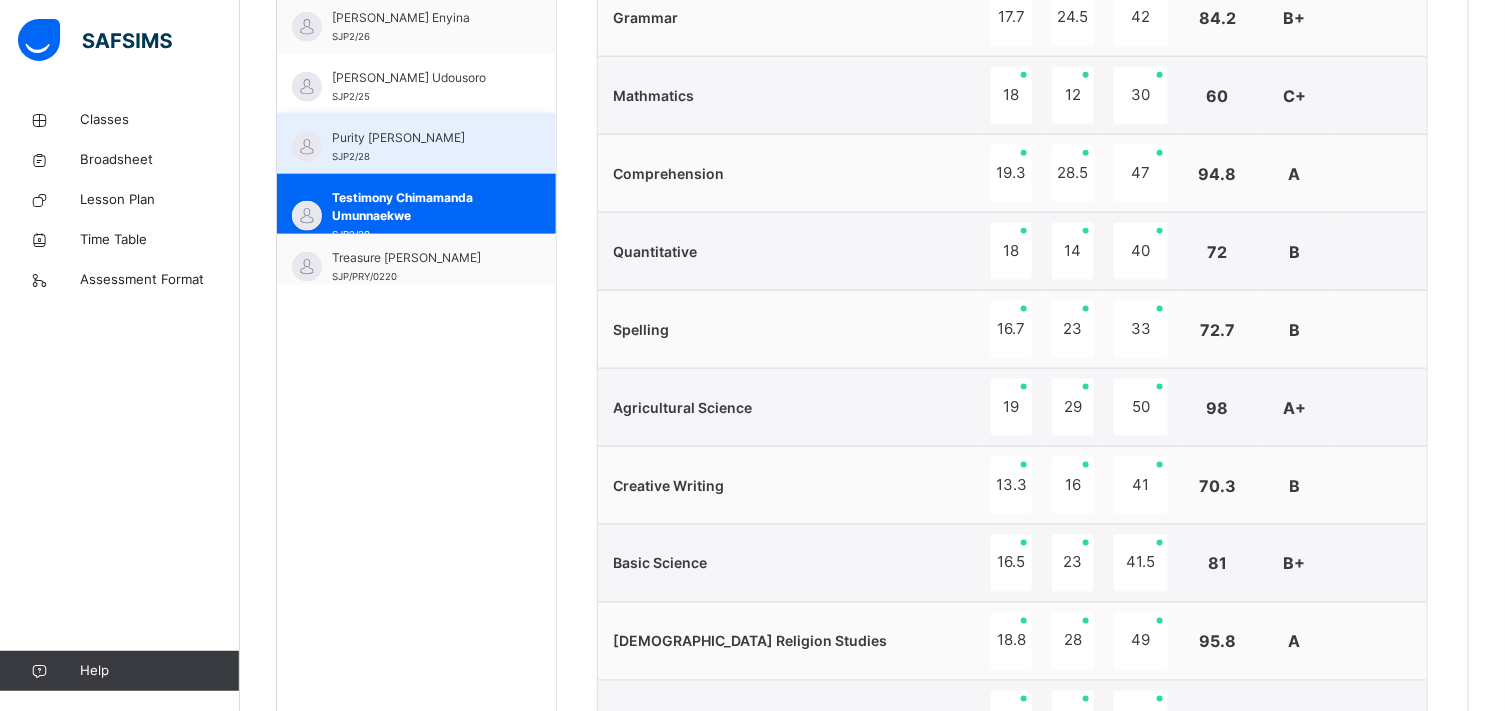 click on "Purity [PERSON_NAME] SJP2/28" at bounding box center [421, 147] 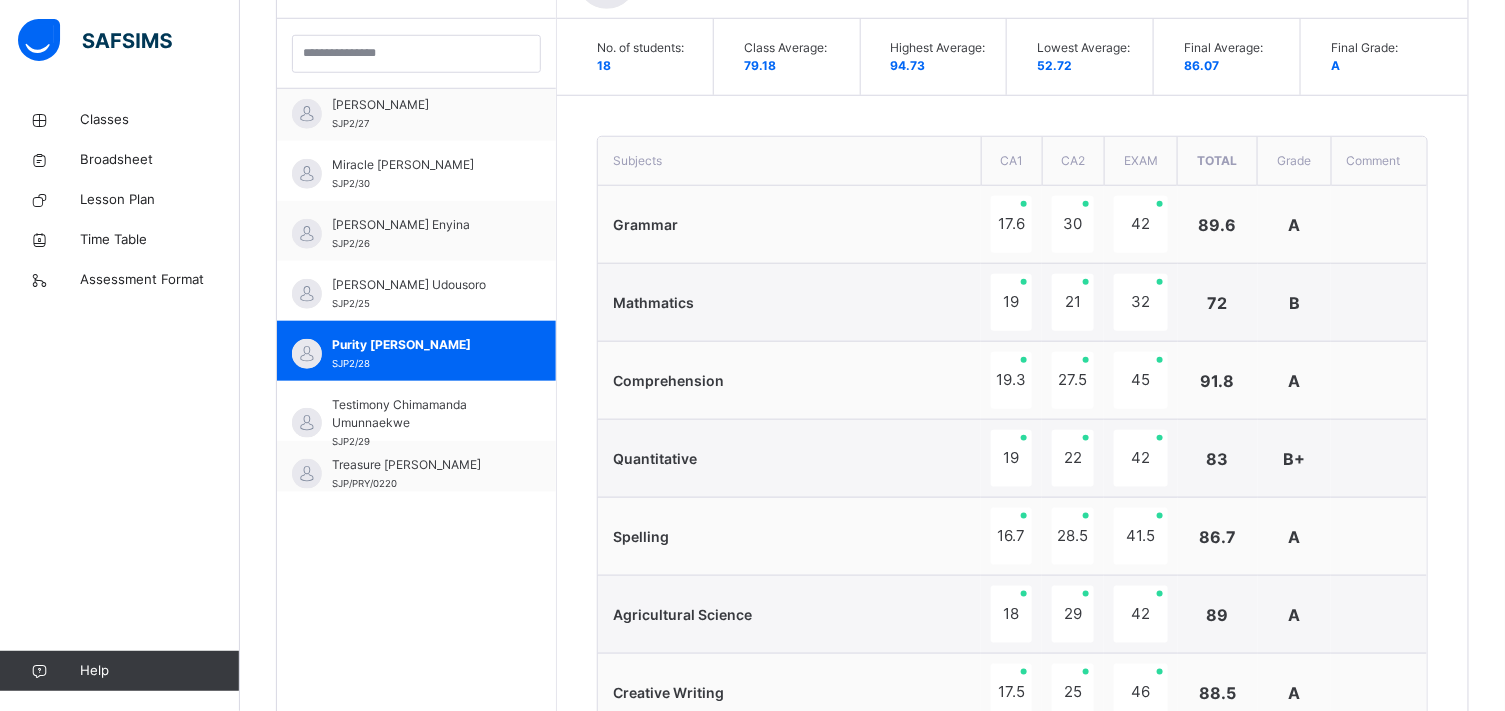 scroll, scrollTop: 788, scrollLeft: 0, axis: vertical 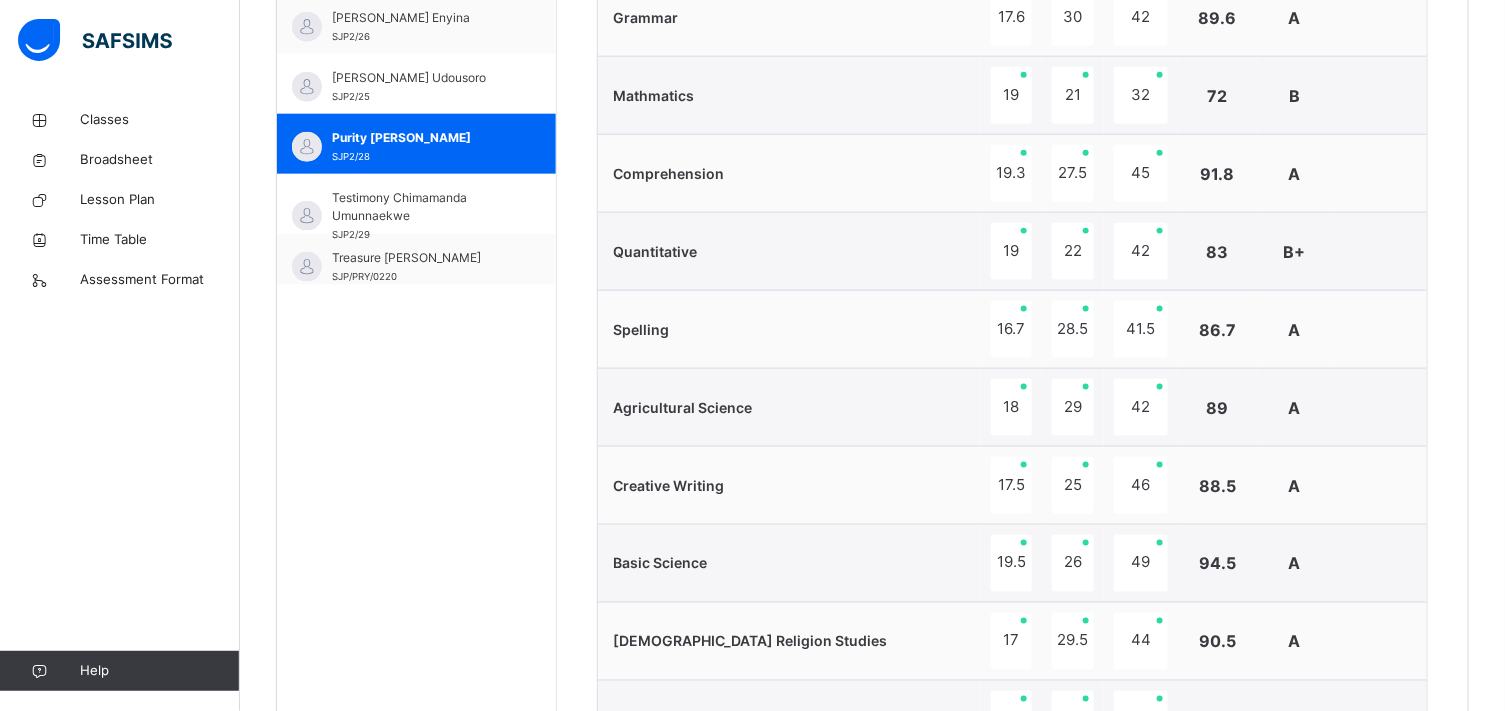 click on "Quantitative" at bounding box center (789, 252) 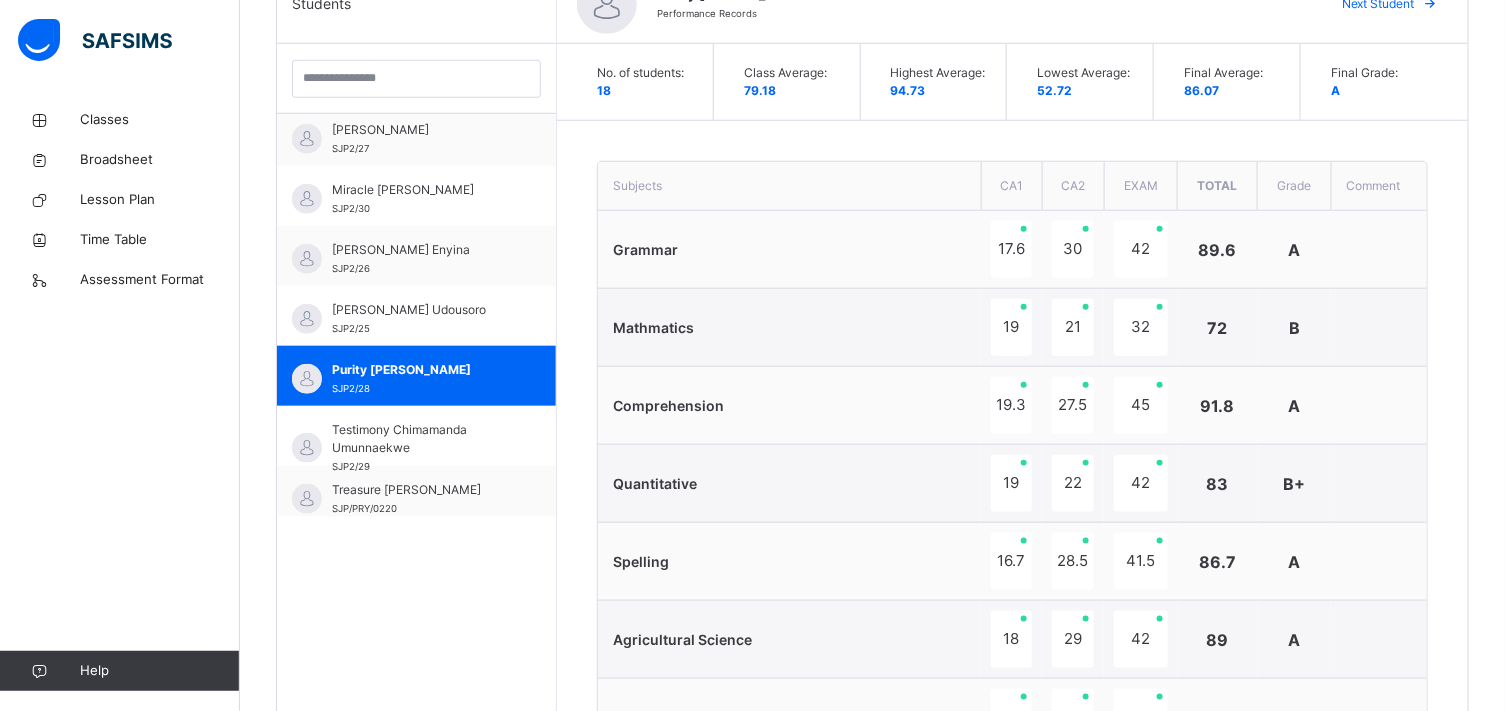 scroll, scrollTop: 566, scrollLeft: 0, axis: vertical 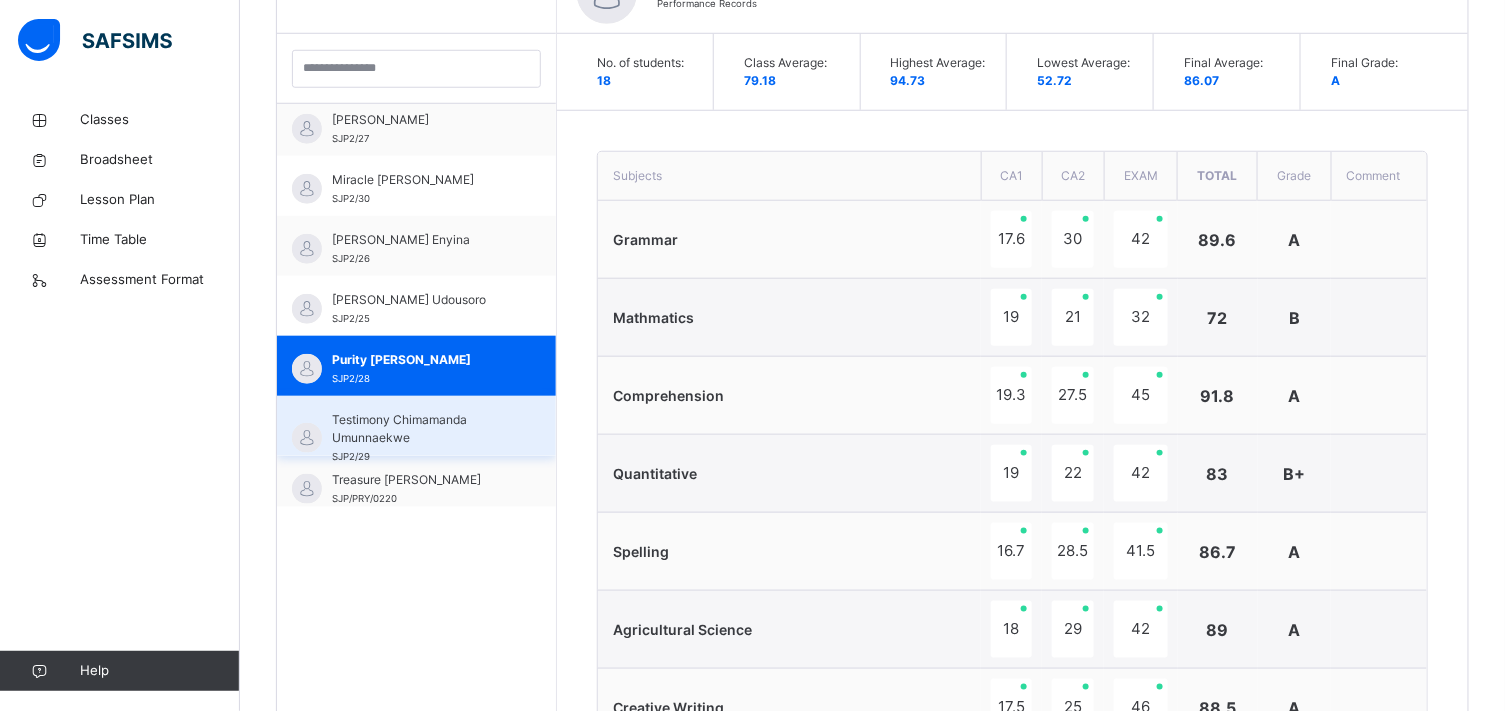 click on "Testimony Chimamanda Umunnaekwe" at bounding box center (421, 429) 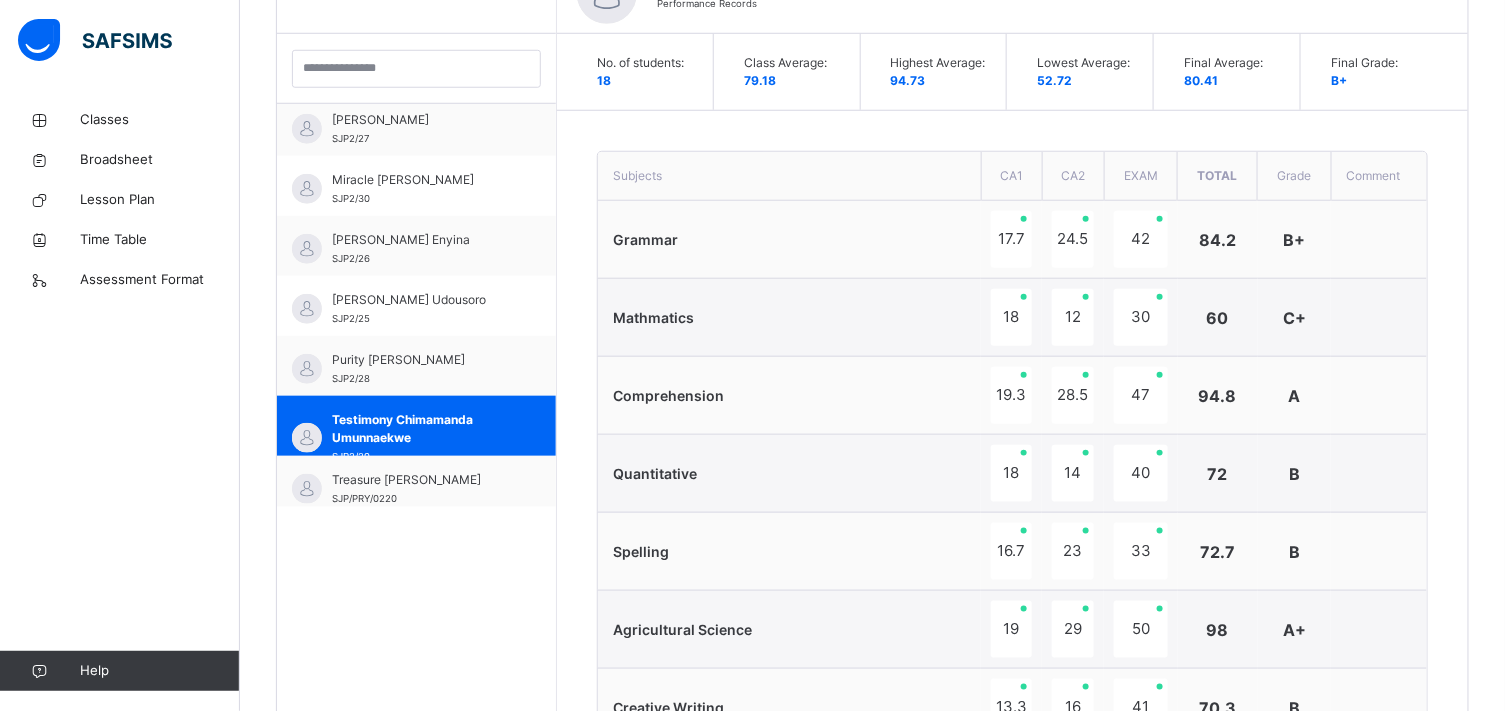 scroll, scrollTop: 676, scrollLeft: 0, axis: vertical 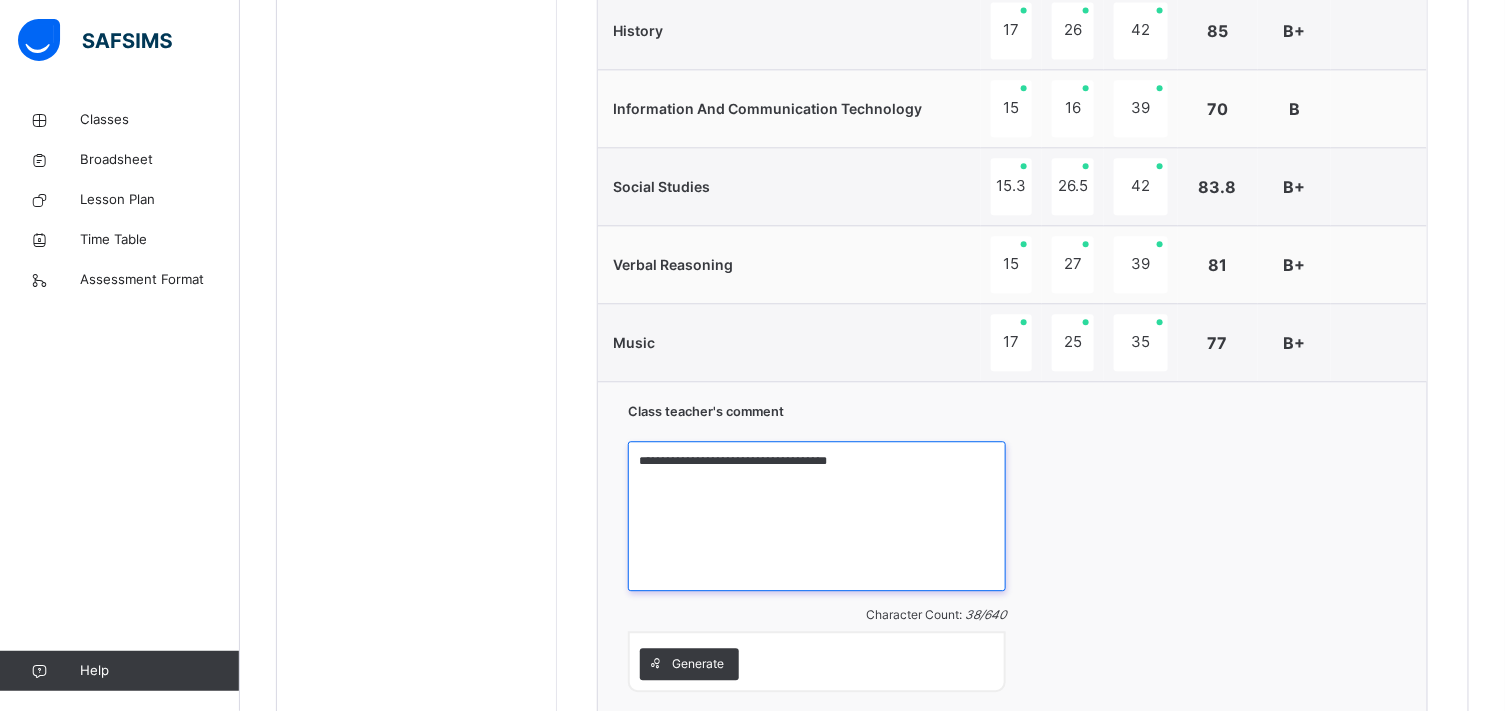 click on "**********" at bounding box center (817, 516) 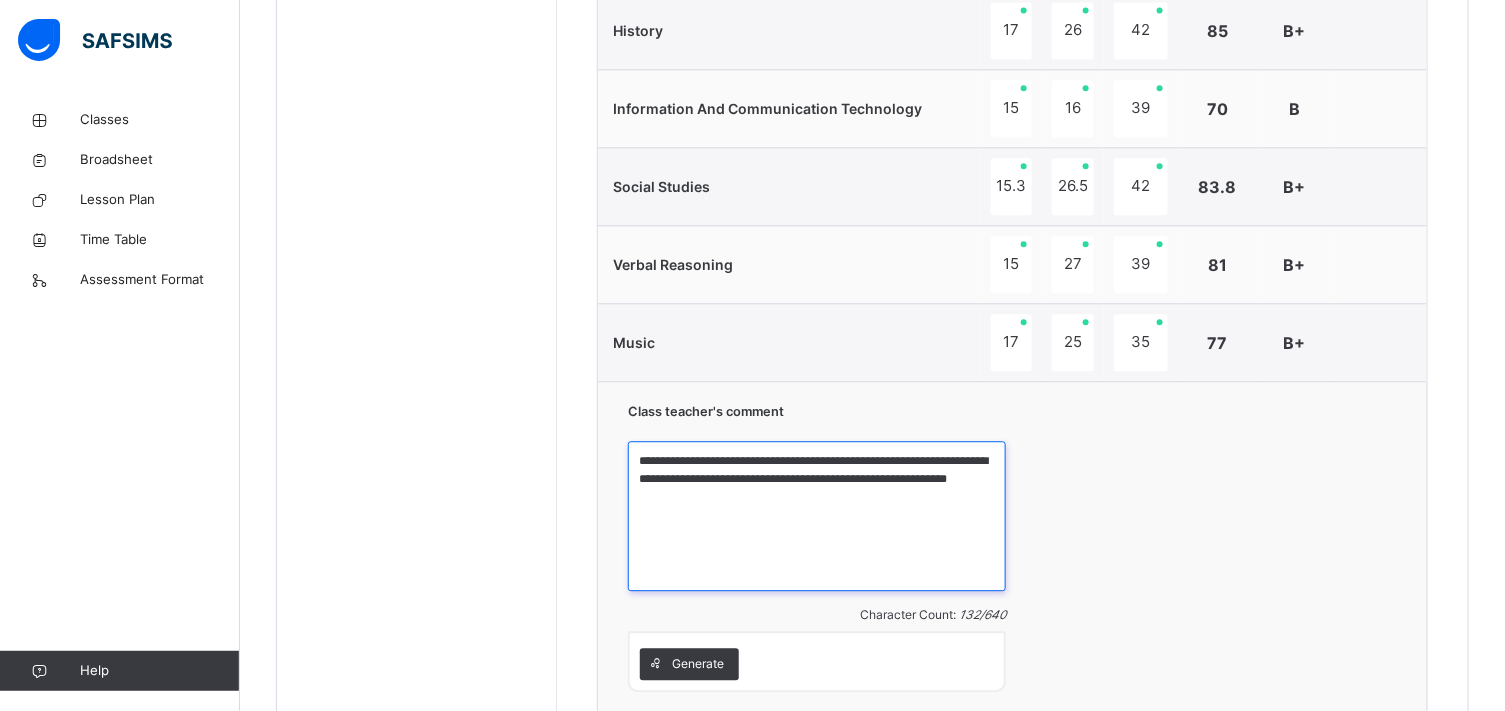 type on "**********" 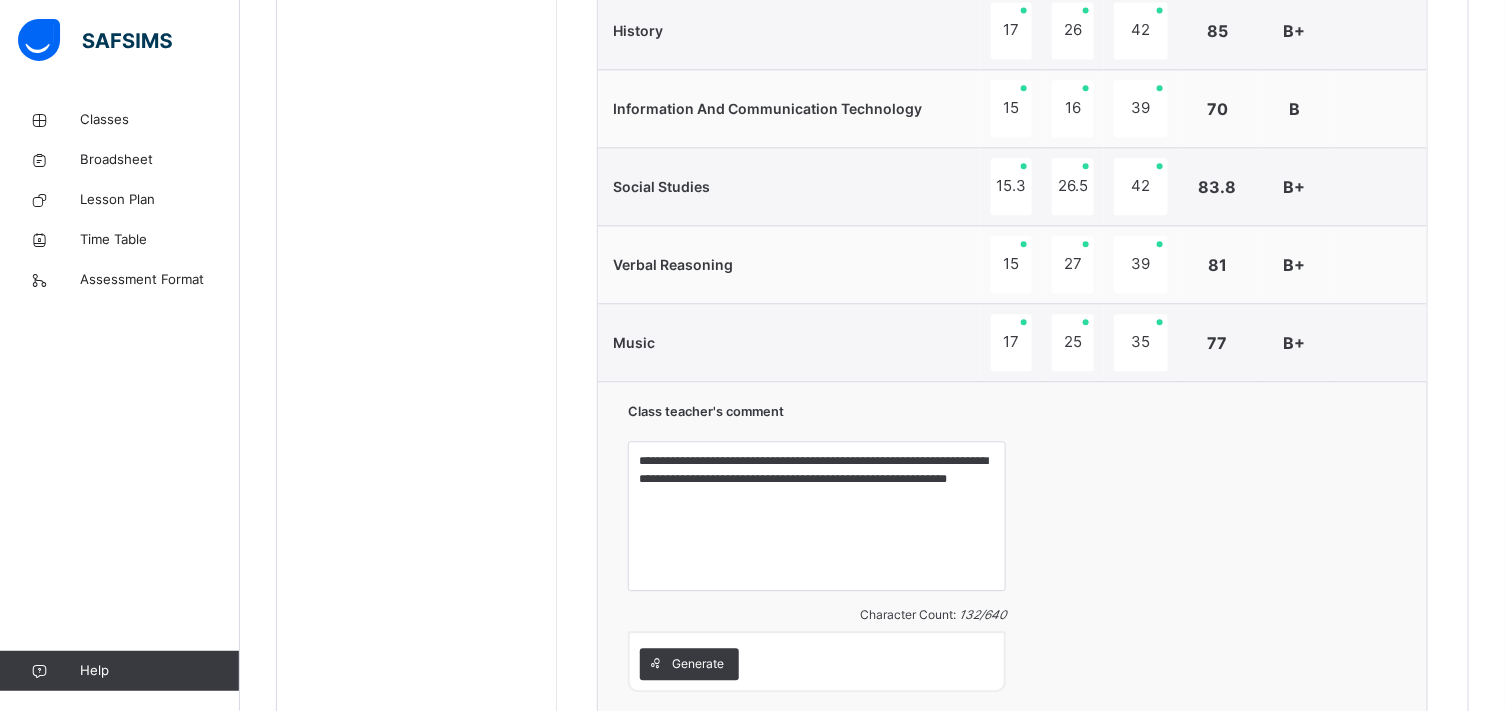 click on "**********" at bounding box center [1012, 546] 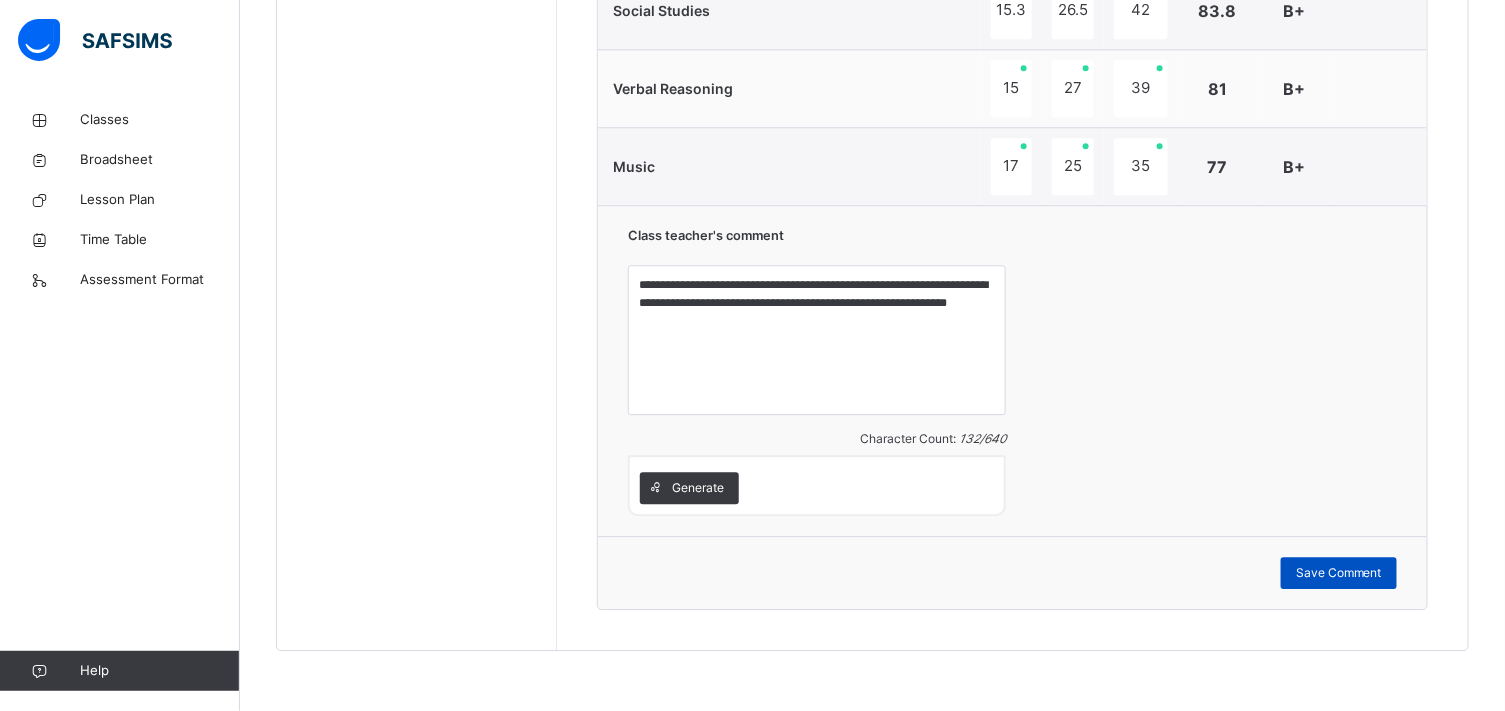 click on "Save Comment" at bounding box center [1339, 573] 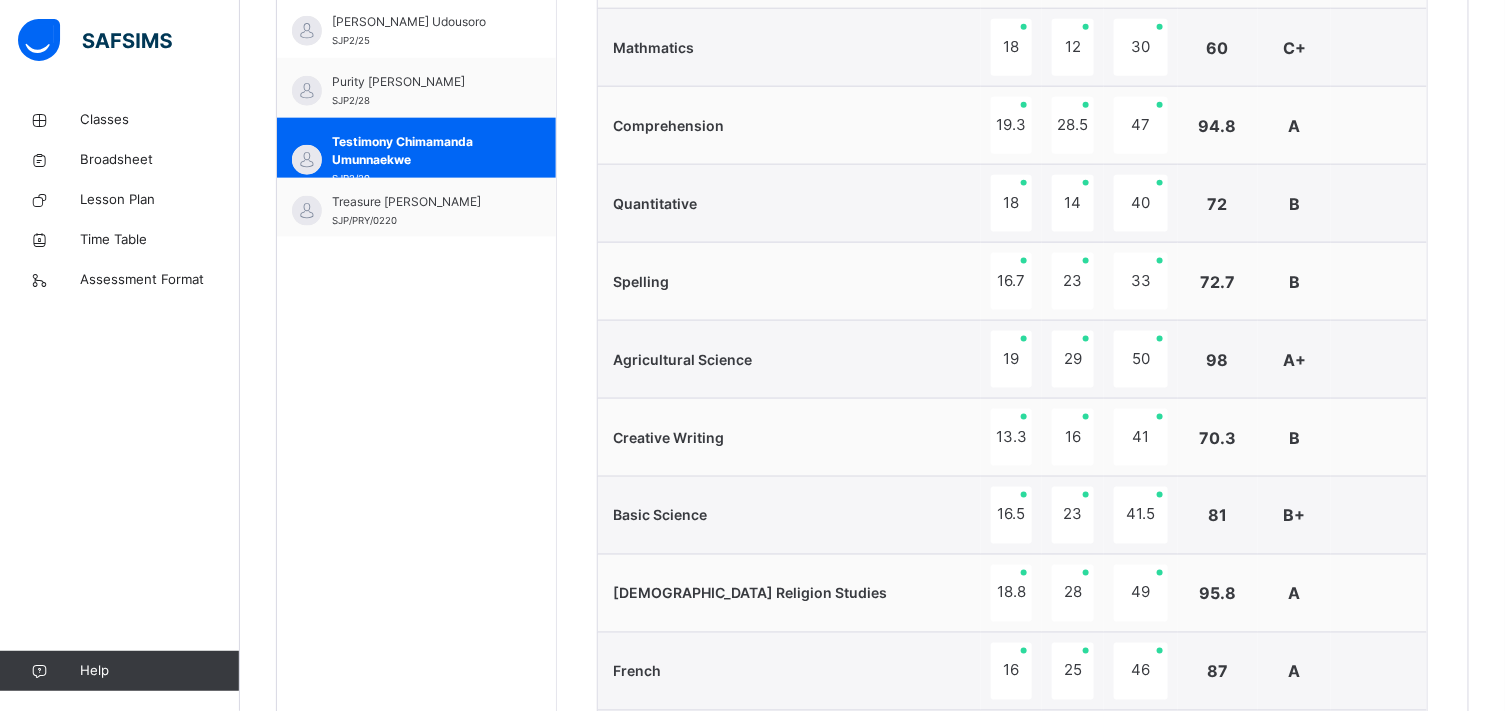 scroll, scrollTop: 833, scrollLeft: 0, axis: vertical 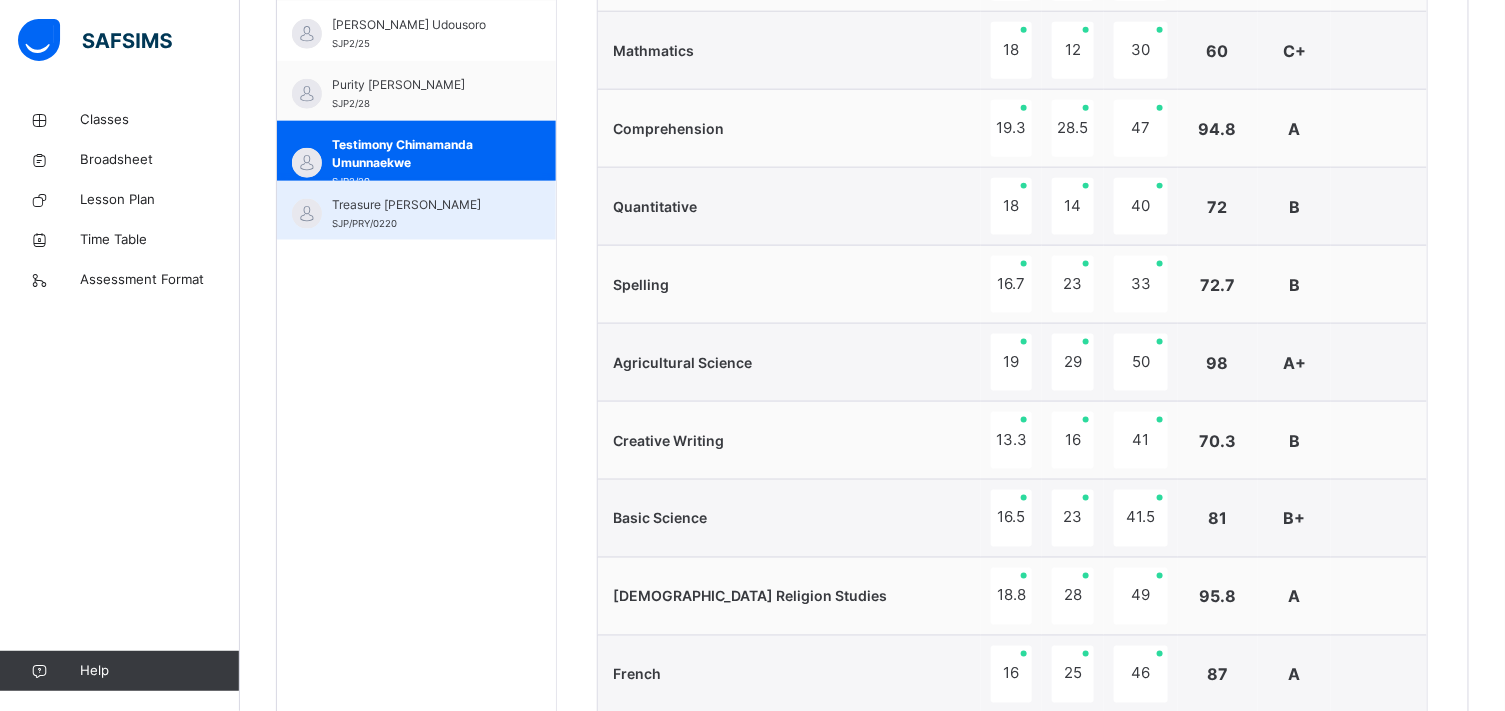 click on "SJP/PRY/0220" at bounding box center (364, 223) 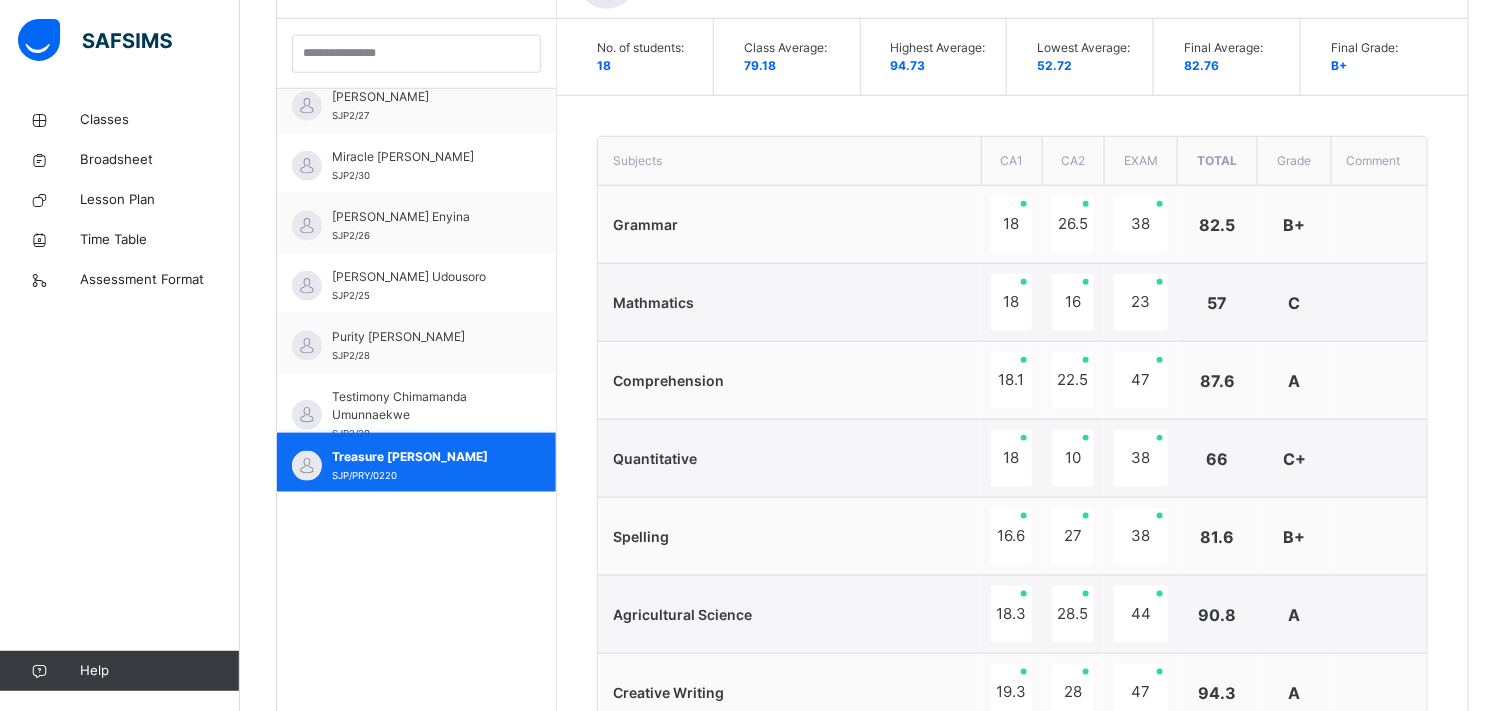 scroll, scrollTop: 833, scrollLeft: 0, axis: vertical 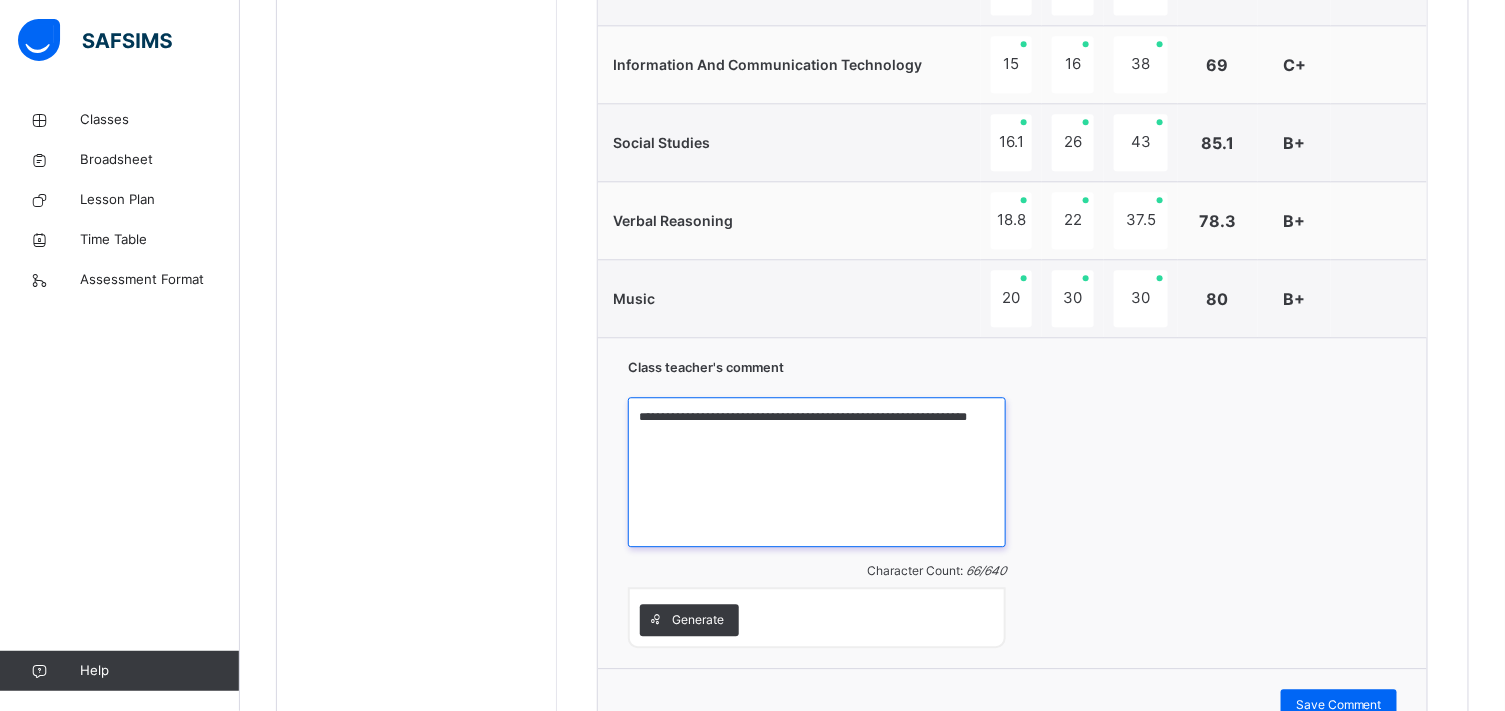click on "**********" at bounding box center [817, 472] 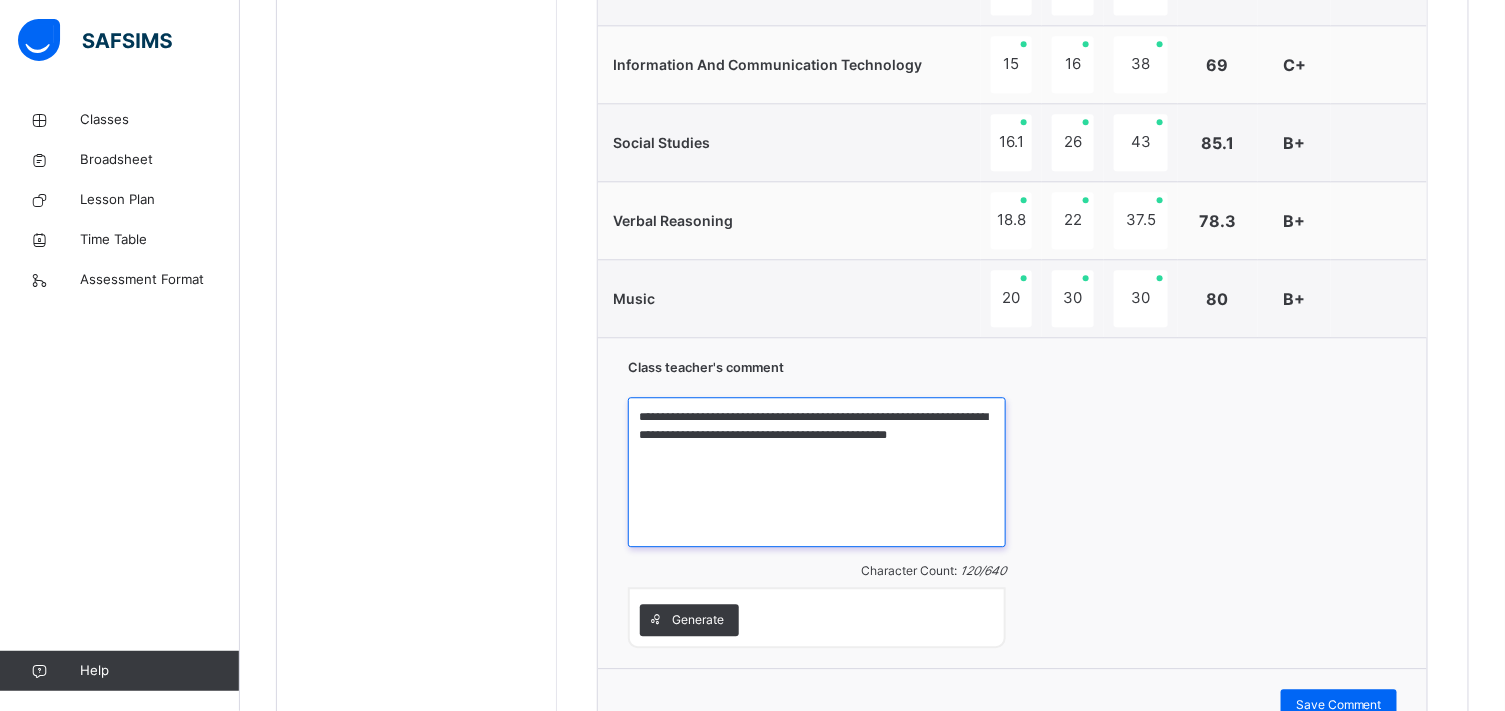 click on "**********" at bounding box center (817, 472) 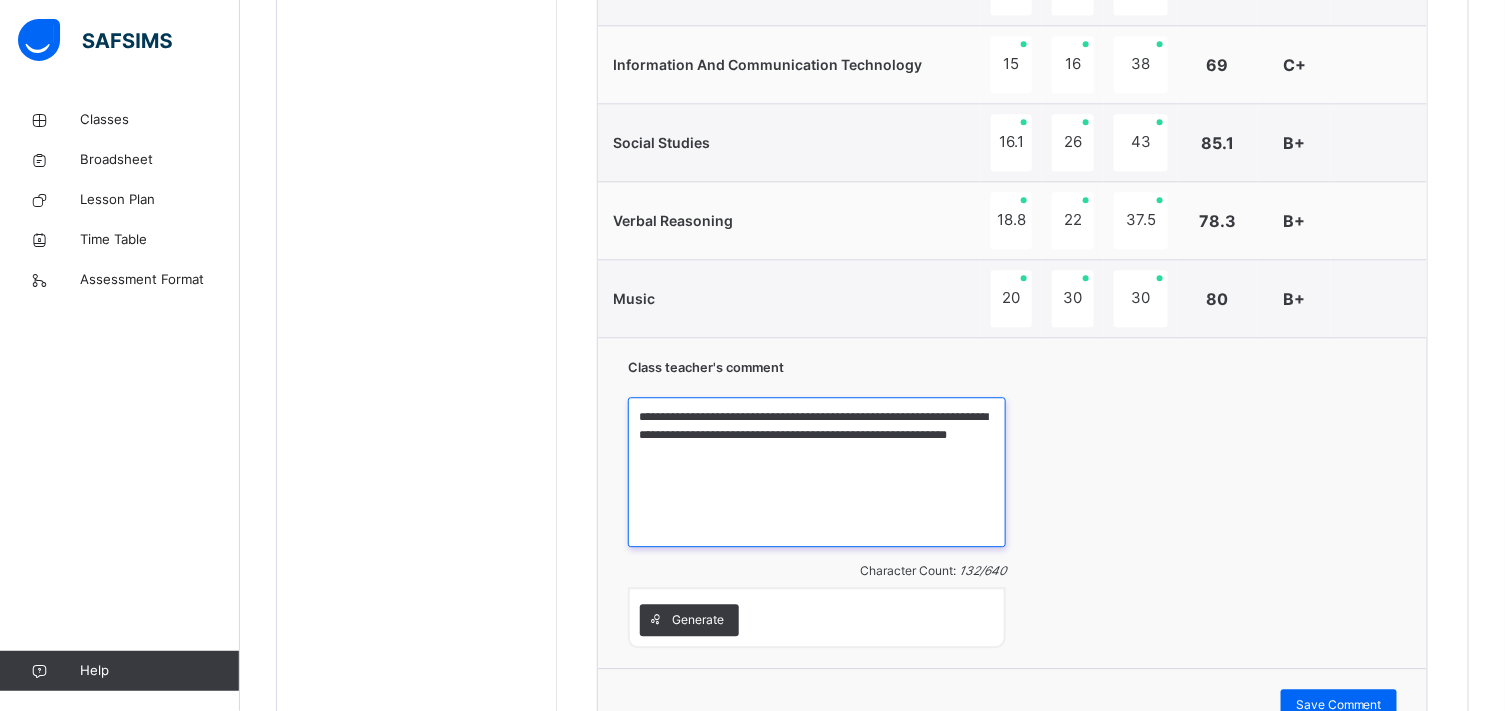 click on "**********" at bounding box center (817, 472) 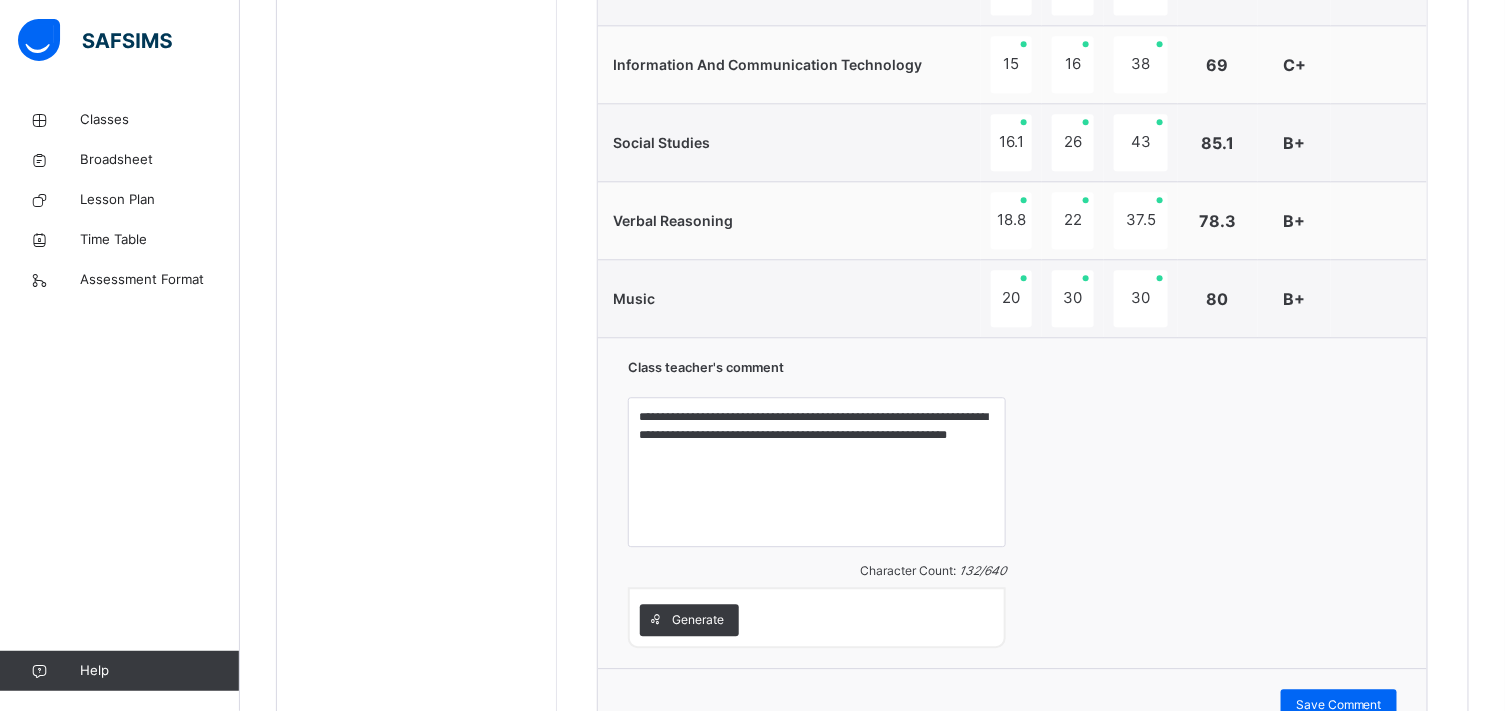click on "Character Count:   132 / 640" at bounding box center (817, 571) 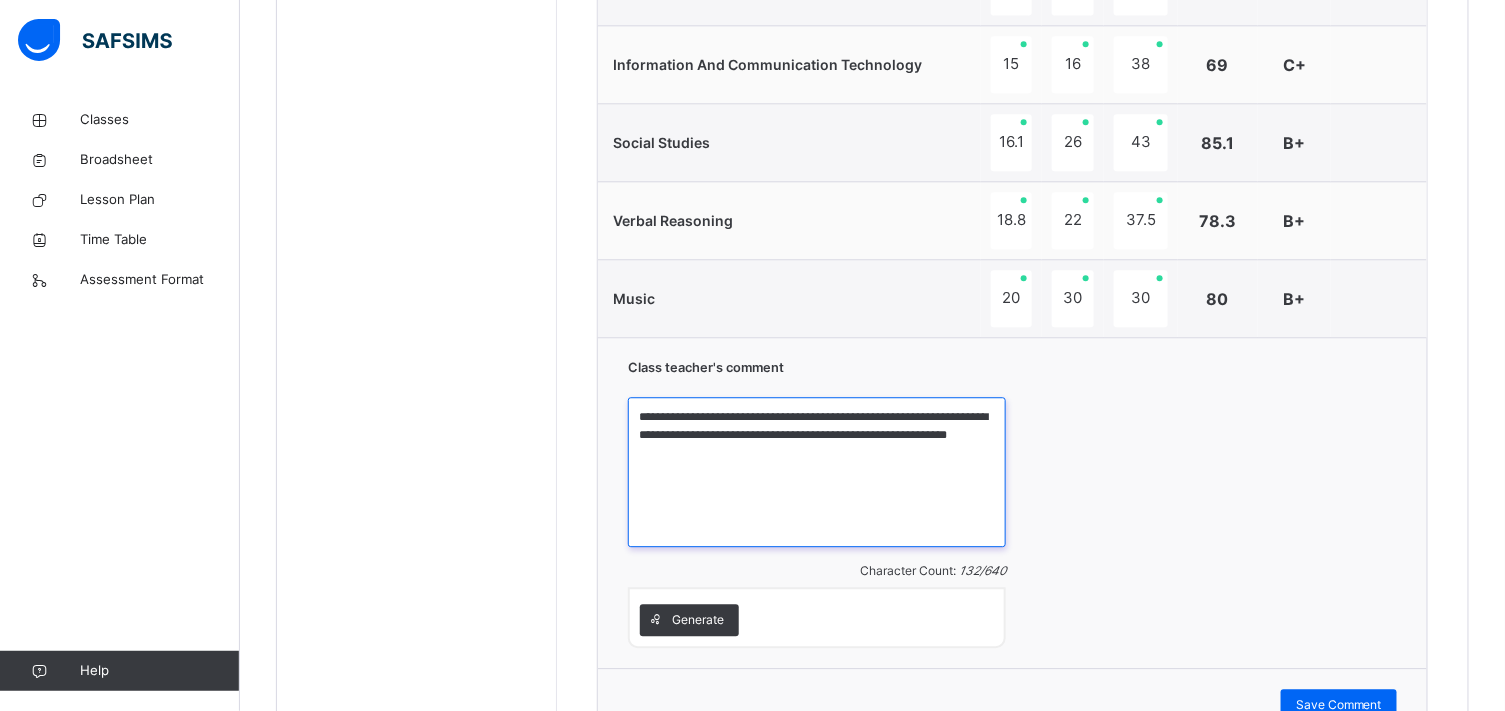 click on "**********" at bounding box center (817, 472) 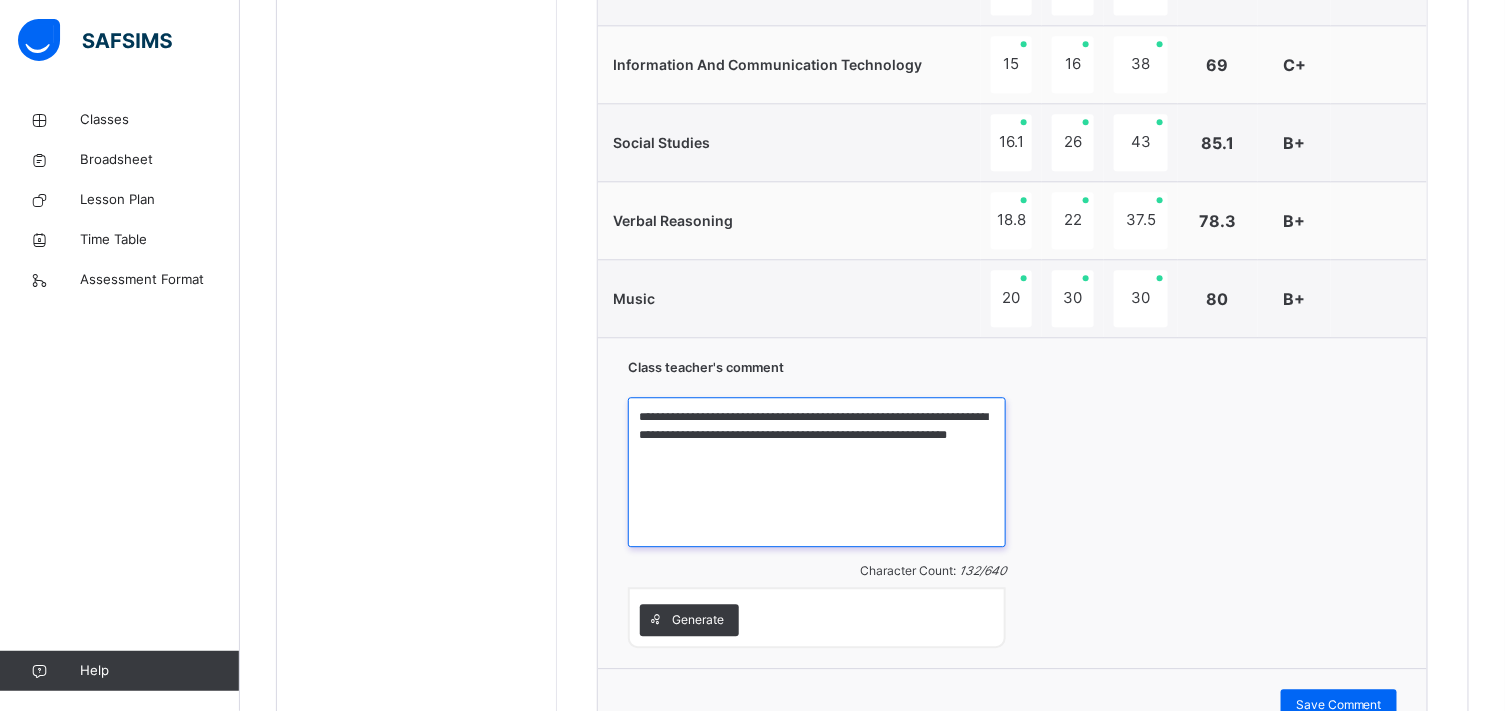 click on "**********" at bounding box center [817, 472] 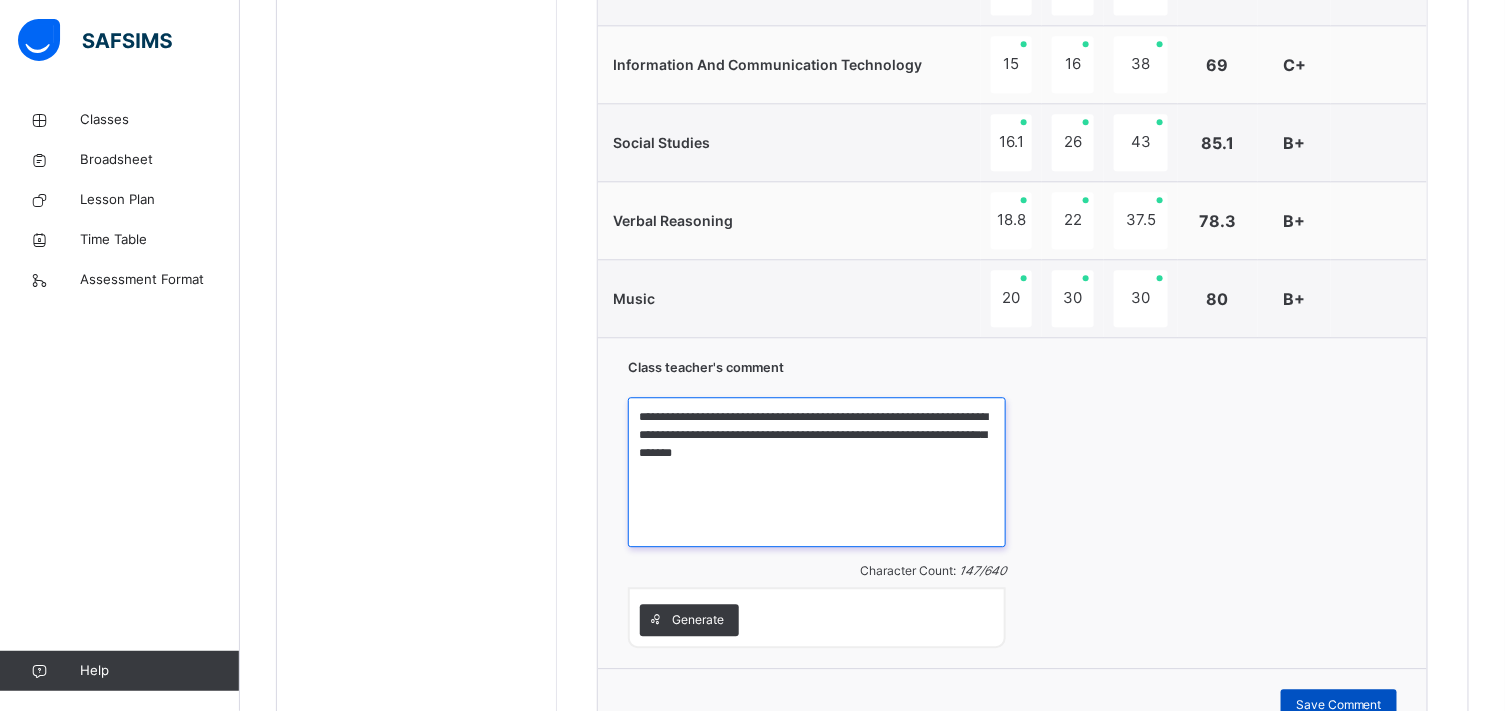 type on "**********" 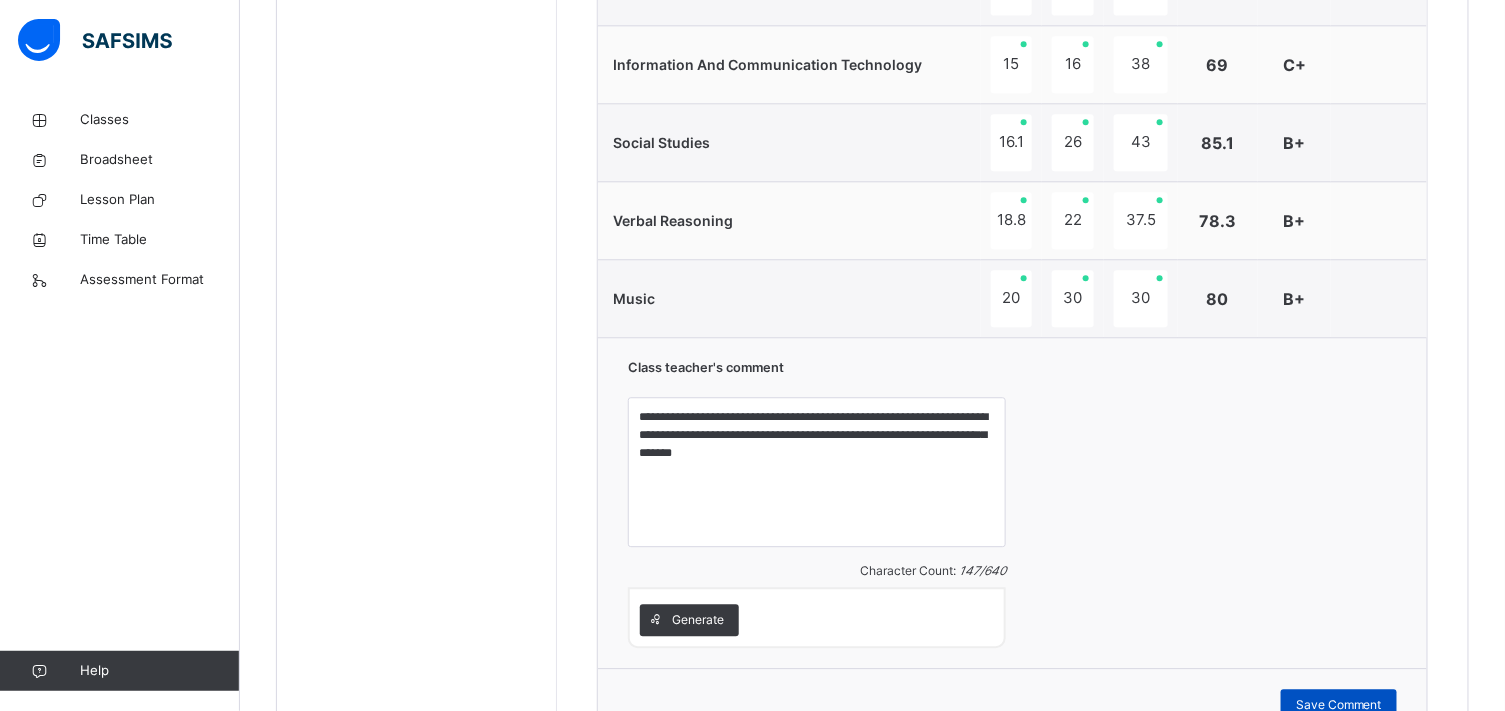 click on "Save Comment" at bounding box center (1339, 705) 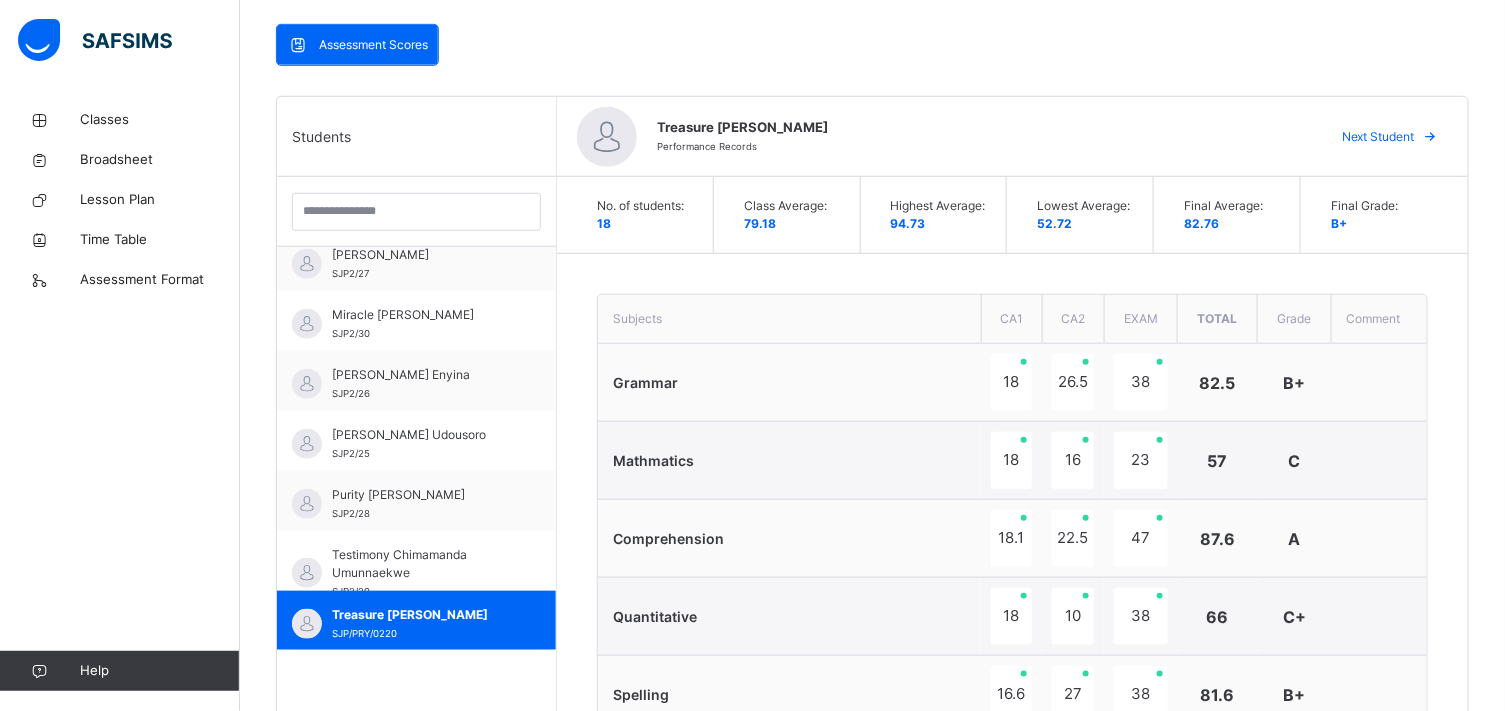 scroll, scrollTop: 388, scrollLeft: 0, axis: vertical 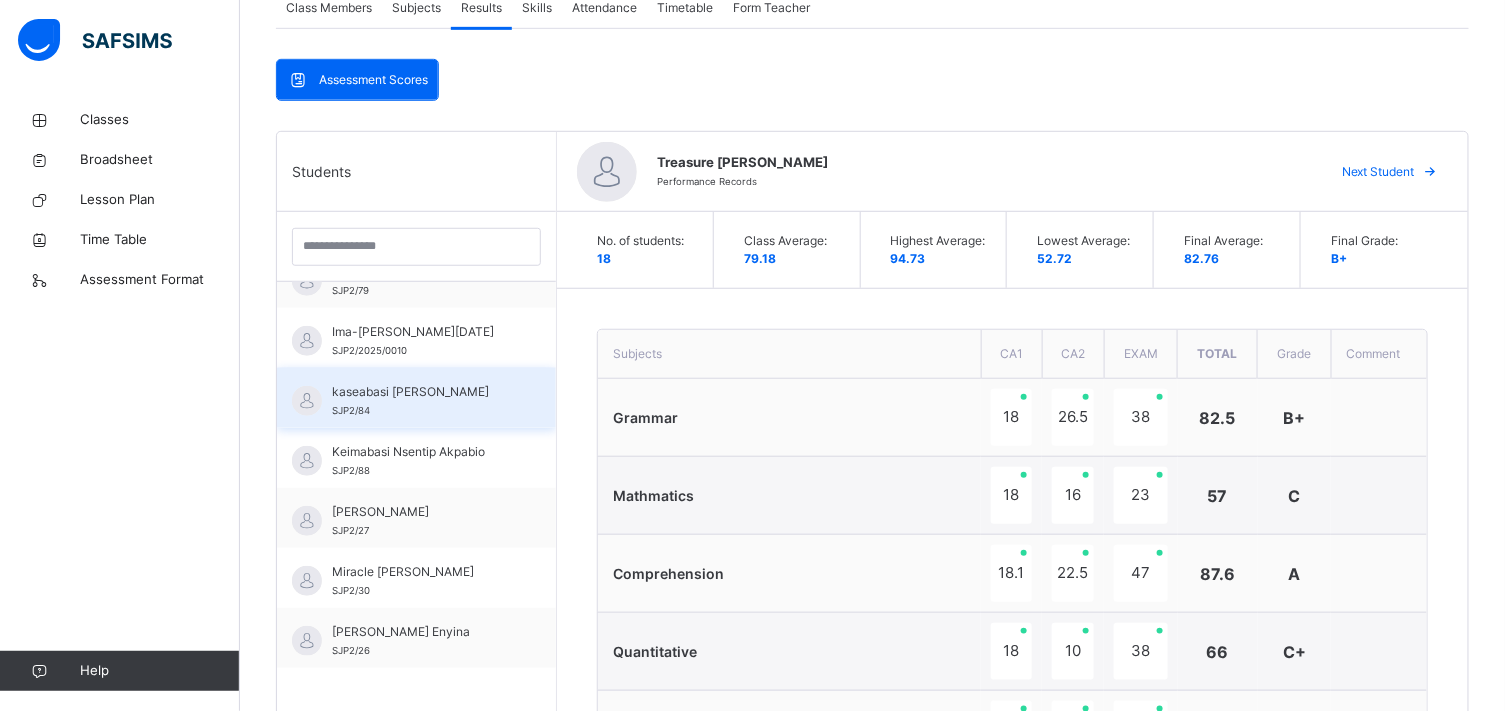 click on "kaseabasi [PERSON_NAME]" at bounding box center [421, 392] 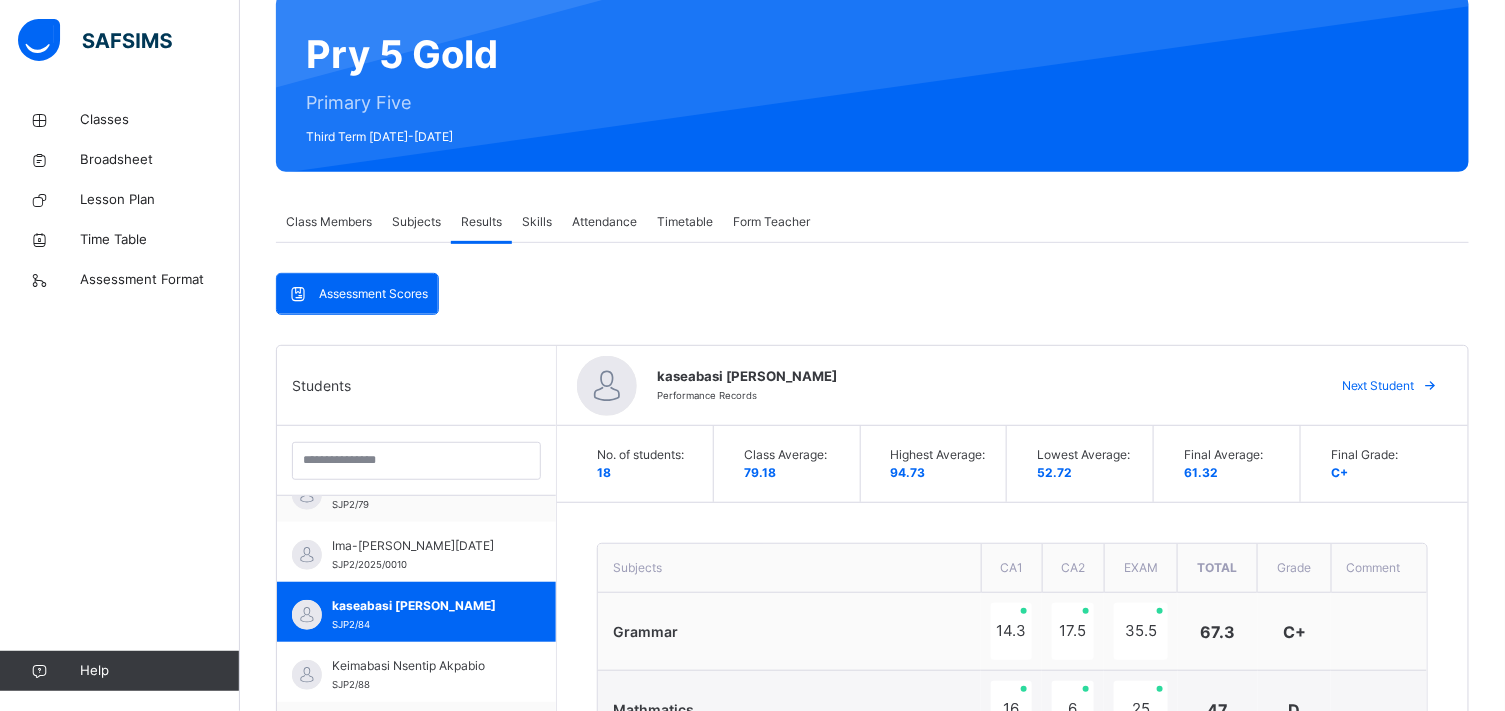 scroll, scrollTop: 166, scrollLeft: 0, axis: vertical 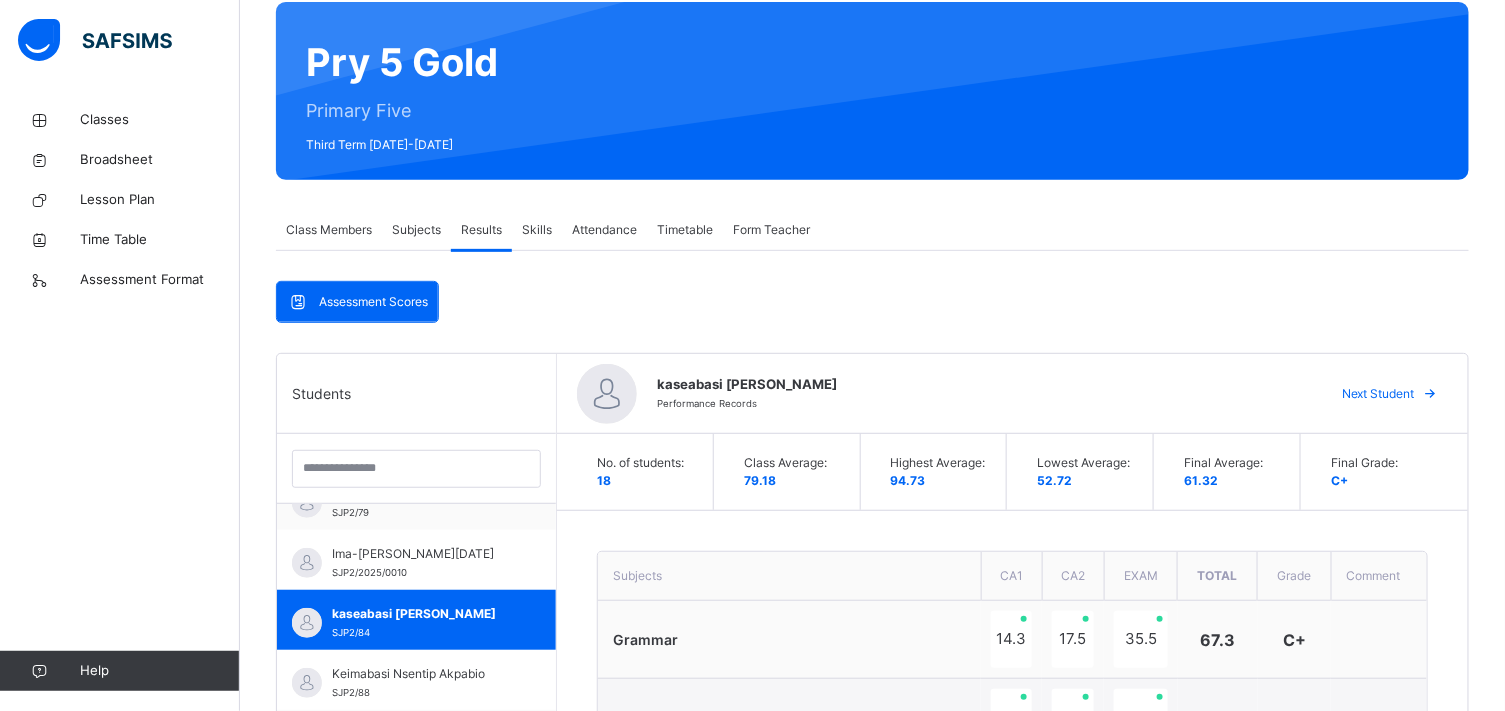 click on "Attendance" at bounding box center [604, 230] 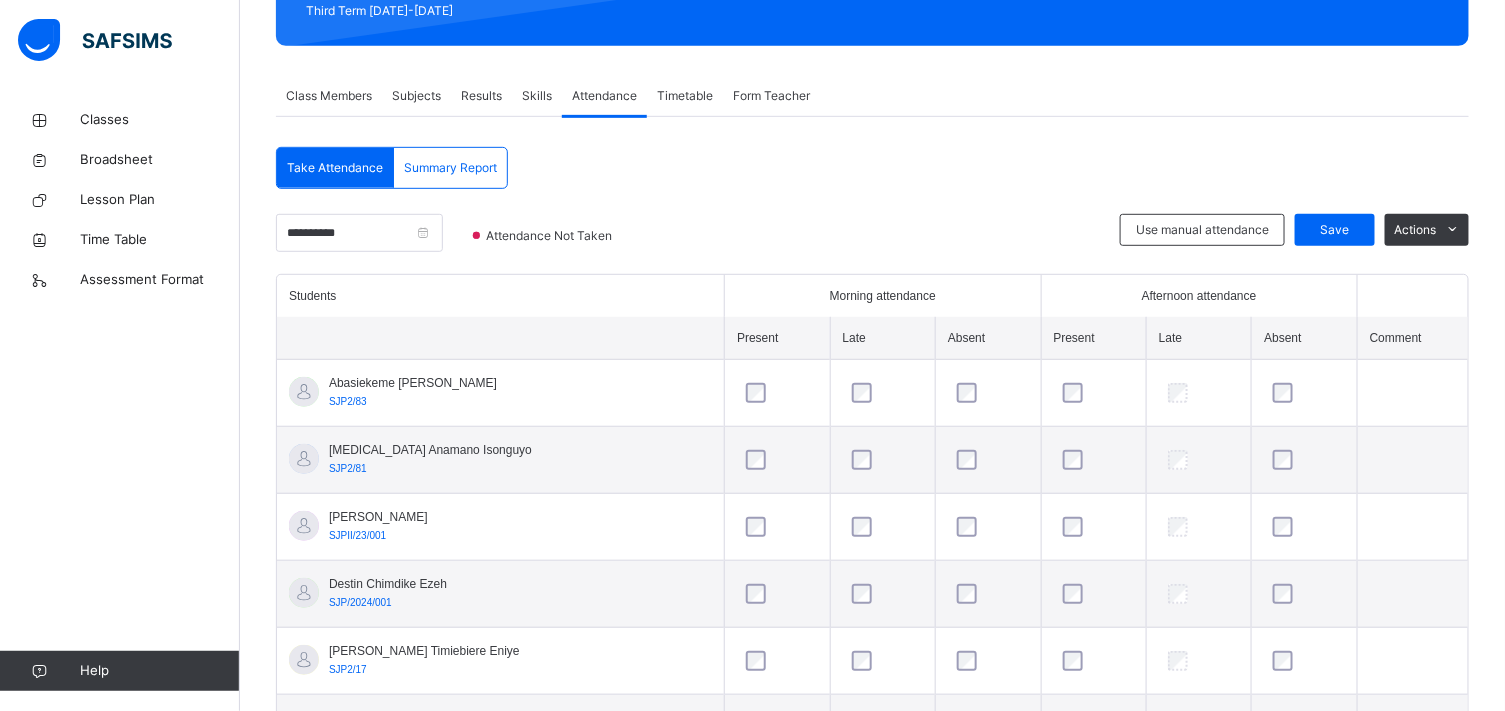 scroll, scrollTop: 344, scrollLeft: 0, axis: vertical 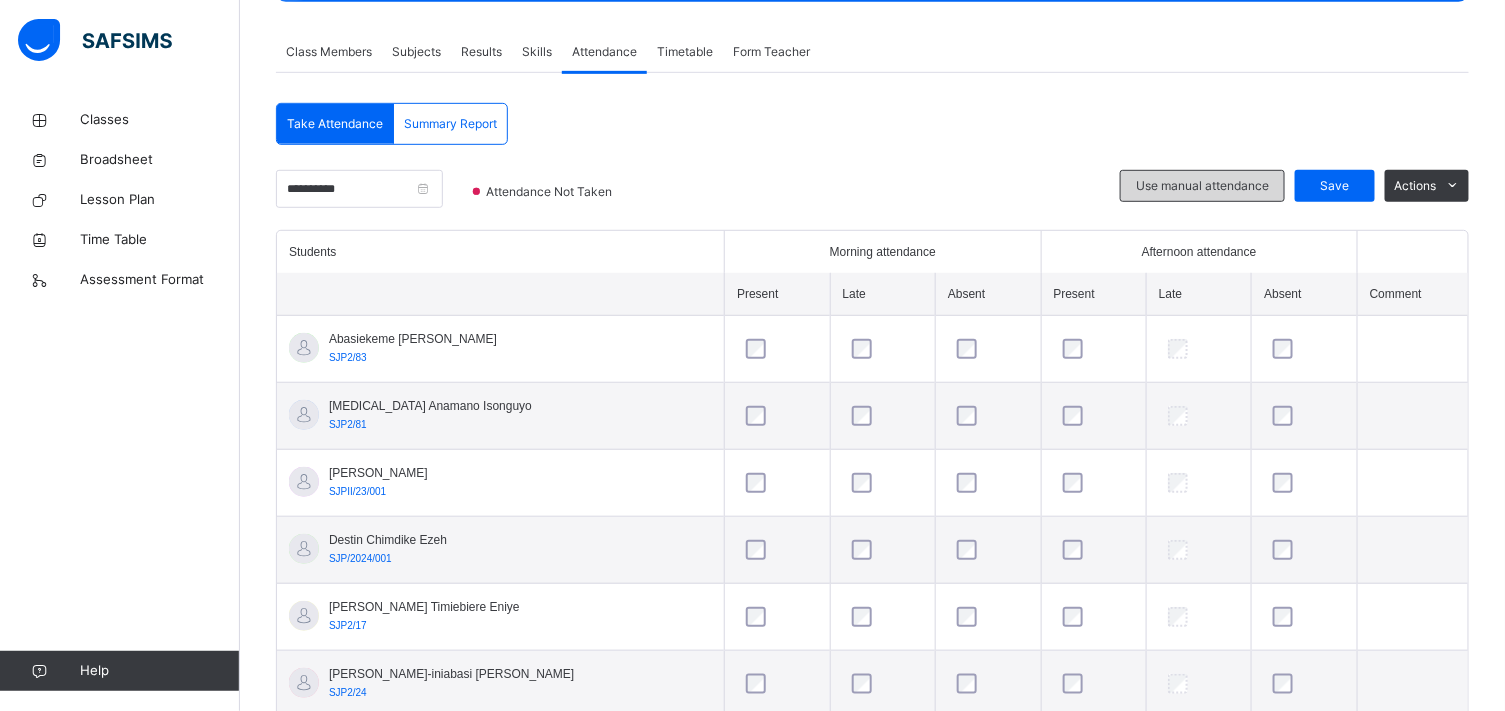 click on "Use manual attendance" at bounding box center (1202, 186) 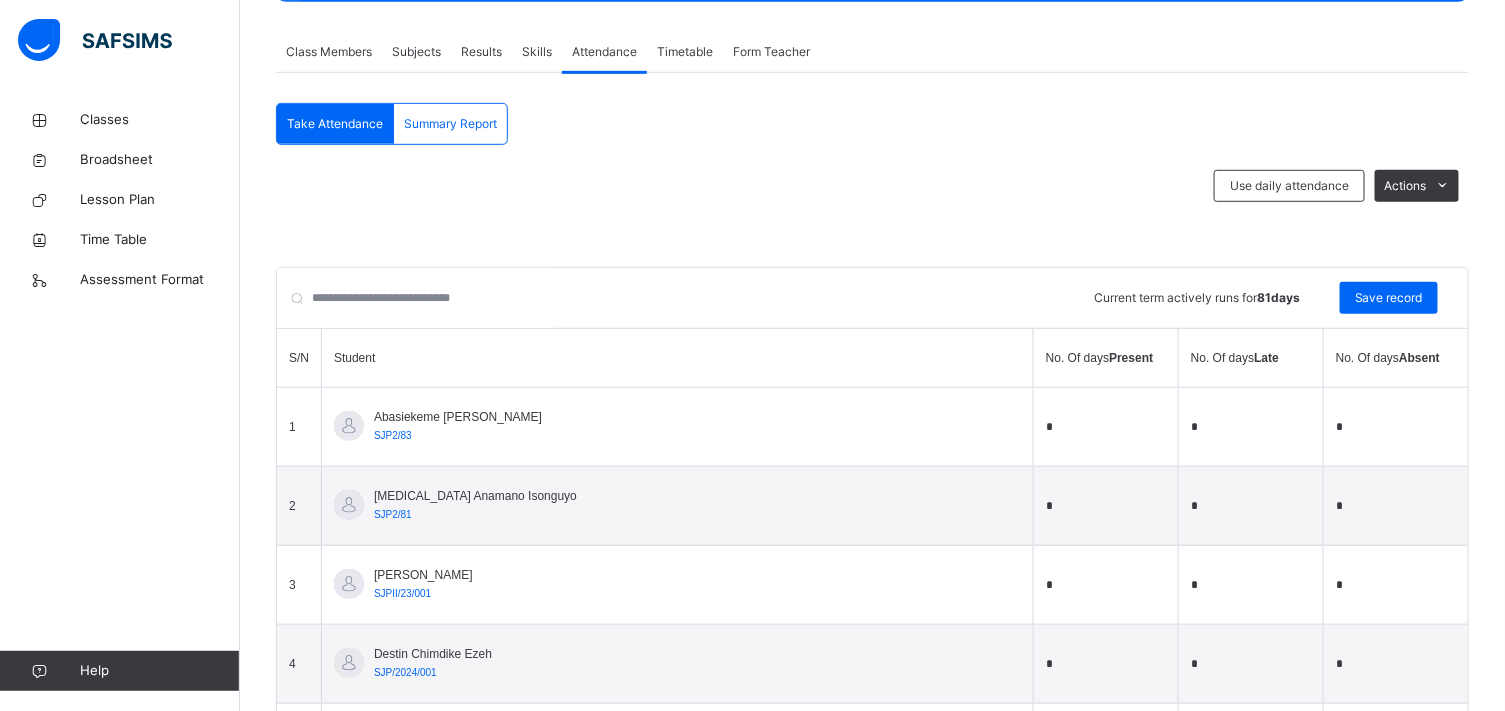 click on "*" at bounding box center (1106, 427) 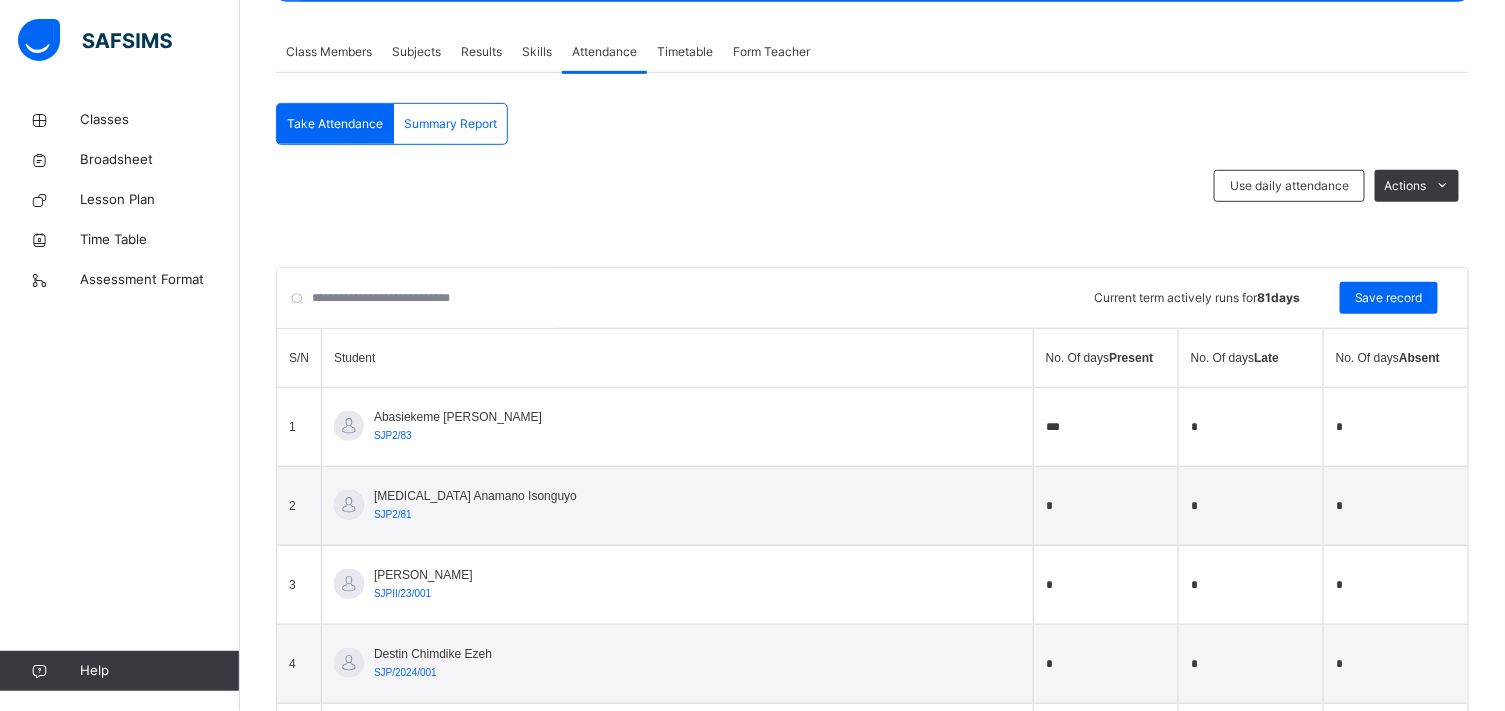 type on "***" 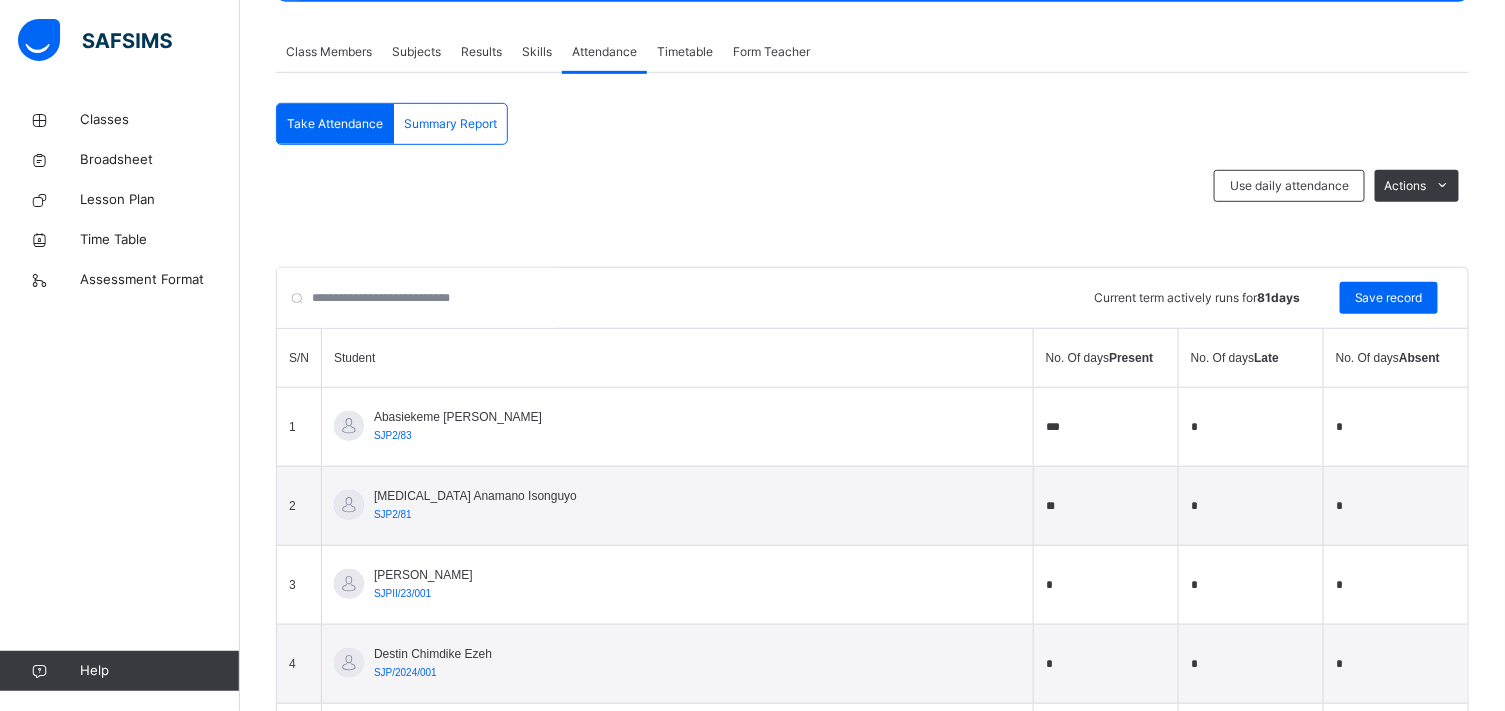 type on "**" 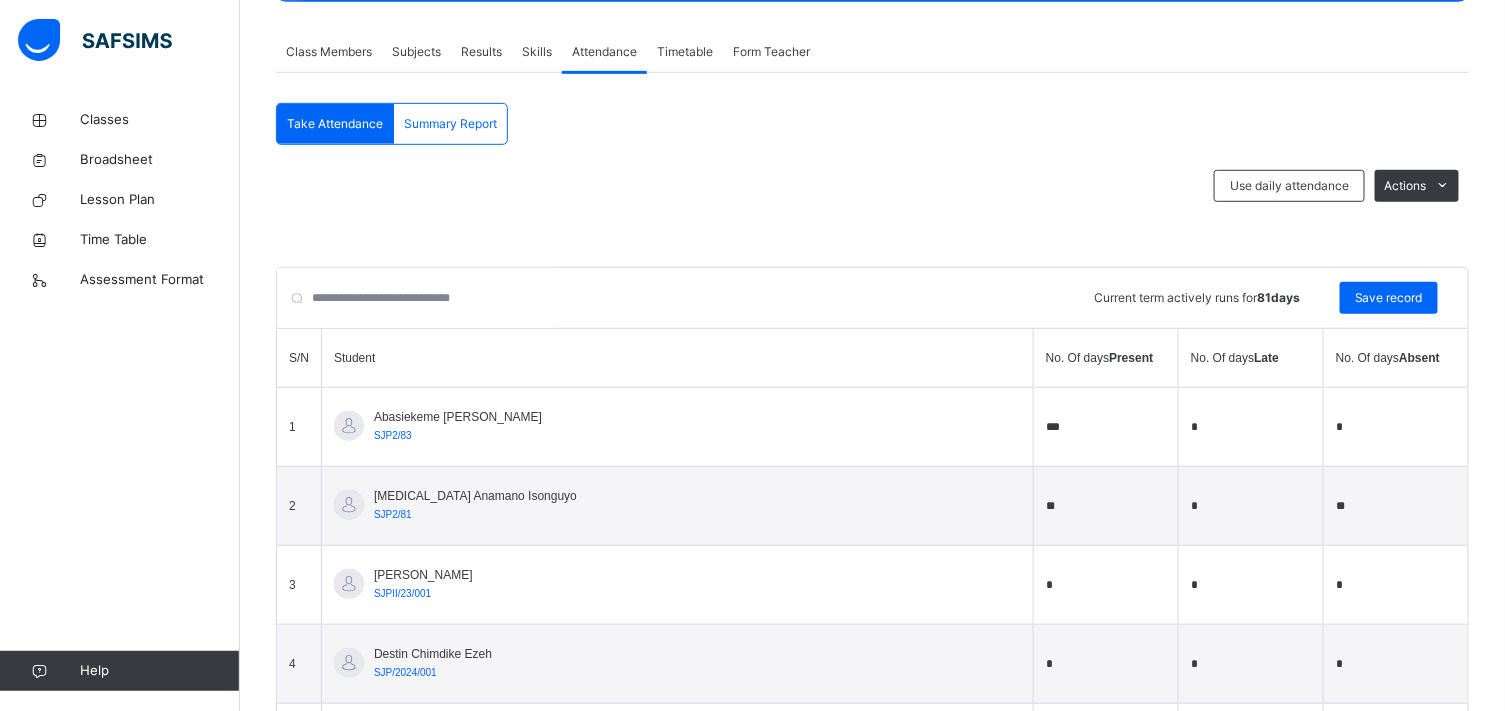type on "**" 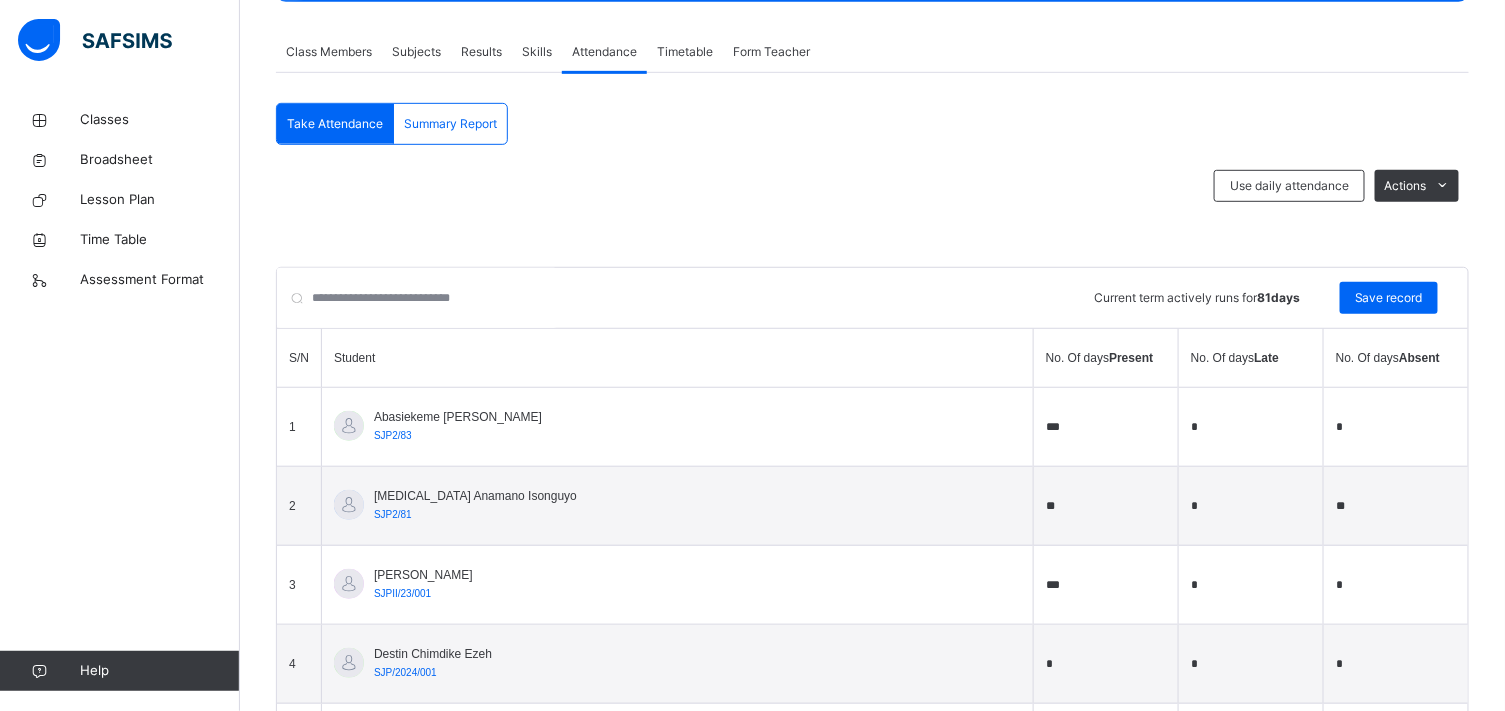 type on "***" 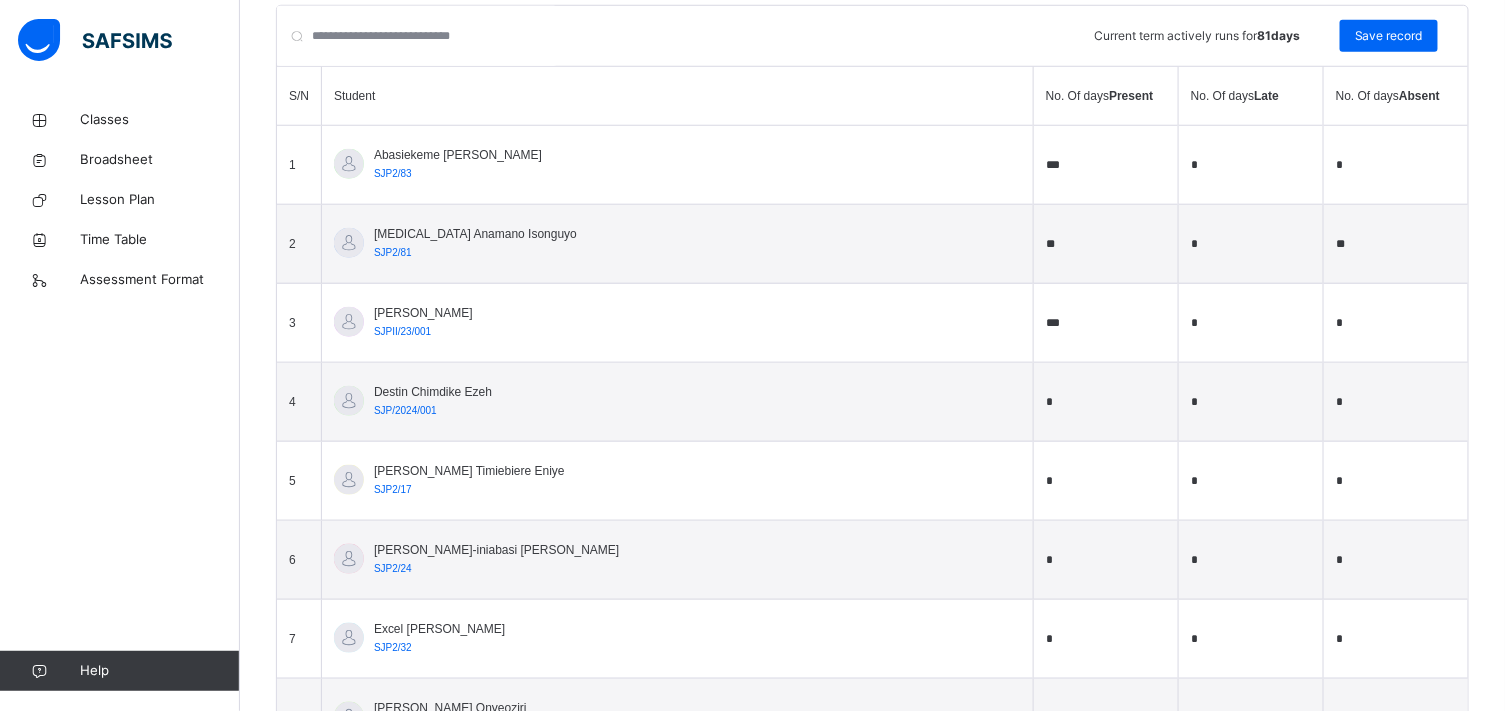 scroll, scrollTop: 611, scrollLeft: 0, axis: vertical 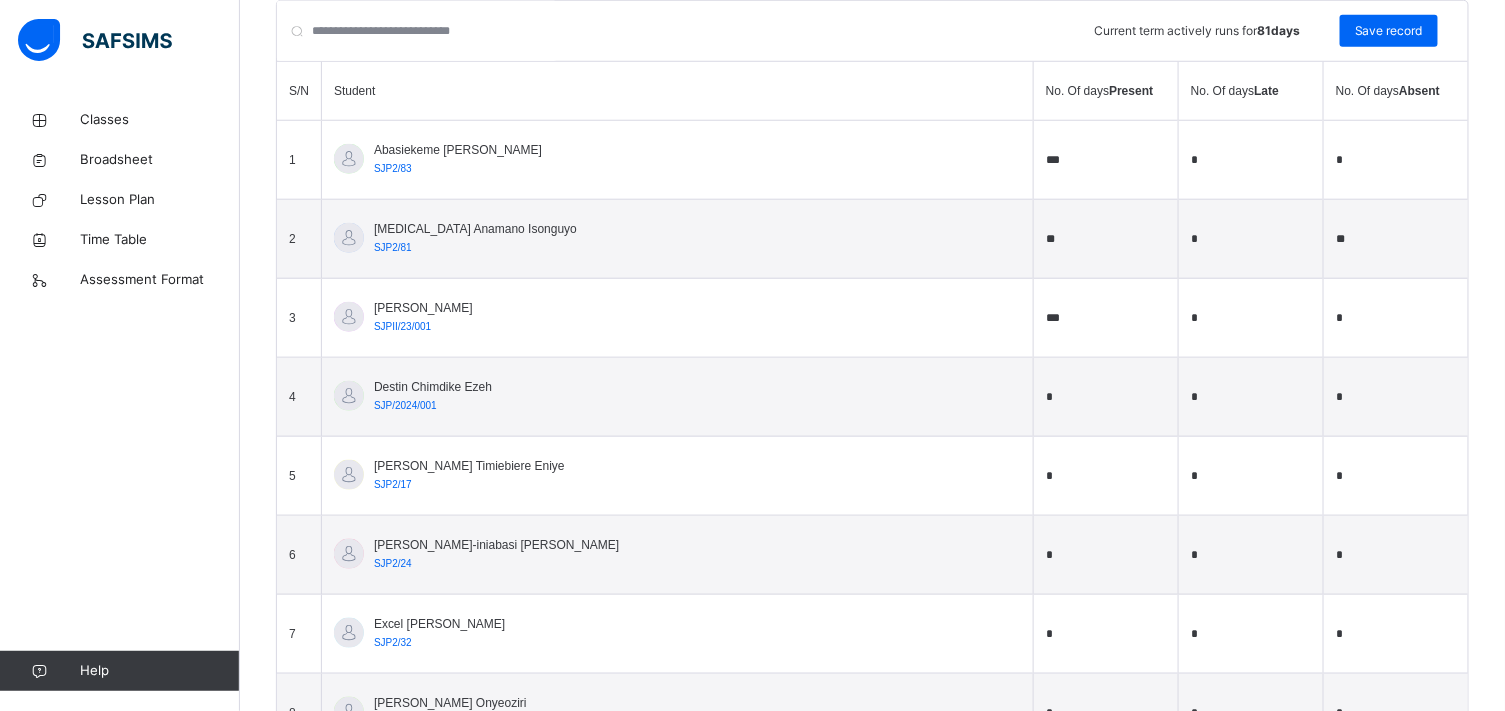 type on "*" 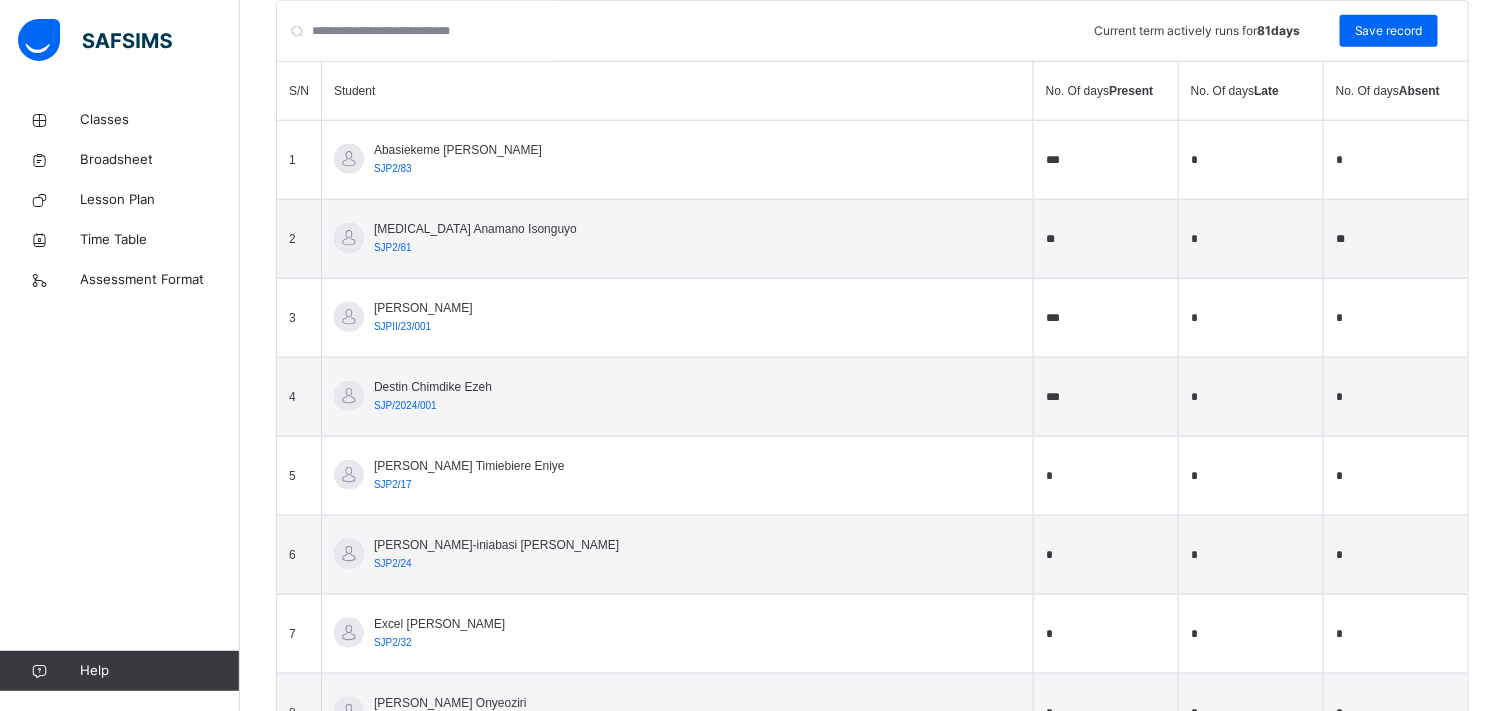 type on "***" 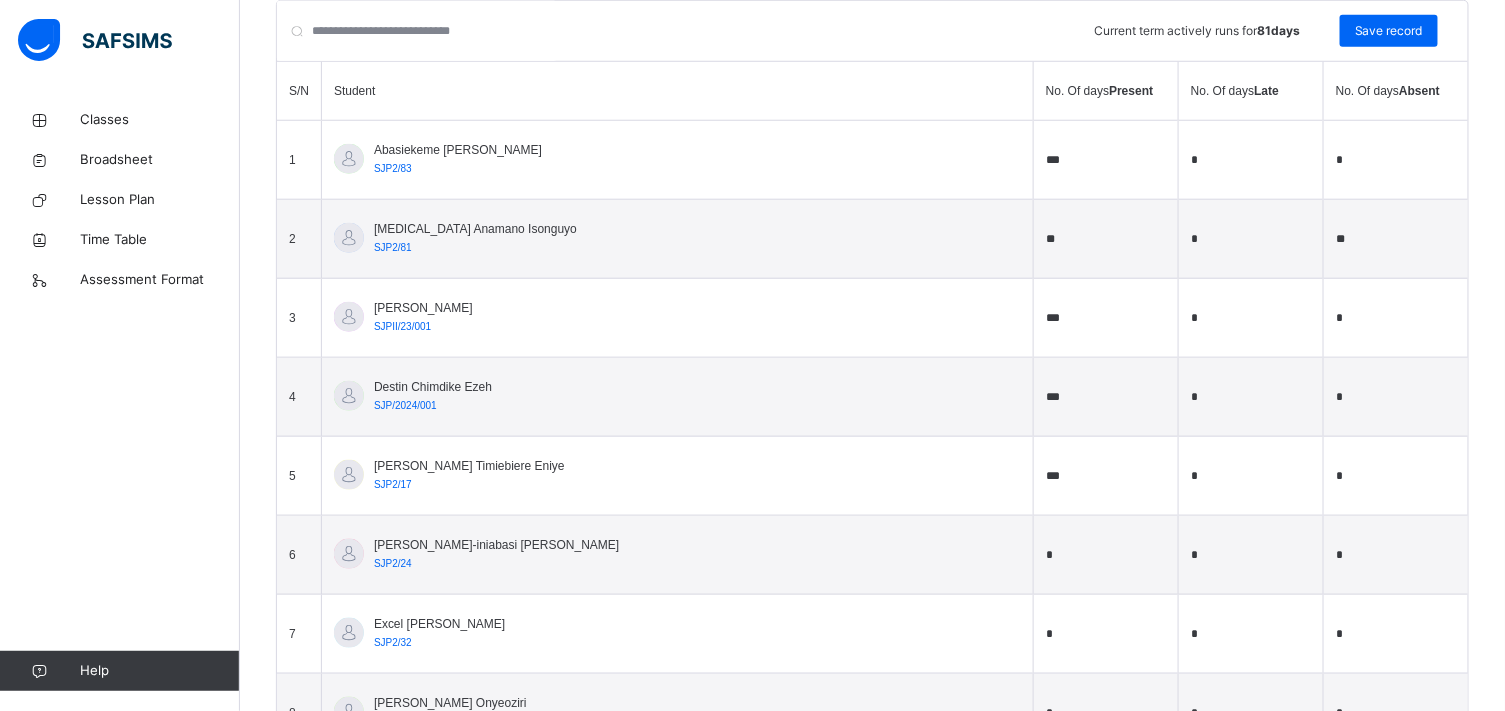 type on "***" 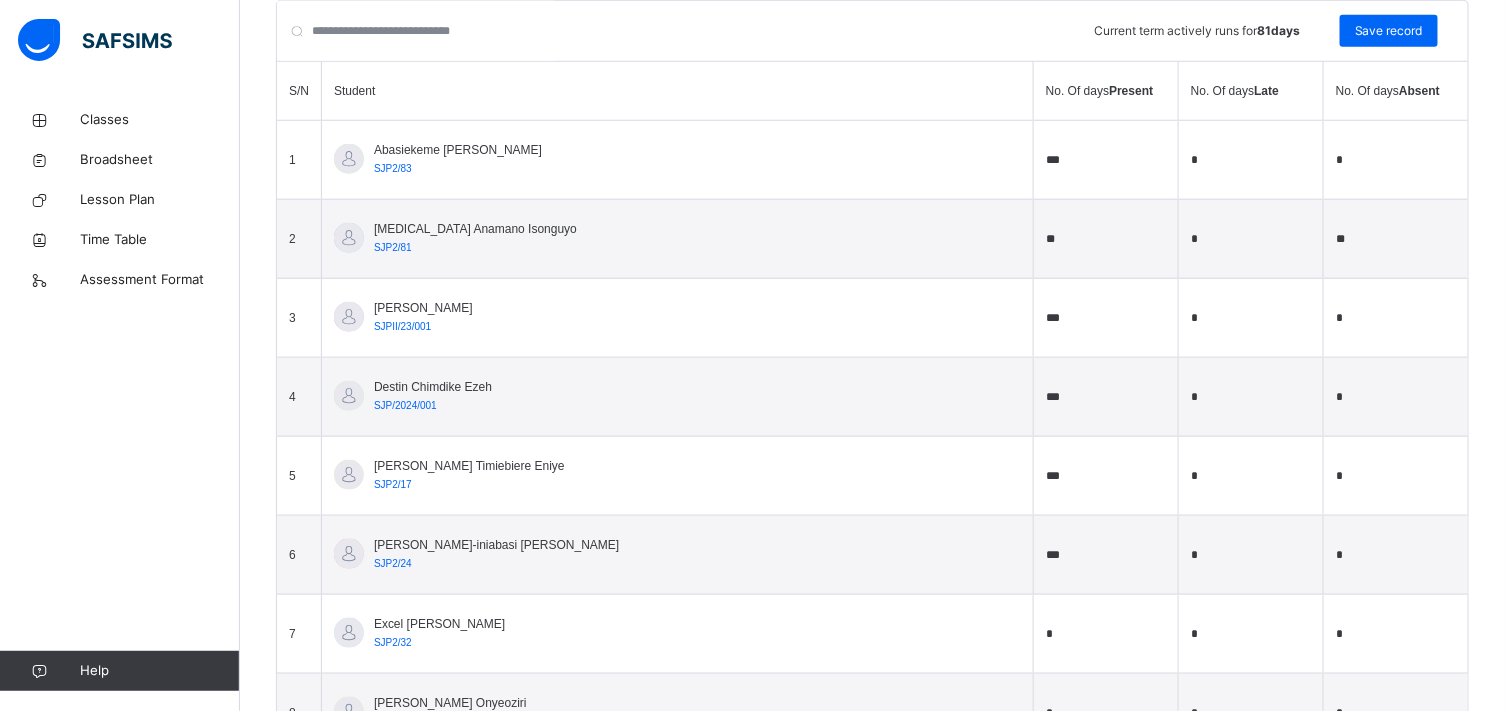 type on "***" 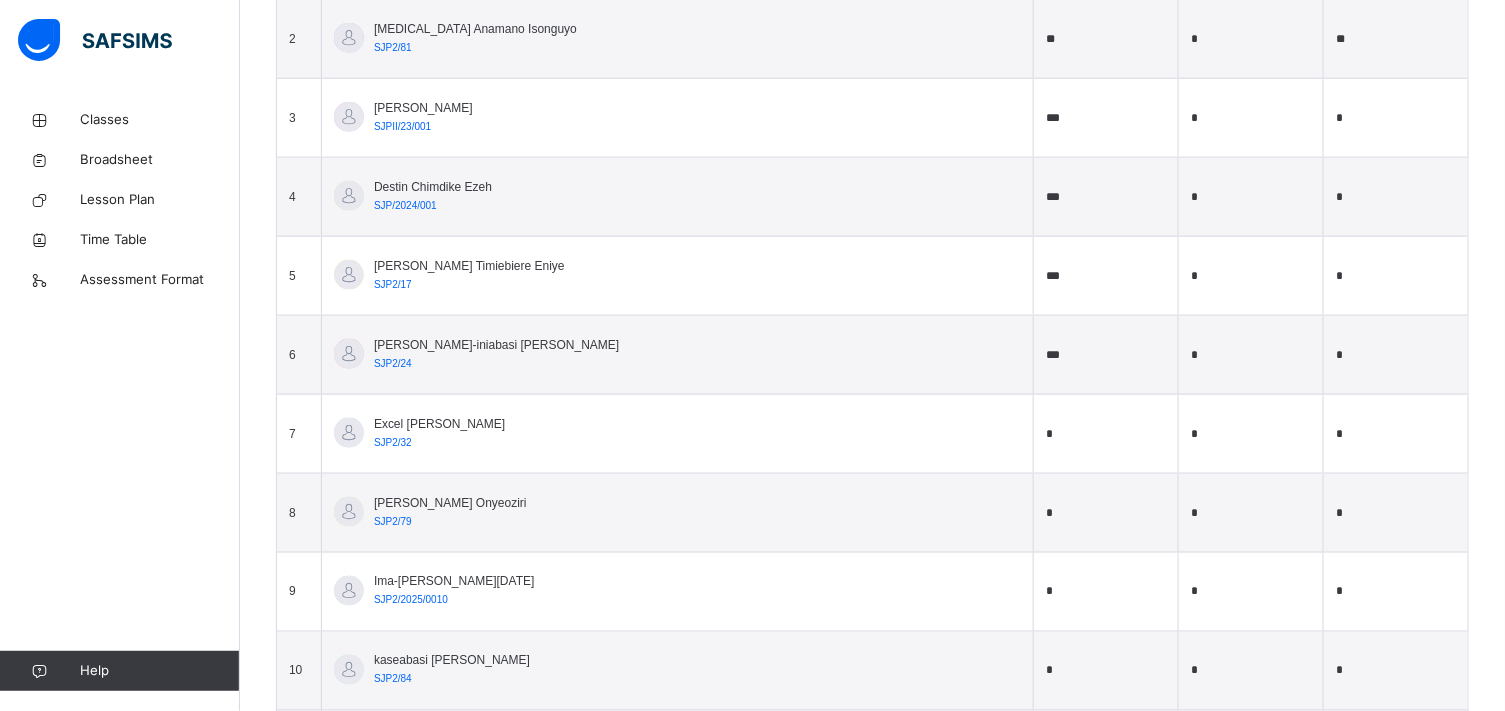 scroll, scrollTop: 833, scrollLeft: 0, axis: vertical 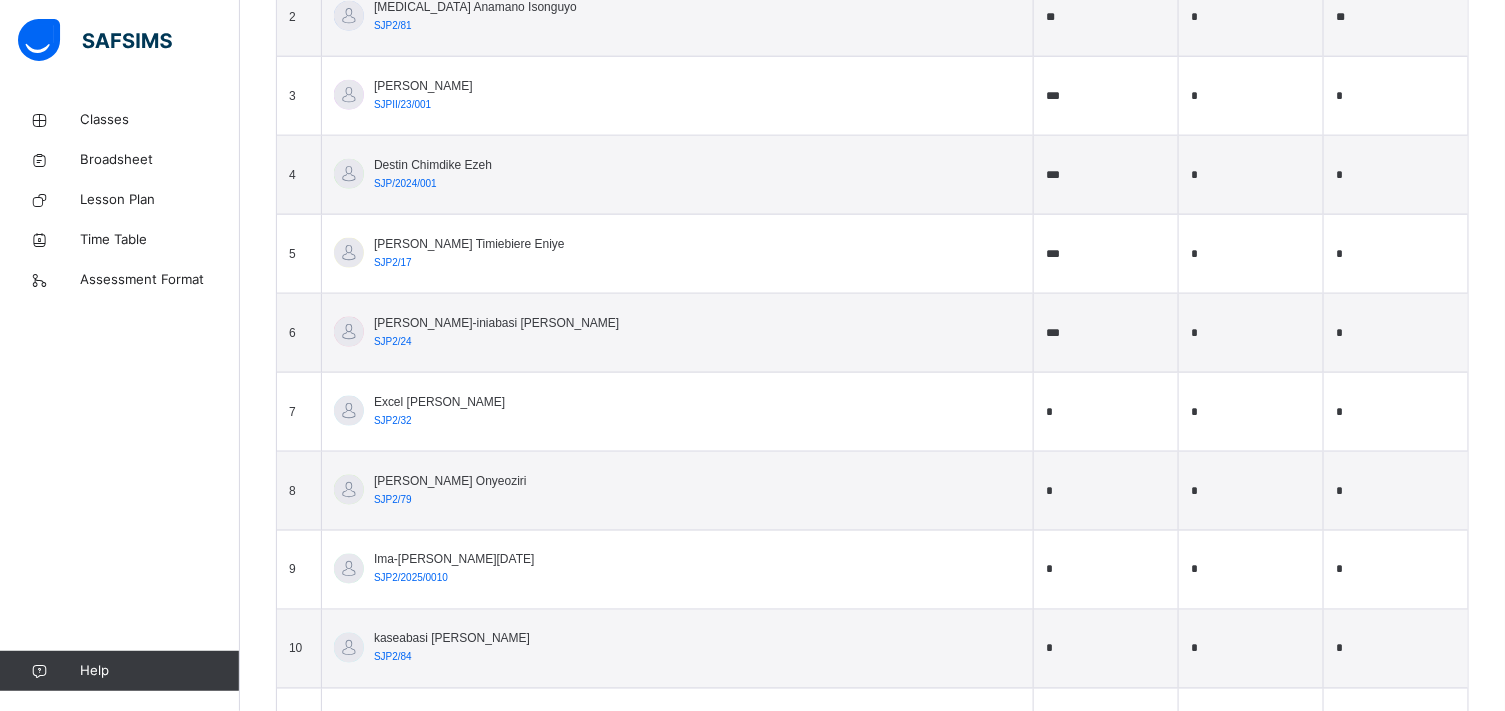 type on "*" 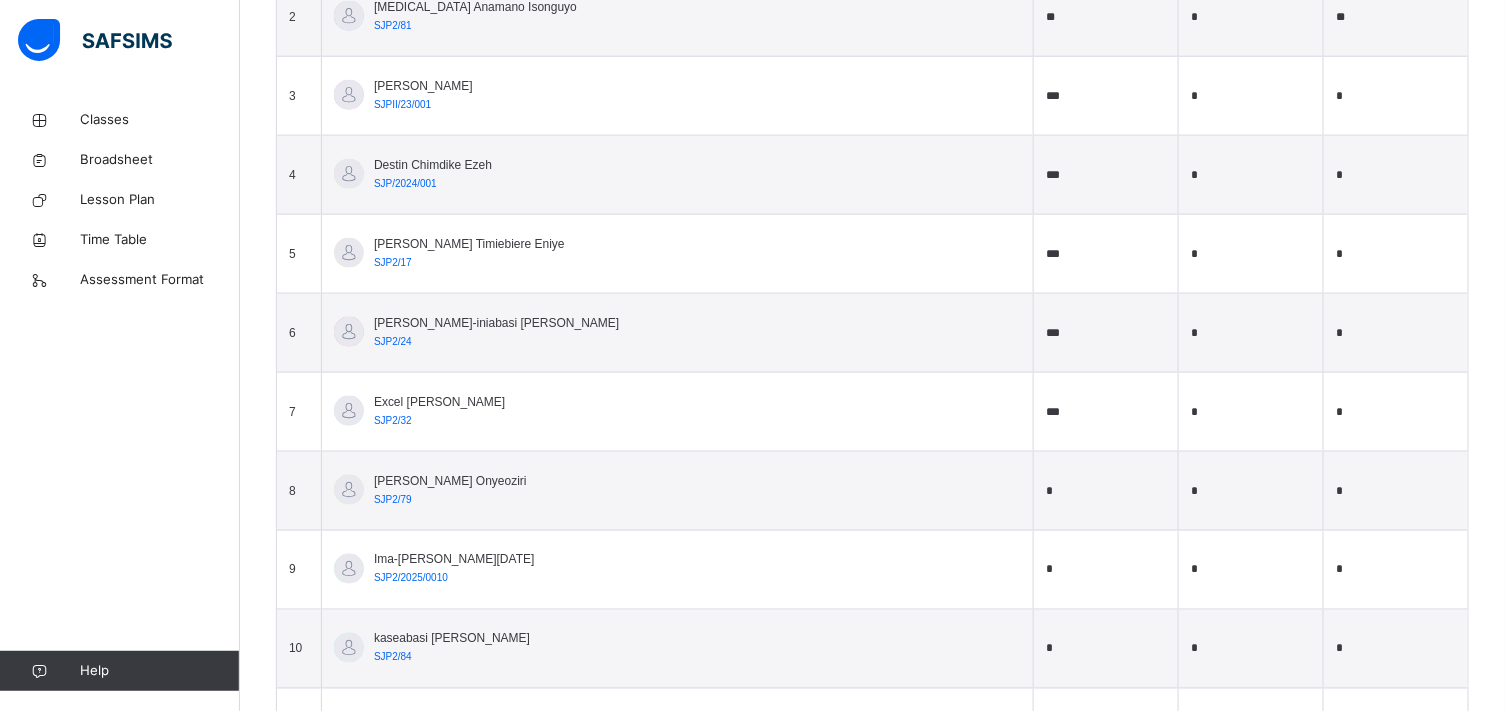 type on "***" 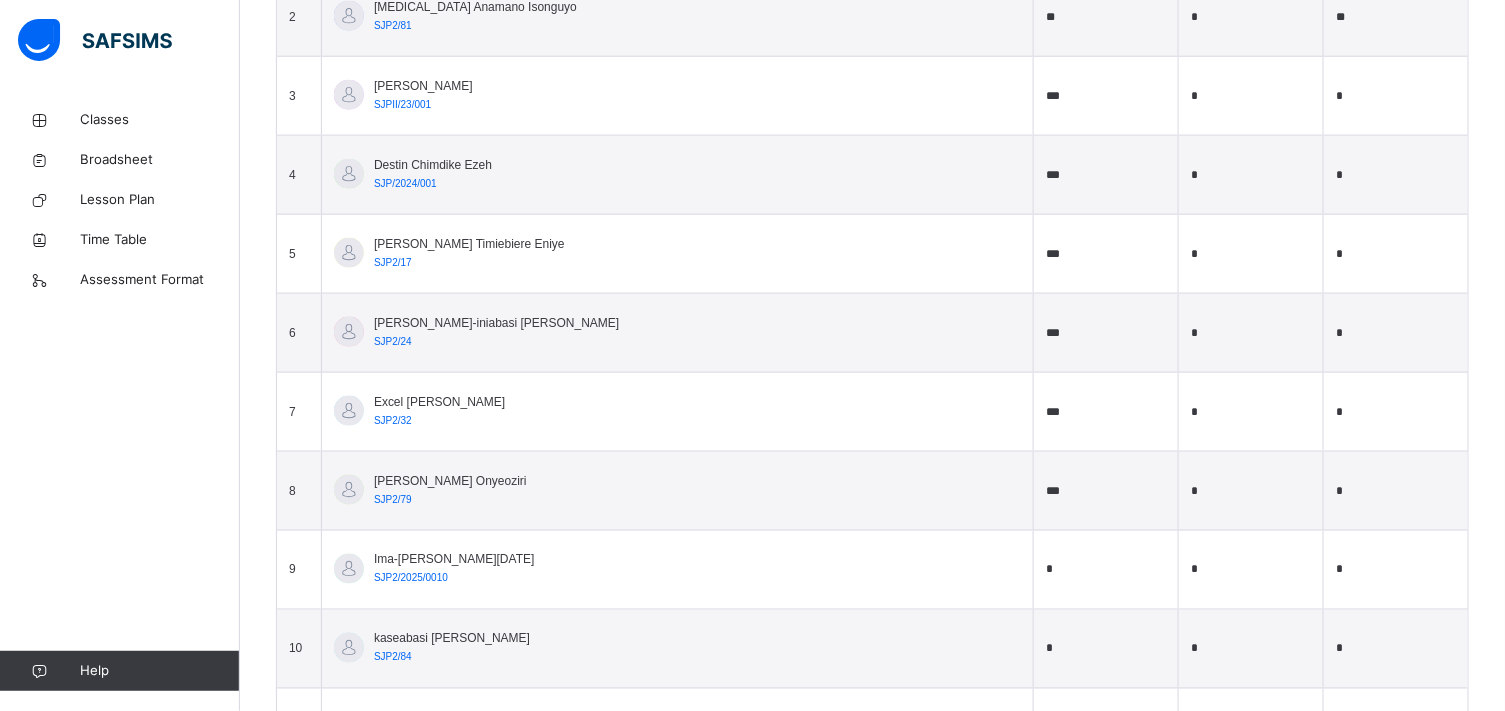 type on "***" 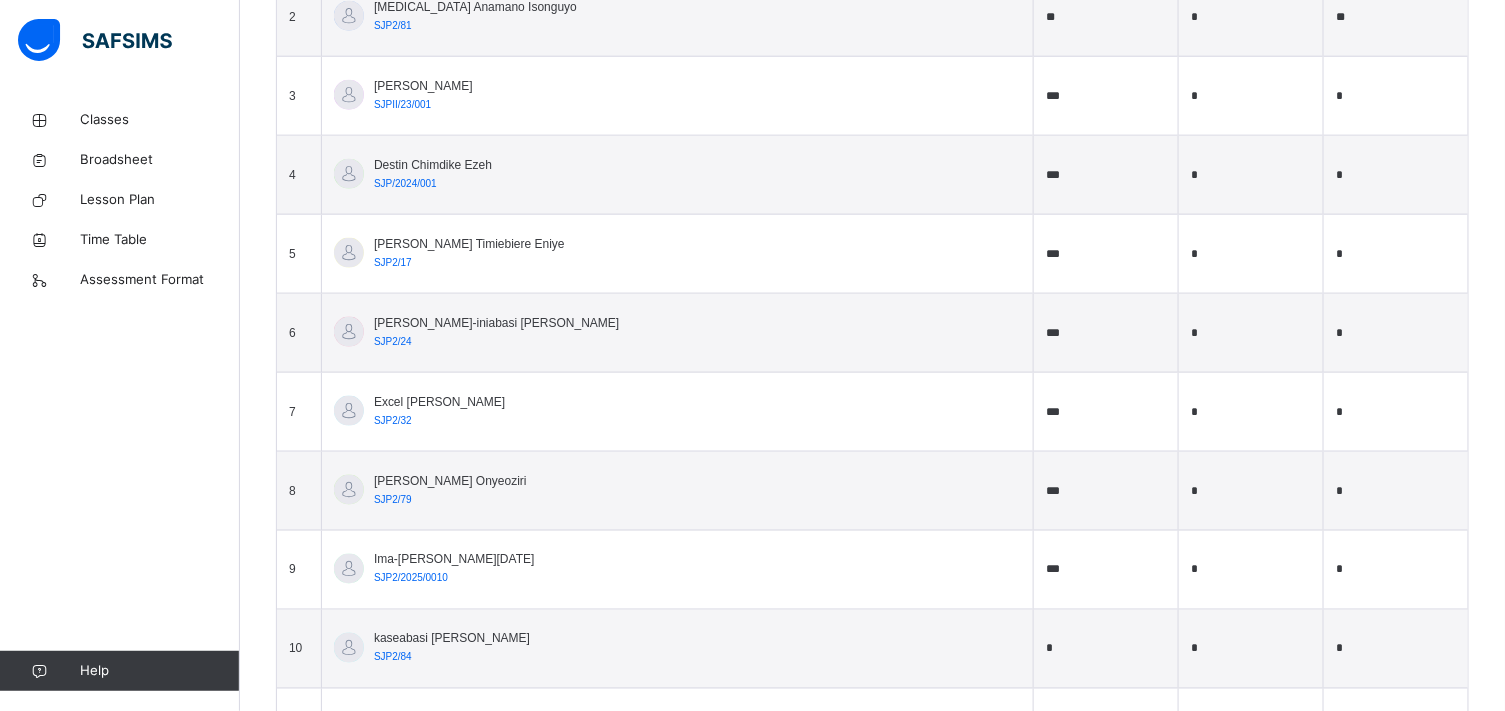 type on "***" 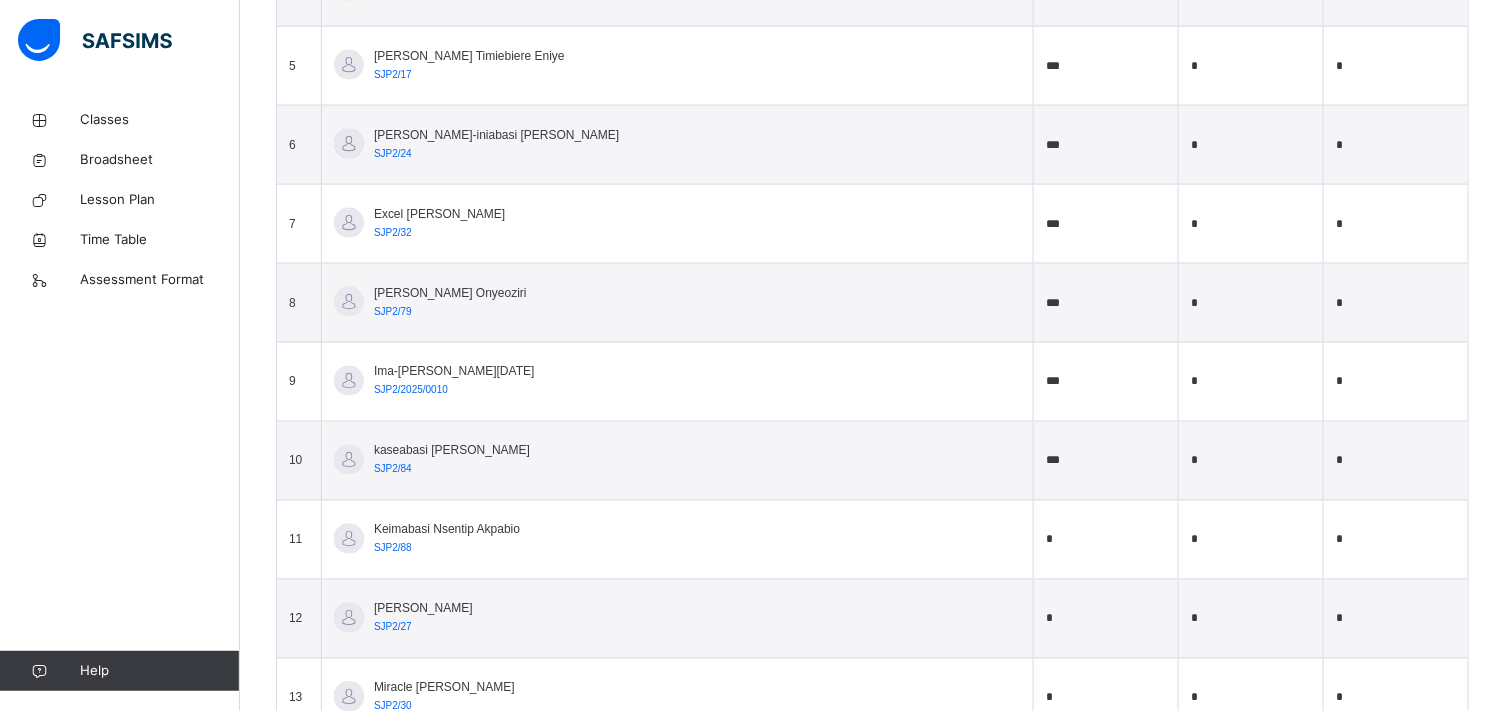 scroll, scrollTop: 1055, scrollLeft: 0, axis: vertical 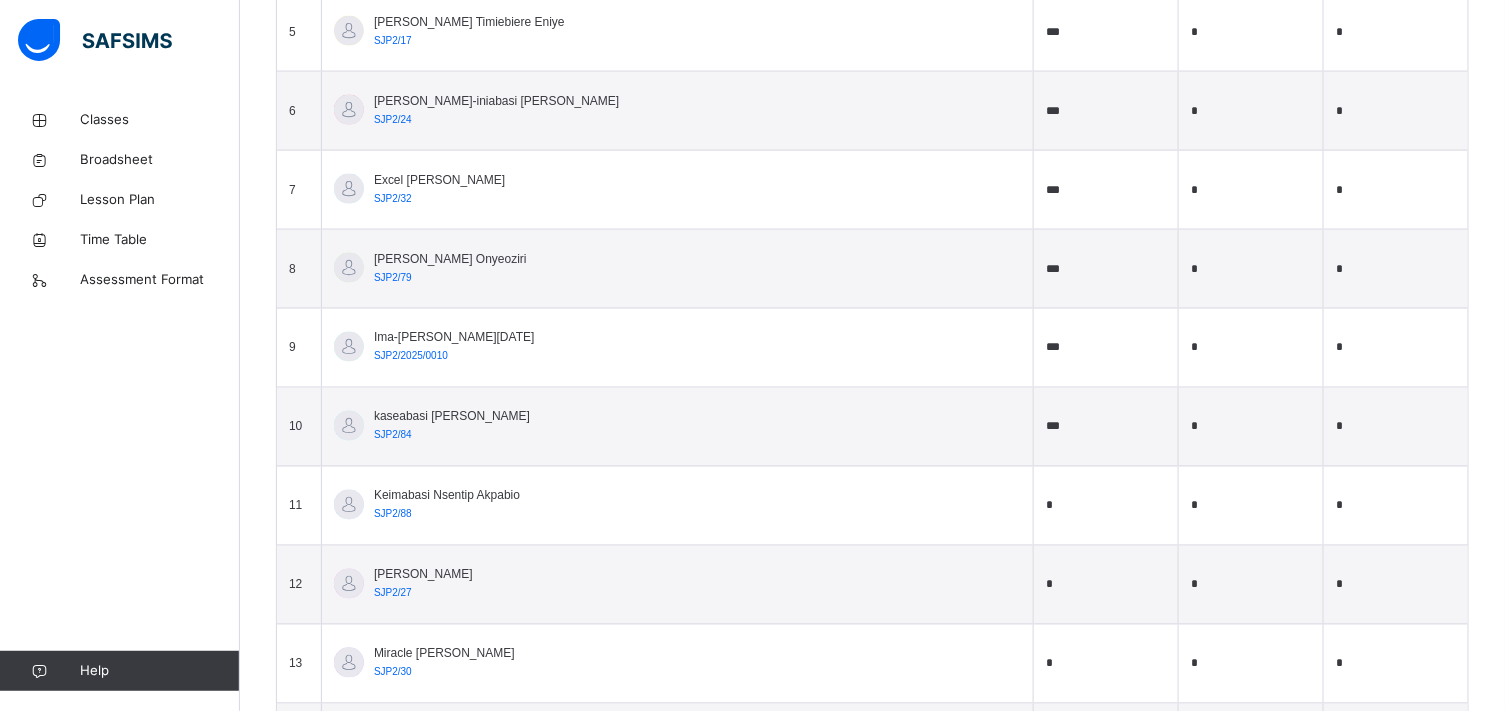 type on "***" 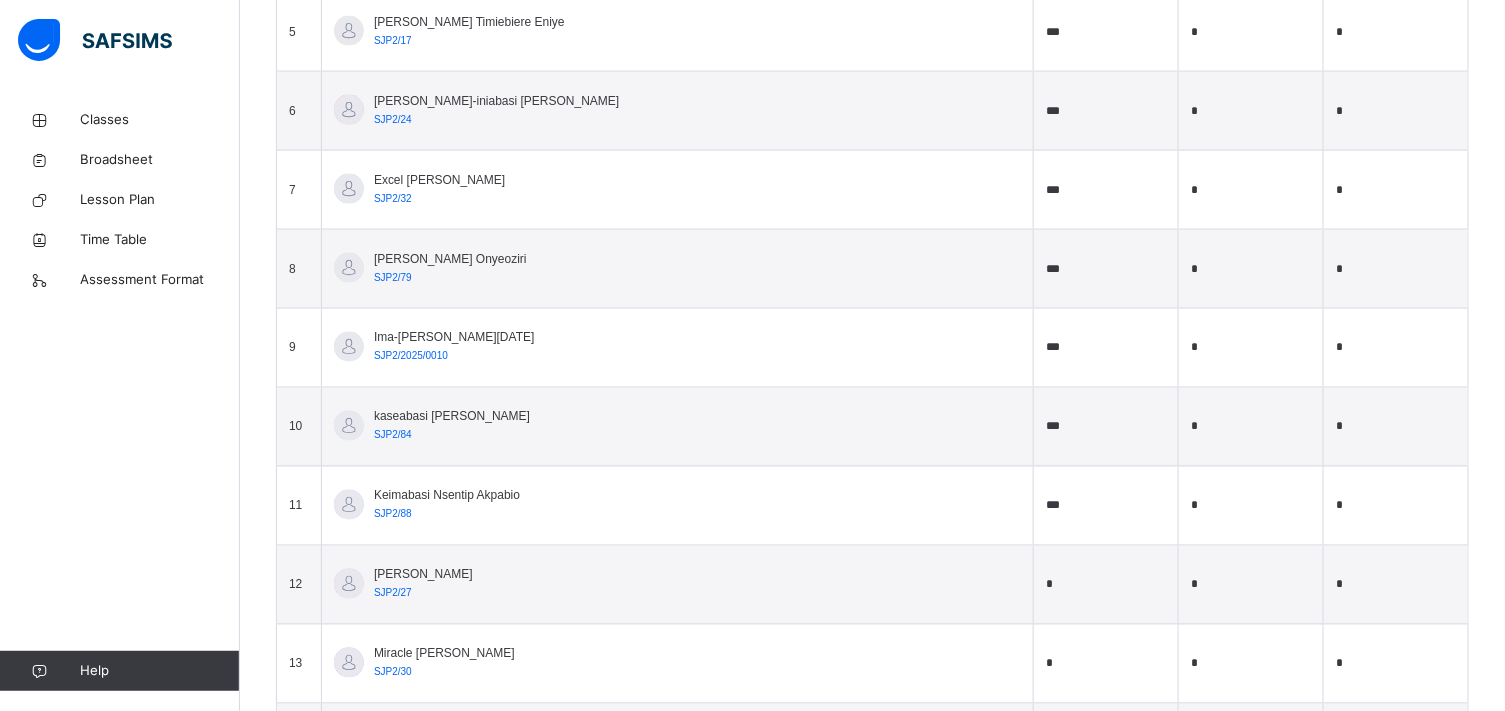 type on "***" 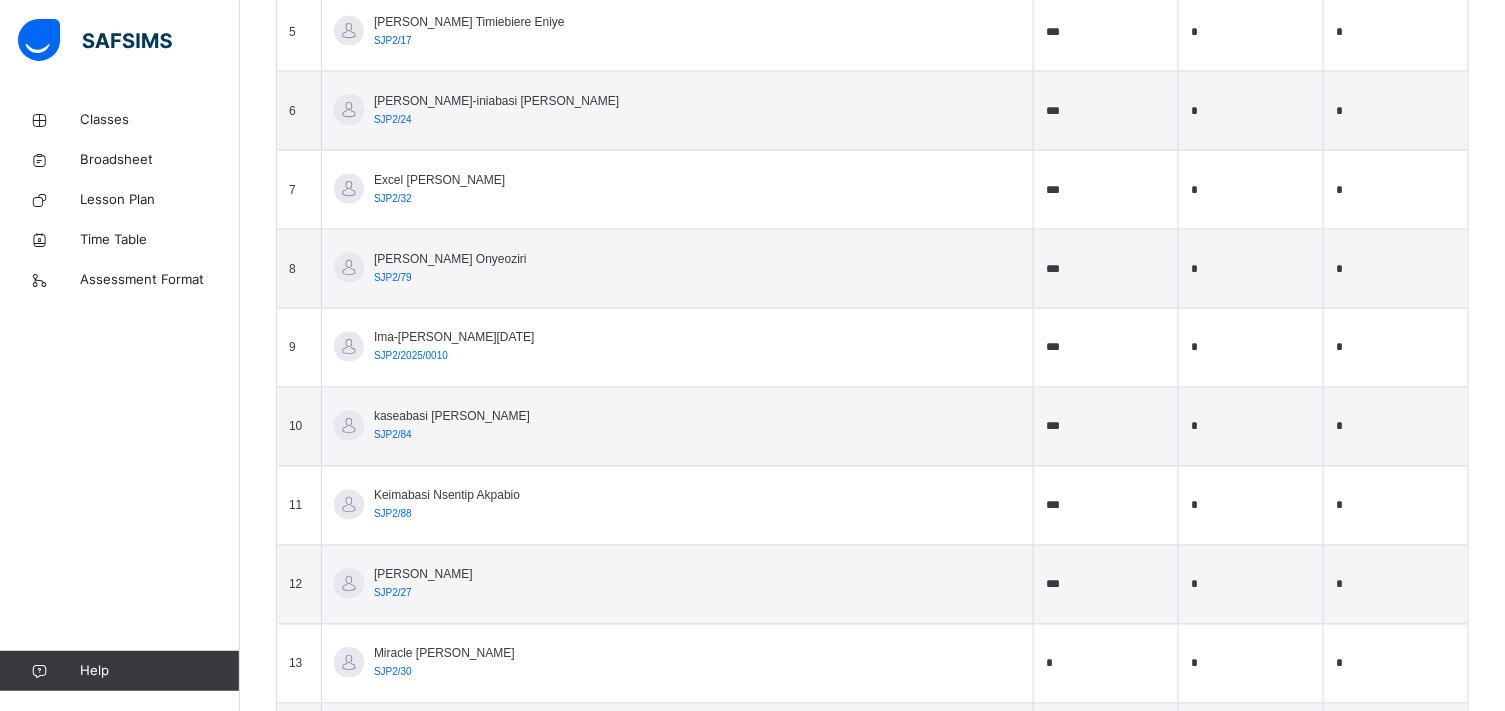 type on "***" 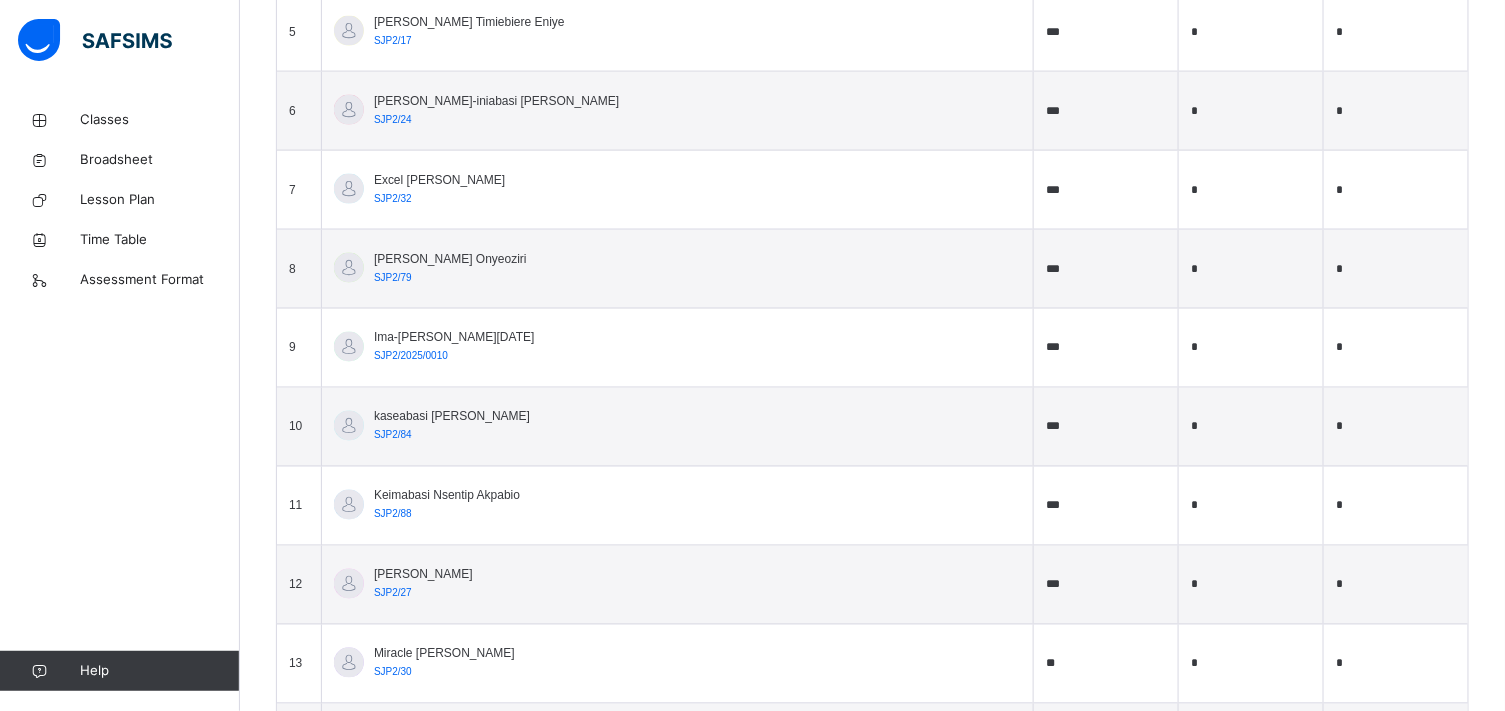 type on "**" 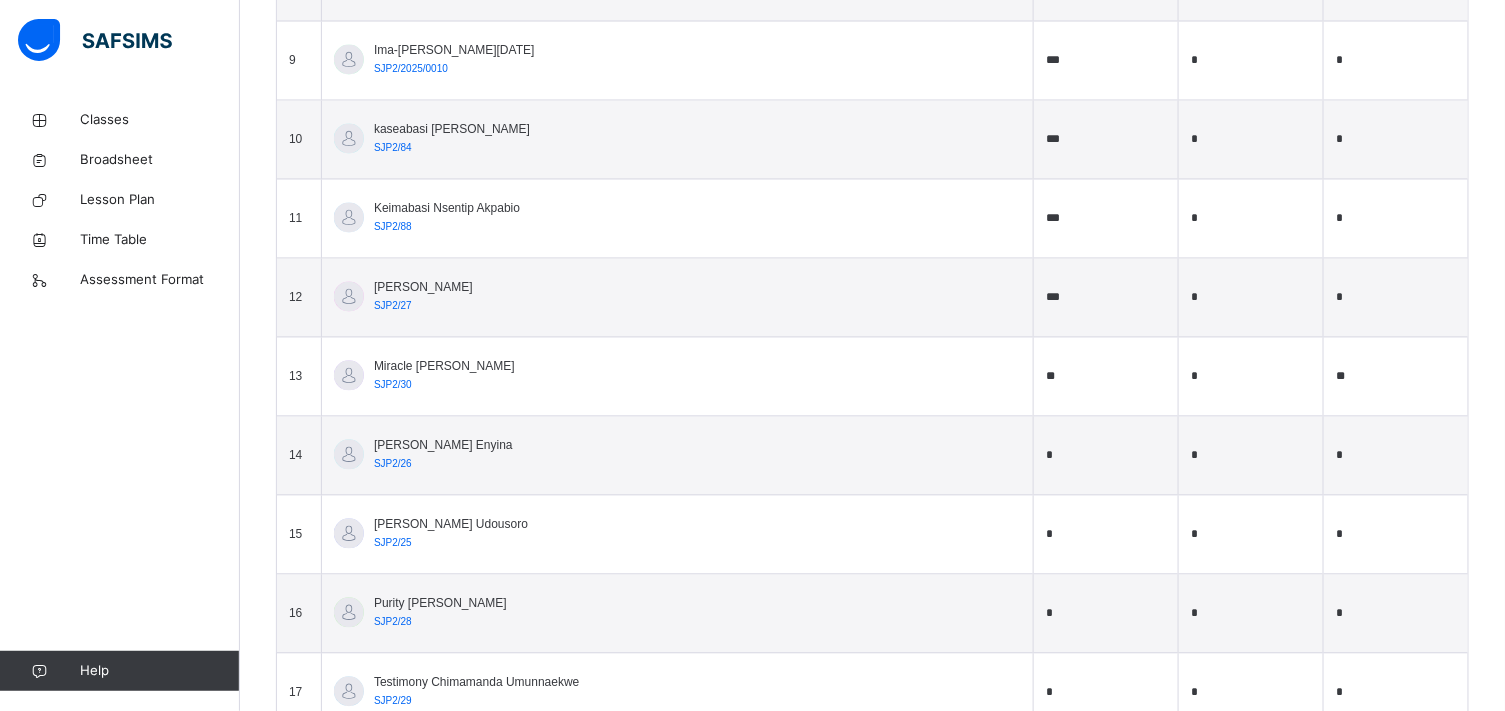 scroll, scrollTop: 1366, scrollLeft: 0, axis: vertical 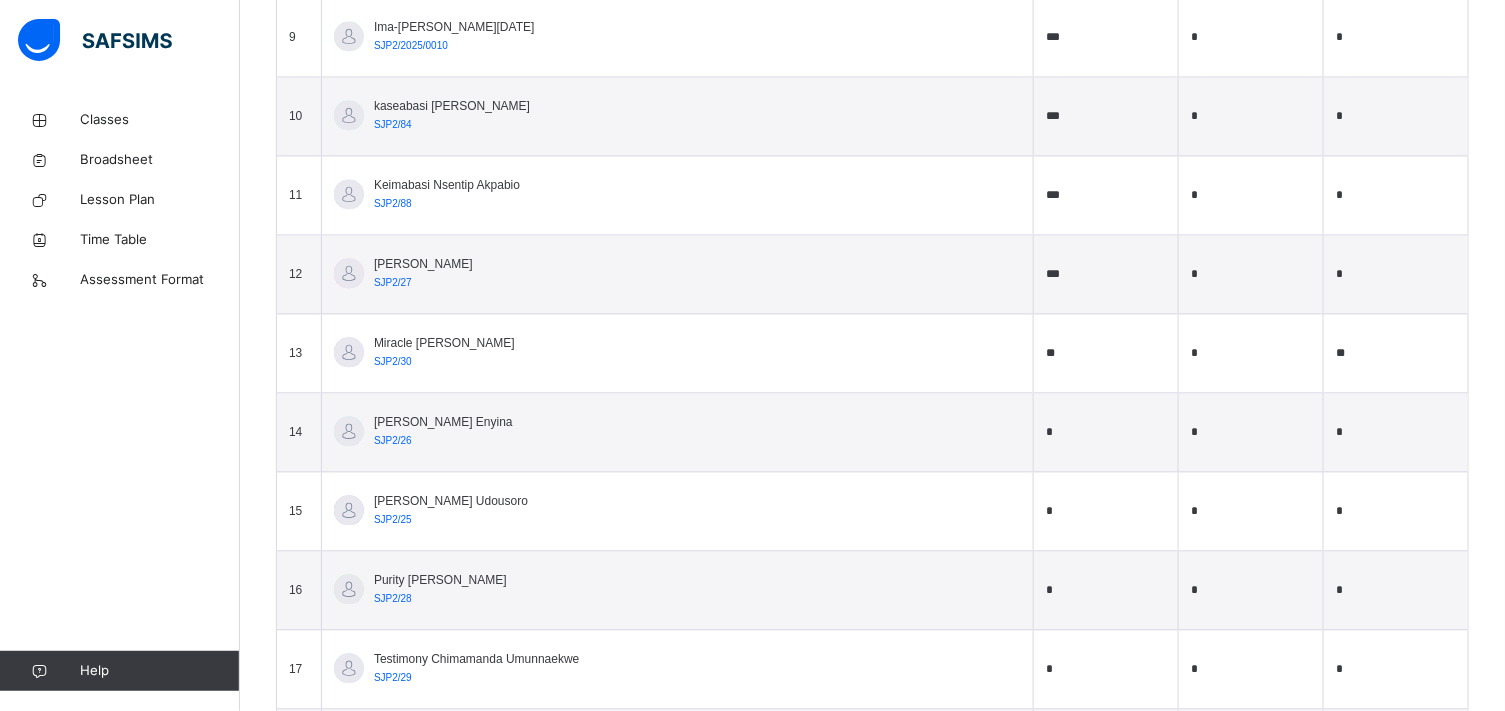 type on "**" 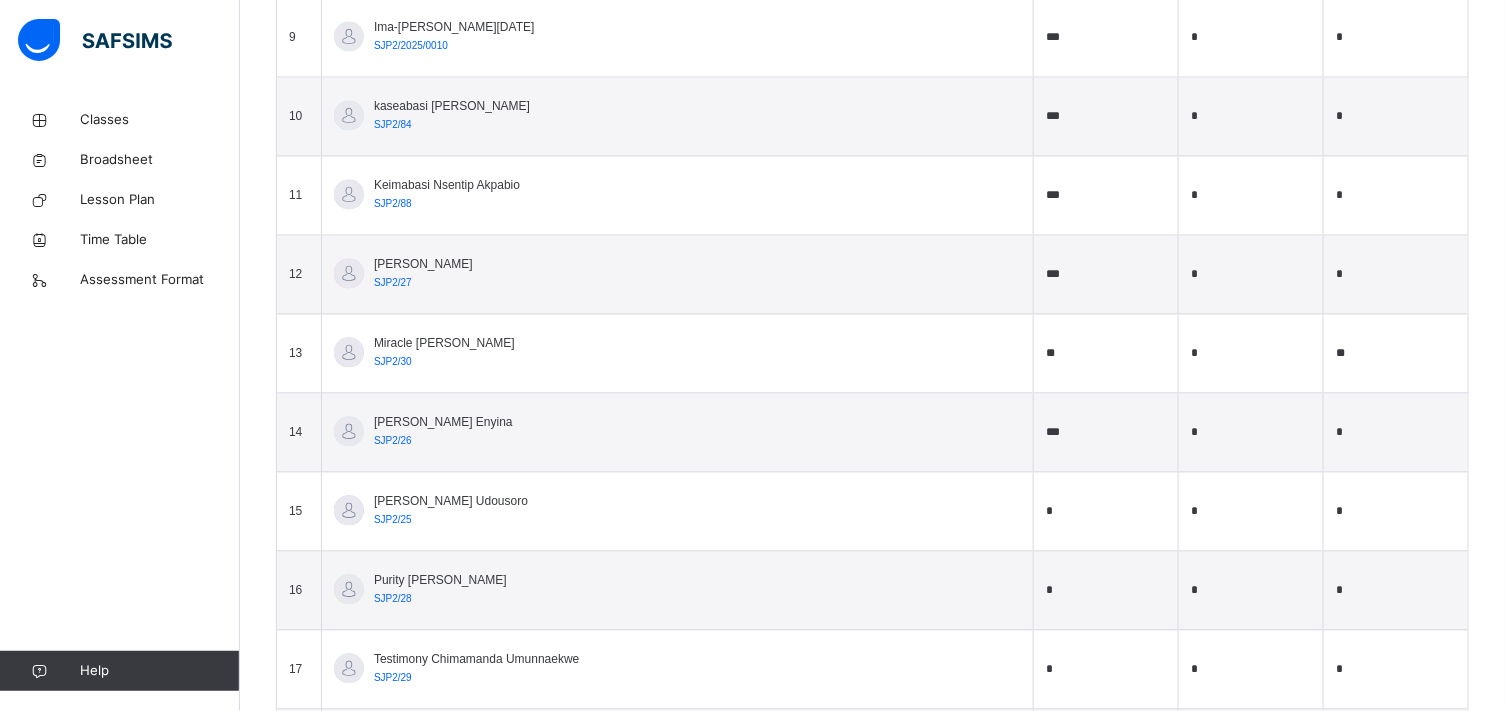 type on "***" 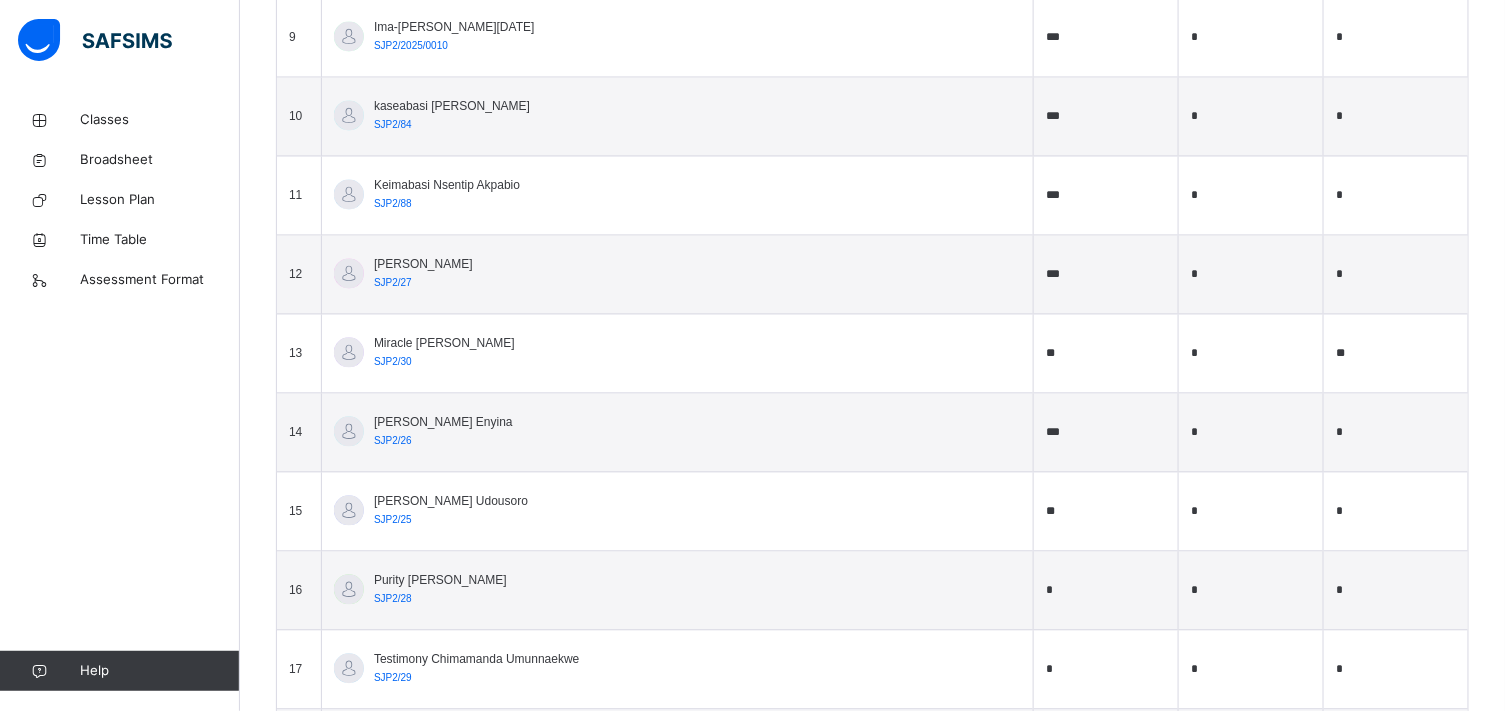 type on "**" 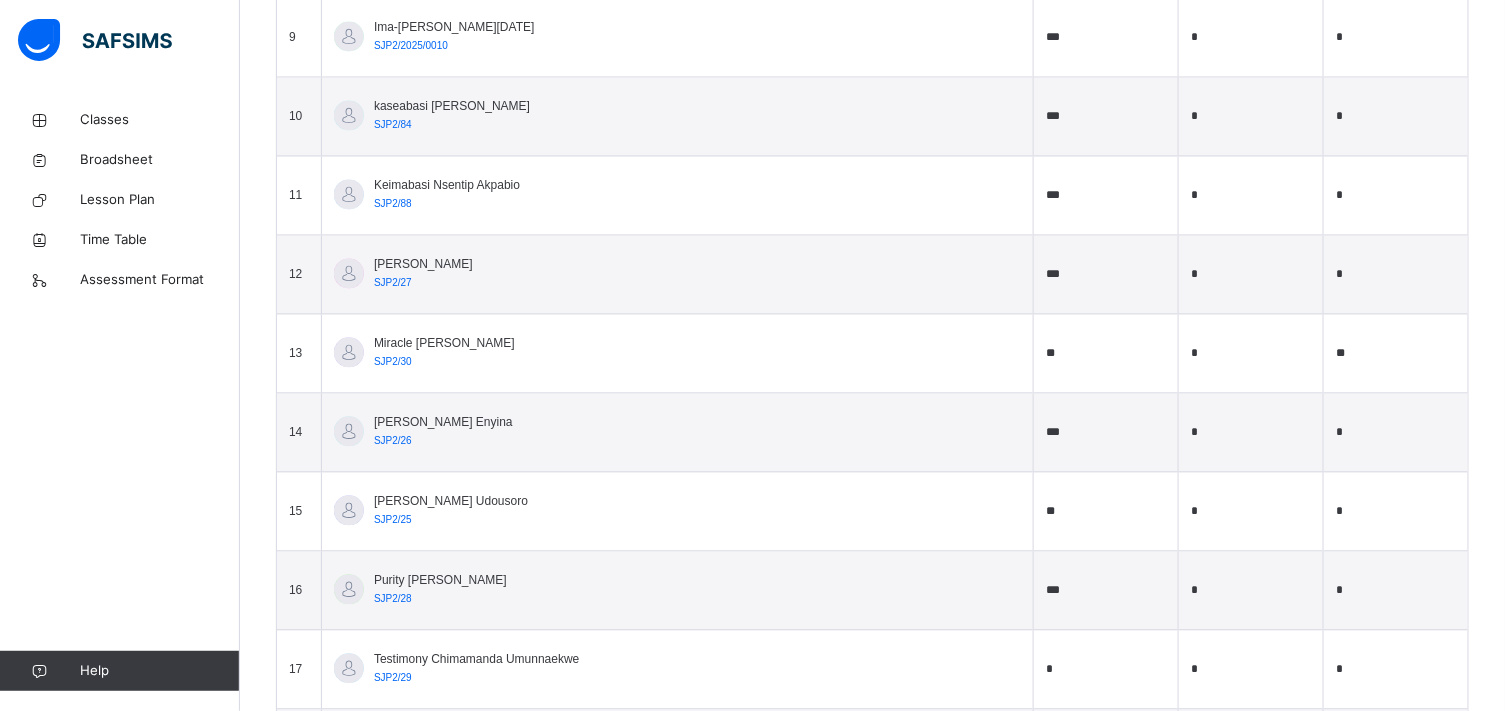type on "***" 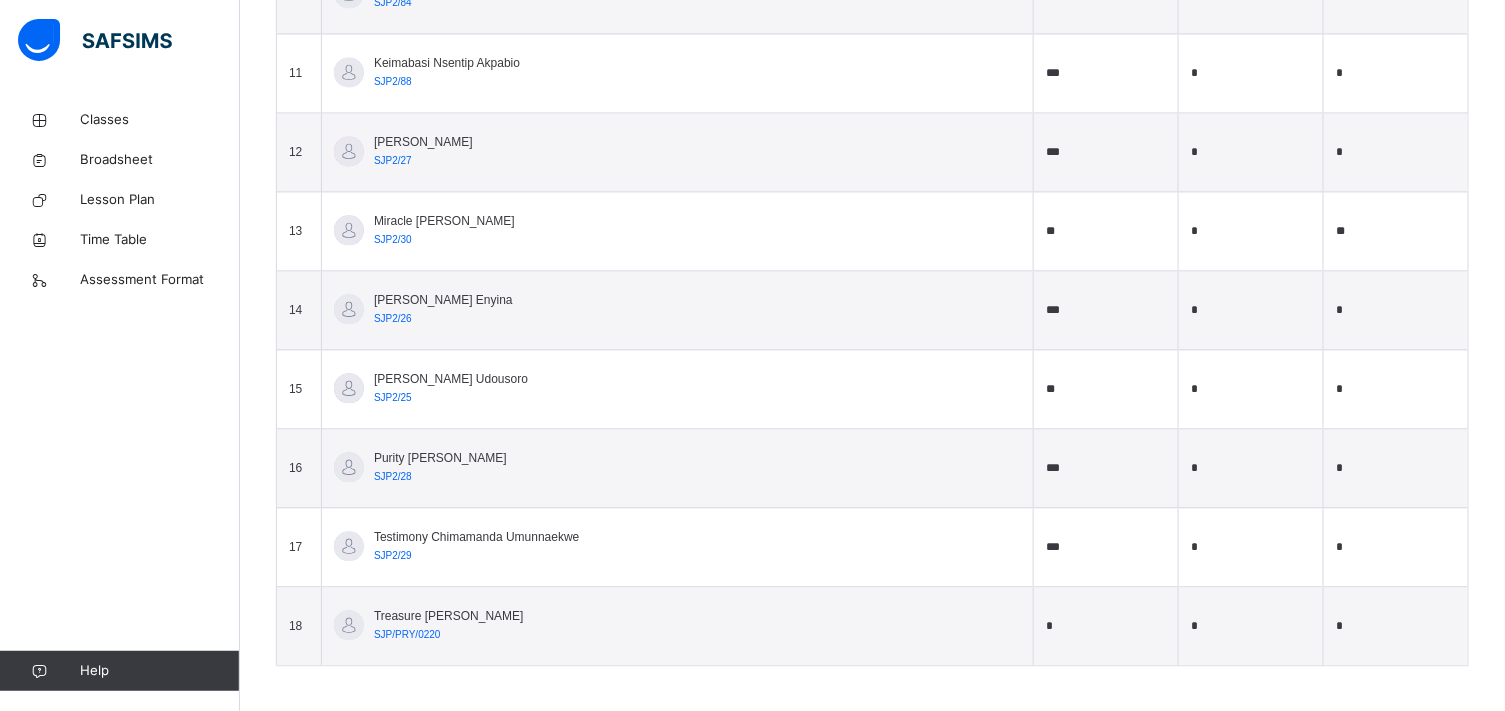 scroll, scrollTop: 1496, scrollLeft: 0, axis: vertical 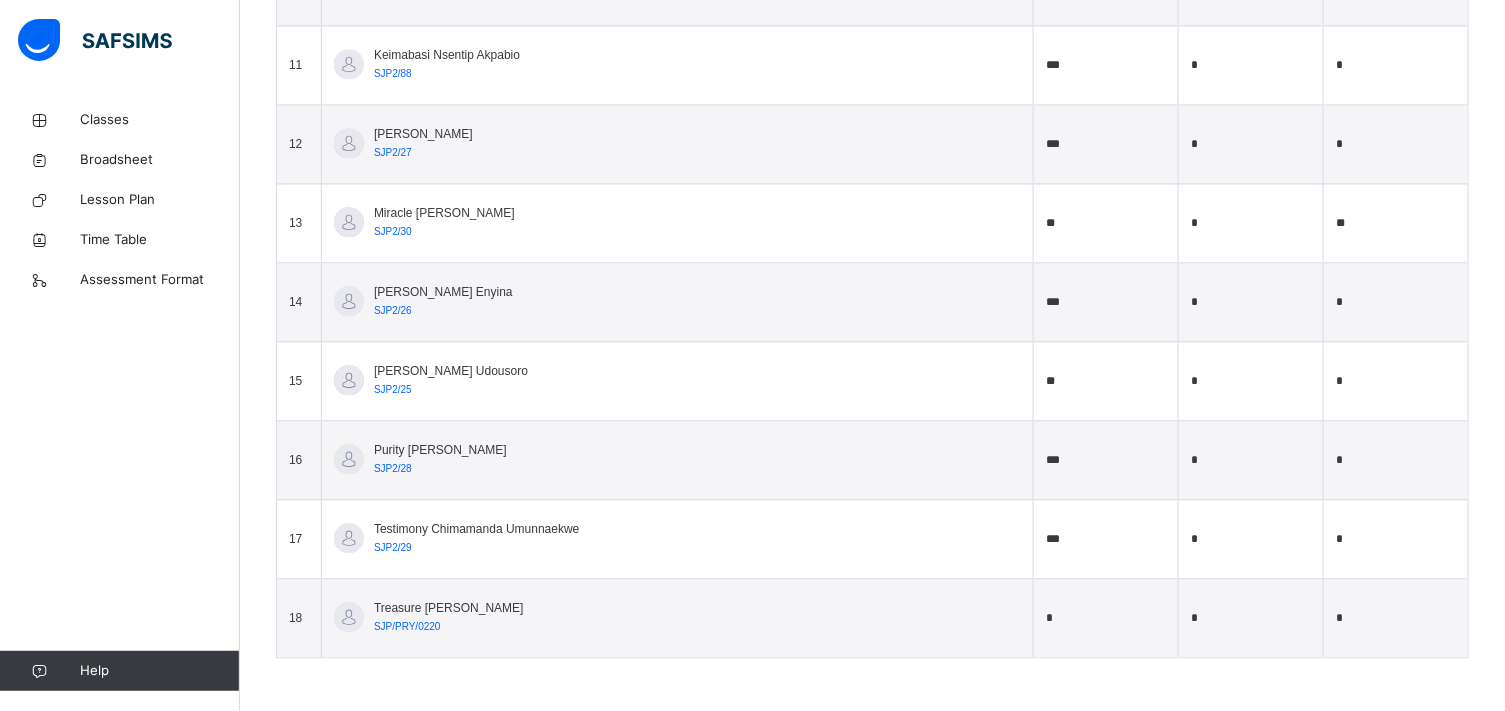 type on "***" 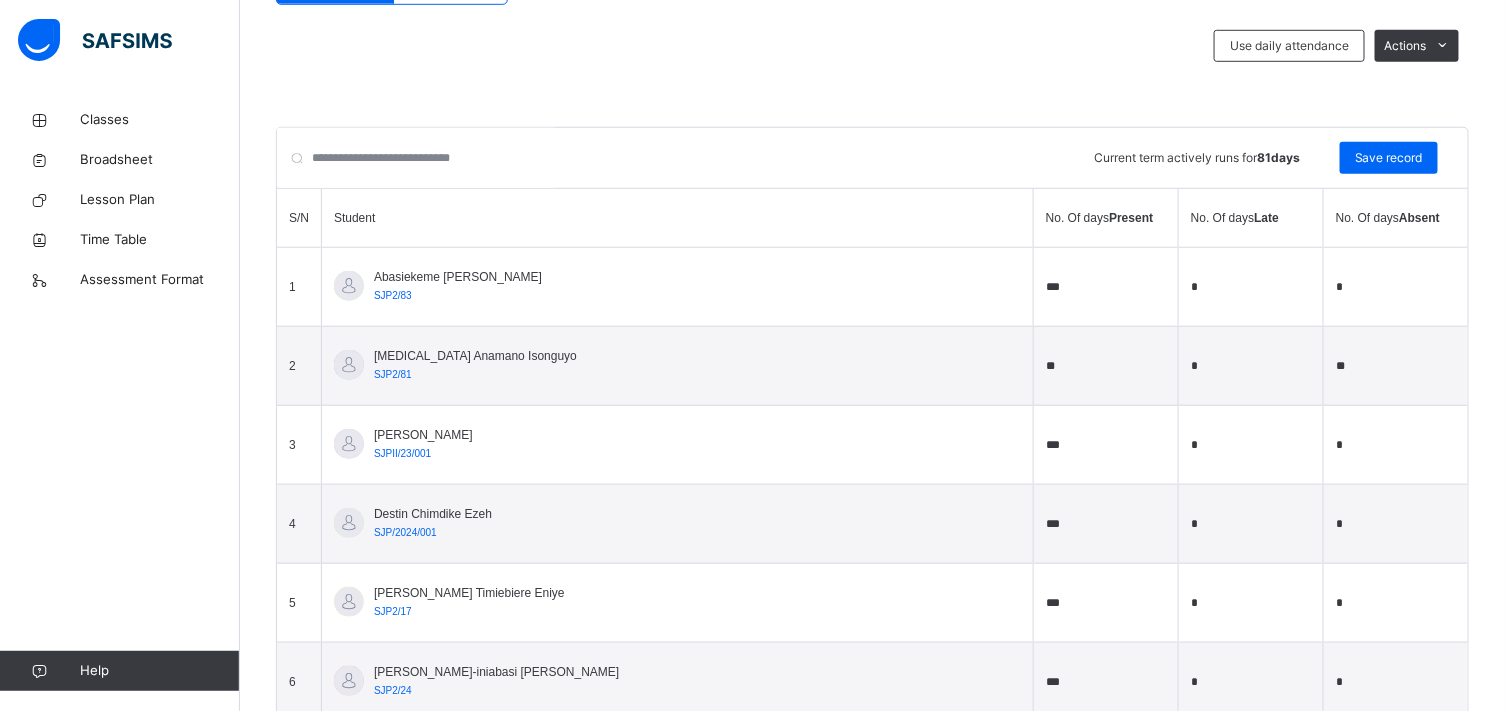 scroll, scrollTop: 430, scrollLeft: 0, axis: vertical 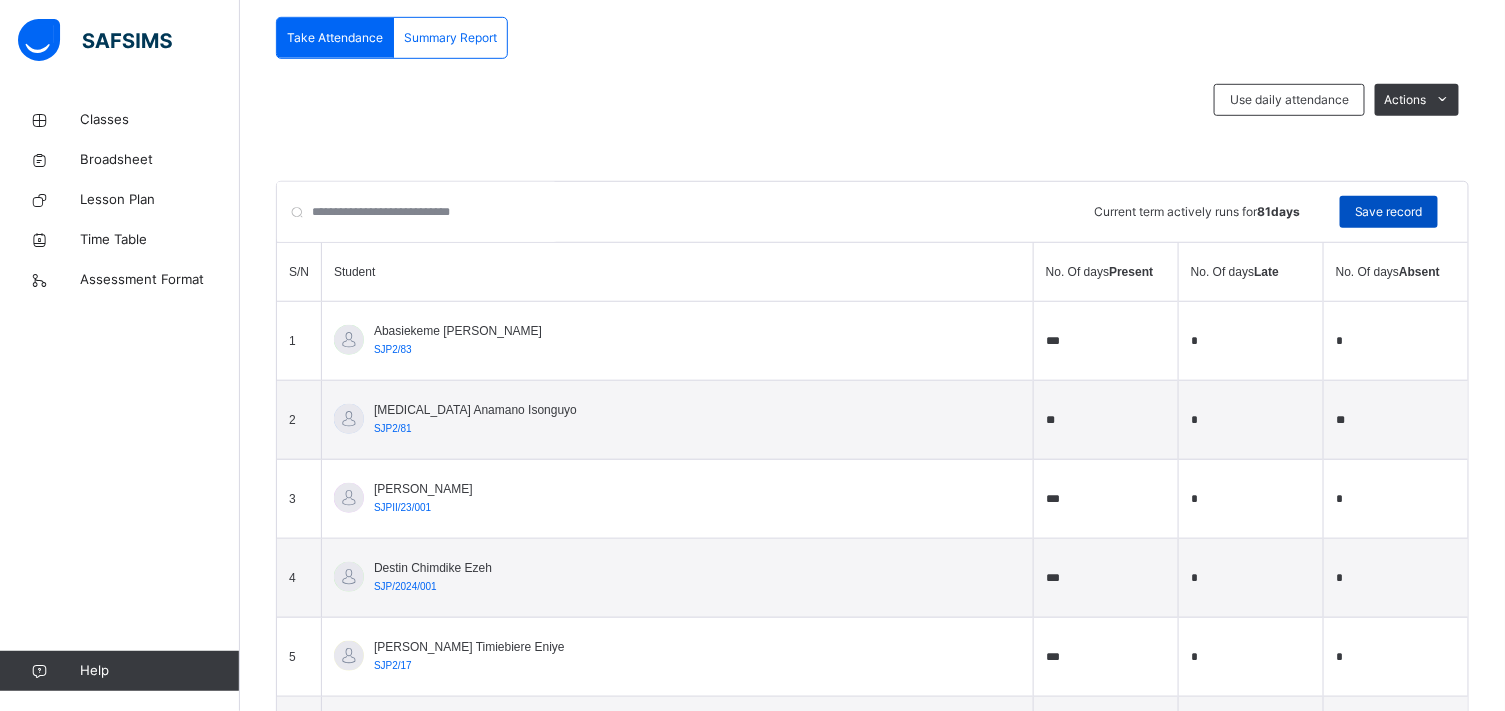 type on "***" 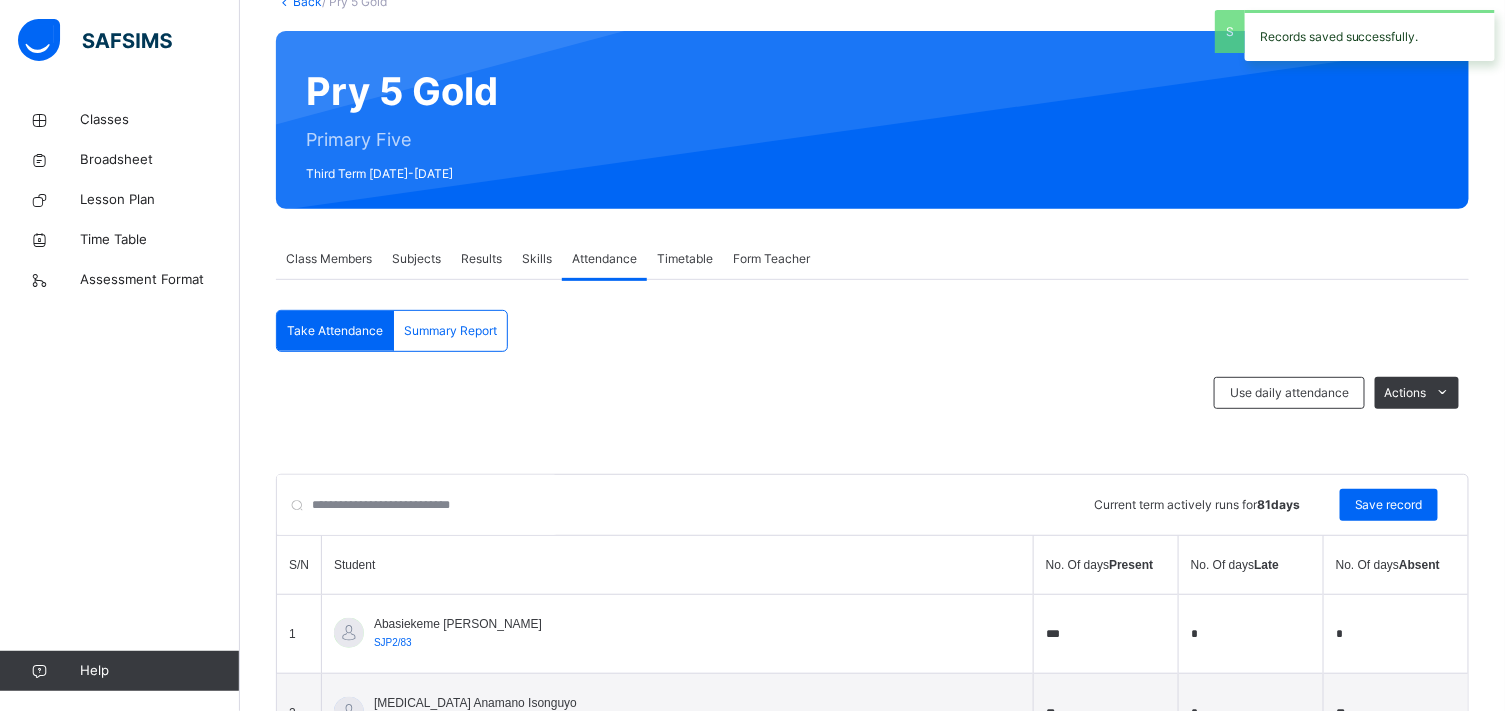 scroll, scrollTop: 430, scrollLeft: 0, axis: vertical 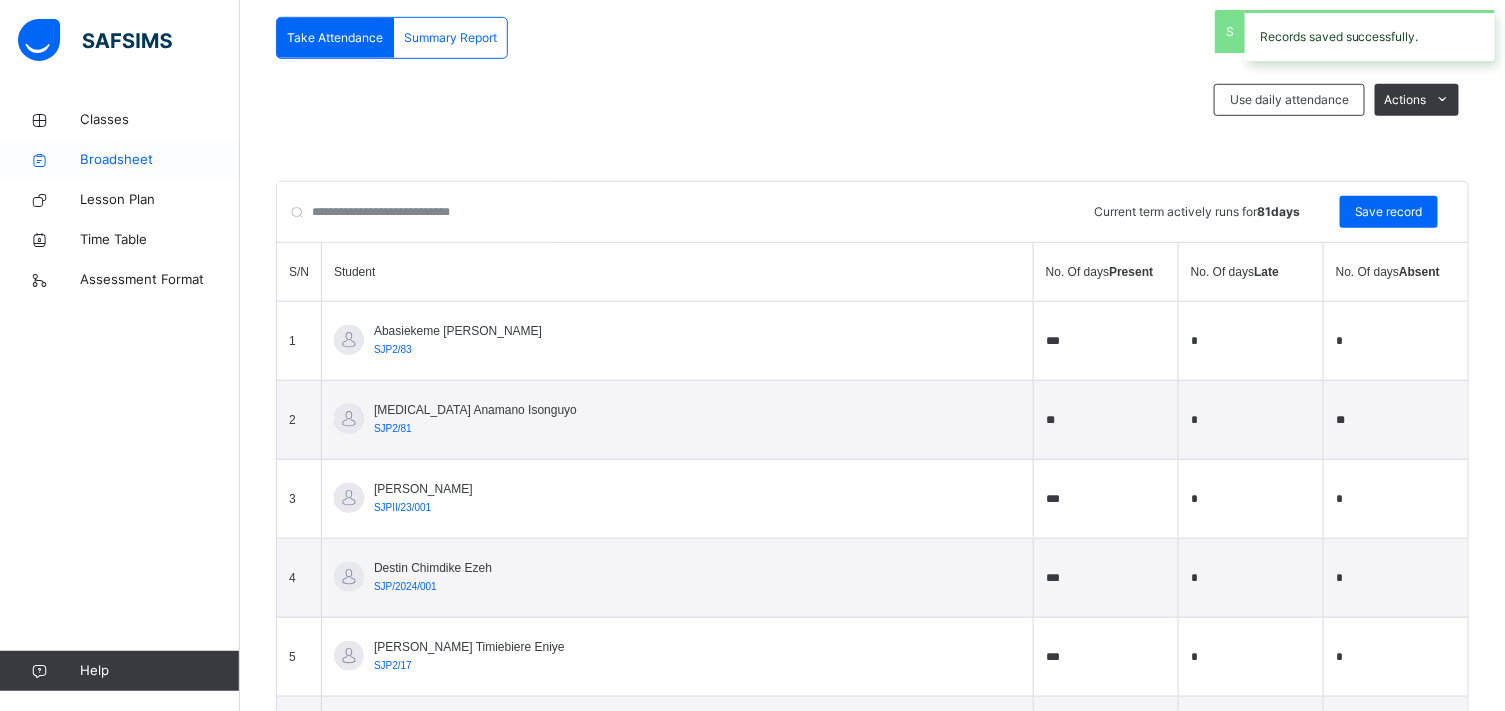 click on "Broadsheet" at bounding box center [160, 160] 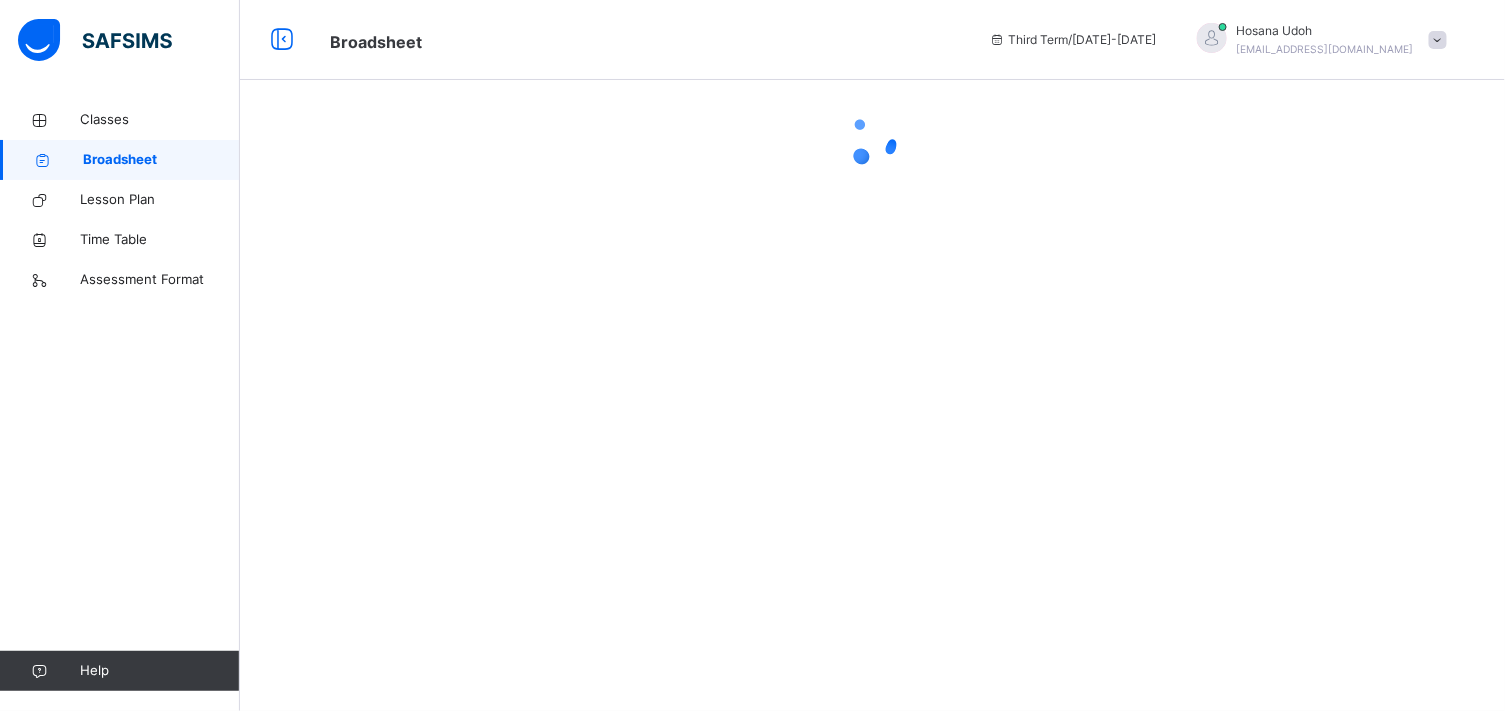 scroll, scrollTop: 0, scrollLeft: 0, axis: both 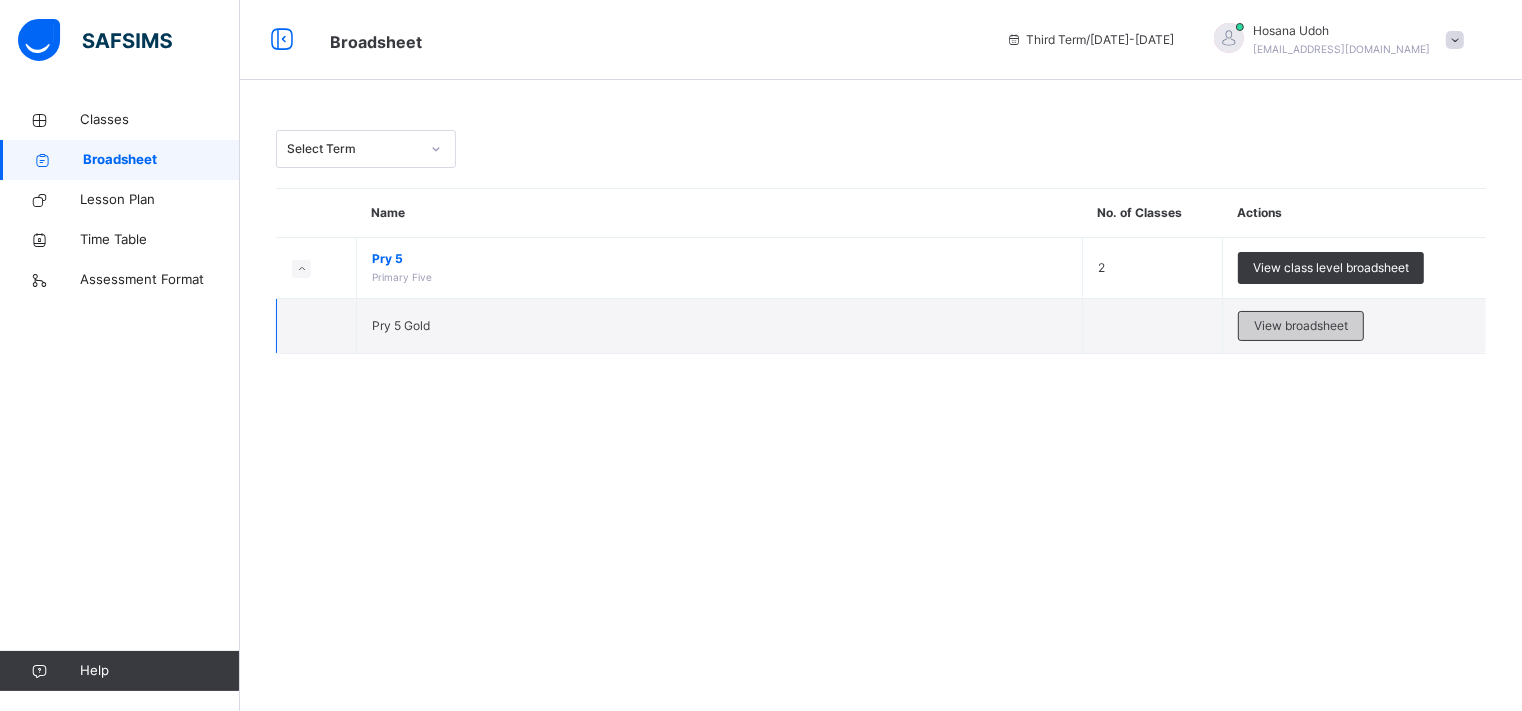 click on "View broadsheet" at bounding box center [1301, 326] 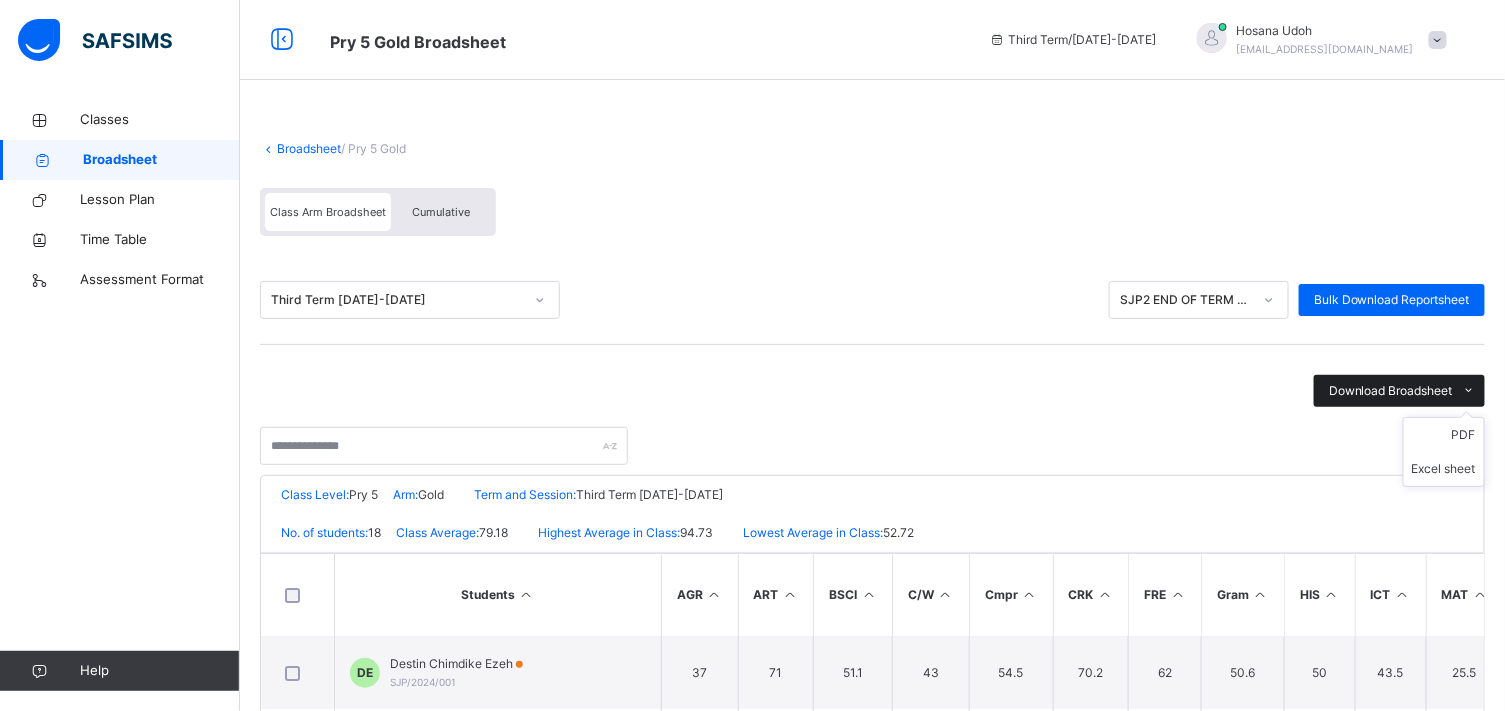click on "Download Broadsheet" at bounding box center [1391, 391] 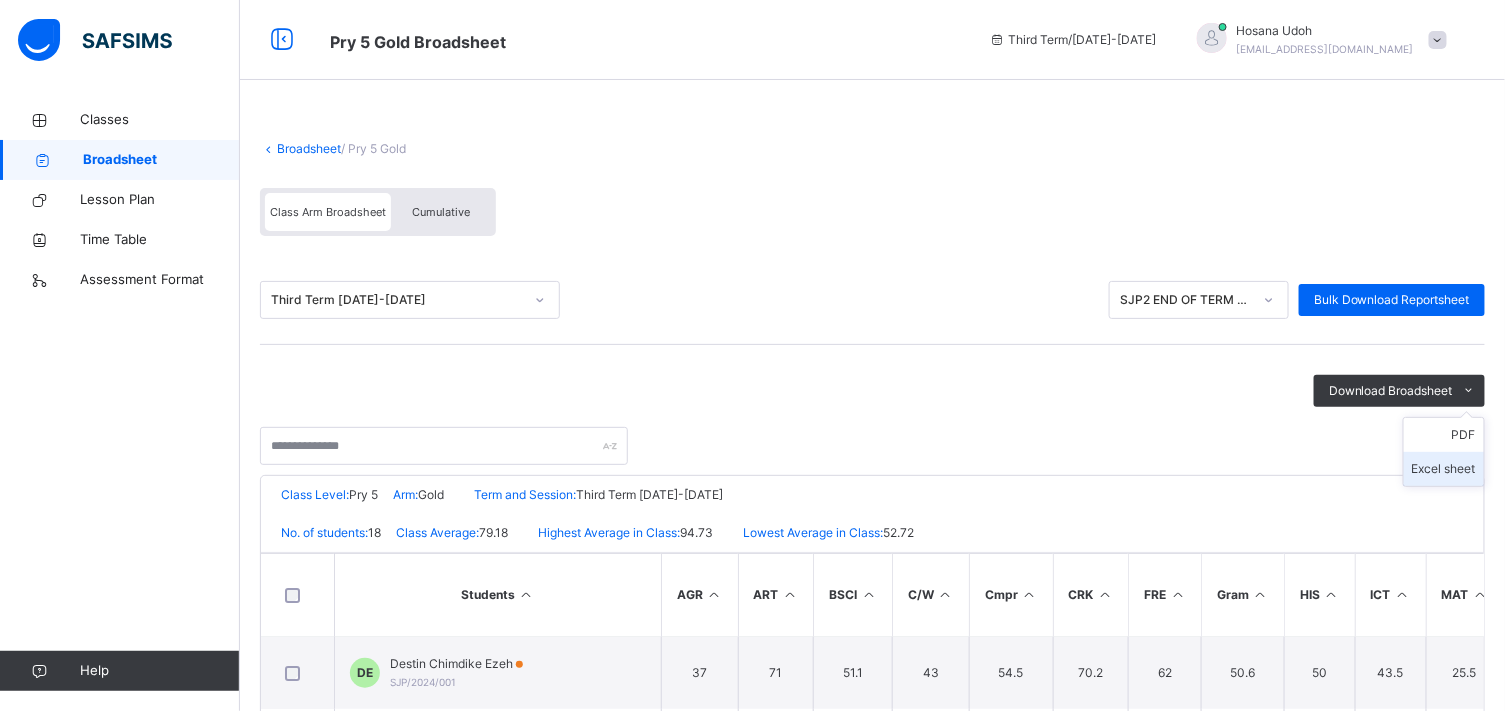 click on "Excel sheet" at bounding box center (1444, 469) 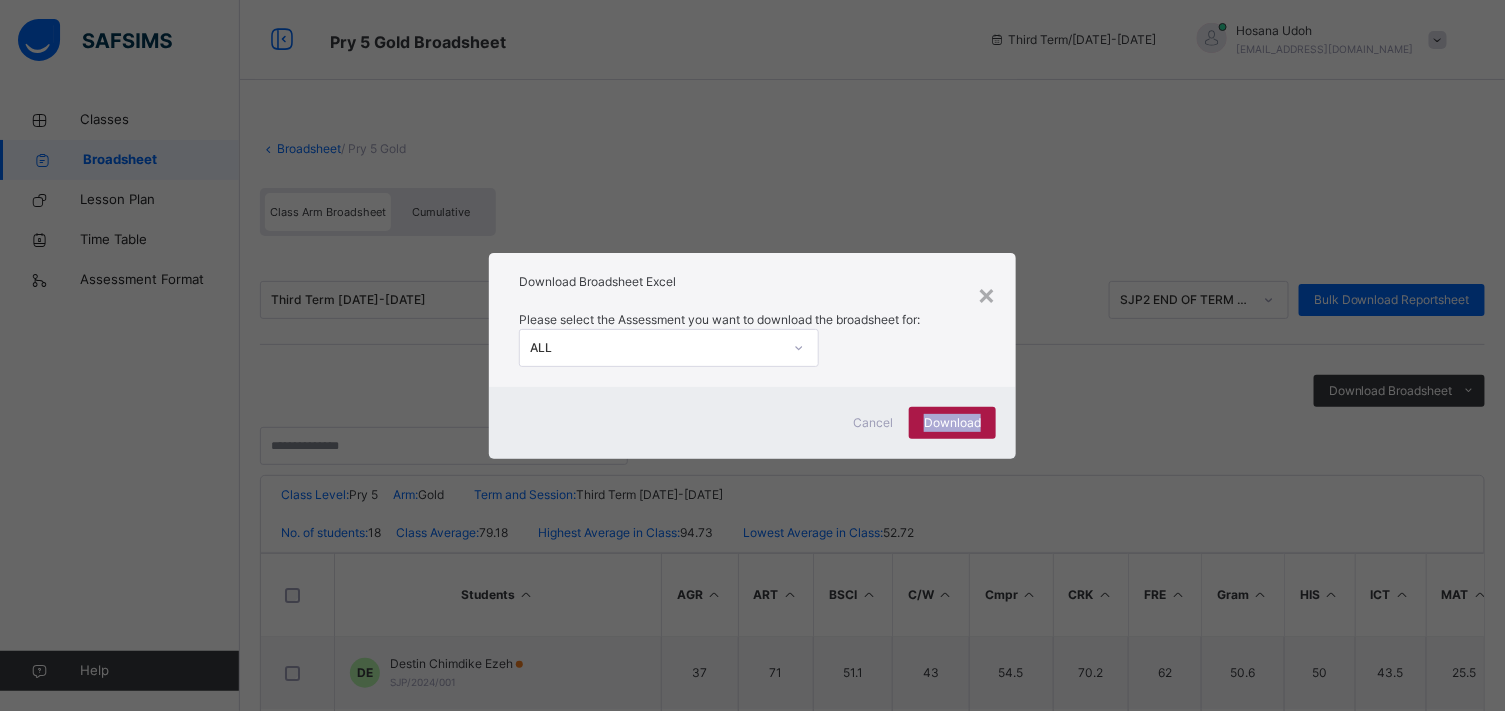 click on "Download" at bounding box center [952, 423] 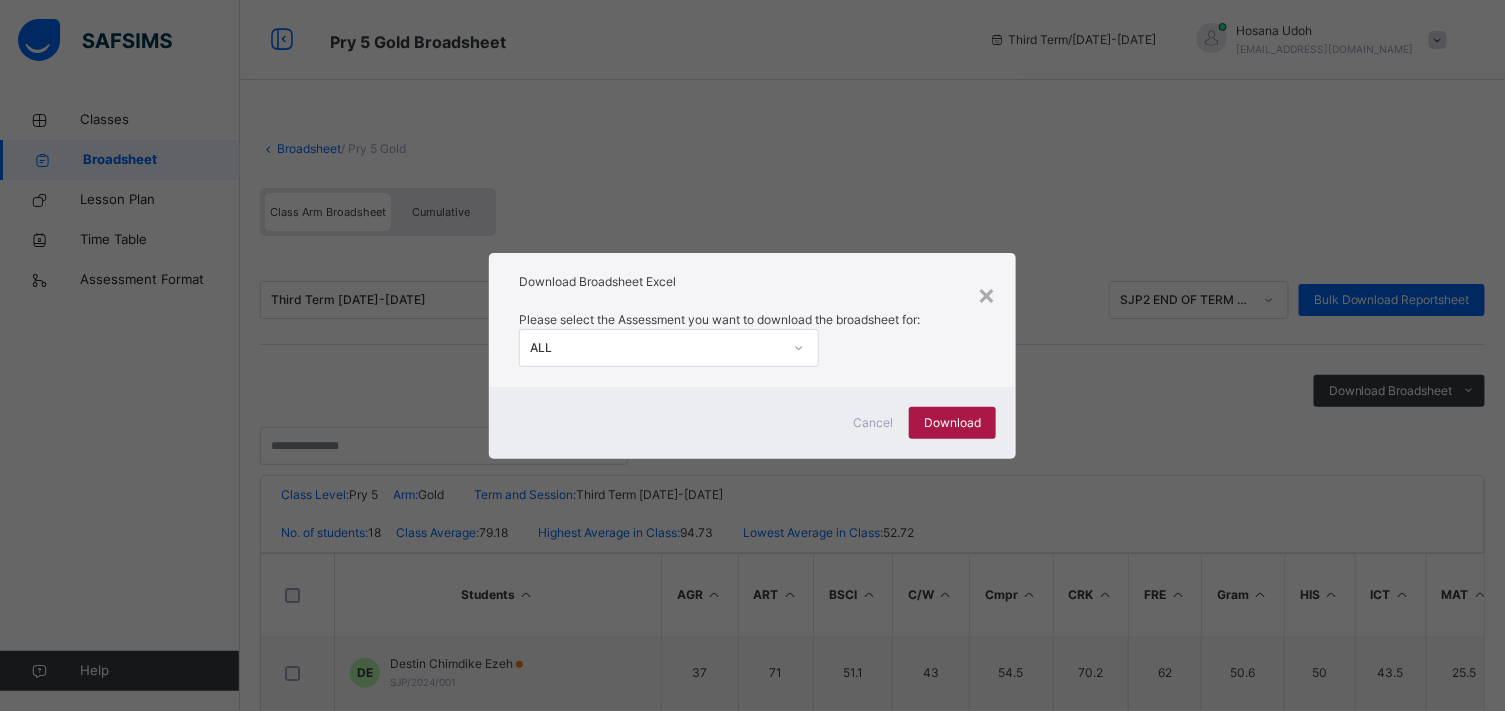 click on "Download" at bounding box center (952, 423) 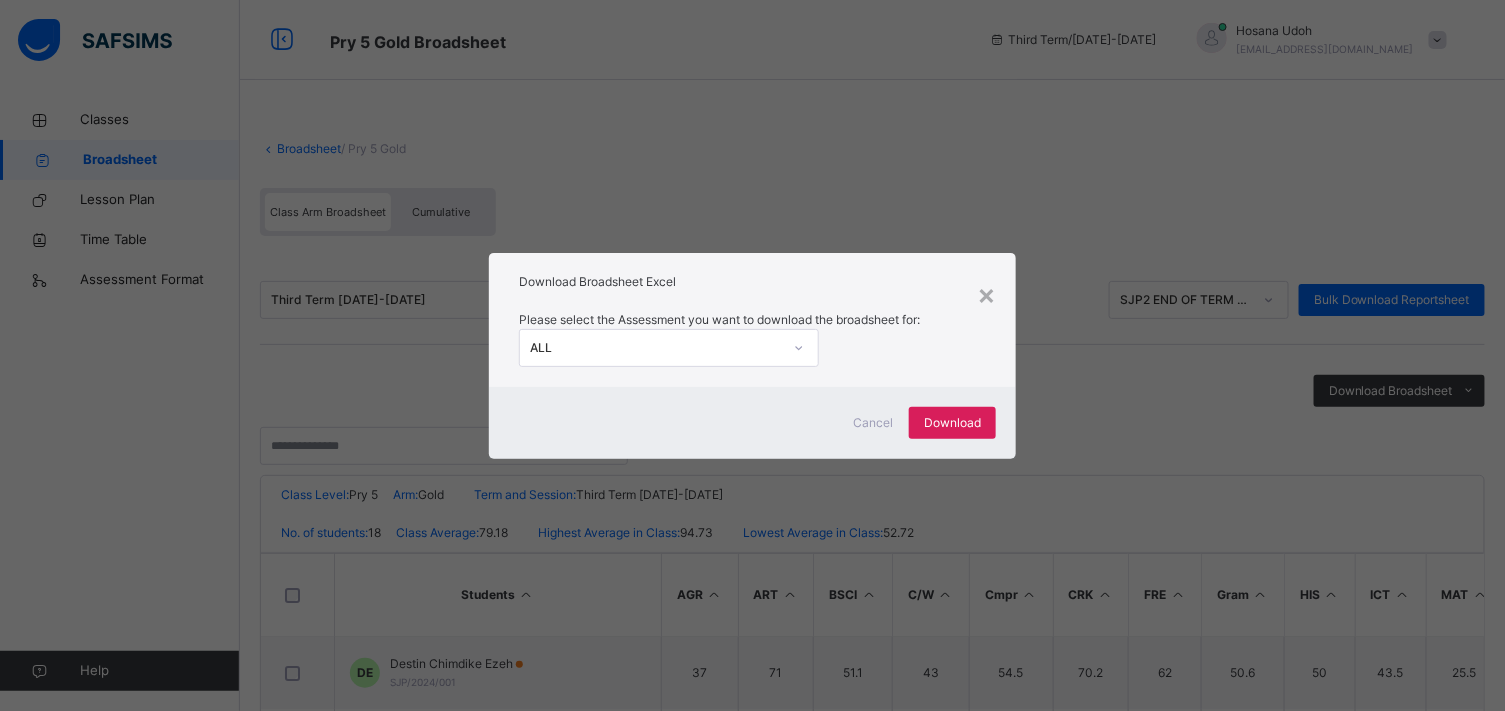 click 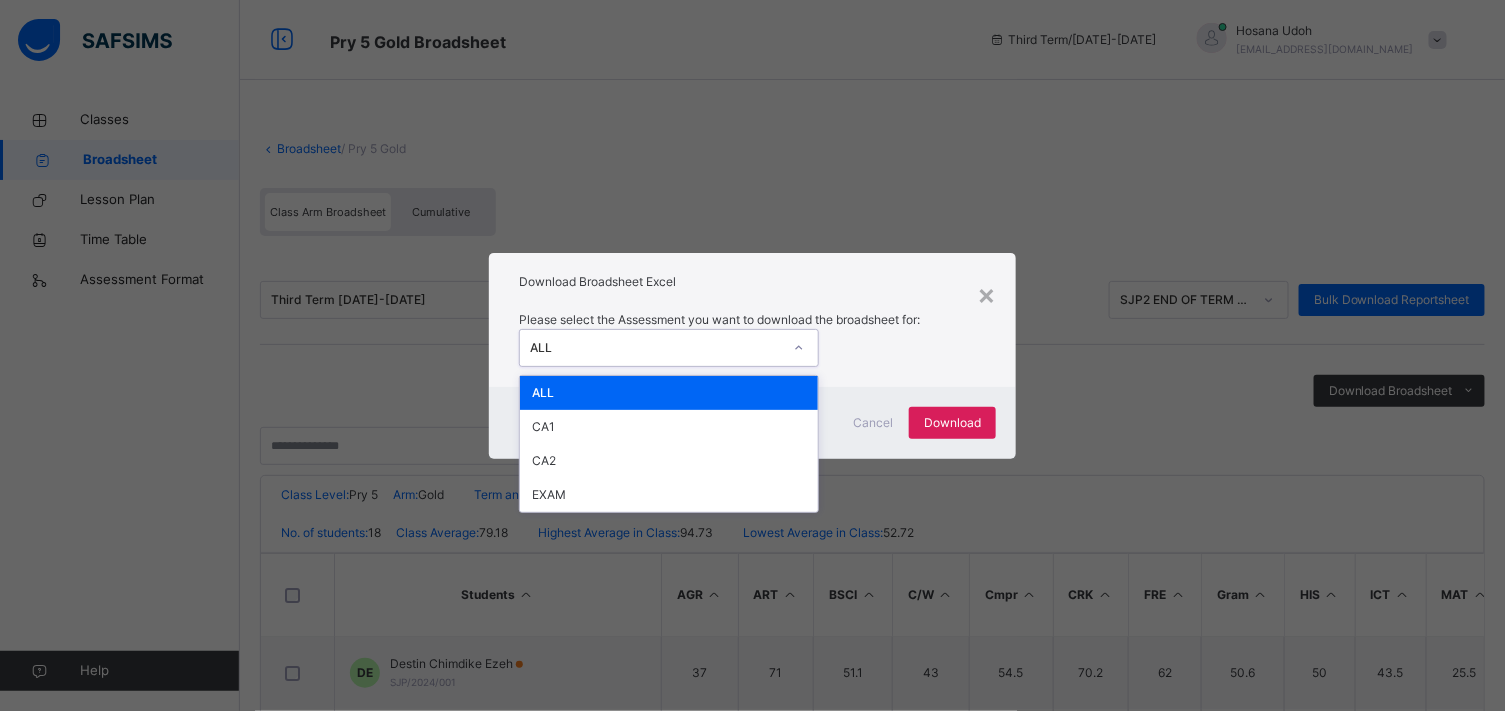 click on "ALL" at bounding box center (669, 393) 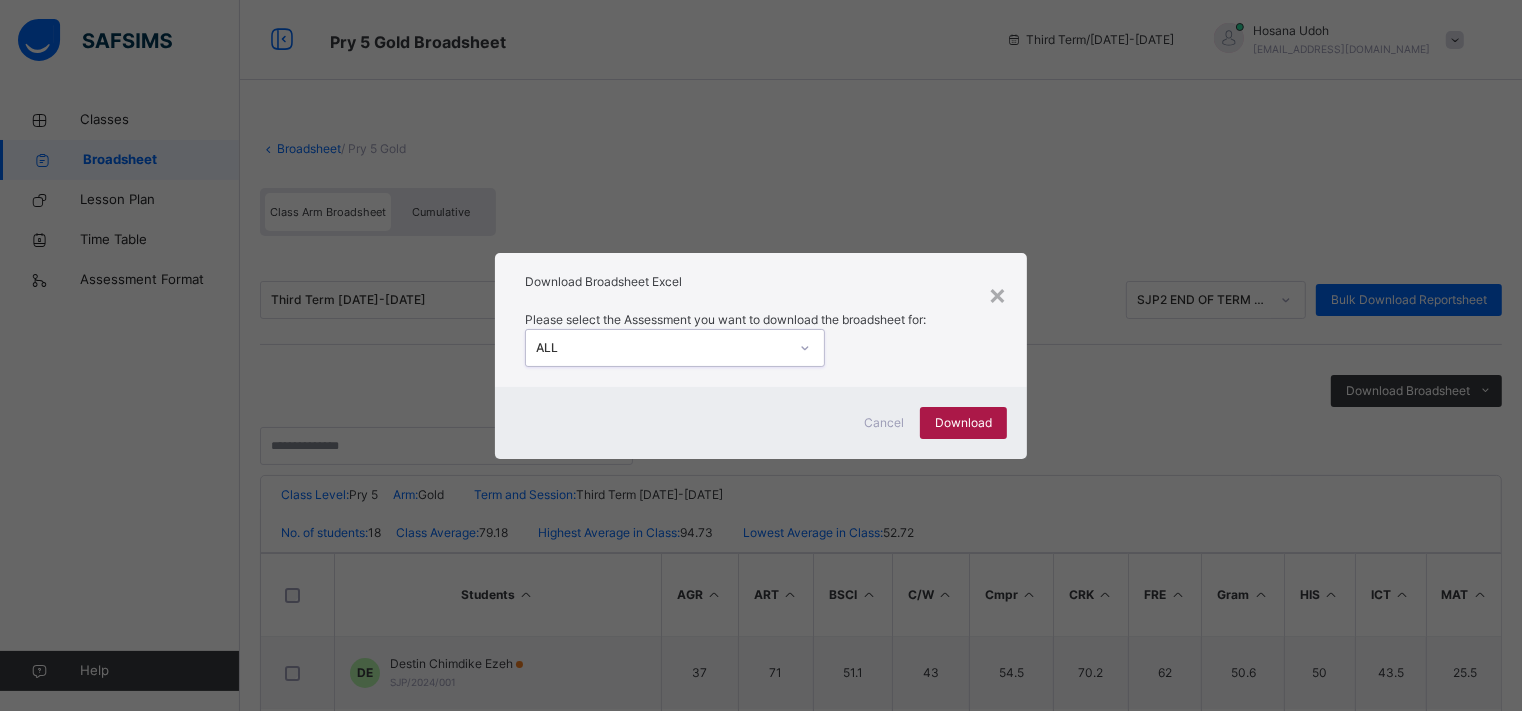 click on "Download" at bounding box center (963, 423) 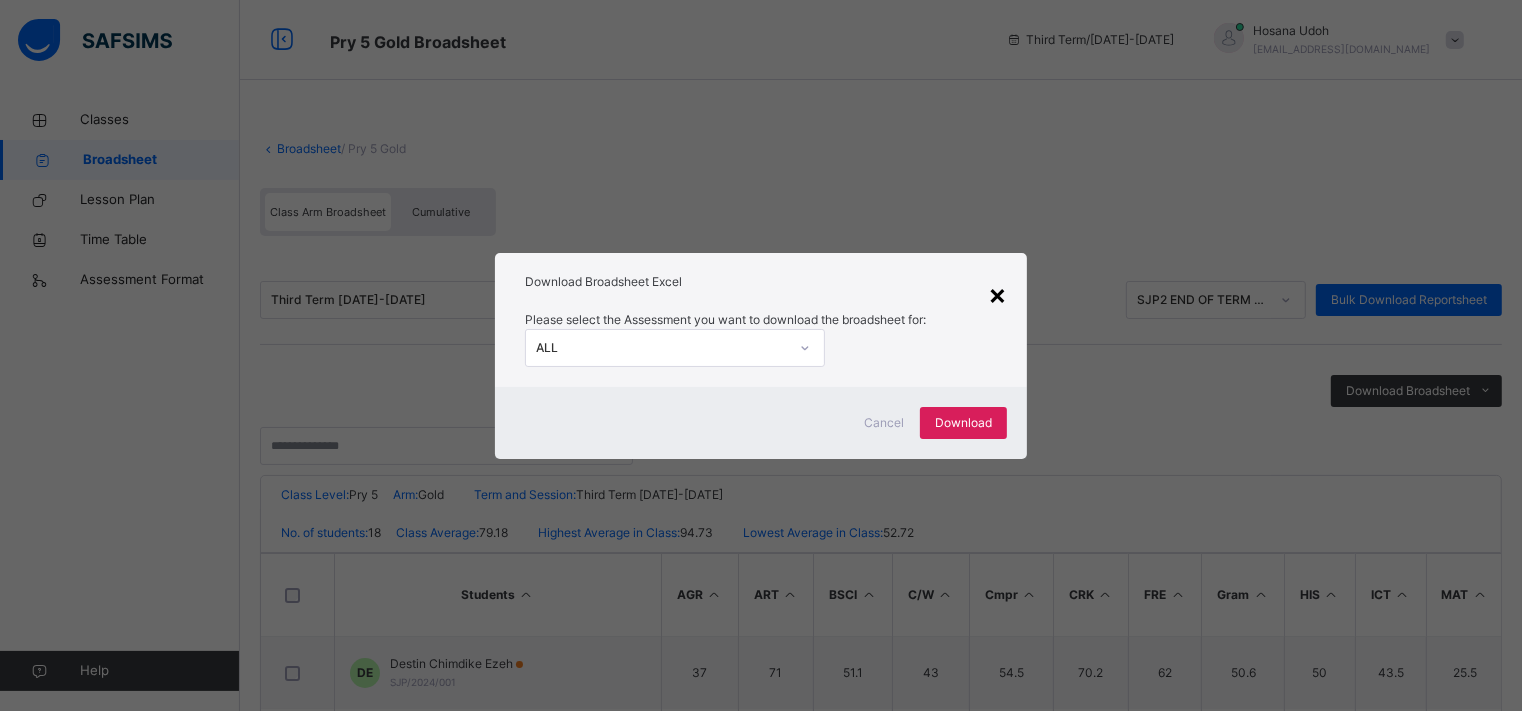 click on "×" at bounding box center (997, 294) 